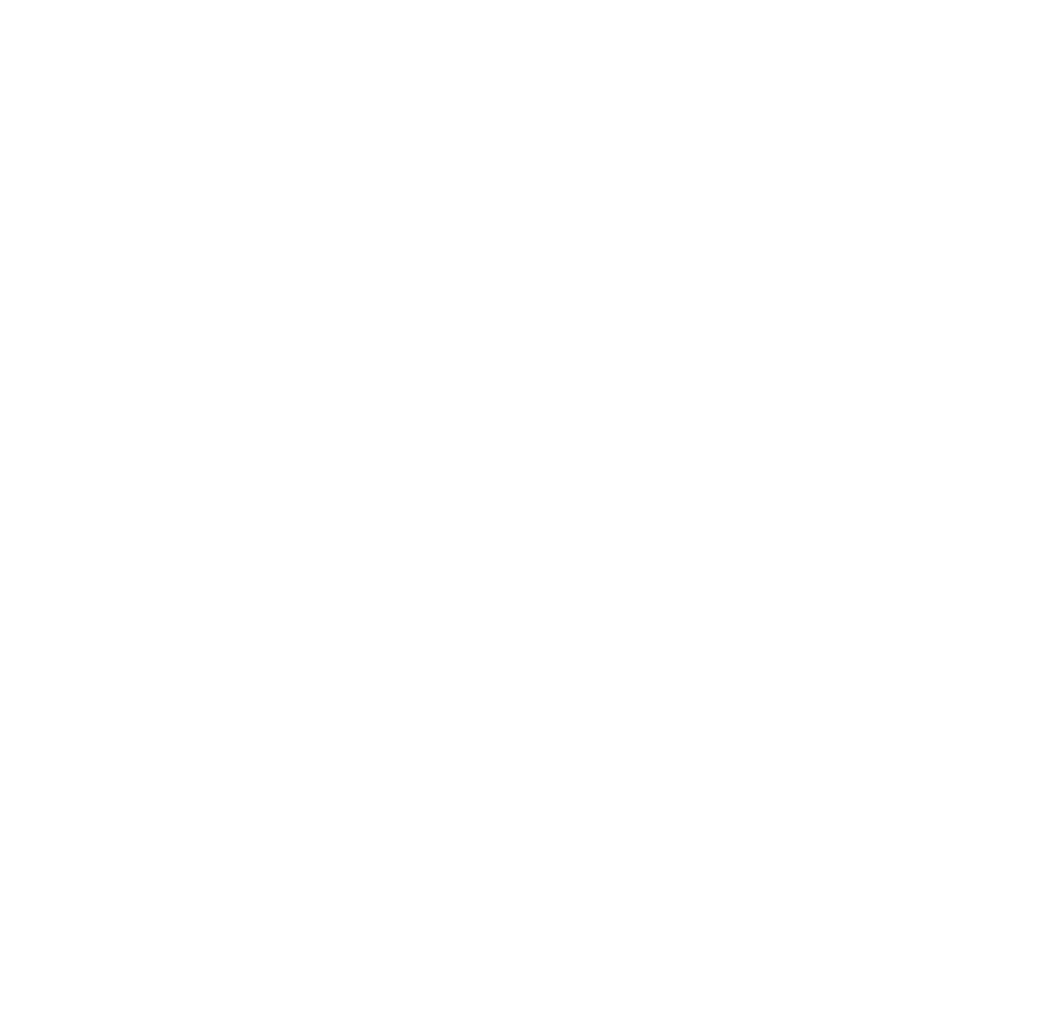 scroll, scrollTop: 0, scrollLeft: 0, axis: both 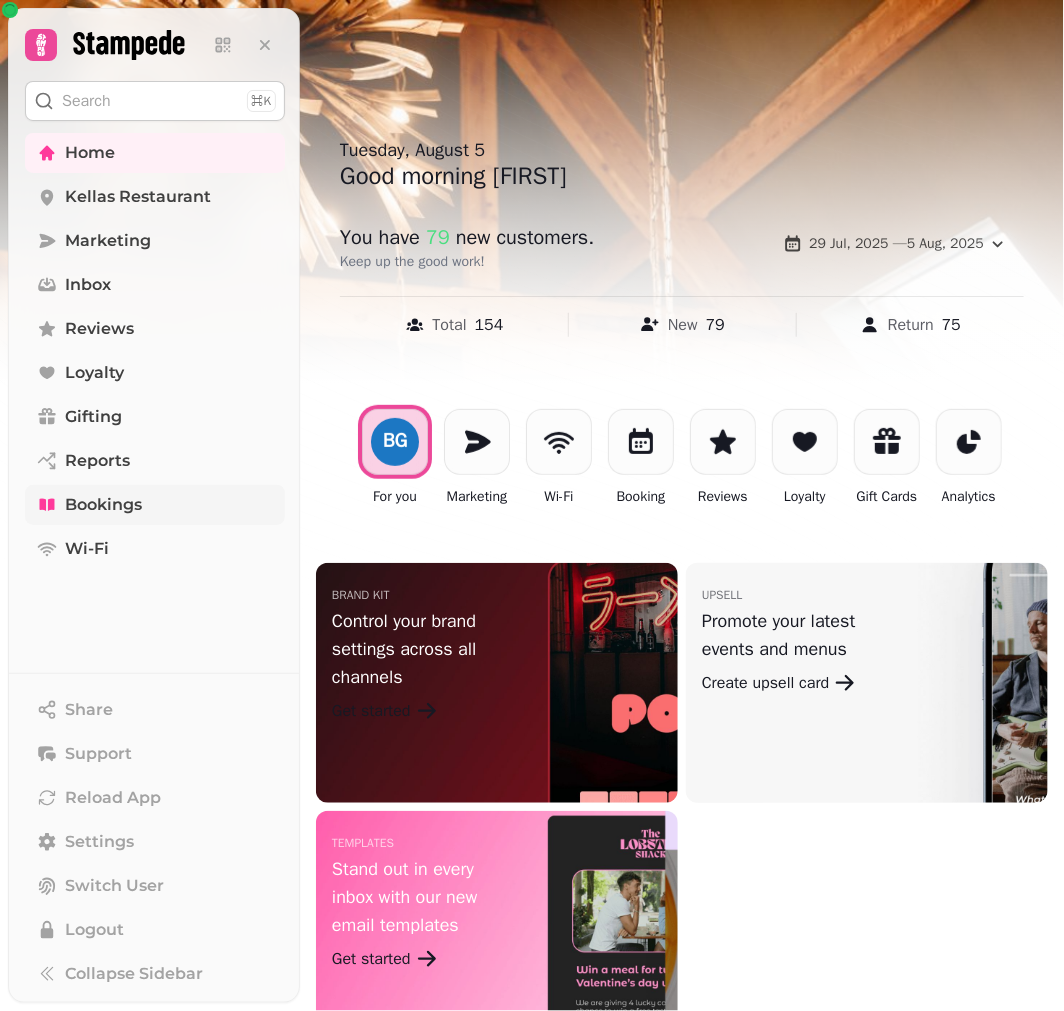 click on "Bookings" at bounding box center [103, 505] 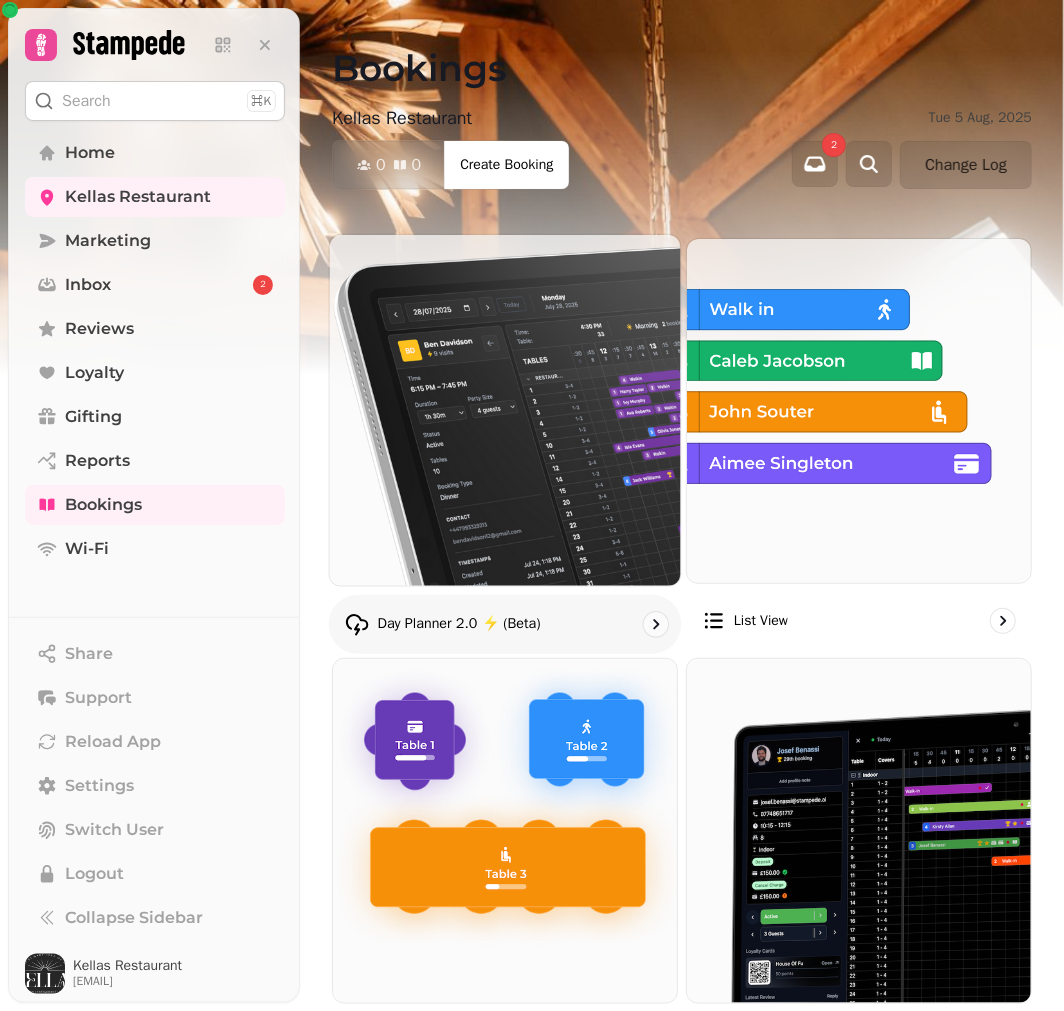 click at bounding box center [505, 410] 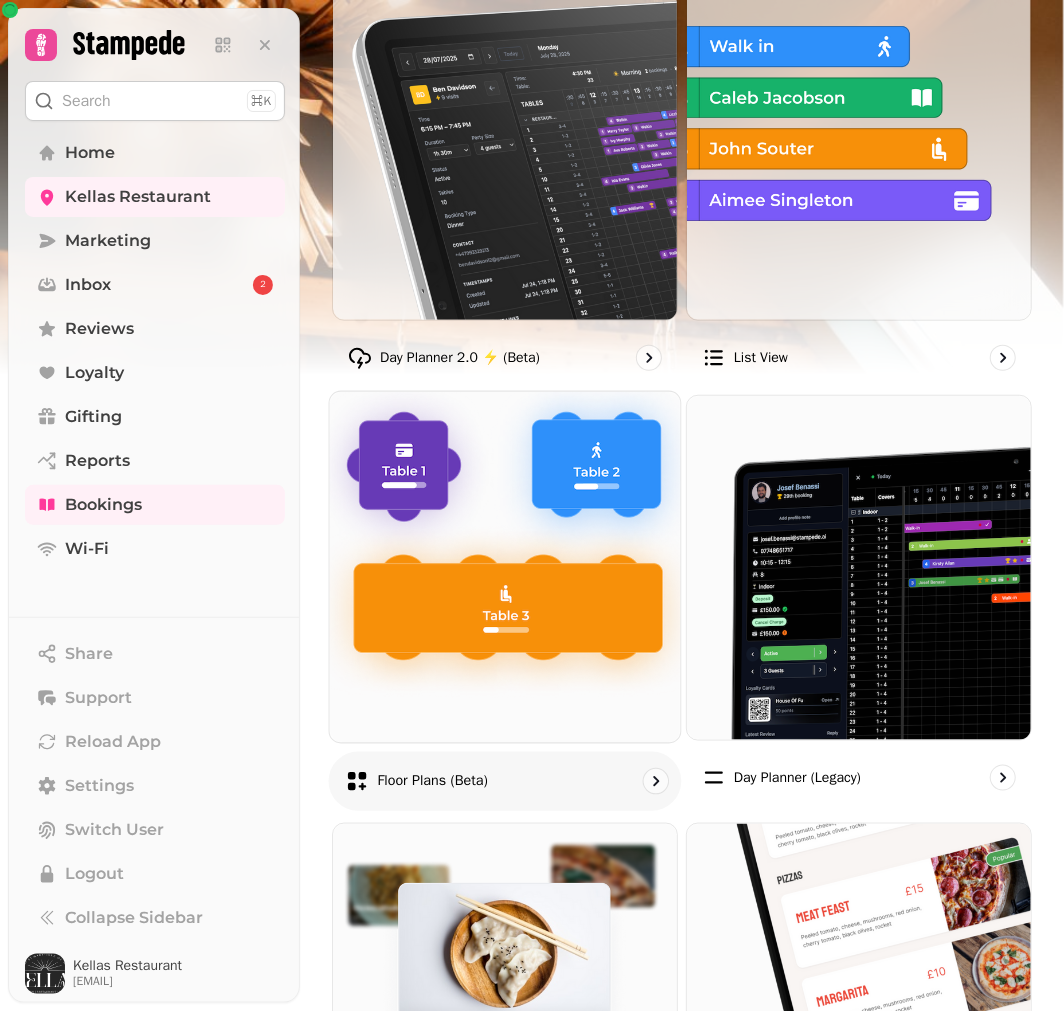 scroll, scrollTop: 444, scrollLeft: 0, axis: vertical 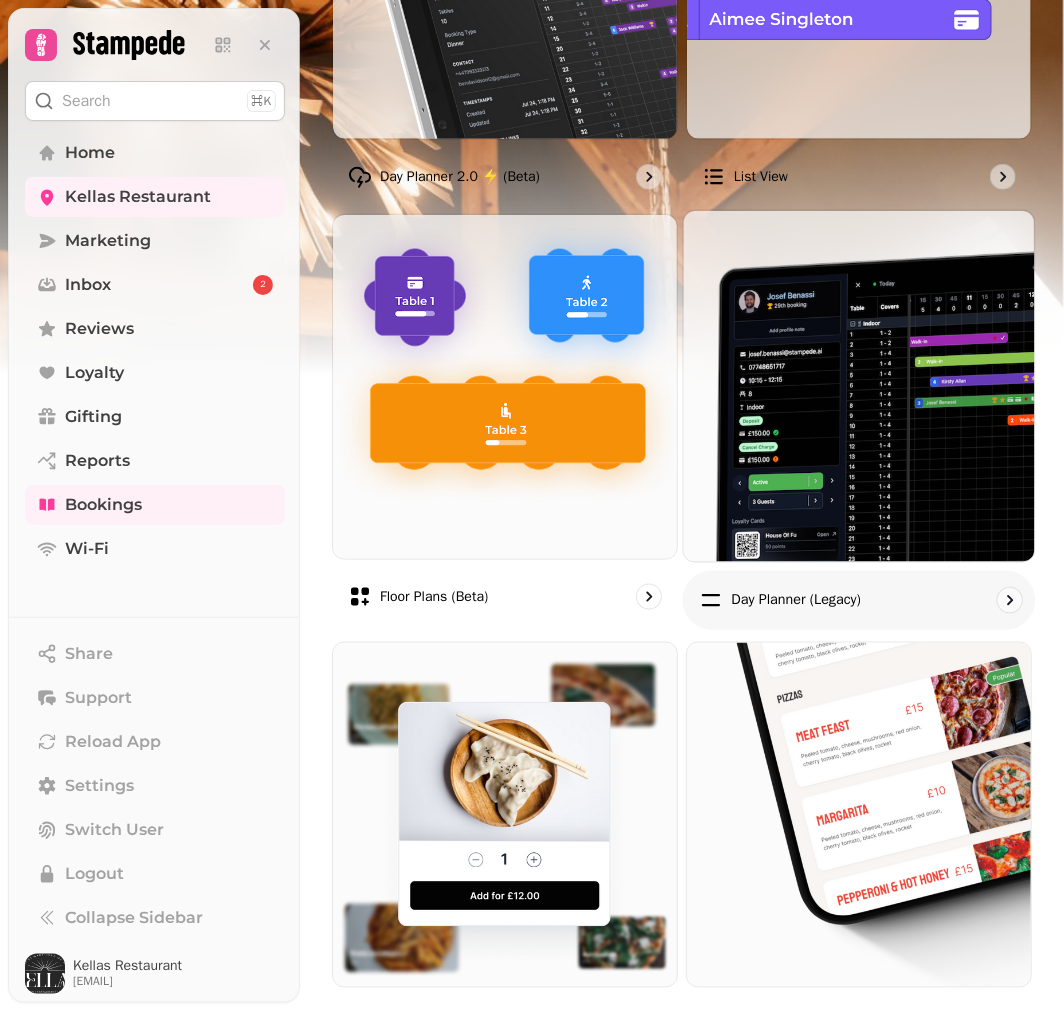 click at bounding box center (859, 386) 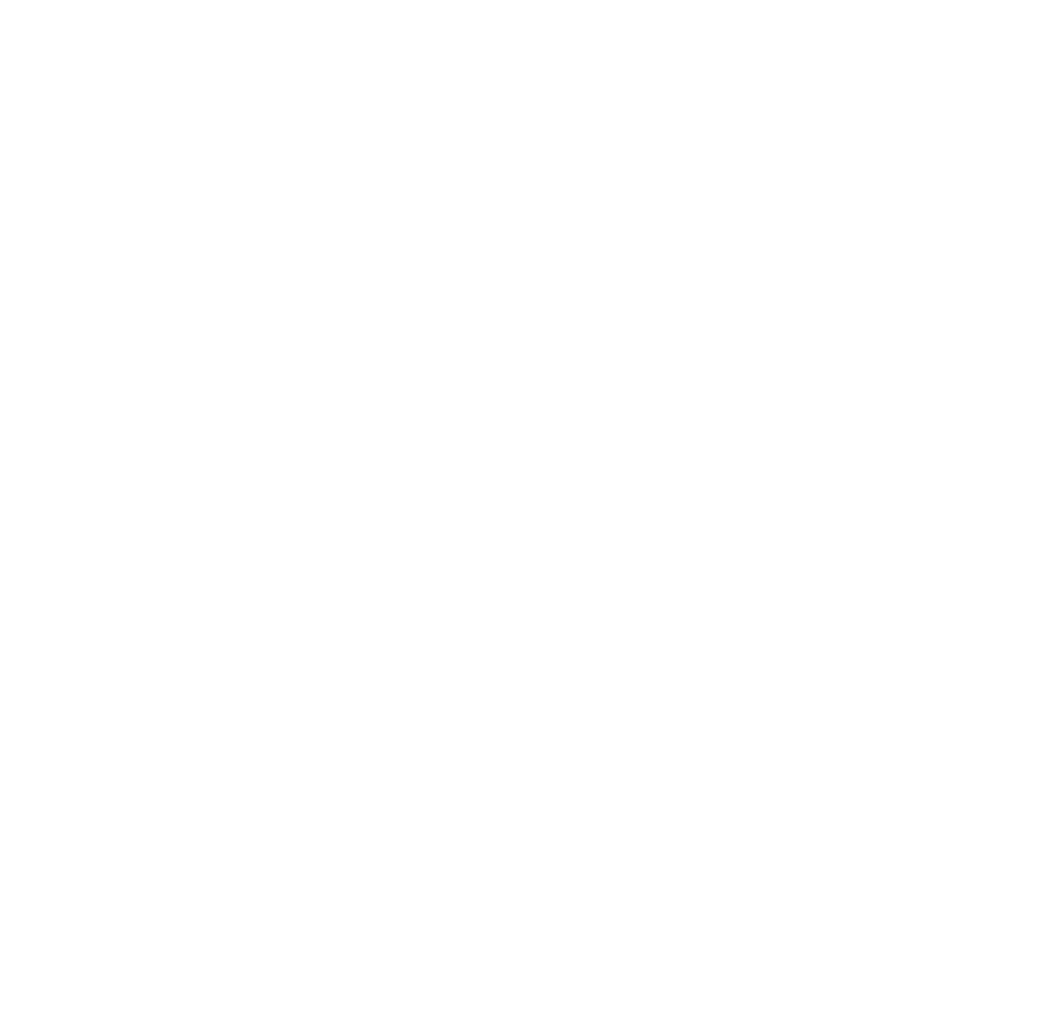 scroll, scrollTop: 0, scrollLeft: 0, axis: both 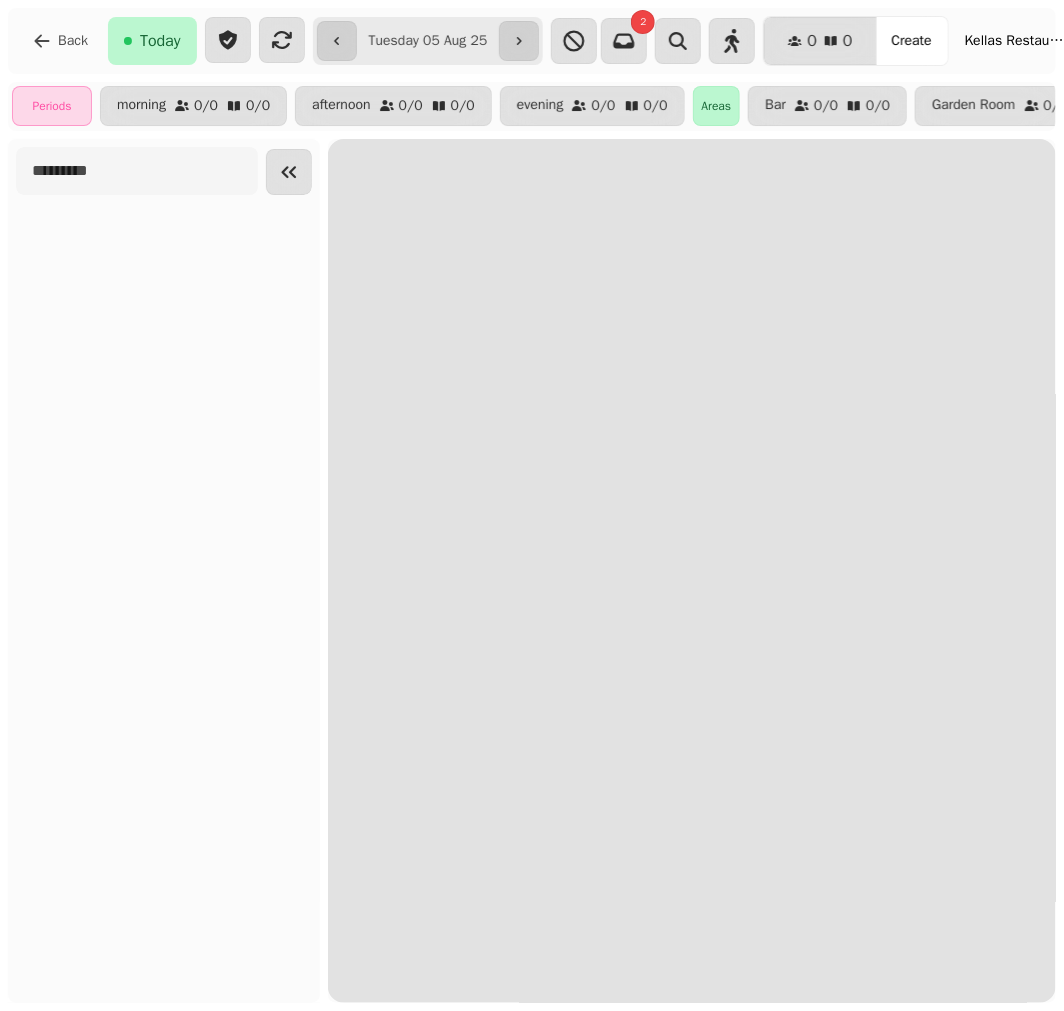 click on "**********" at bounding box center (428, 41) 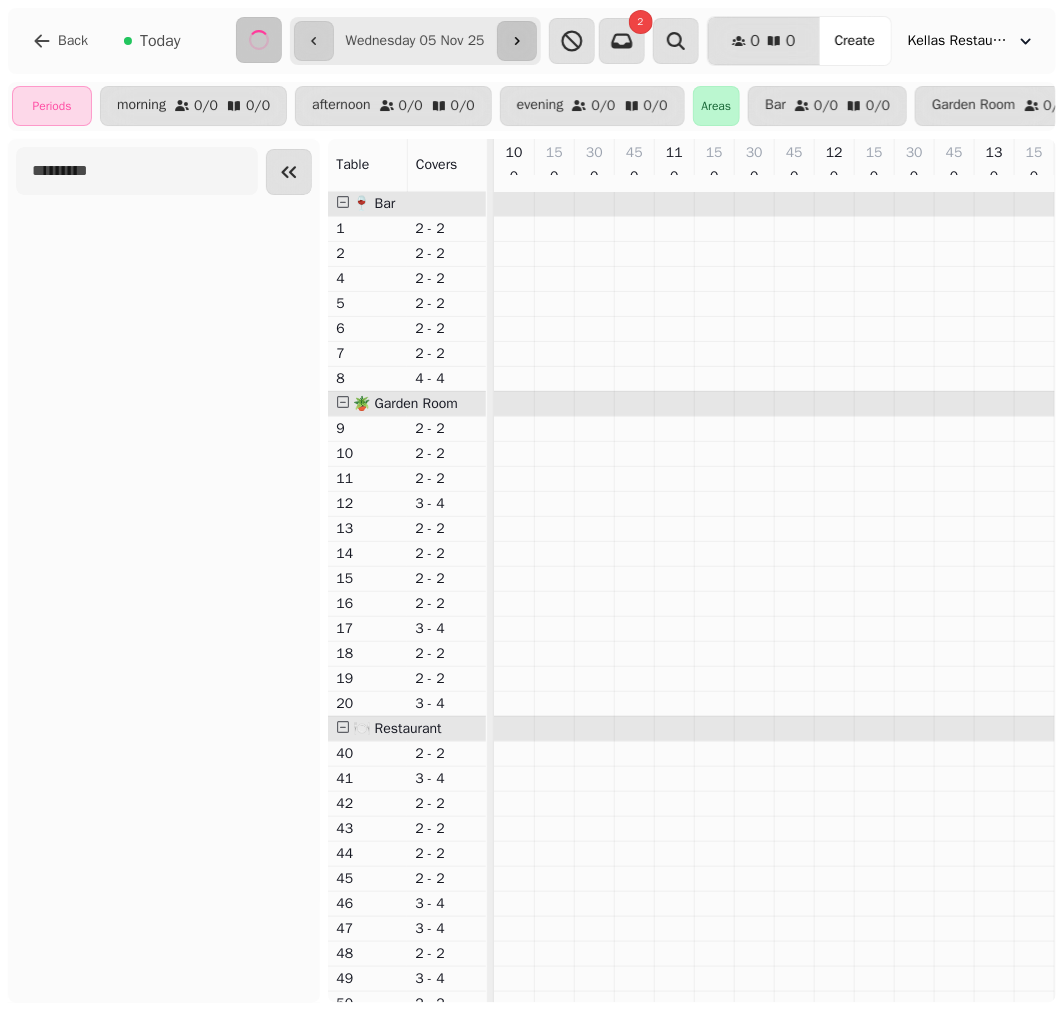 scroll, scrollTop: 0, scrollLeft: 286, axis: horizontal 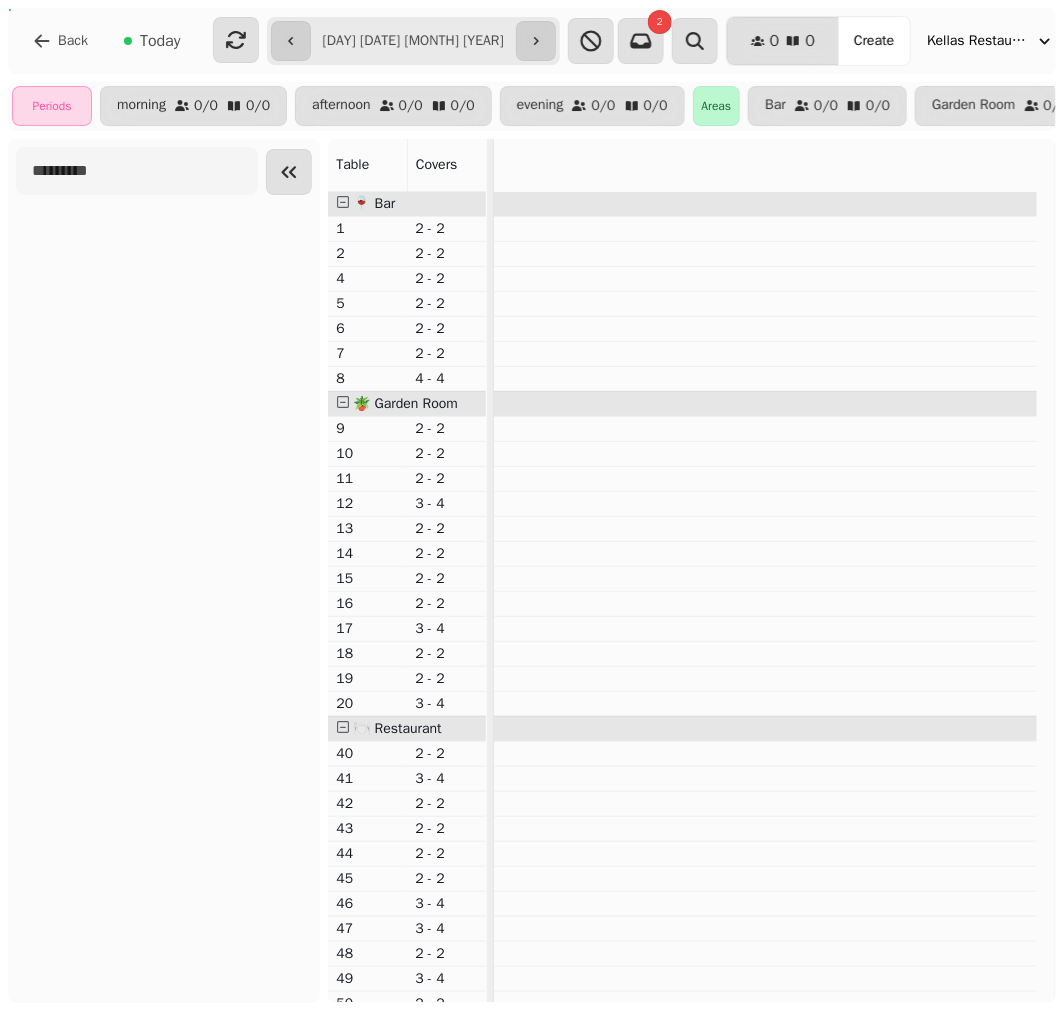 type on "**********" 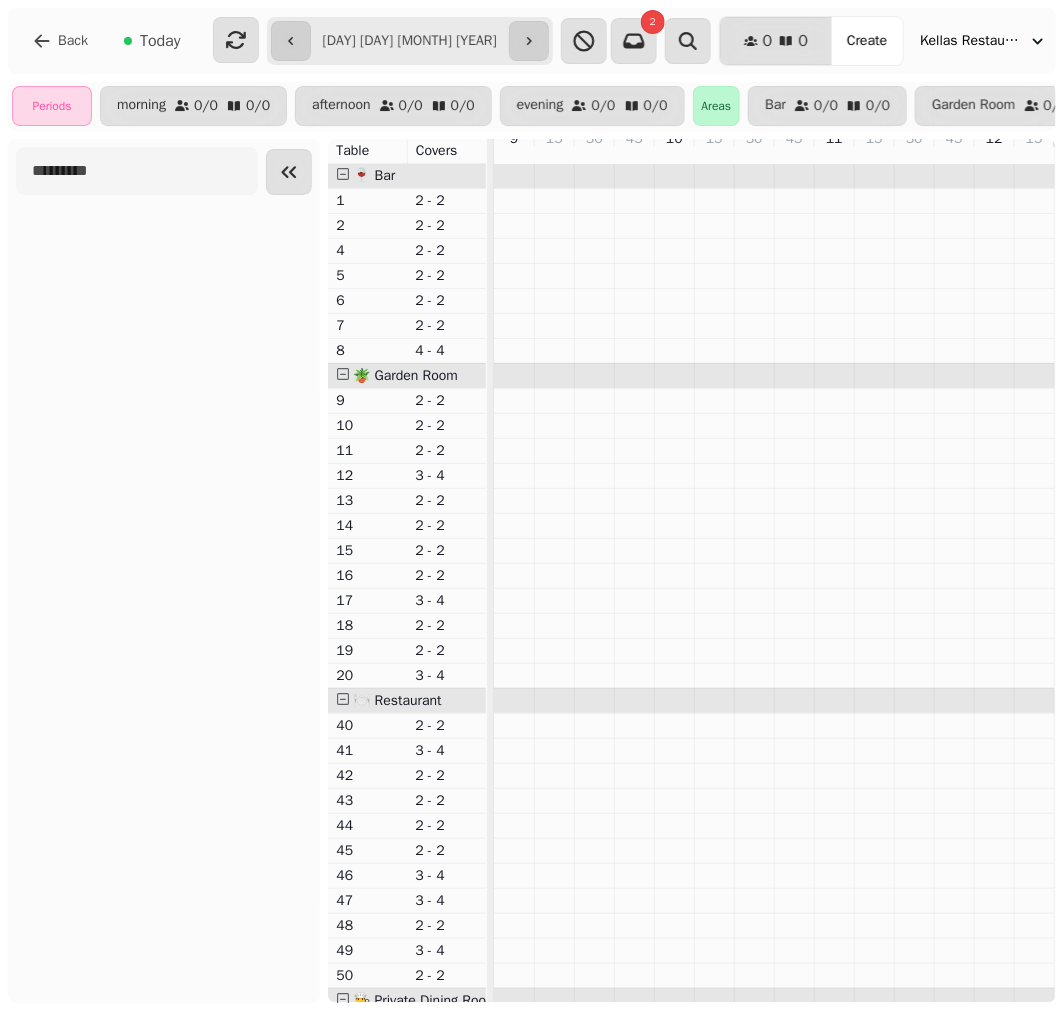 scroll, scrollTop: 0, scrollLeft: 446, axis: horizontal 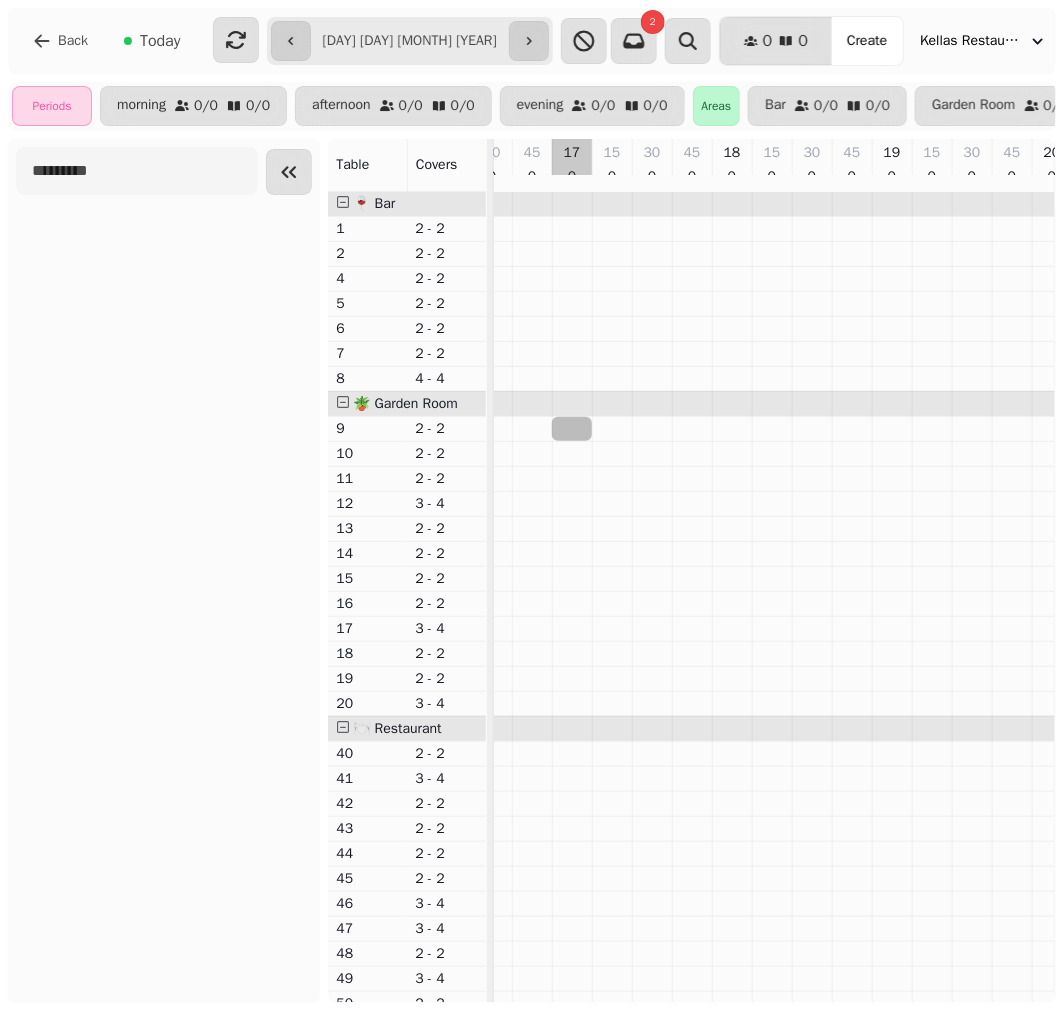 click at bounding box center [572, 954] 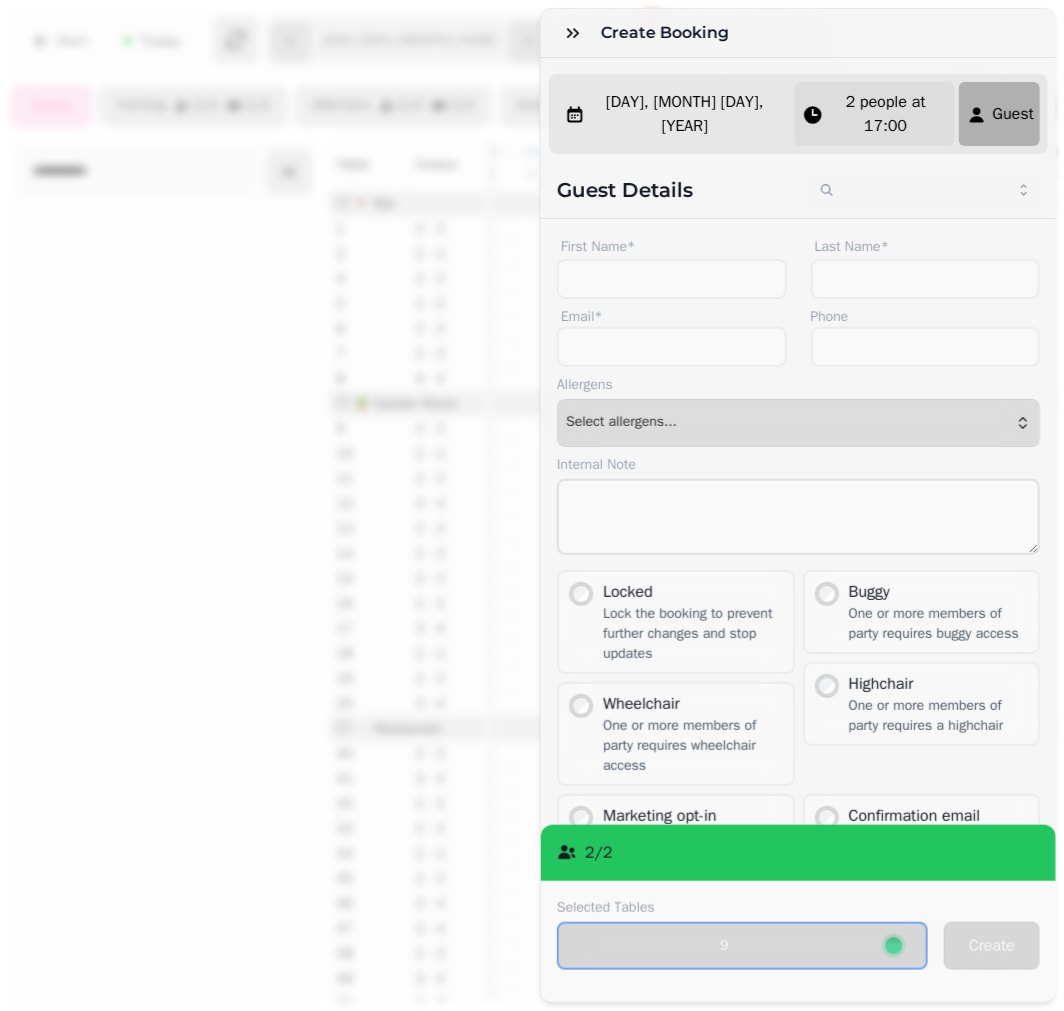 click on "2 people at 17:00" at bounding box center [886, 114] 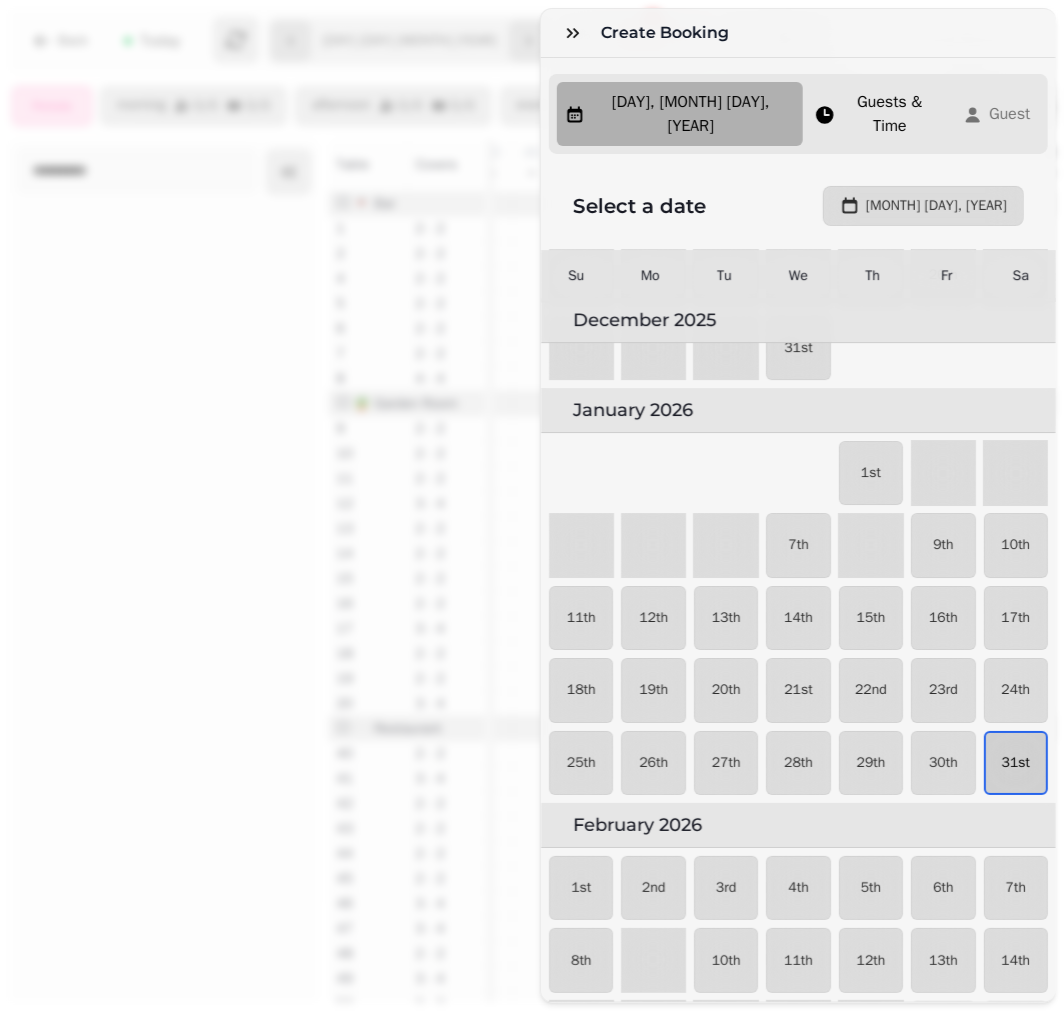 click on "31st" at bounding box center [1016, 763] 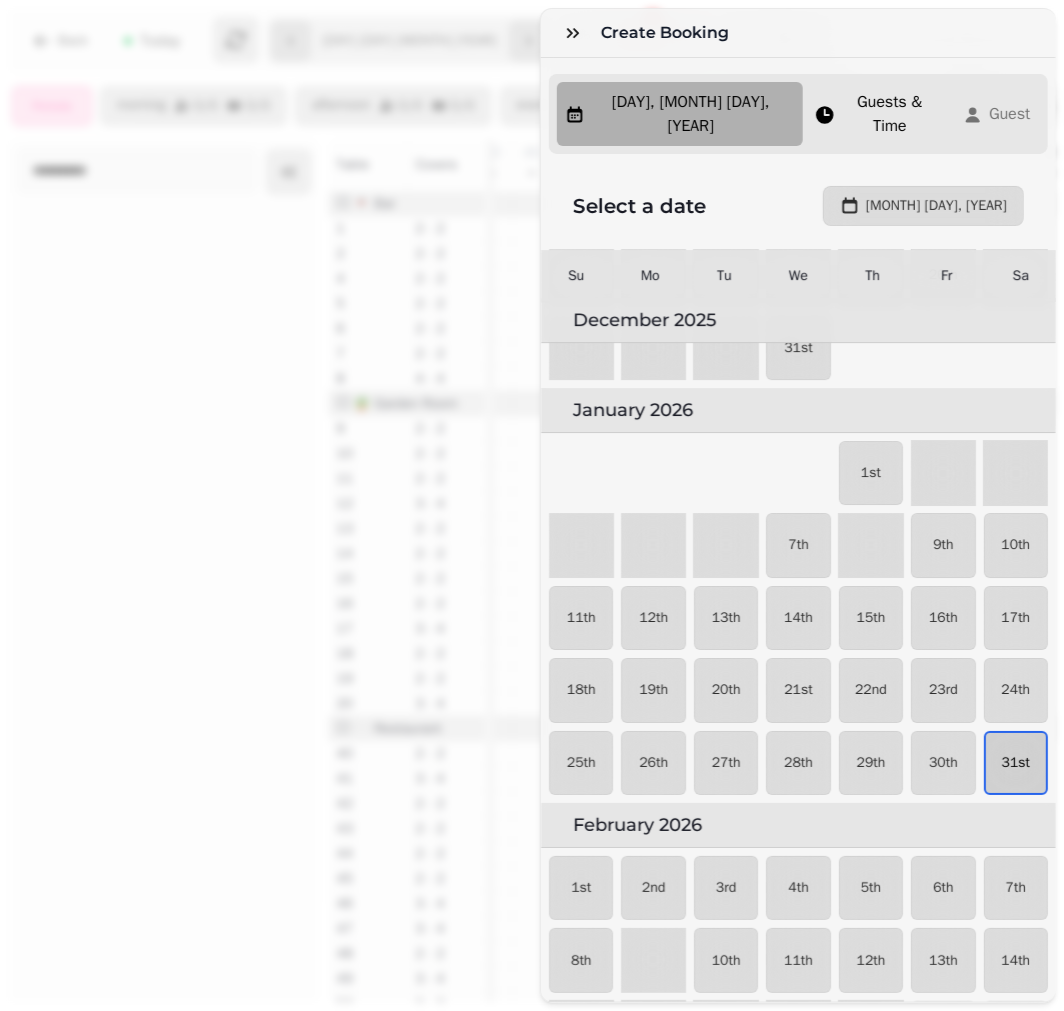 select on "*" 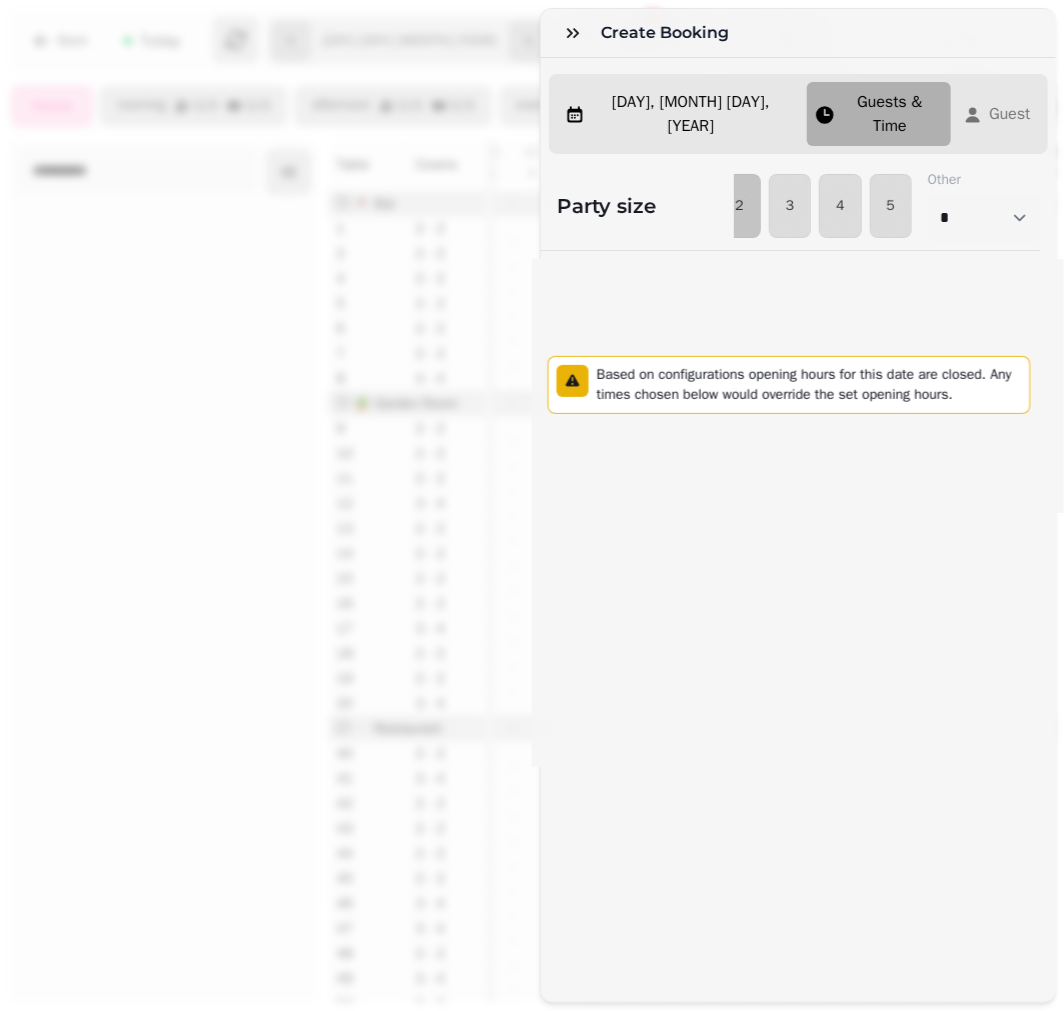 select on "****" 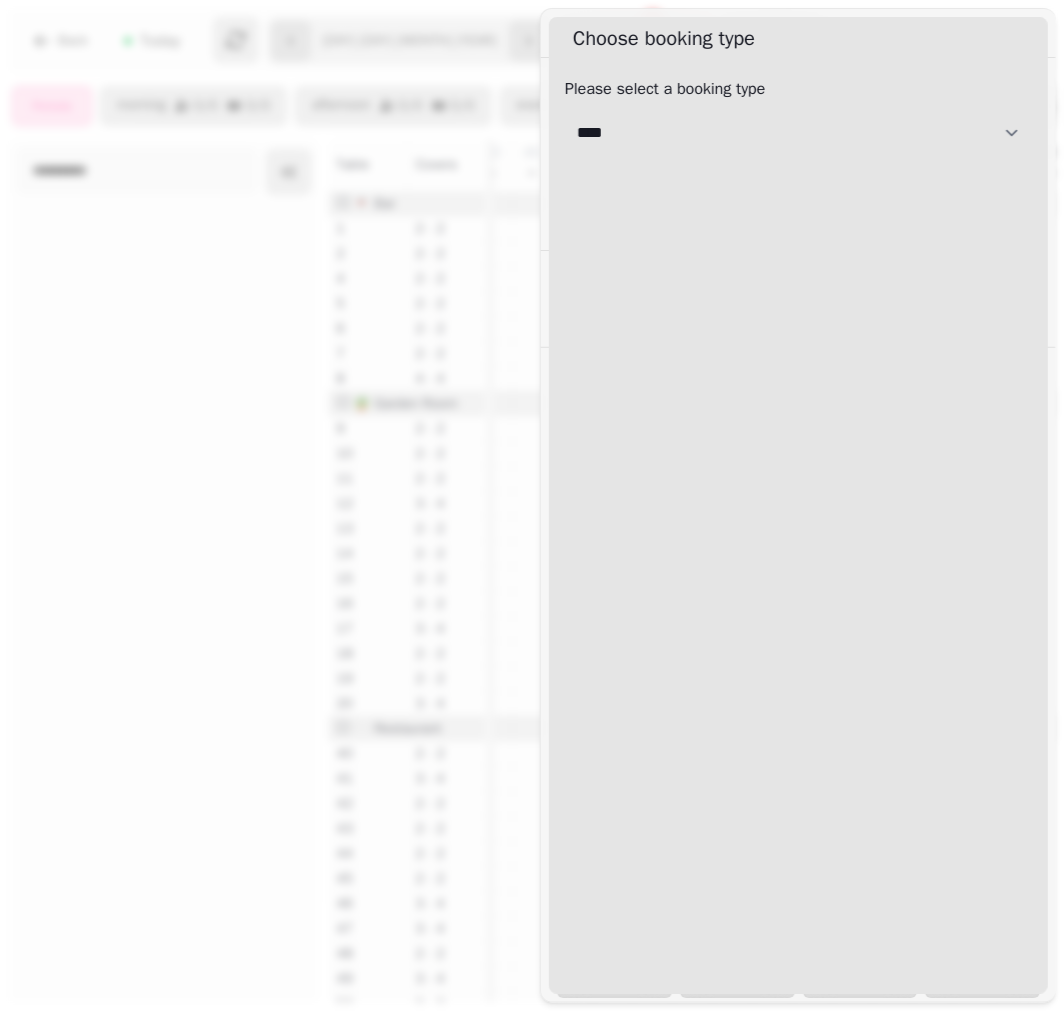 drag, startPoint x: 850, startPoint y: 124, endPoint x: 845, endPoint y: 145, distance: 21.587032 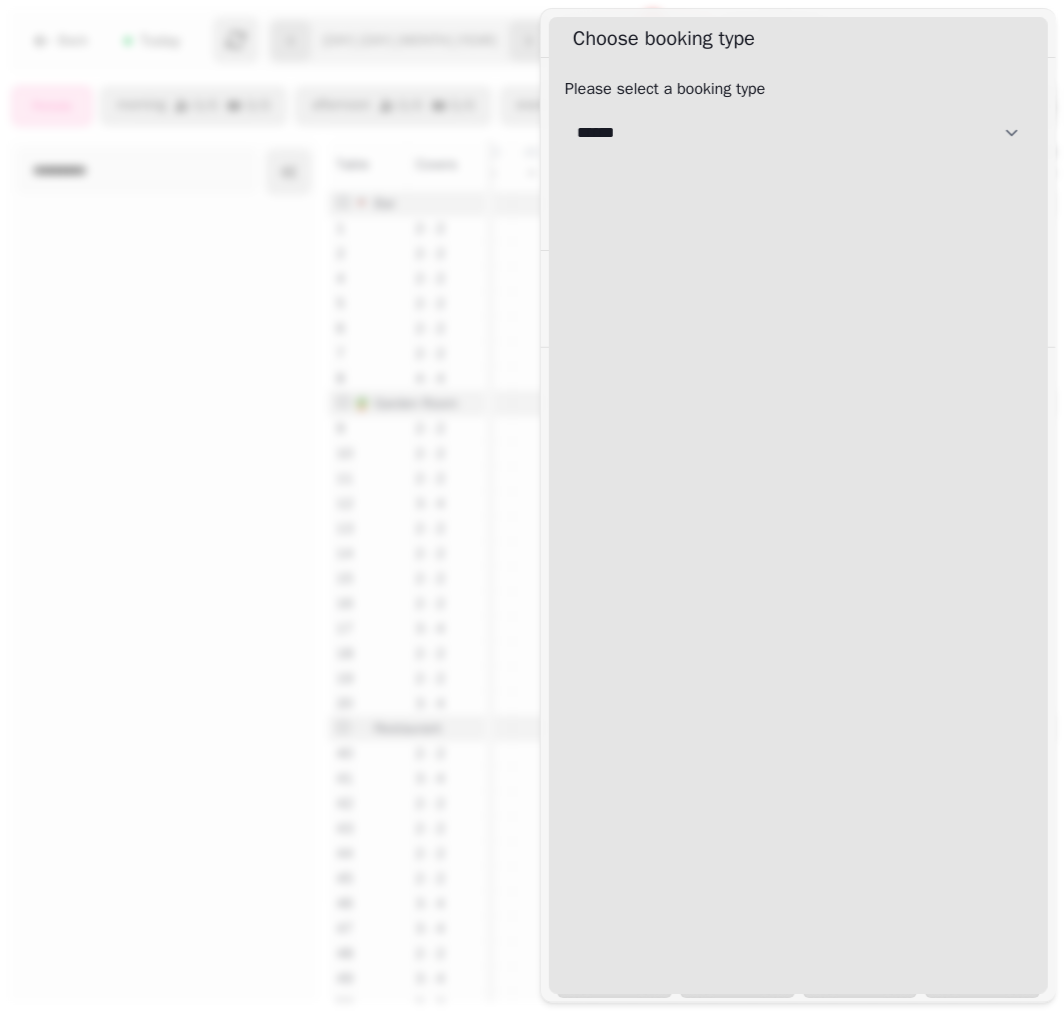 click on "**** ****** ***** *******" at bounding box center [798, 133] 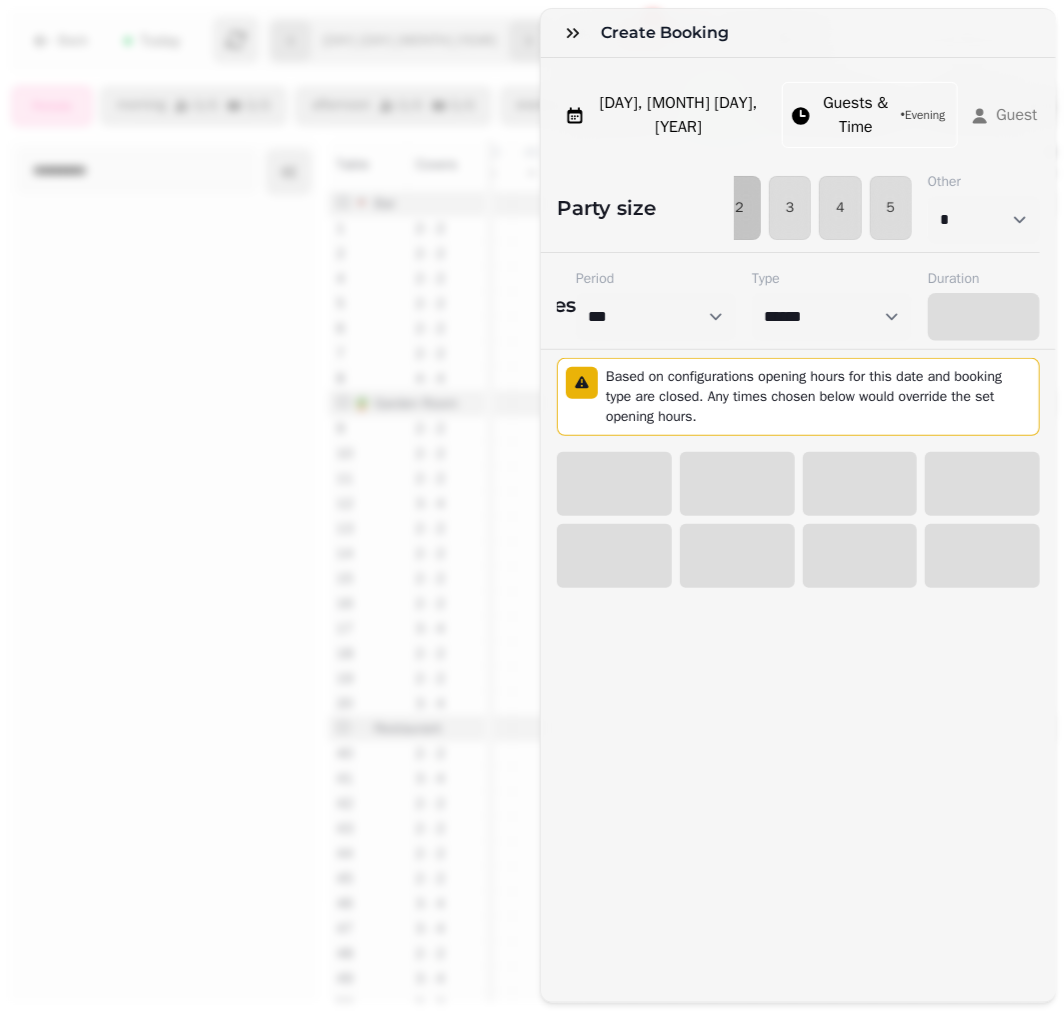 select on "*****" 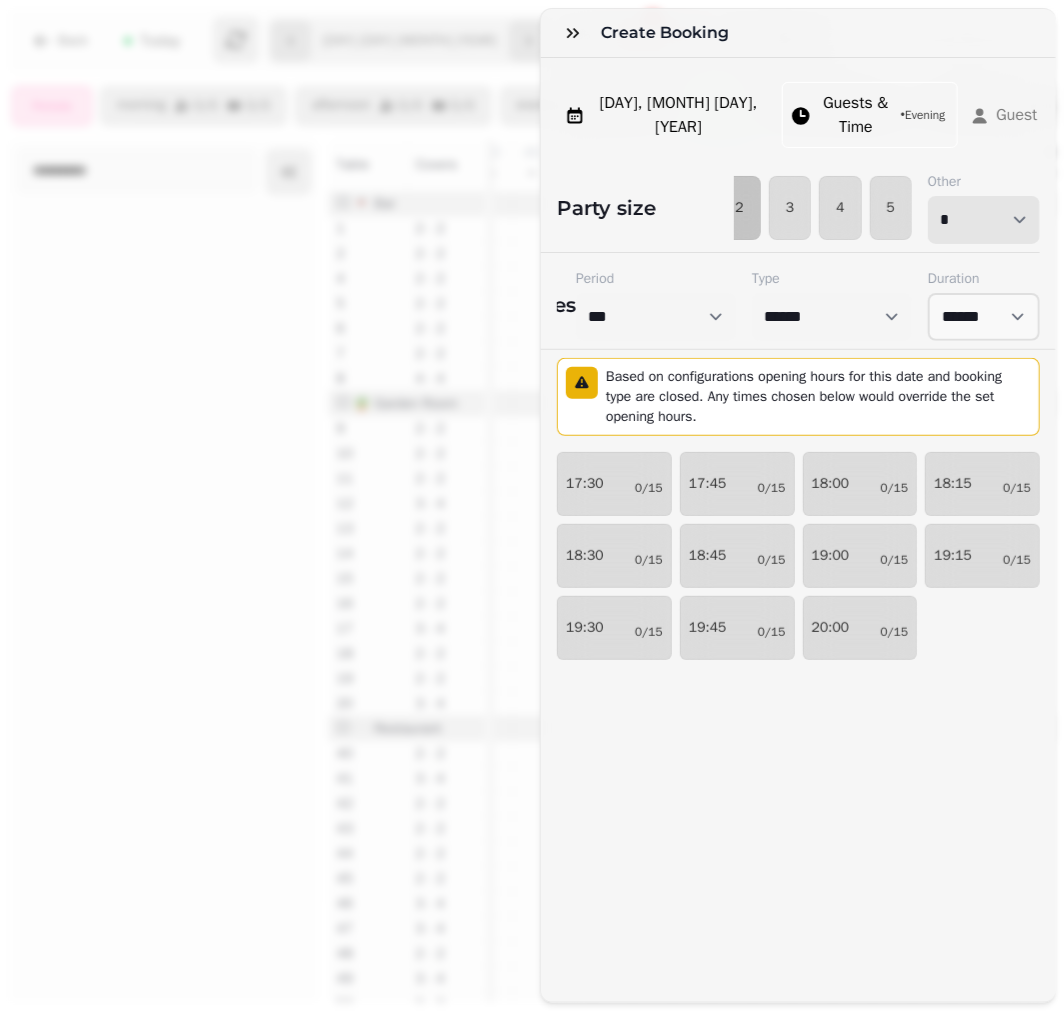 click on "* * * * * * * * * ** ** ** ** ** ** ** ** ** ** ** ** ** ** ** ** ** ** ** ** ** ** ** ** ** ** ** ** ** ** ** ** ** ** ** ** ** ** ** ** ** ** ** ** ** ** ** ** ** ** ** ** ** ** ** ** ** ** ** ** ** ** ** ** ** ** ** ** ** ** ** ** ** ** ** ** ** ** ** ** ** ** ** ** ** ** ** ** ** ** *** *** *** *** *** *** *** *** *** *** *** *** *** *** *** *** *** *** *** *** ***" at bounding box center (984, 220) 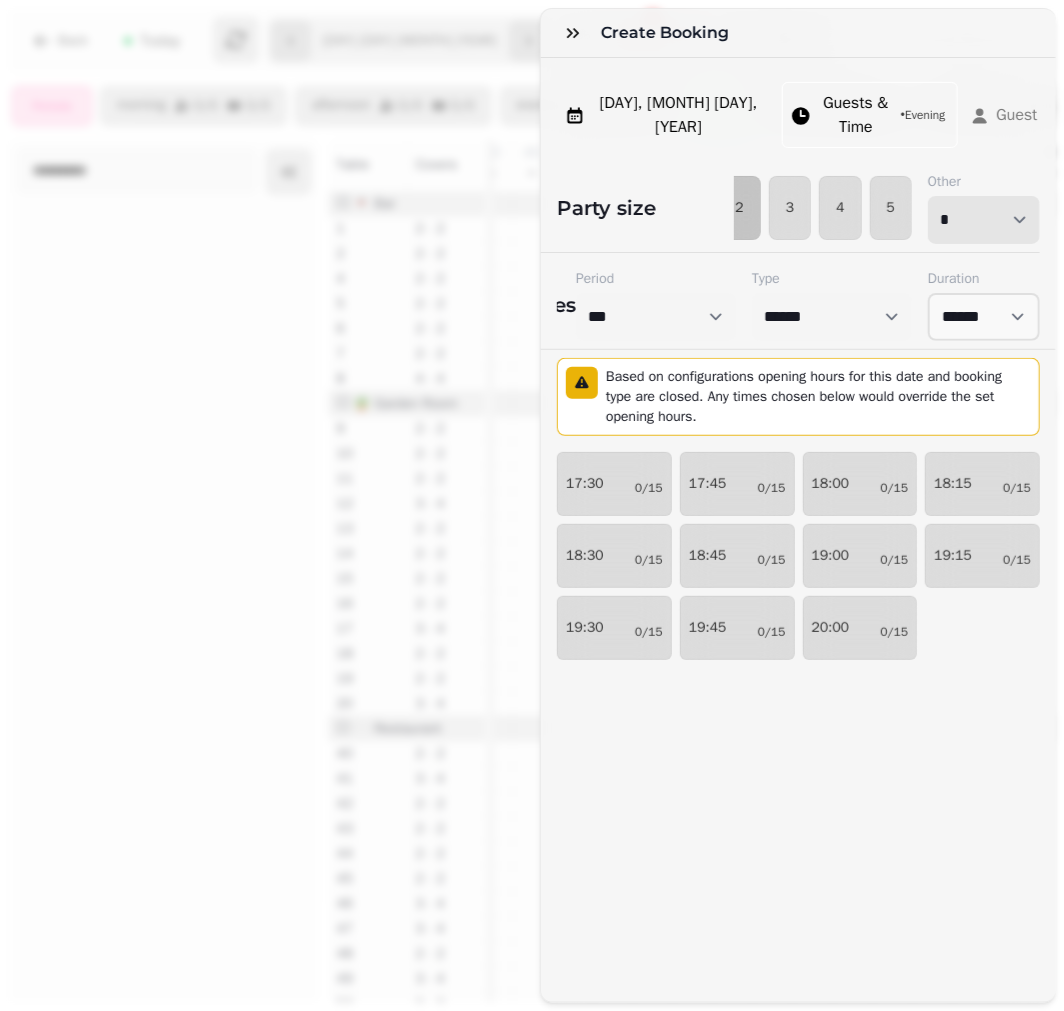 select on "***" 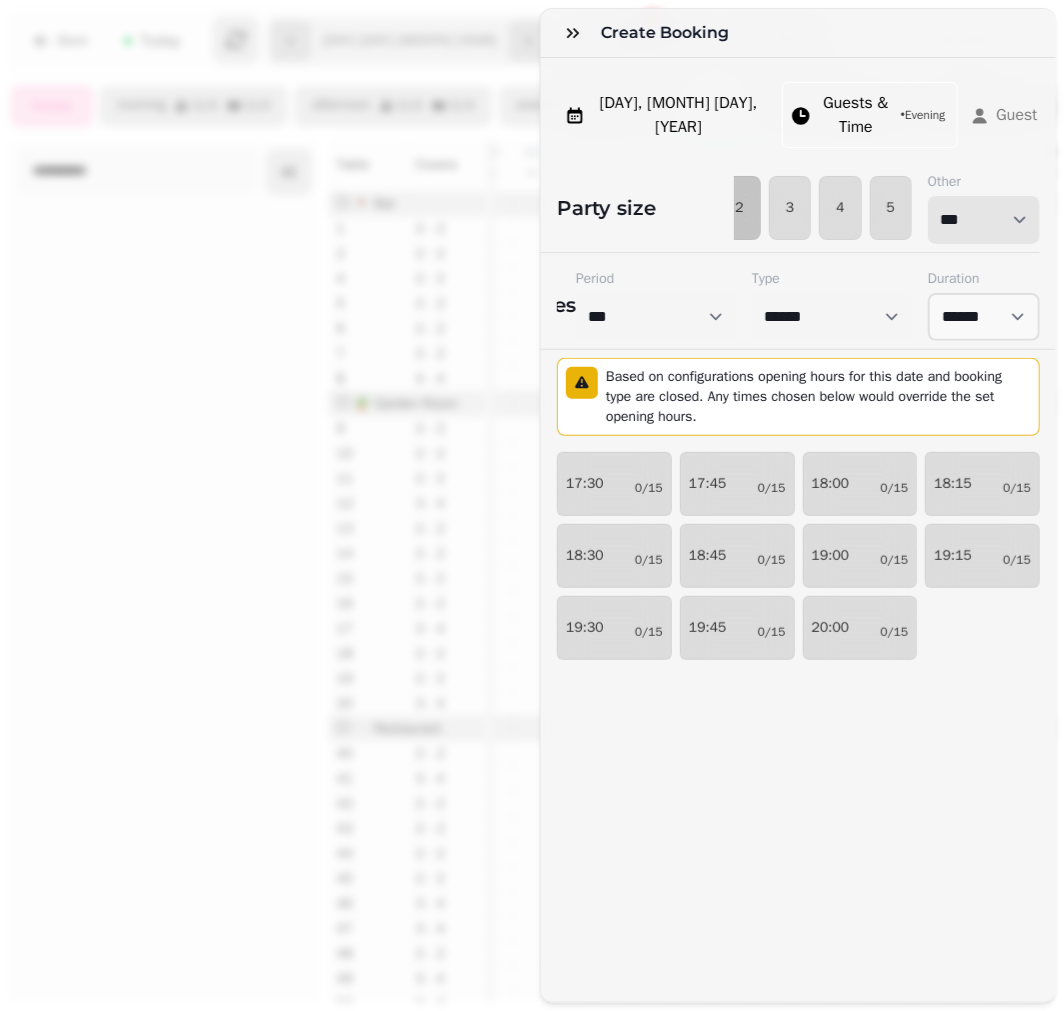 click on "* * * * * * * * * ** ** ** ** ** ** ** ** ** ** ** ** ** ** ** ** ** ** ** ** ** ** ** ** ** ** ** ** ** ** ** ** ** ** ** ** ** ** ** ** ** ** ** ** ** ** ** ** ** ** ** ** ** ** ** ** ** ** ** ** ** ** ** ** ** ** ** ** ** ** ** ** ** ** ** ** ** ** ** ** ** ** ** ** ** ** ** ** ** ** *** *** *** *** *** *** *** *** *** *** *** *** *** *** *** *** *** *** *** *** ***" at bounding box center (984, 220) 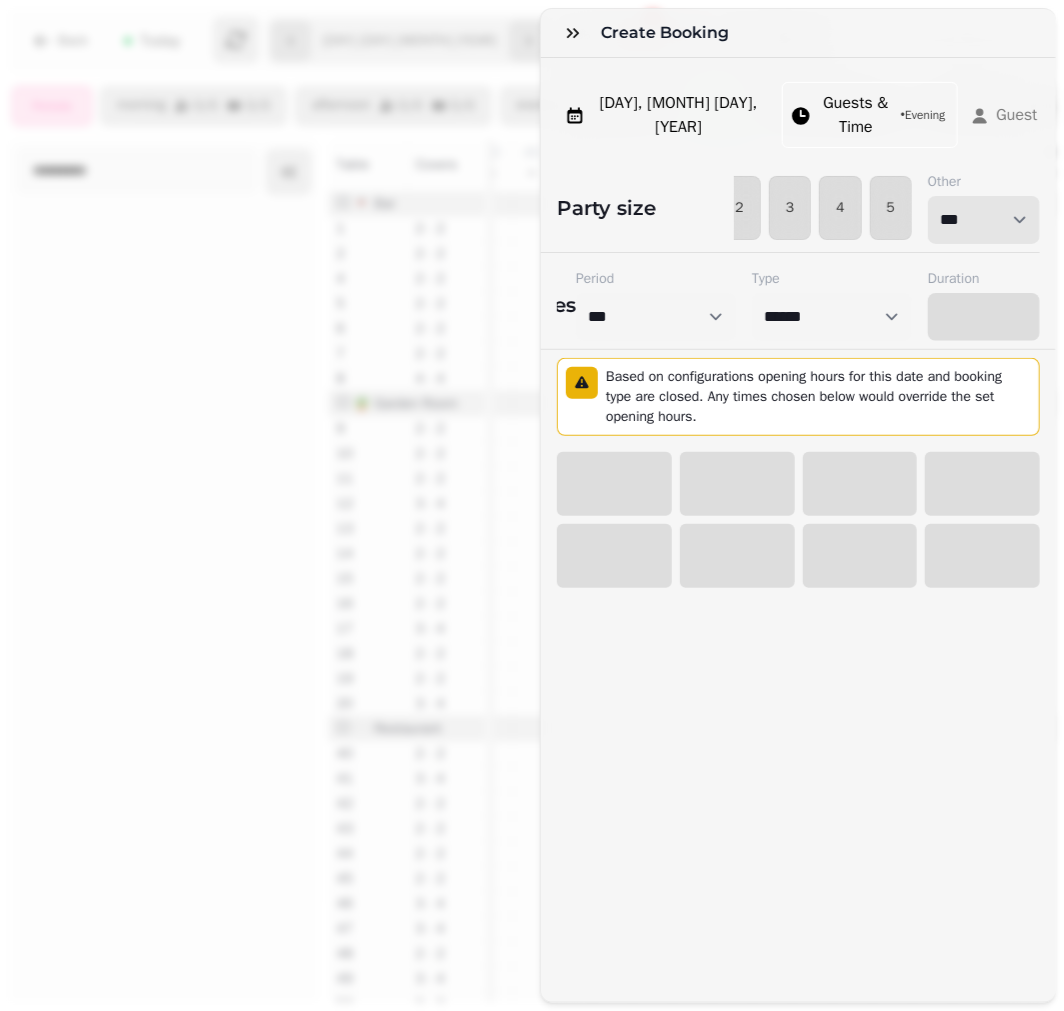 select on "*****" 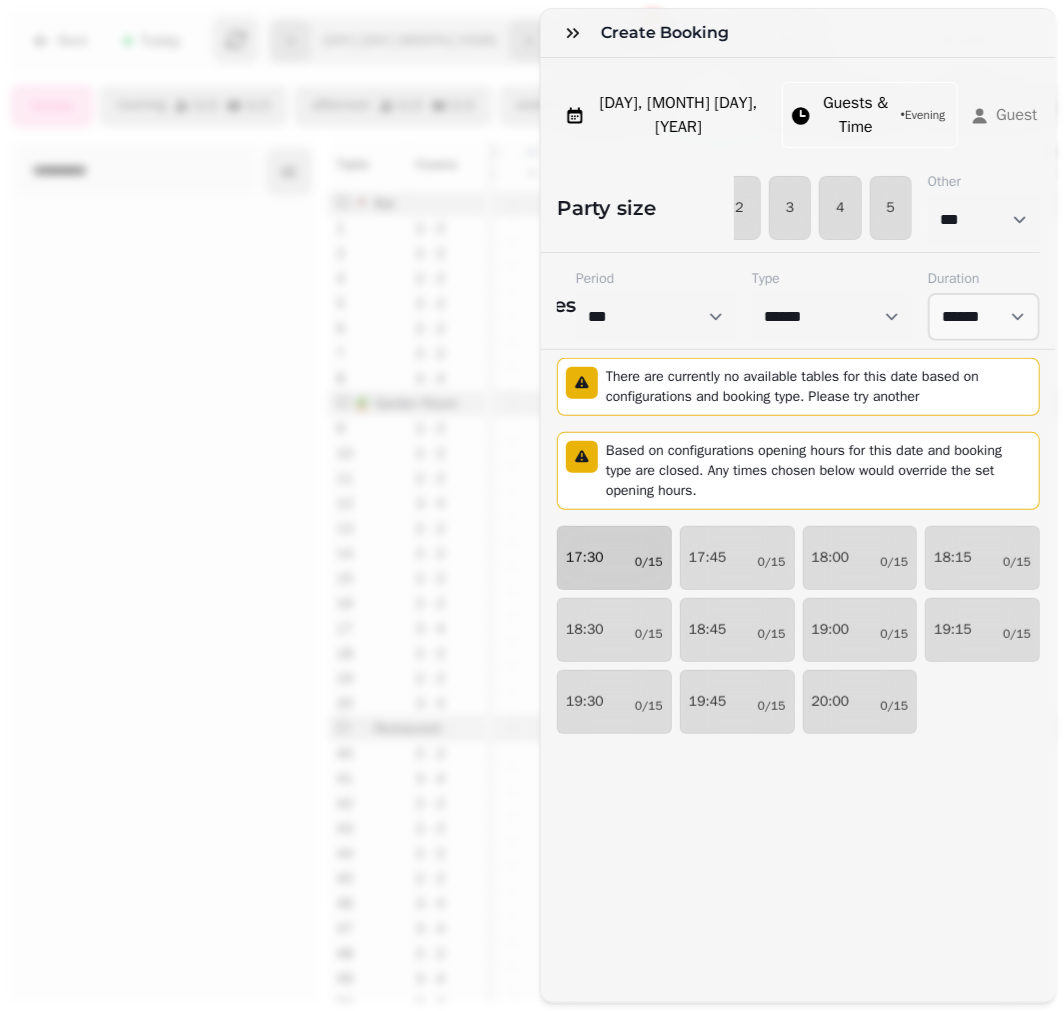 click on "17:30 0/15" at bounding box center [614, 558] 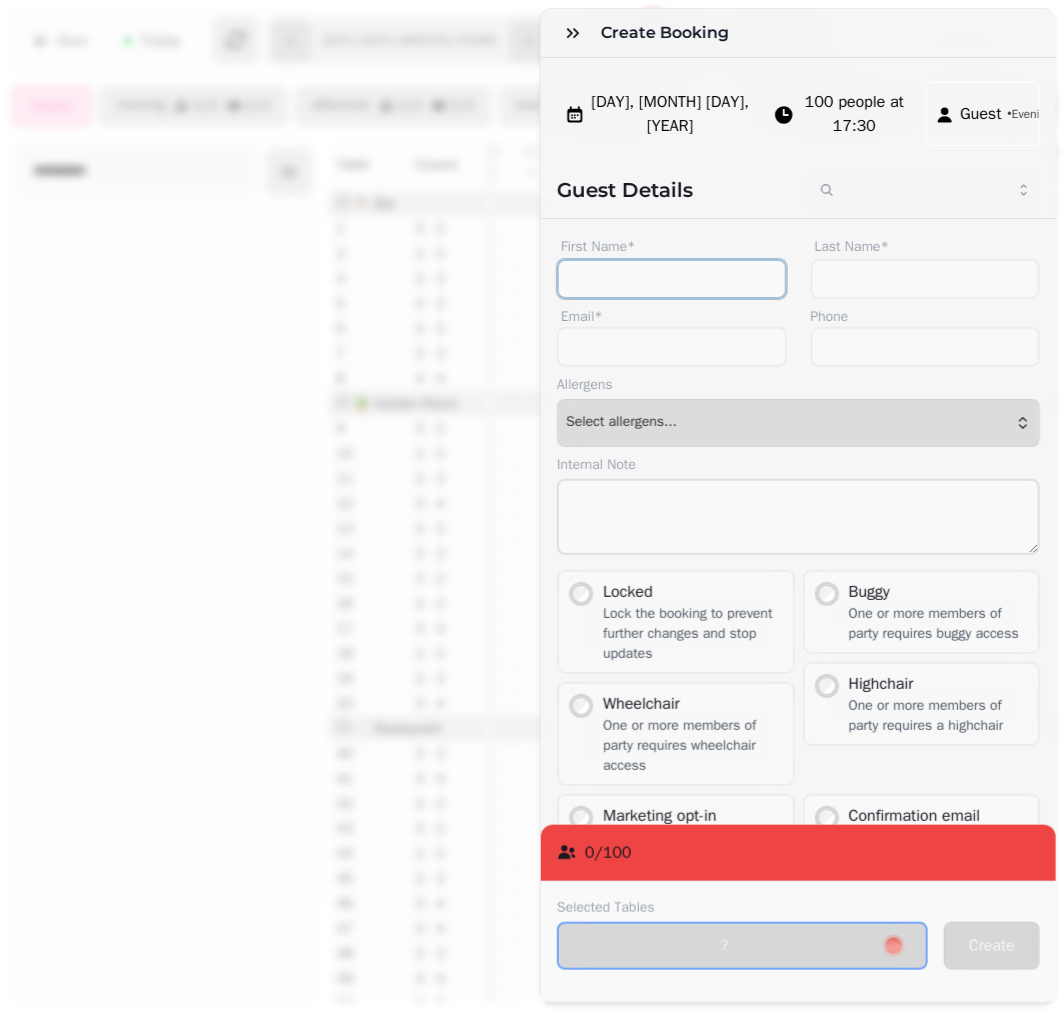 click on "First Name*" at bounding box center (672, 279) 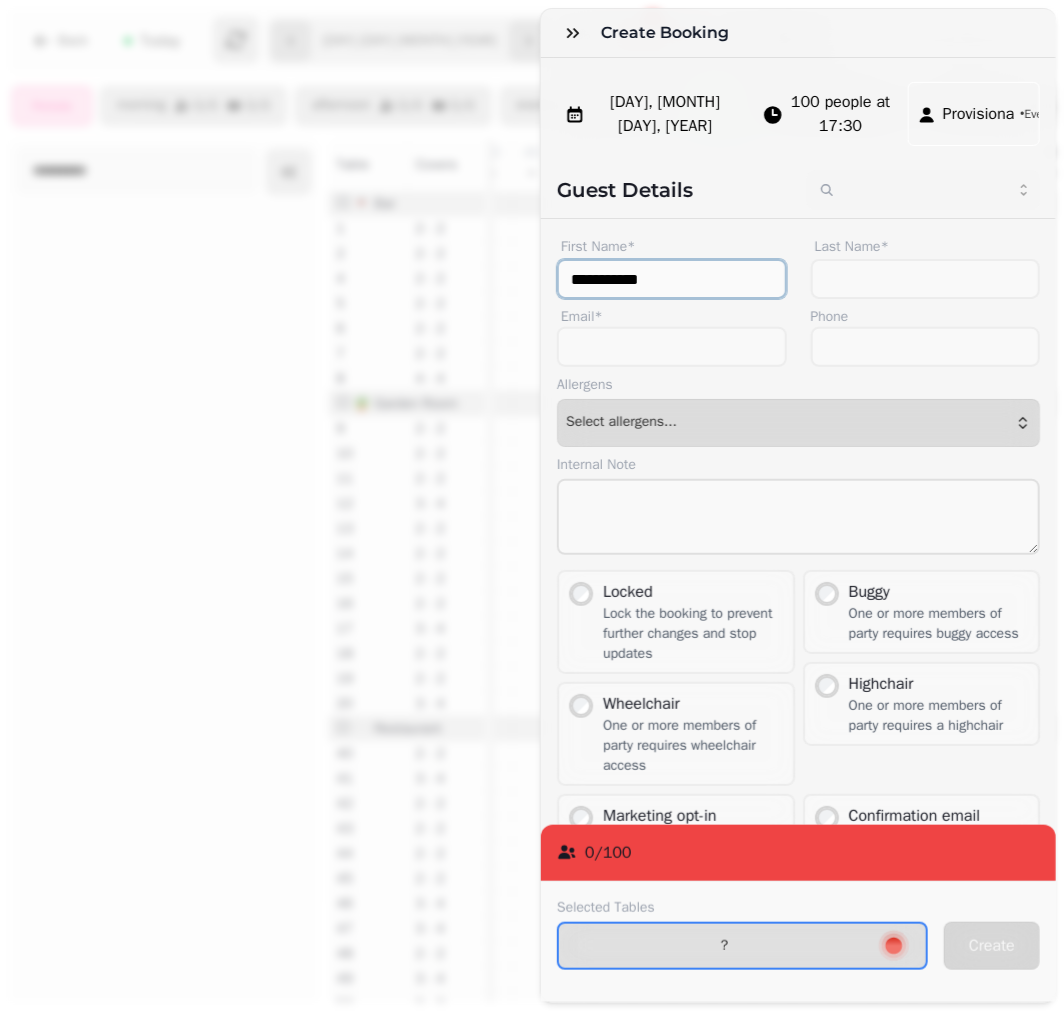 type on "**********" 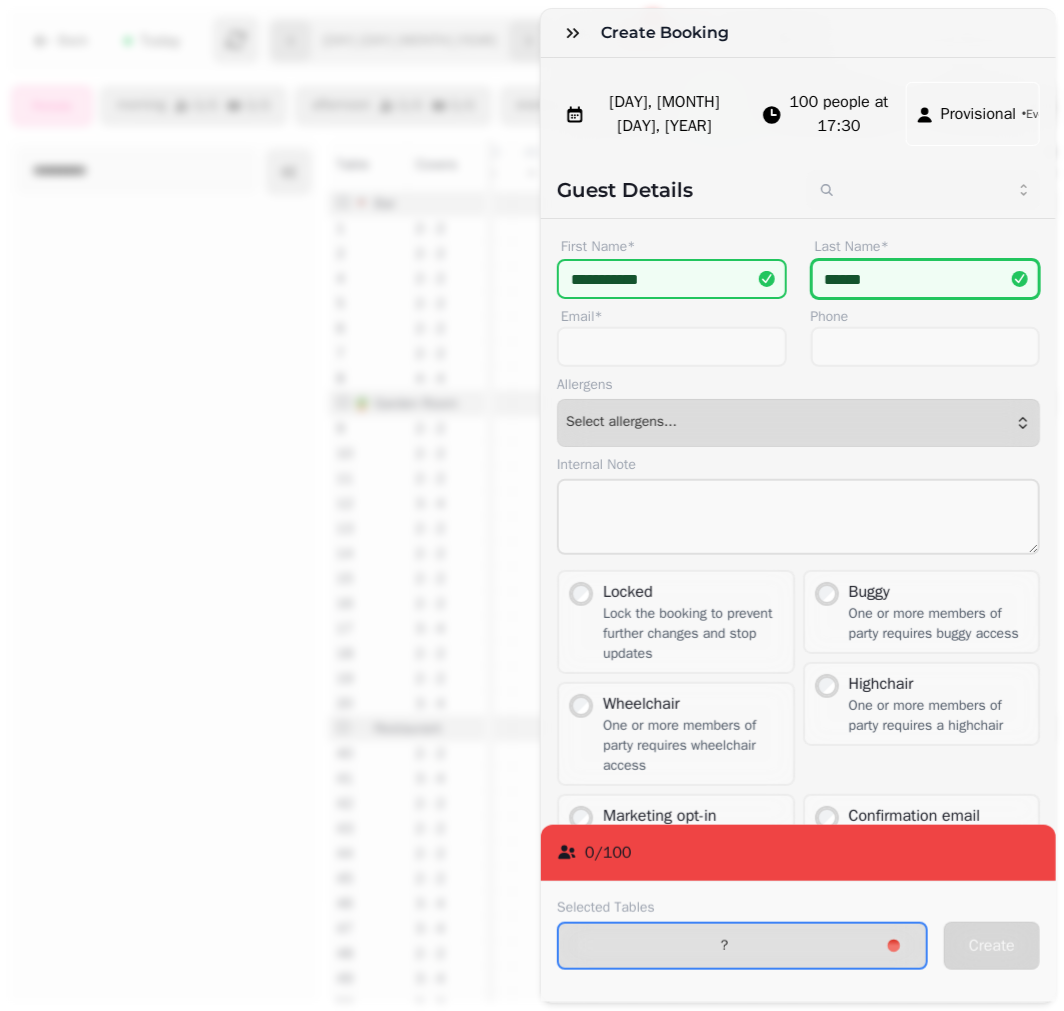 click on "******" at bounding box center (926, 279) 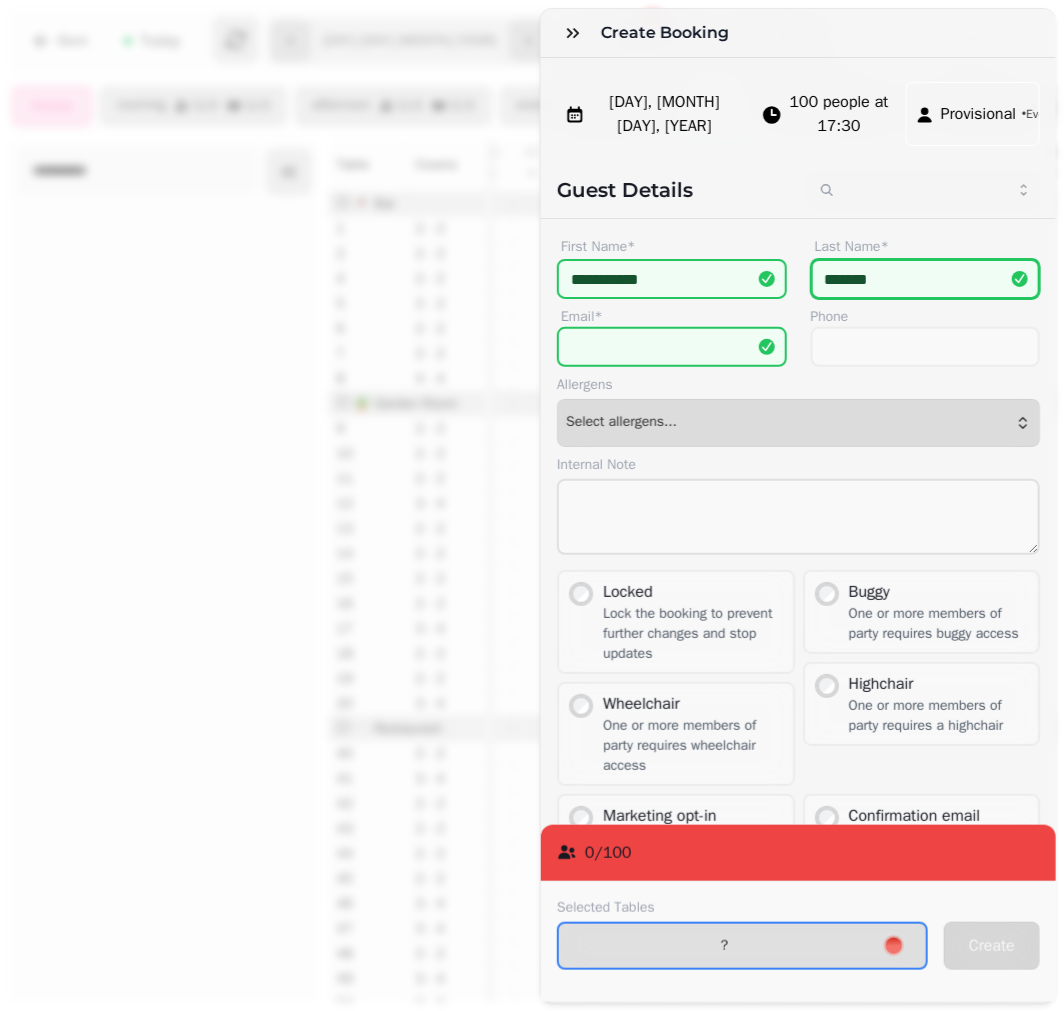 type on "*******" 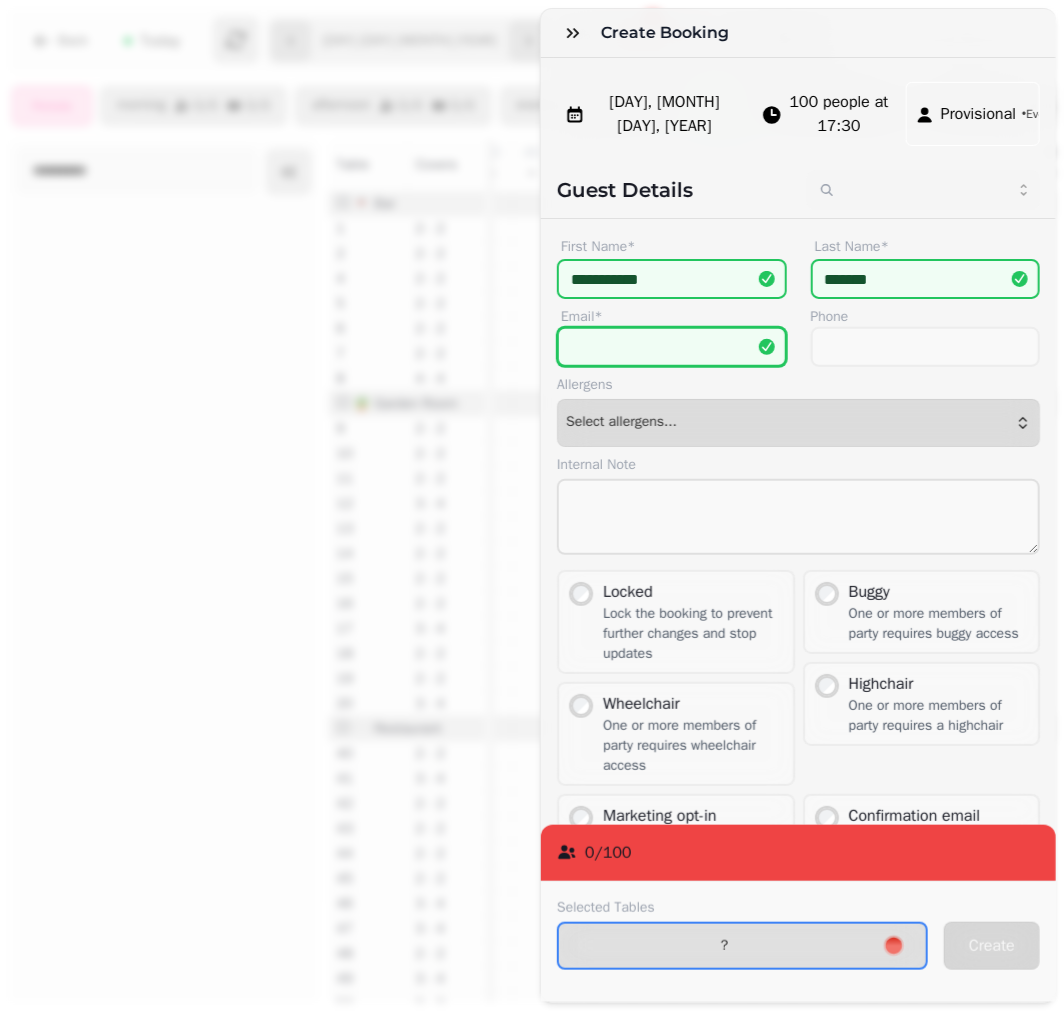 drag, startPoint x: 652, startPoint y: 368, endPoint x: 663, endPoint y: 363, distance: 12.083046 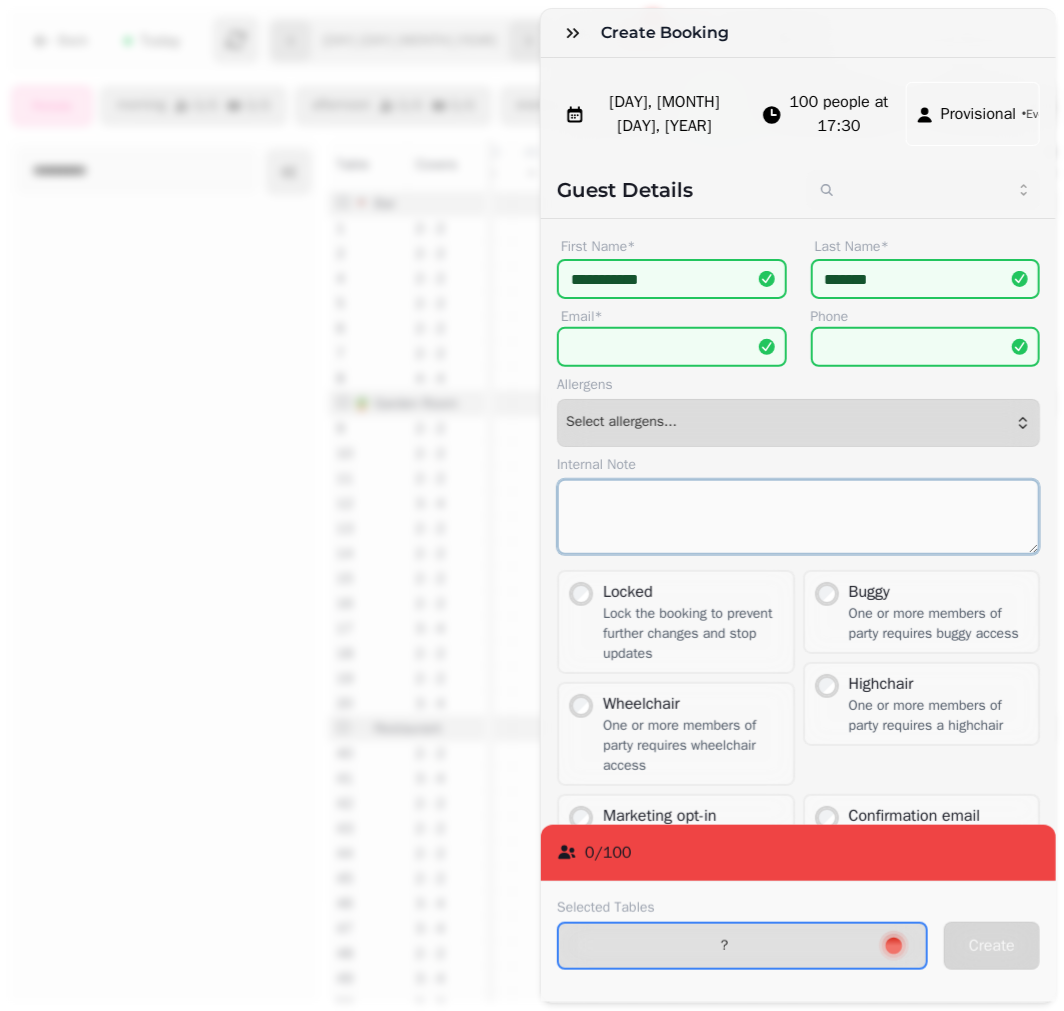 click at bounding box center (798, 517) 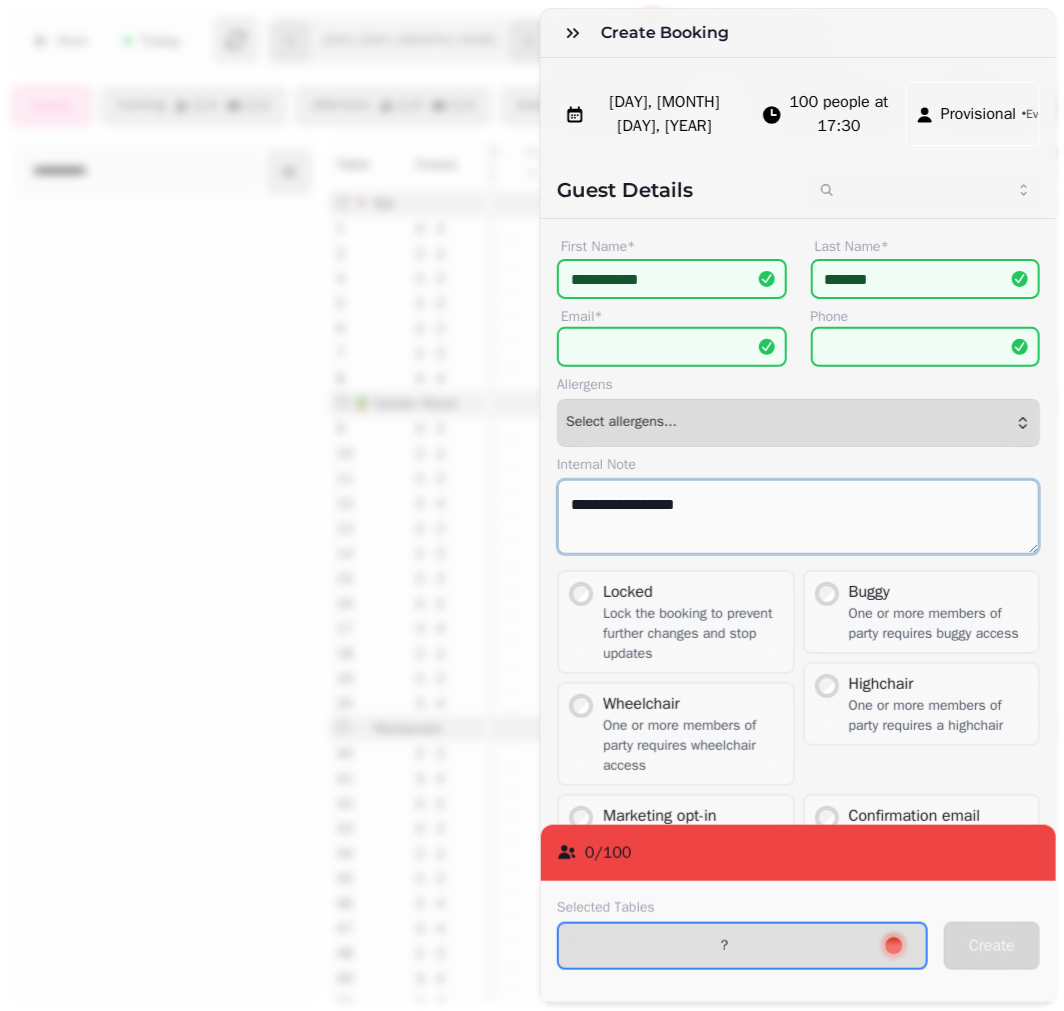 paste on "**********" 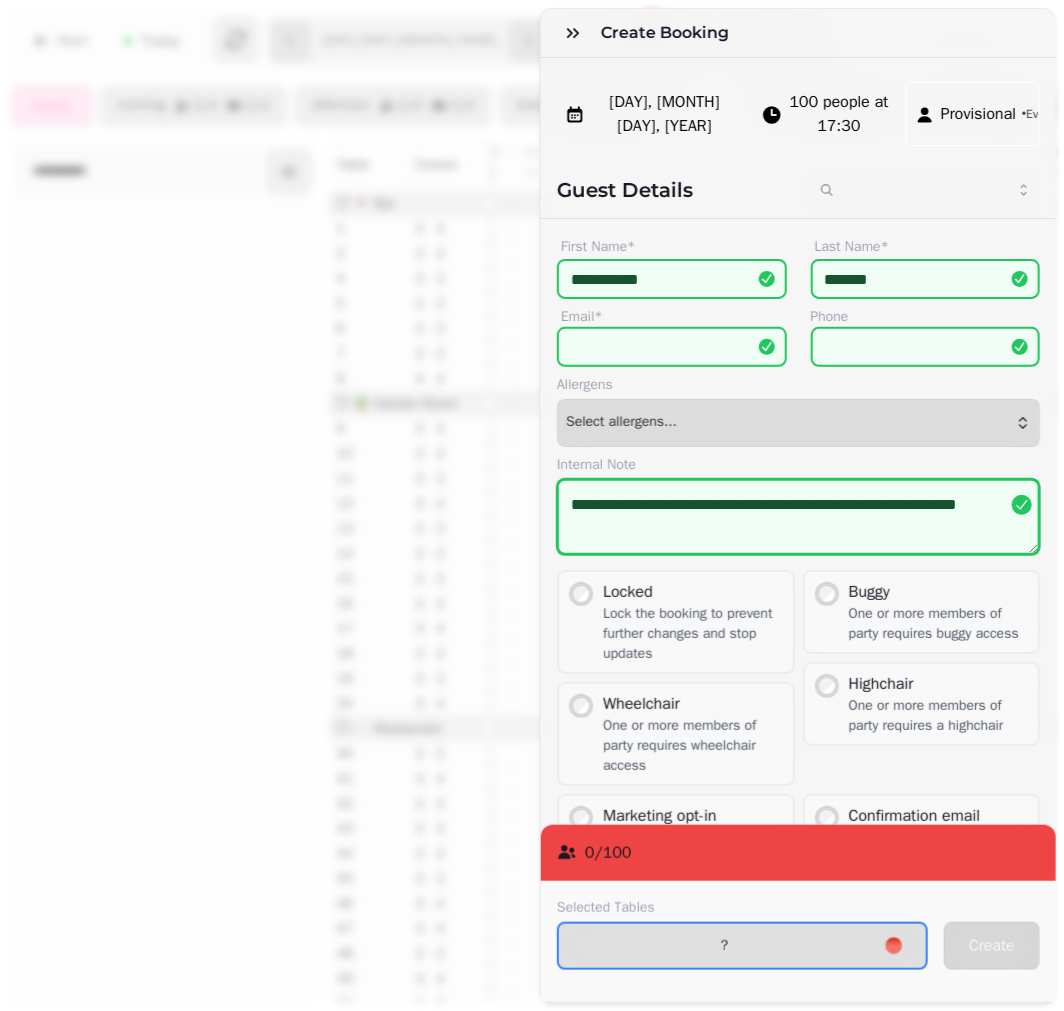 scroll, scrollTop: 11, scrollLeft: 0, axis: vertical 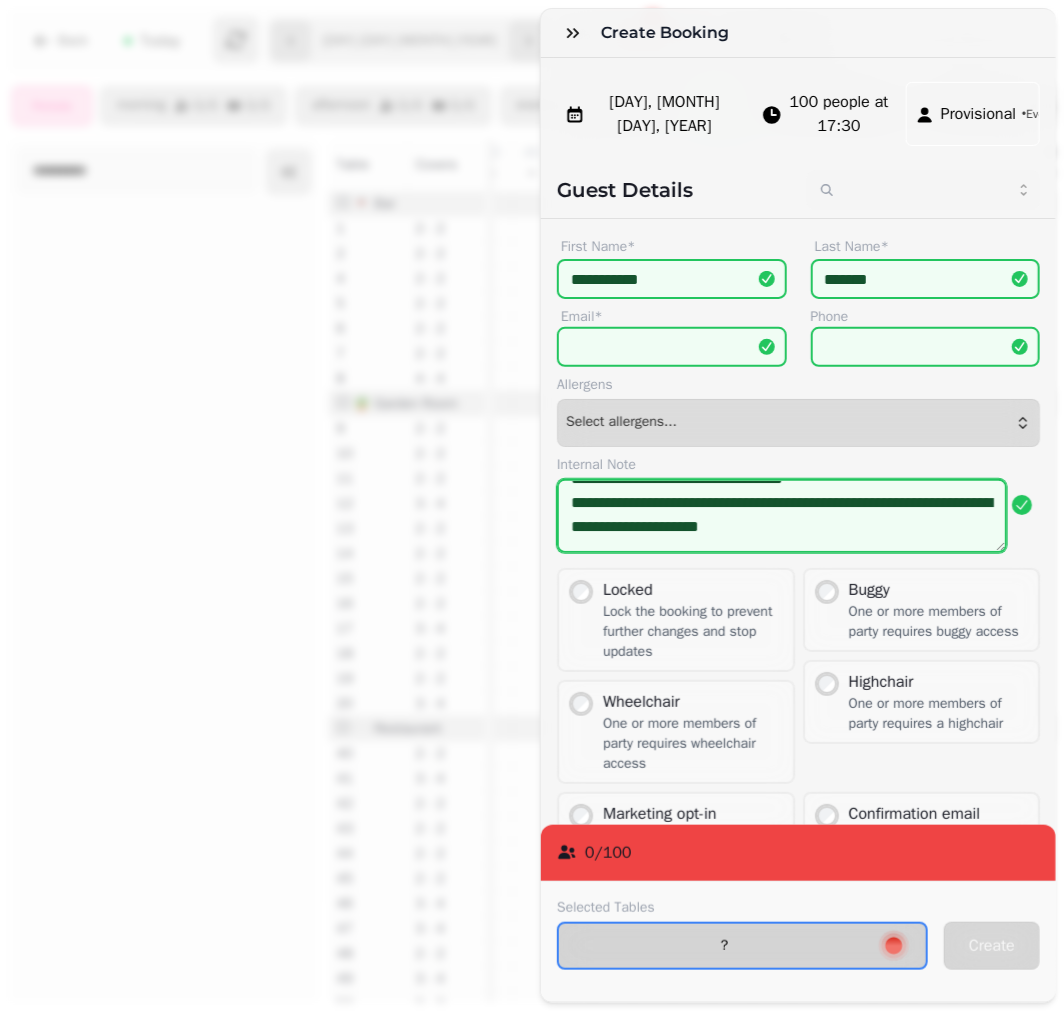 type on "**********" 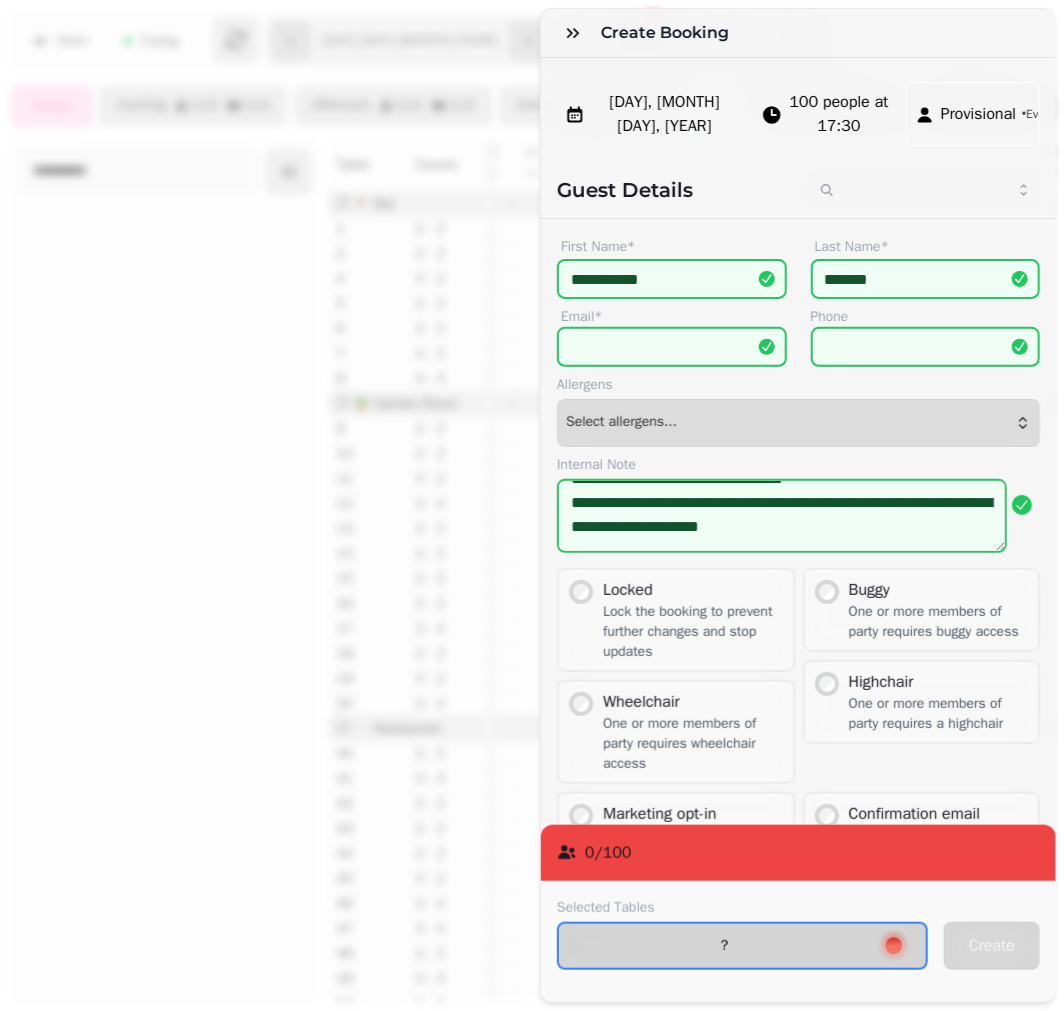 click on "?" at bounding box center (742, 946) 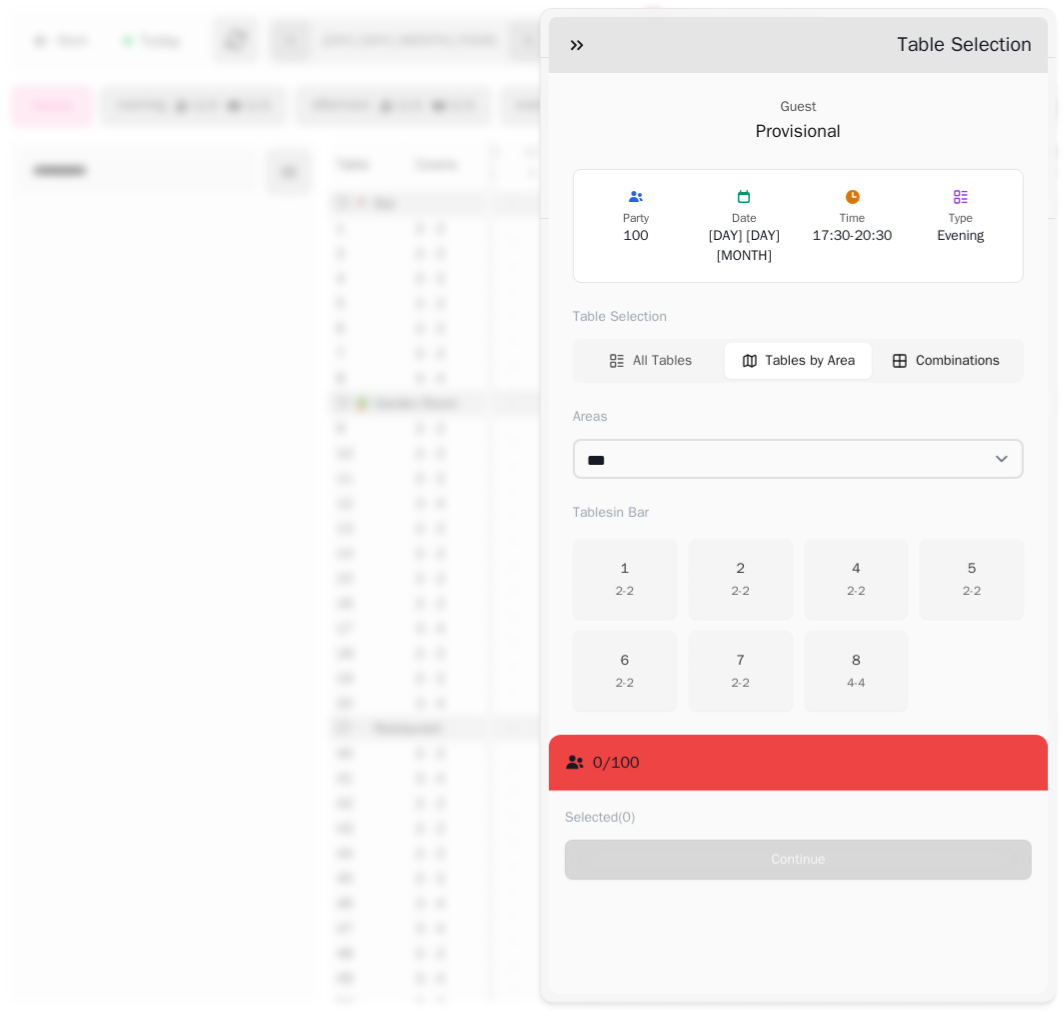 click on "Combinations" at bounding box center [958, 361] 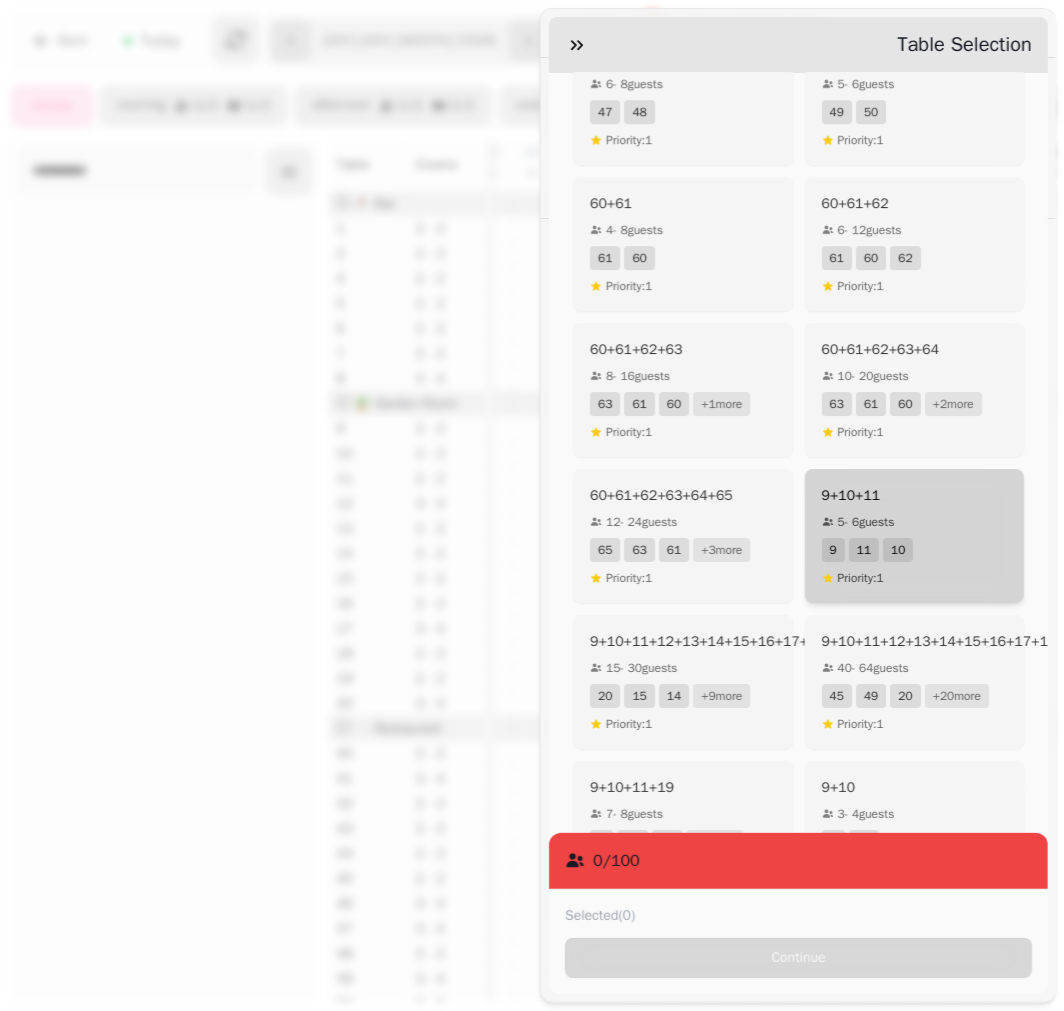 scroll, scrollTop: 2103, scrollLeft: 0, axis: vertical 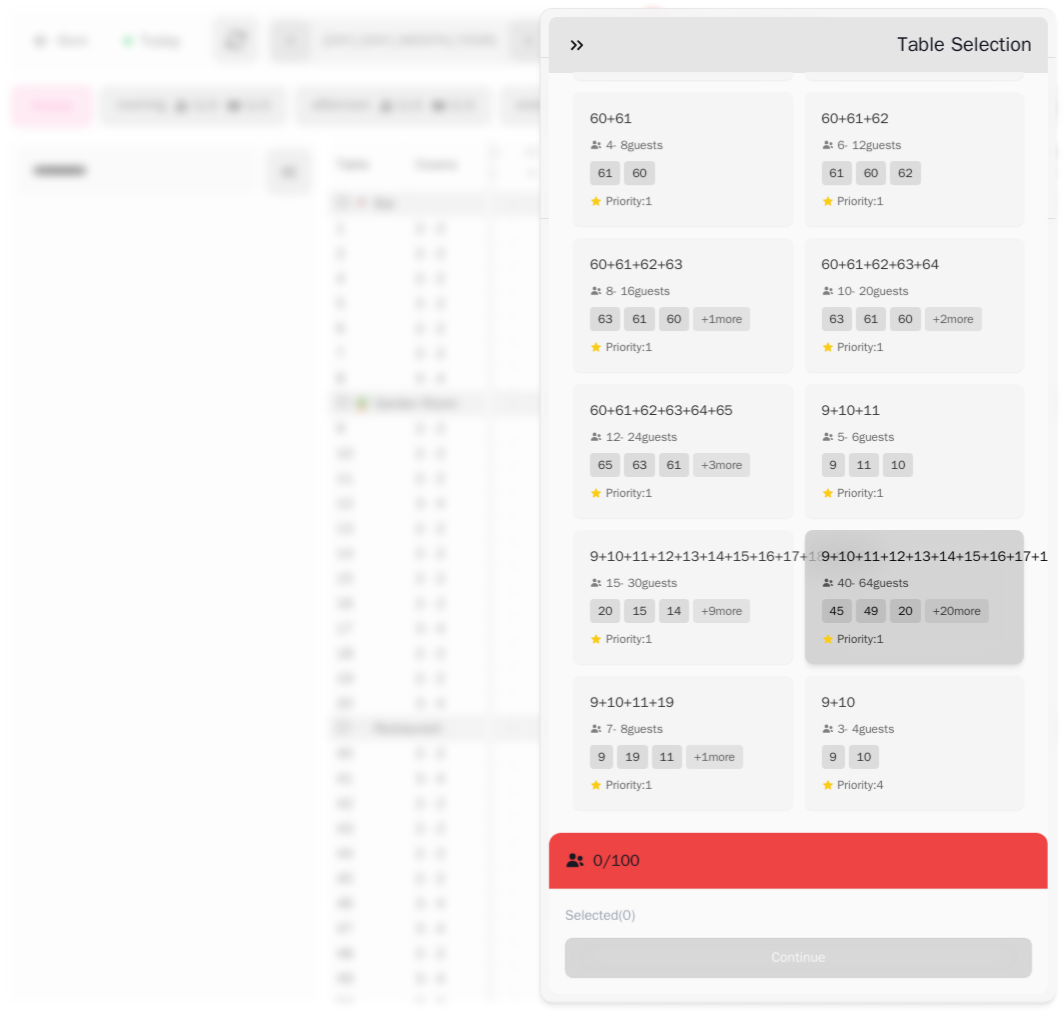 click on "9+10+11+12+13+14+15+16+17+18+19+20+40+41+42+43+44+45+46+47+48+49+50 40  -   64  guests 45 49 20 + 20  more Priority:  1" at bounding box center [915, 597] 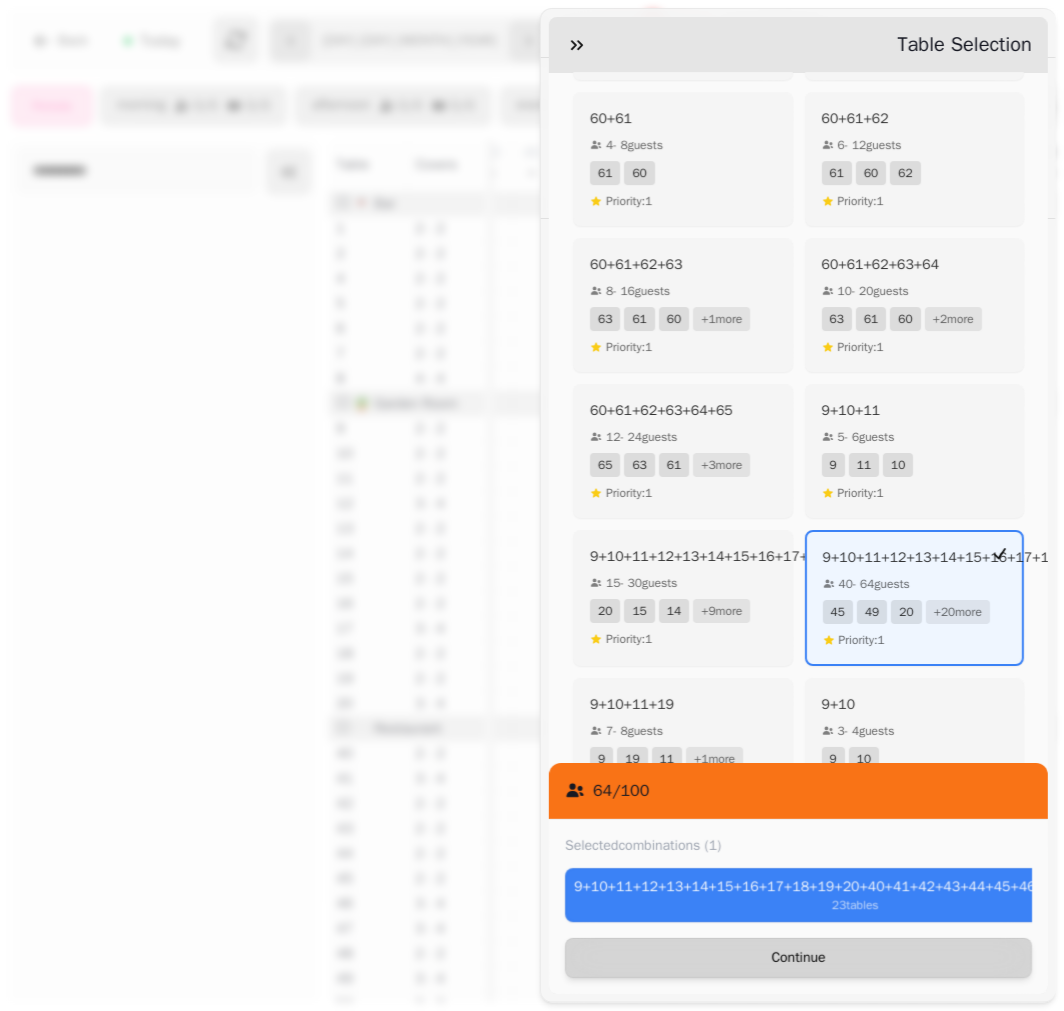click on "Continue" at bounding box center (798, 958) 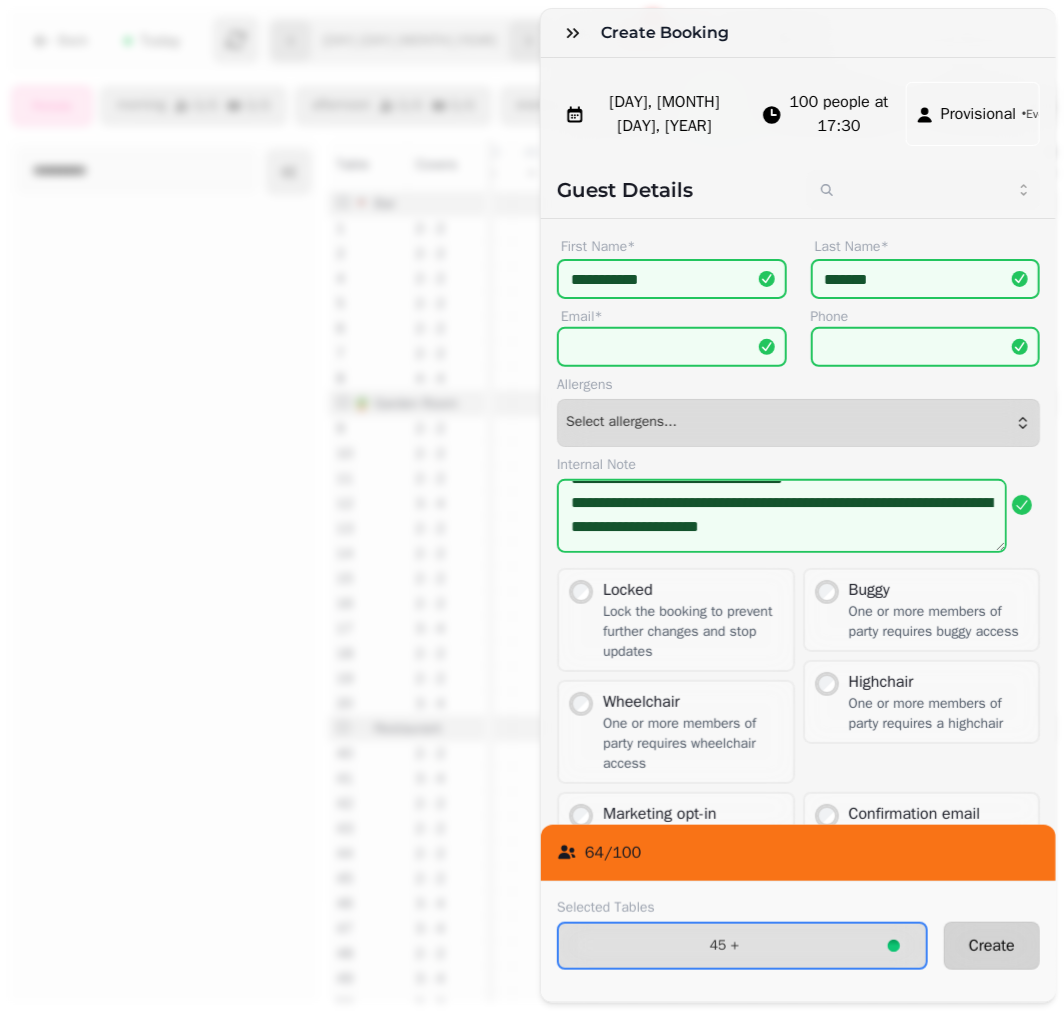 click on "Create" at bounding box center [992, 946] 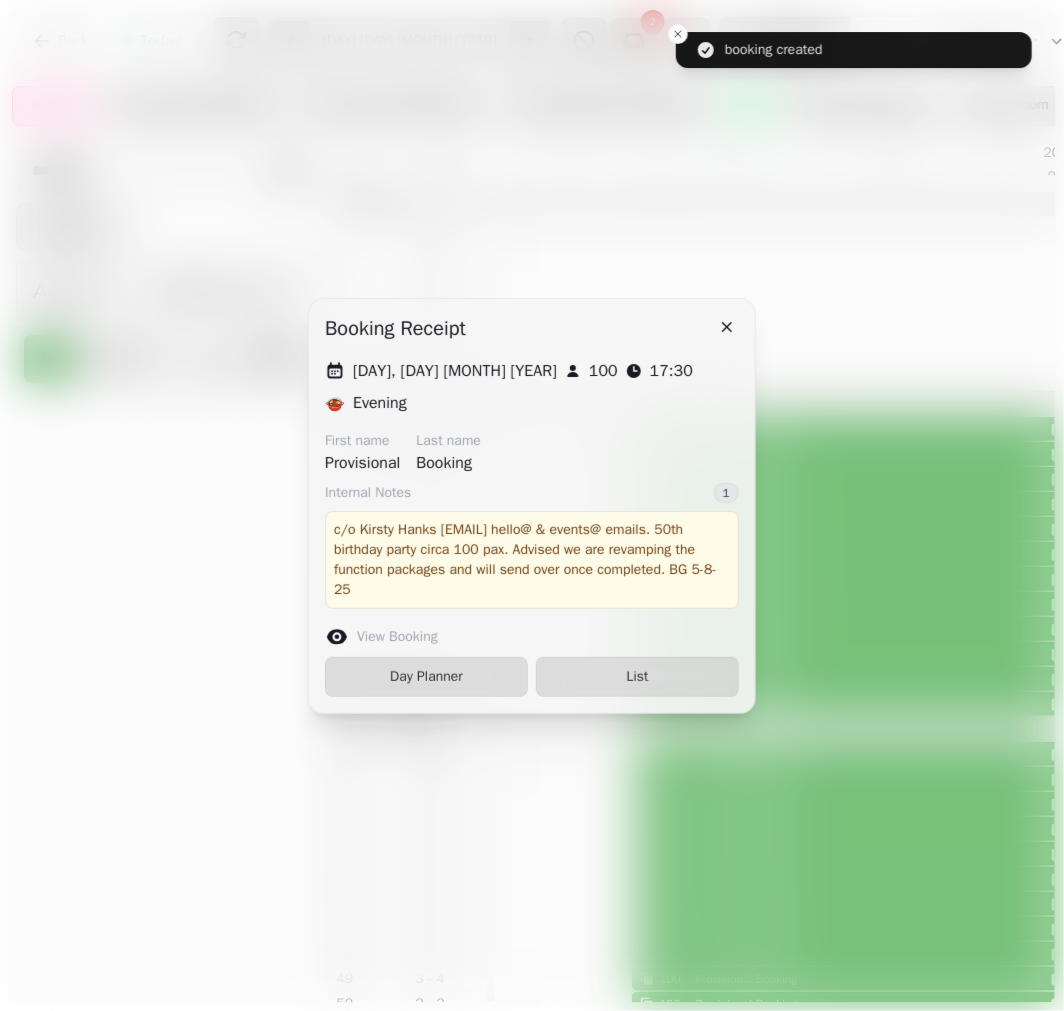 click 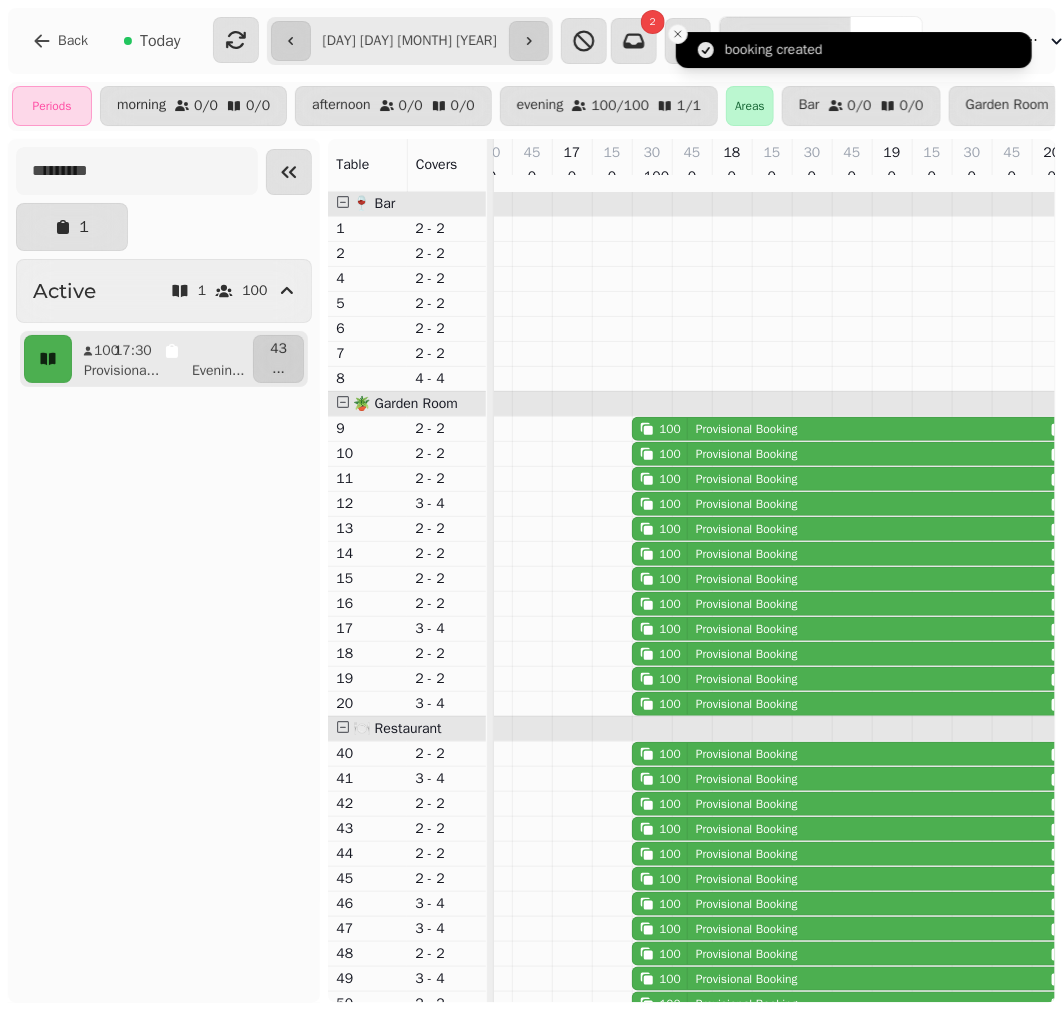 click 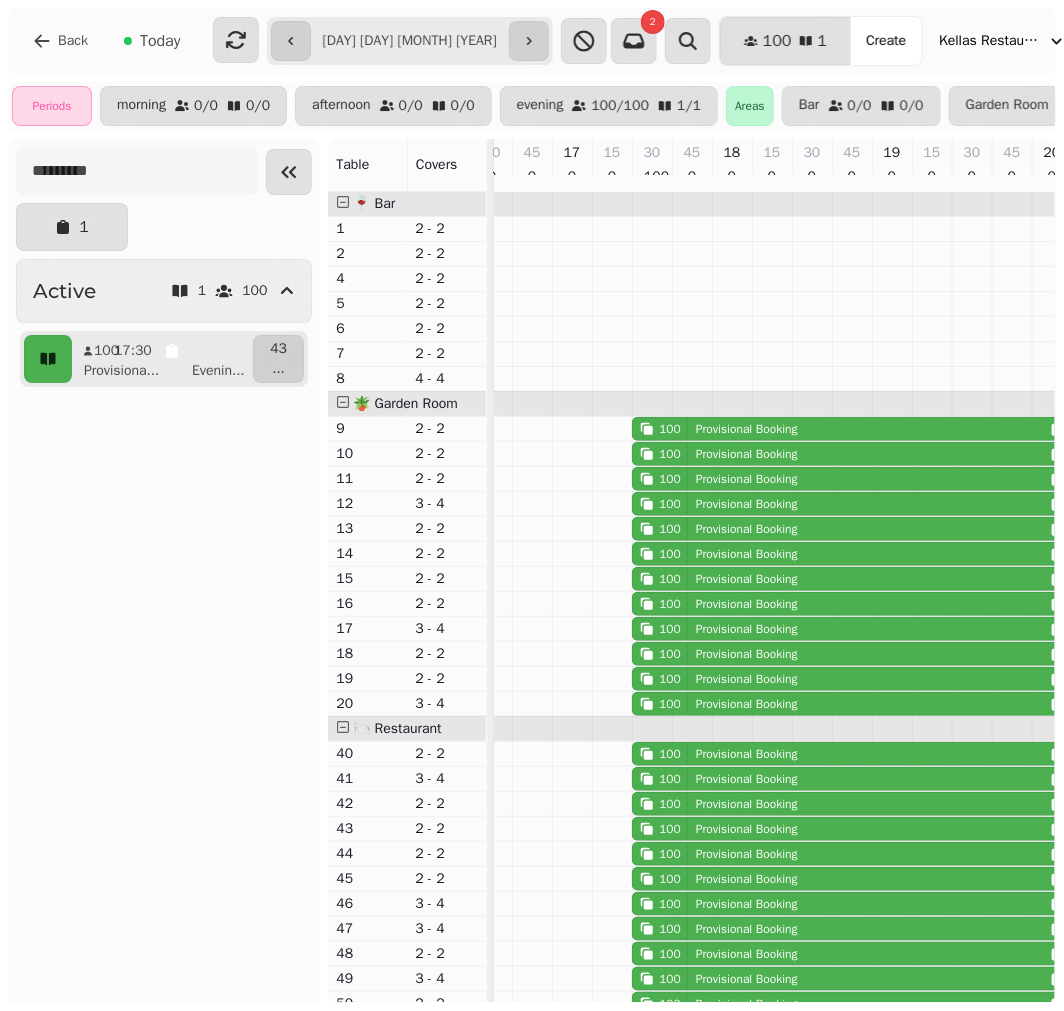 drag, startPoint x: 390, startPoint y: 36, endPoint x: 408, endPoint y: 50, distance: 22.803509 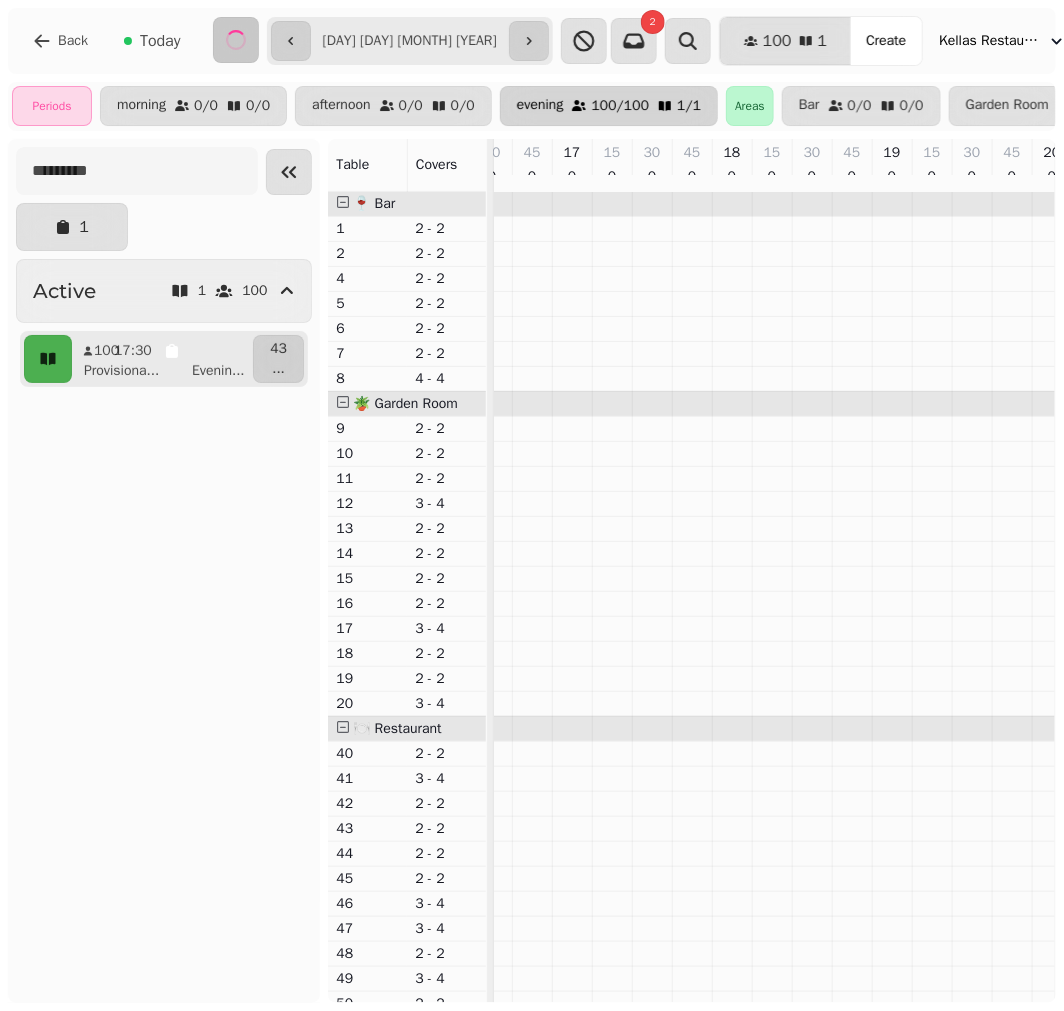 scroll, scrollTop: 0, scrollLeft: 446, axis: horizontal 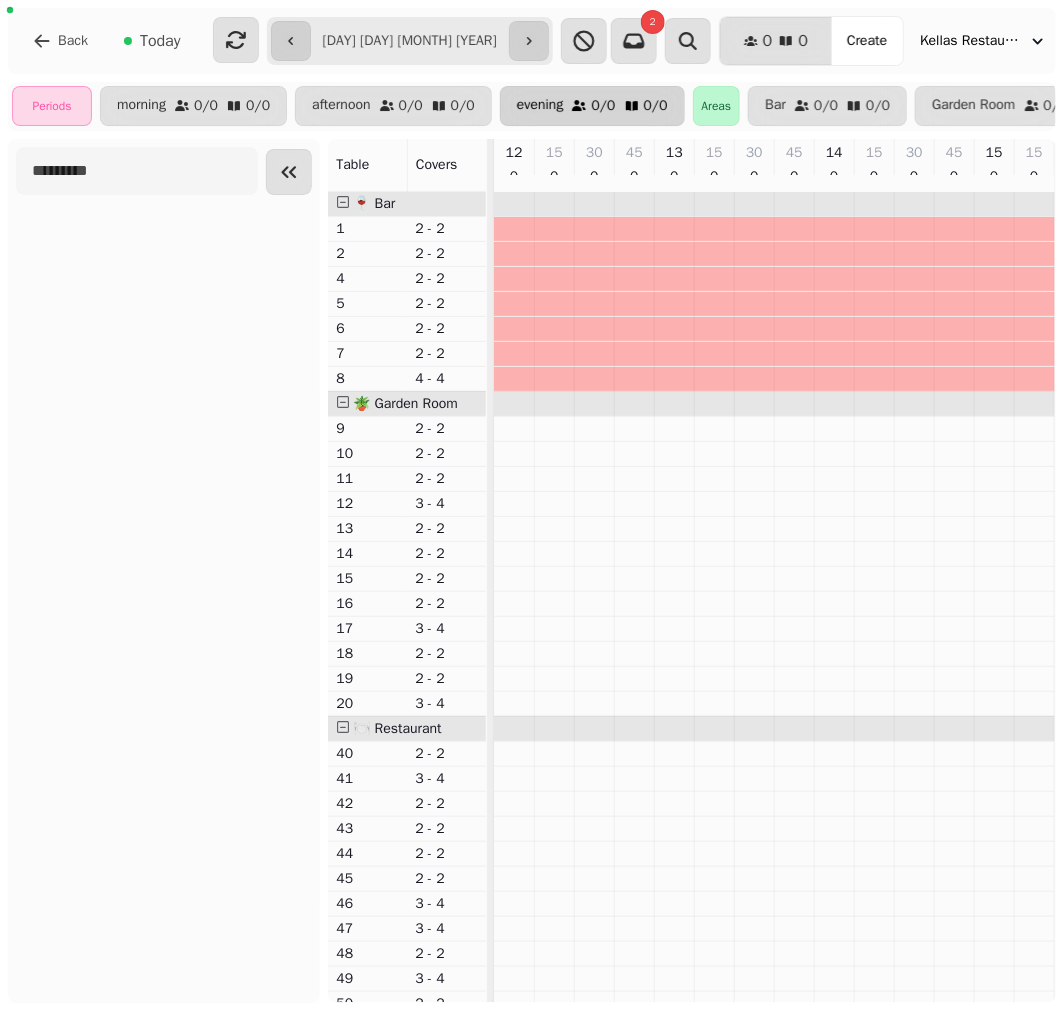 type on "**********" 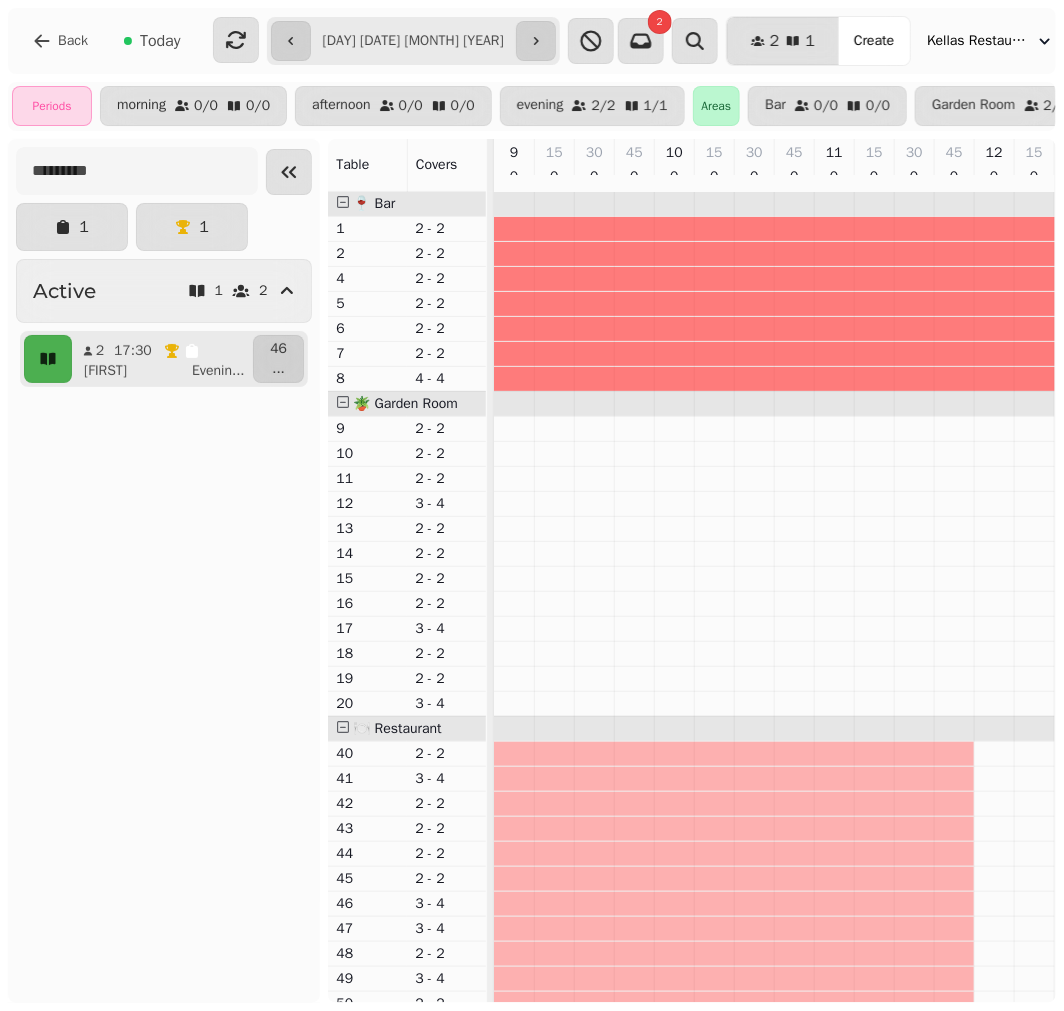 scroll, scrollTop: 0, scrollLeft: 446, axis: horizontal 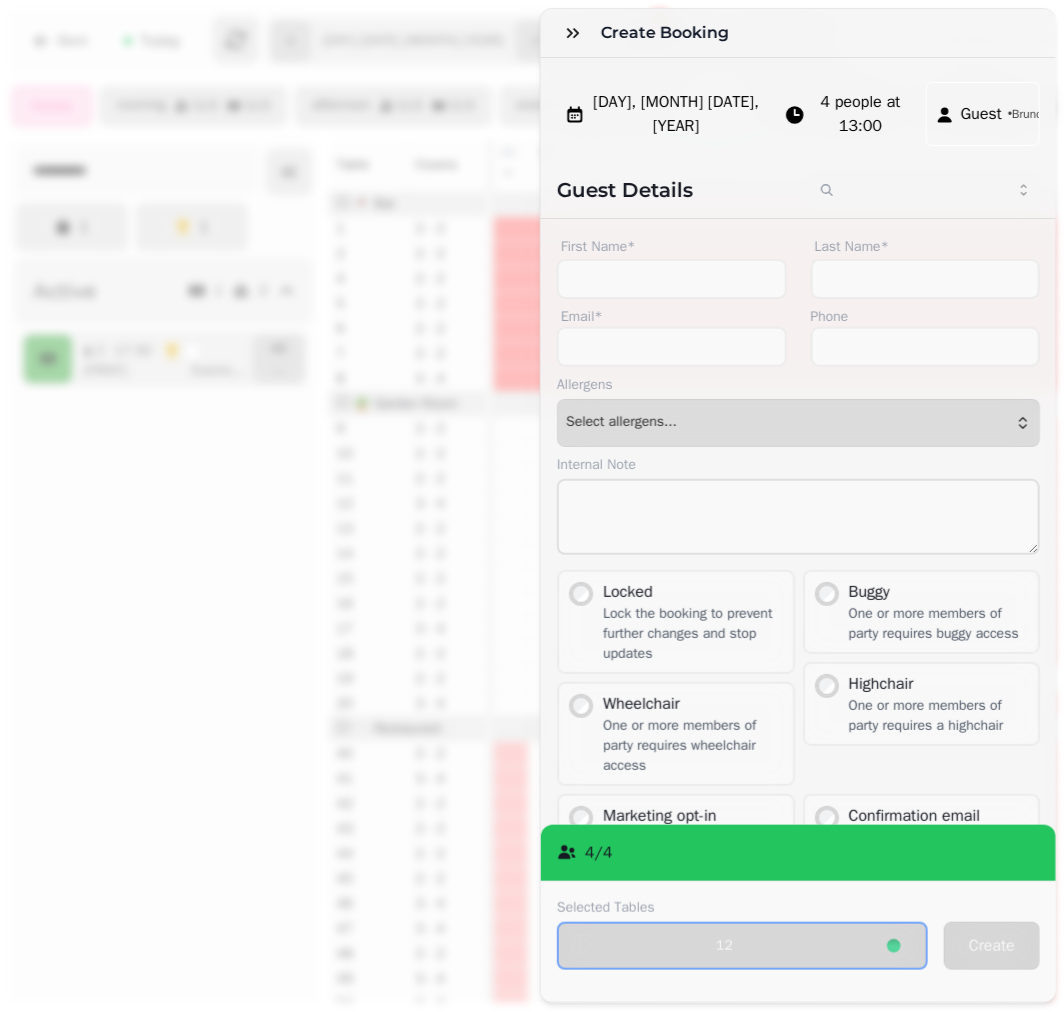 click on "Guest • Brunch" at bounding box center (983, 114) 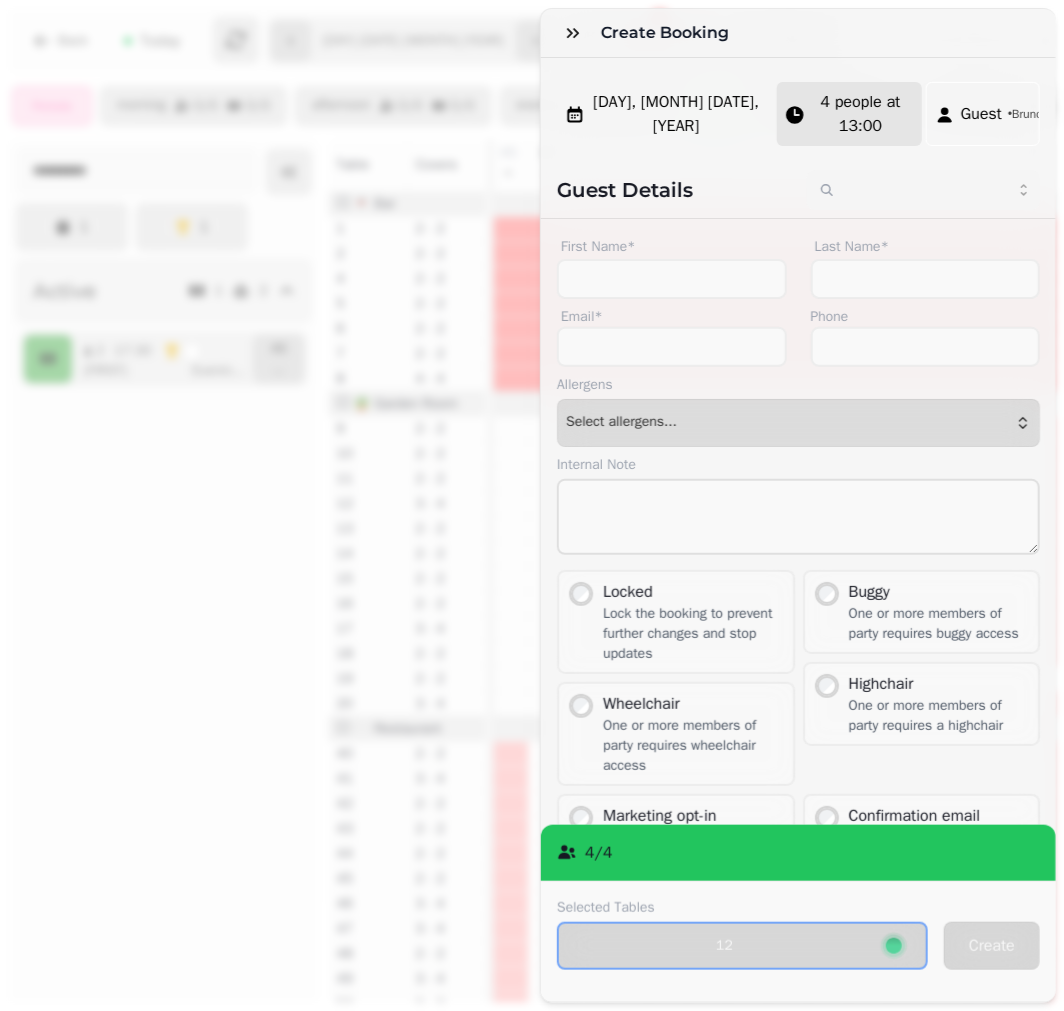 click on "4 people at 13:00" at bounding box center (860, 114) 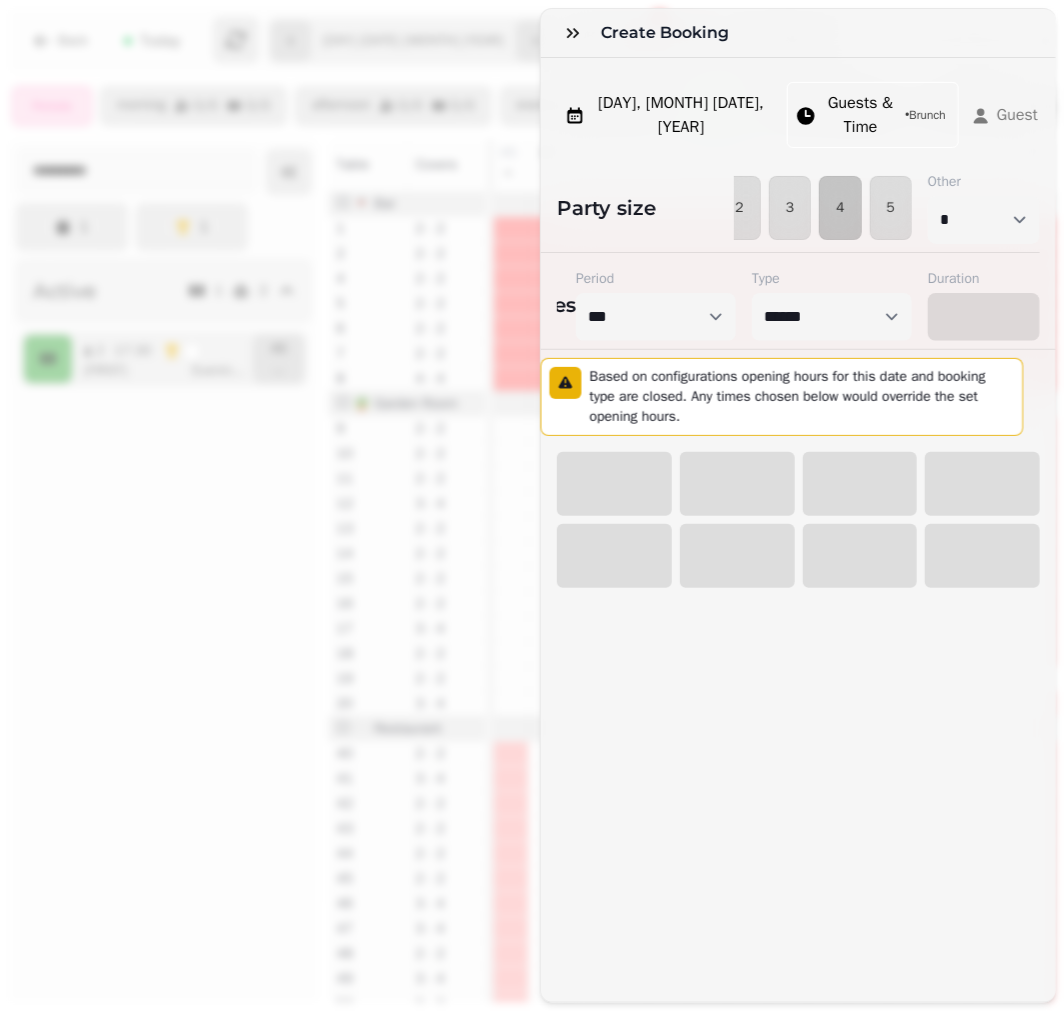 select on "****" 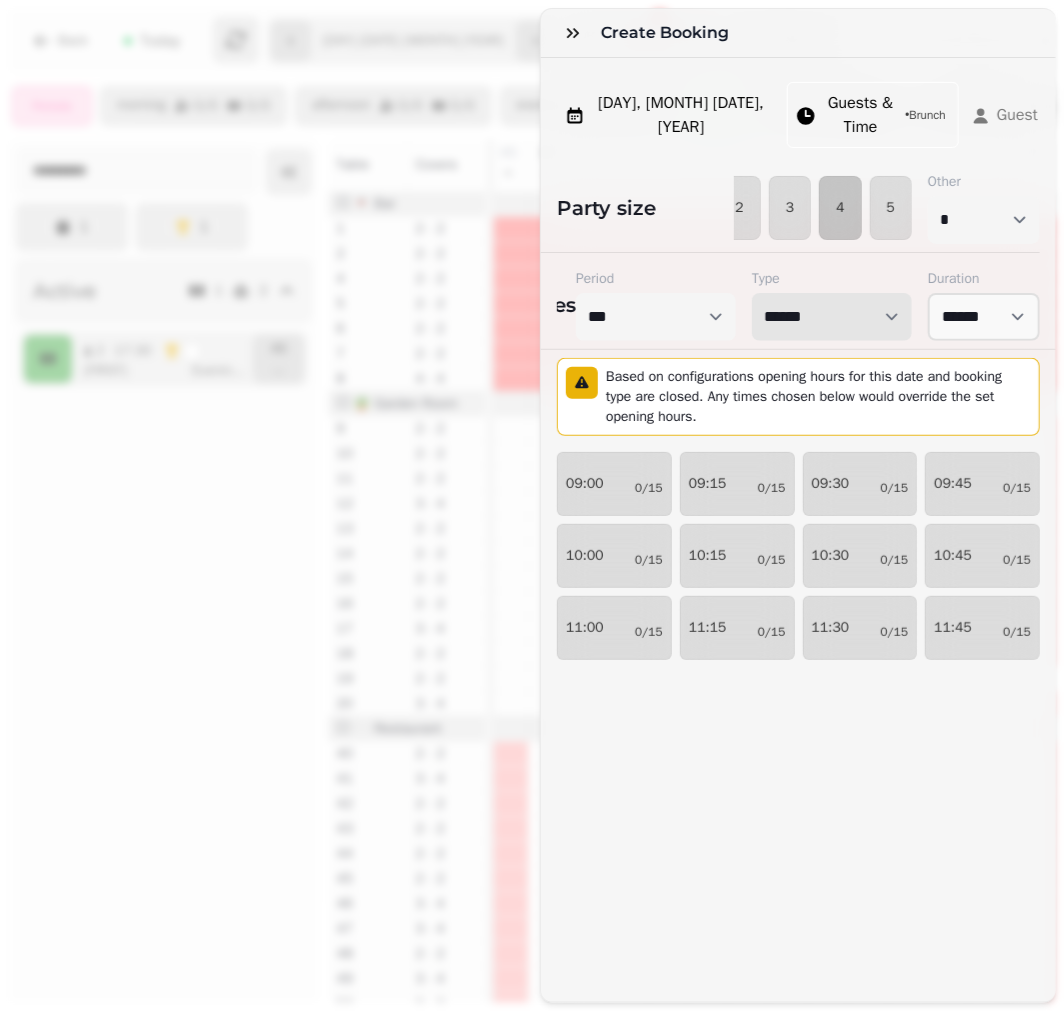 click on "****** ***** *******" at bounding box center (832, 317) 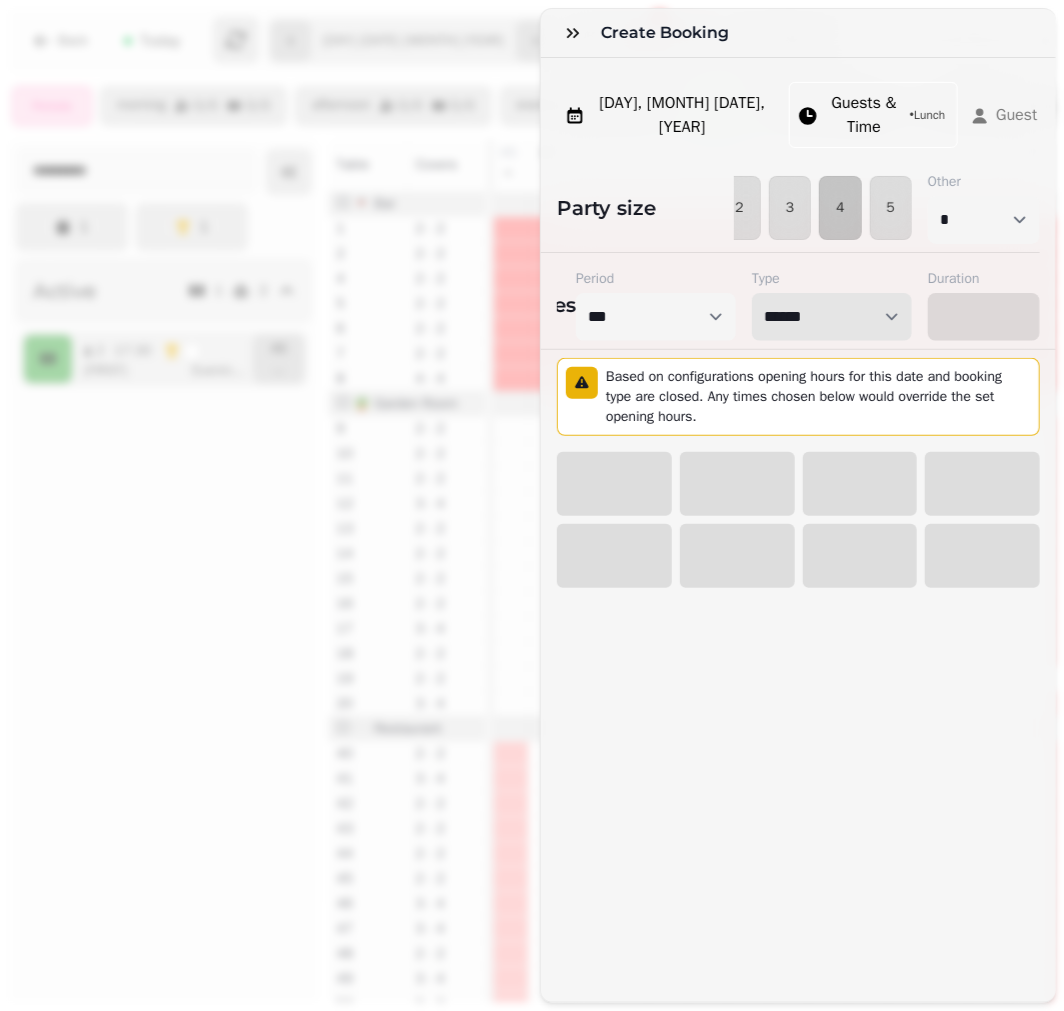 select on "****" 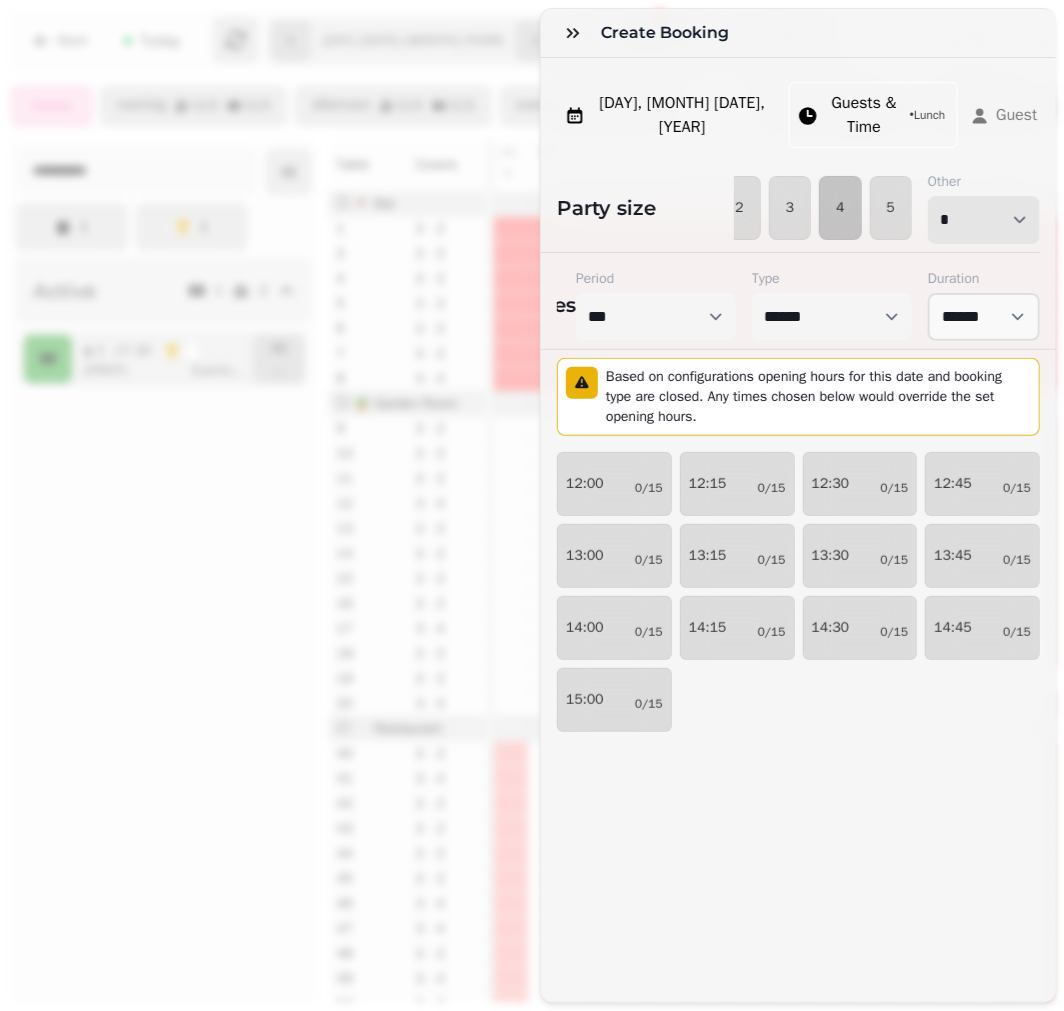 click on "* * * * * * * * * ** ** ** ** ** ** ** ** ** ** ** ** ** ** ** ** ** ** ** ** ** ** ** ** ** ** ** ** ** ** ** ** ** ** ** ** ** ** ** ** ** ** ** ** ** ** ** ** ** ** ** ** ** ** ** ** ** ** ** ** ** ** ** ** ** ** ** ** ** ** ** ** ** ** ** ** ** ** ** ** ** ** ** ** ** ** ** ** ** ** *** *** *** *** *** *** *** *** *** *** *** *** *** *** *** *** *** *** *** *** ***" at bounding box center [984, 220] 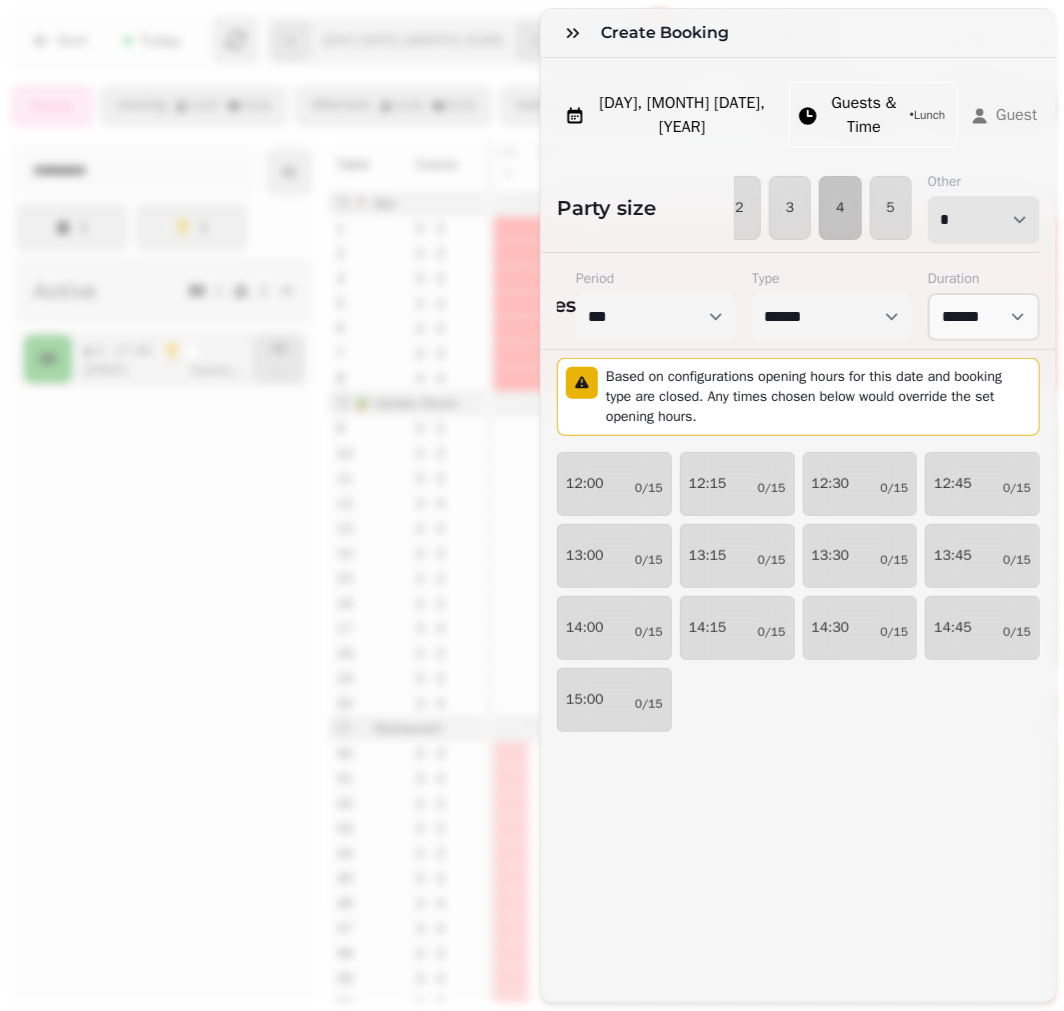 select on "**" 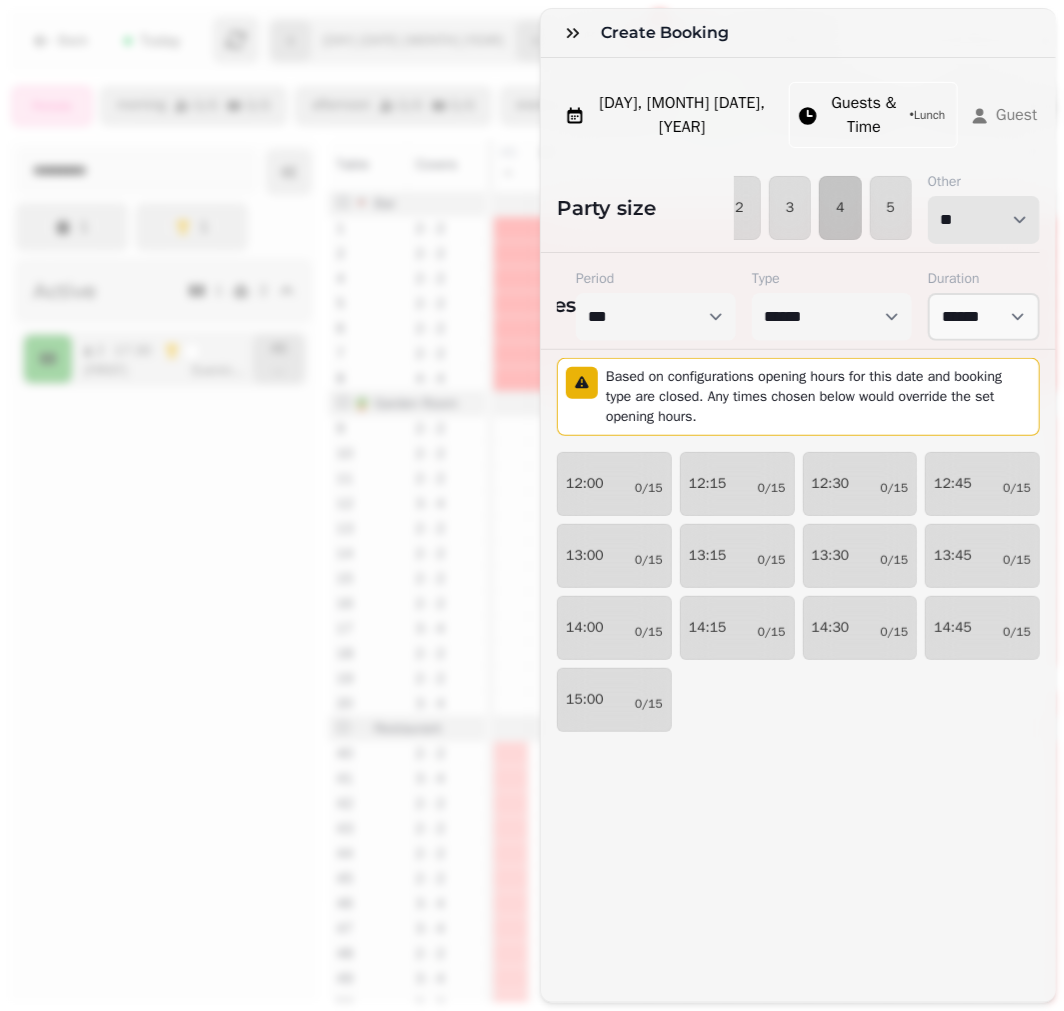 click on "* * * * * * * * * ** ** ** ** ** ** ** ** ** ** ** ** ** ** ** ** ** ** ** ** ** ** ** ** ** ** ** ** ** ** ** ** ** ** ** ** ** ** ** ** ** ** ** ** ** ** ** ** ** ** ** ** ** ** ** ** ** ** ** ** ** ** ** ** ** ** ** ** ** ** ** ** ** ** ** ** ** ** ** ** ** ** ** ** ** ** ** ** ** ** *** *** *** *** *** *** *** *** *** *** *** *** *** *** *** *** *** *** *** *** ***" at bounding box center (984, 220) 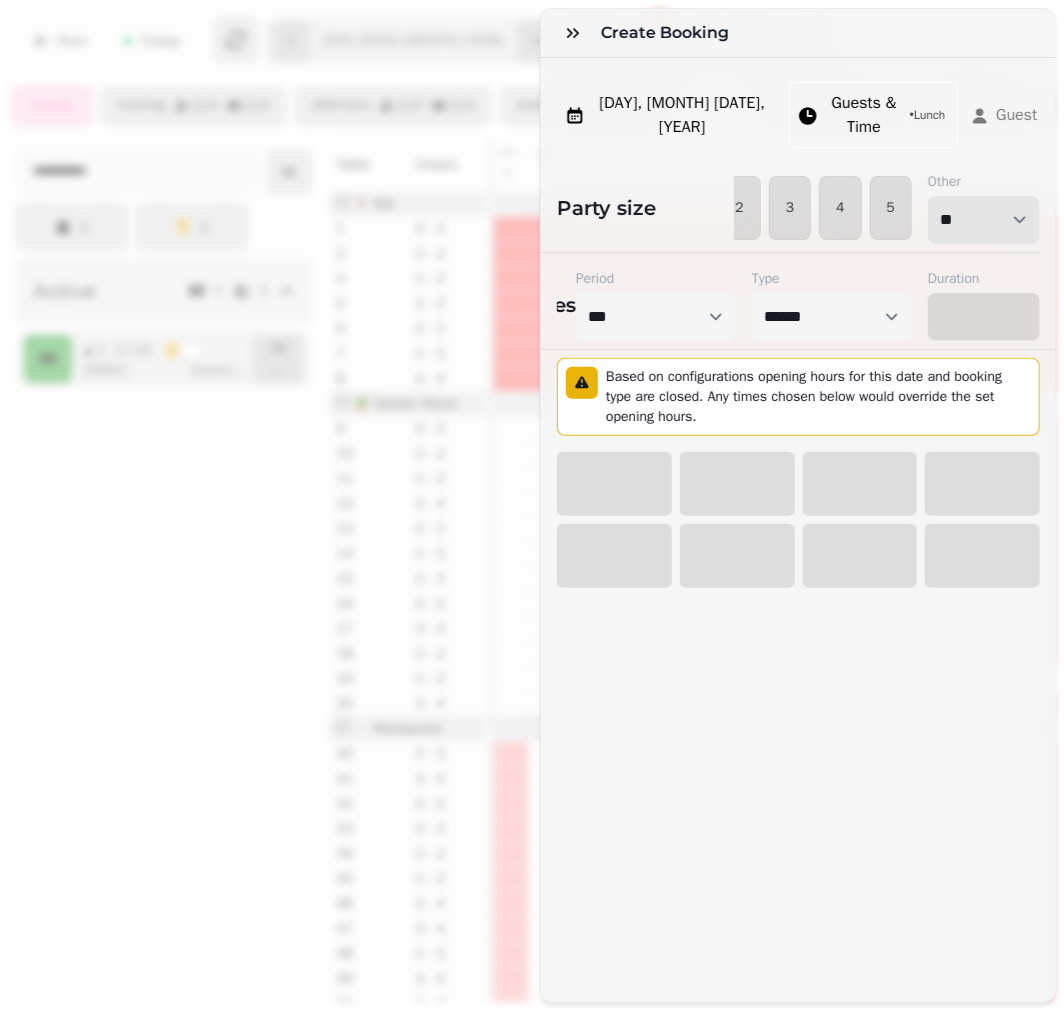 select on "****" 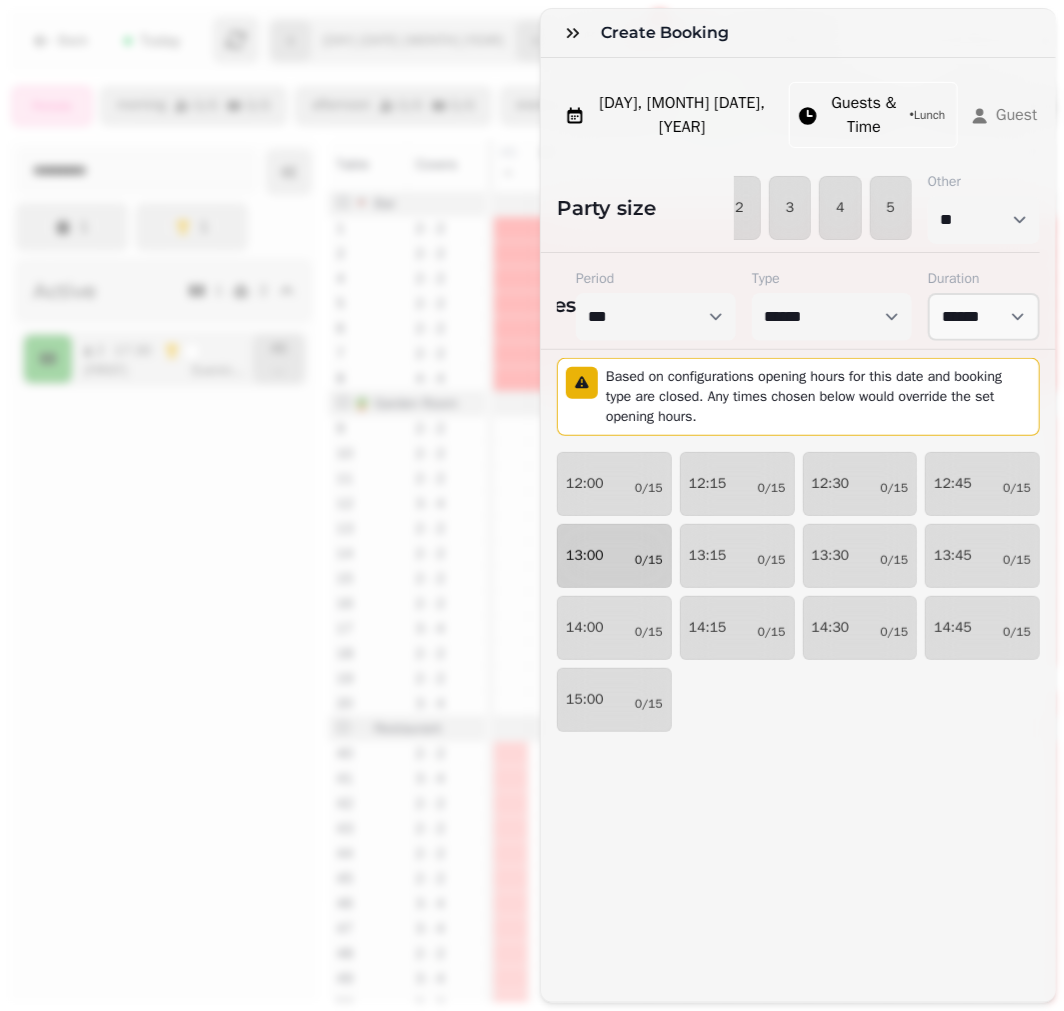 click on "13:00 0/15" at bounding box center [614, 556] 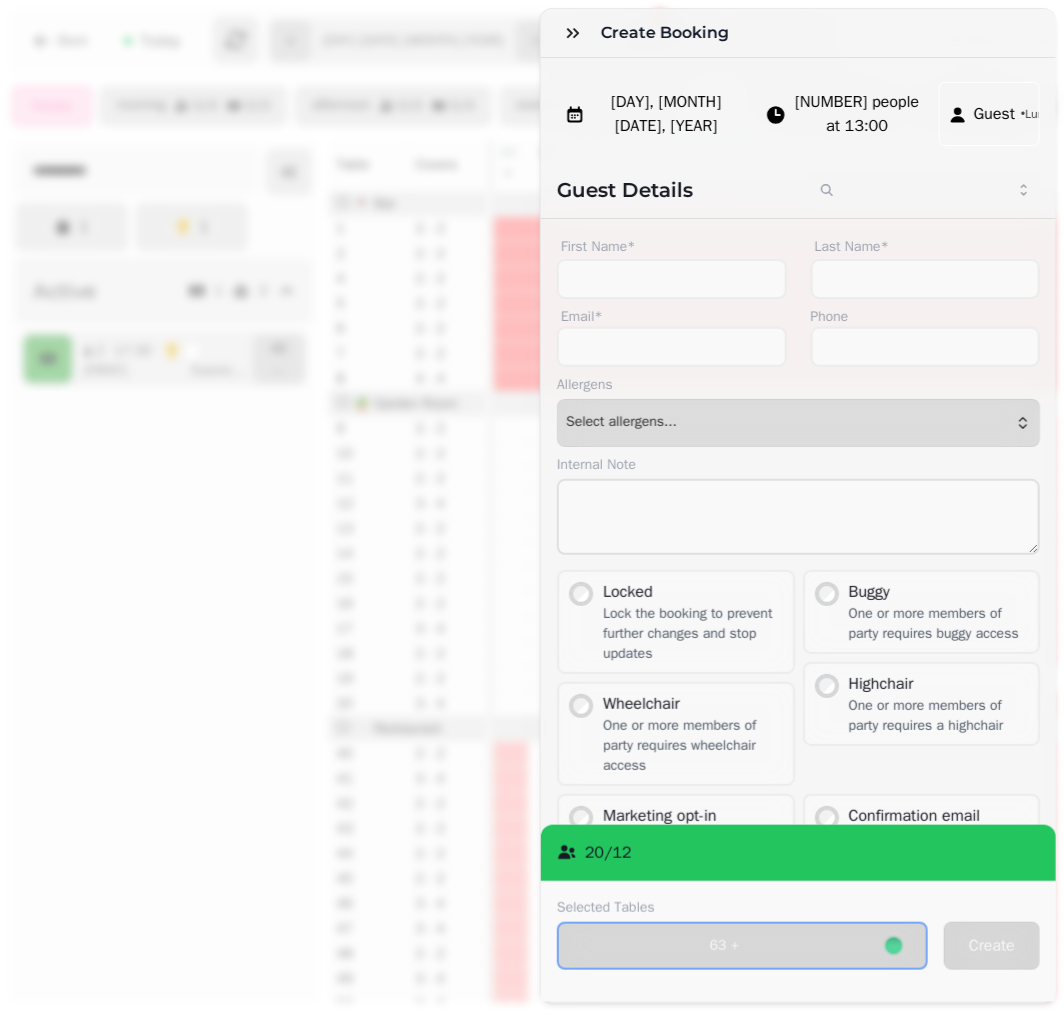 scroll, scrollTop: 108, scrollLeft: 0, axis: vertical 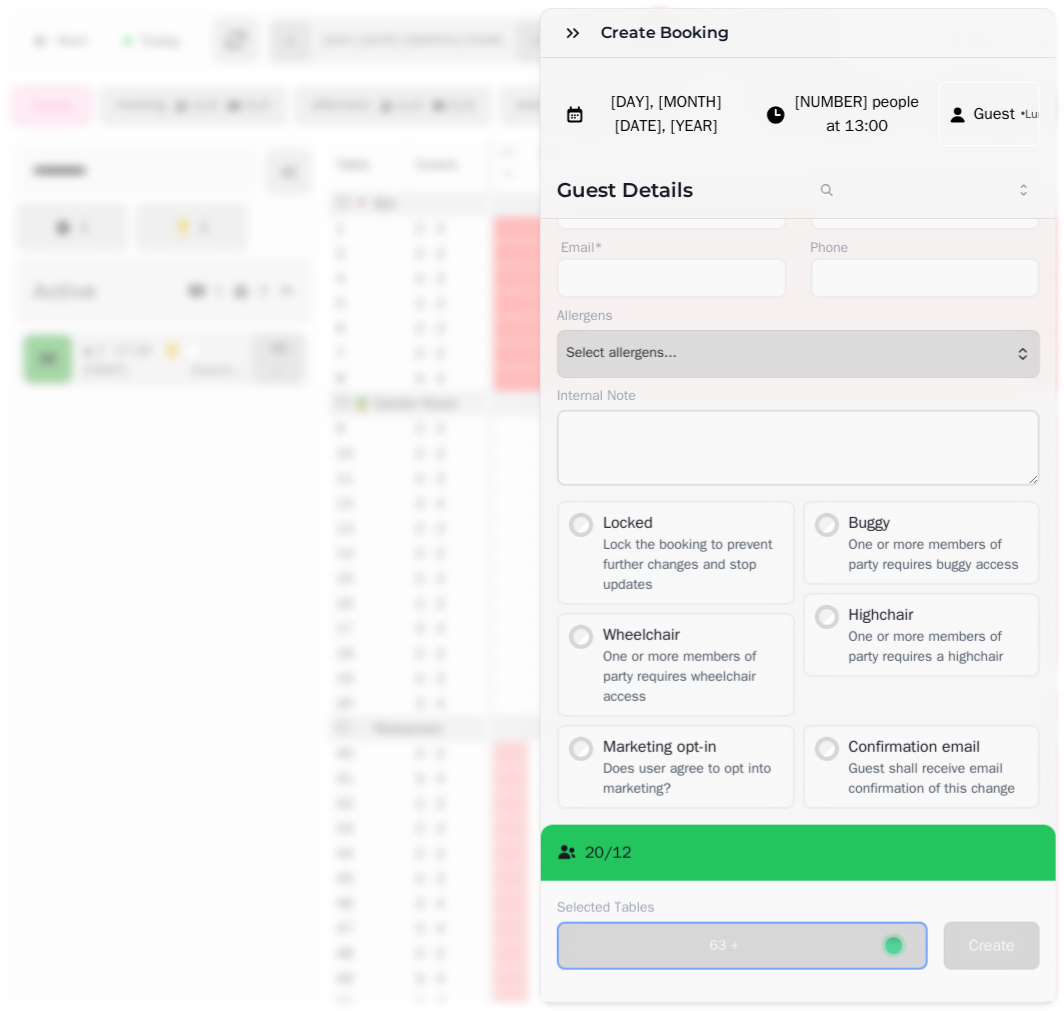 click on "20 / 12" at bounding box center [798, 853] 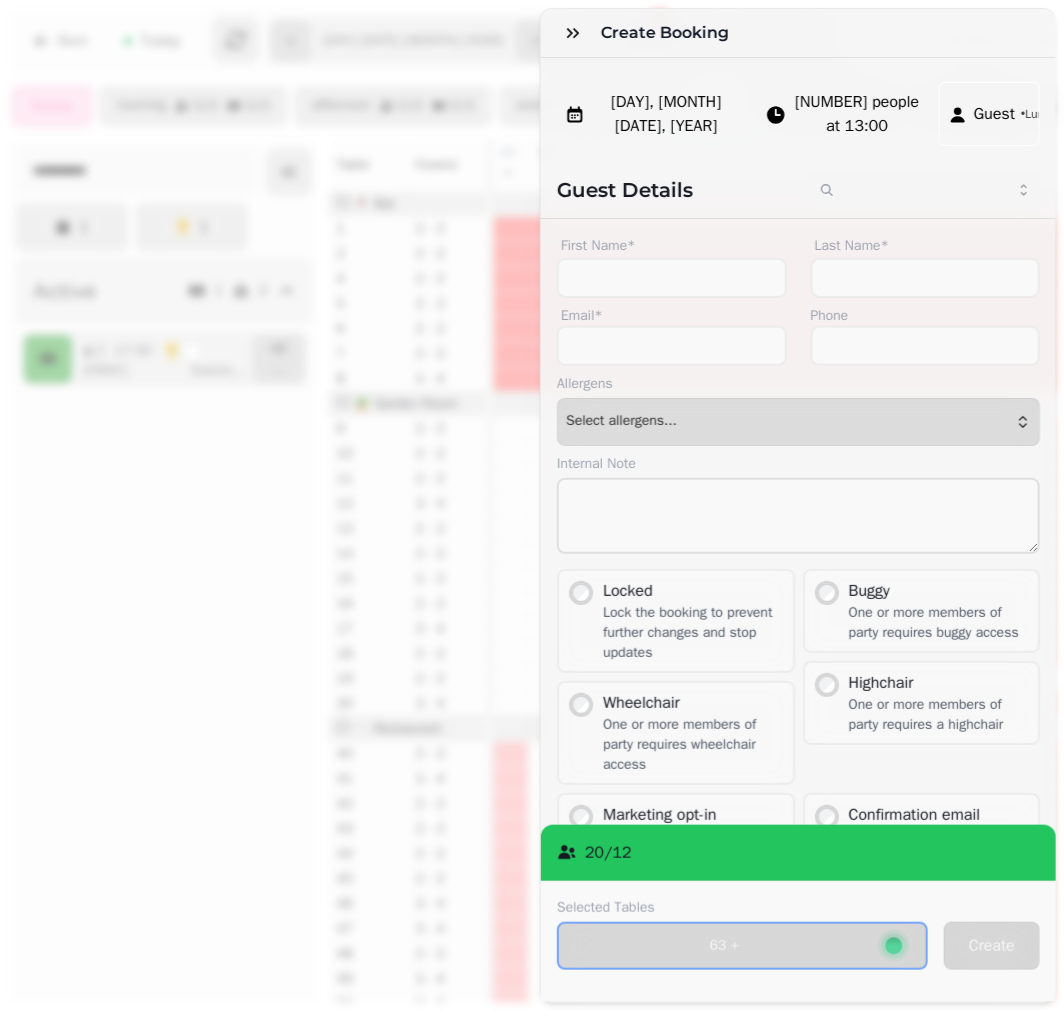 scroll, scrollTop: 0, scrollLeft: 0, axis: both 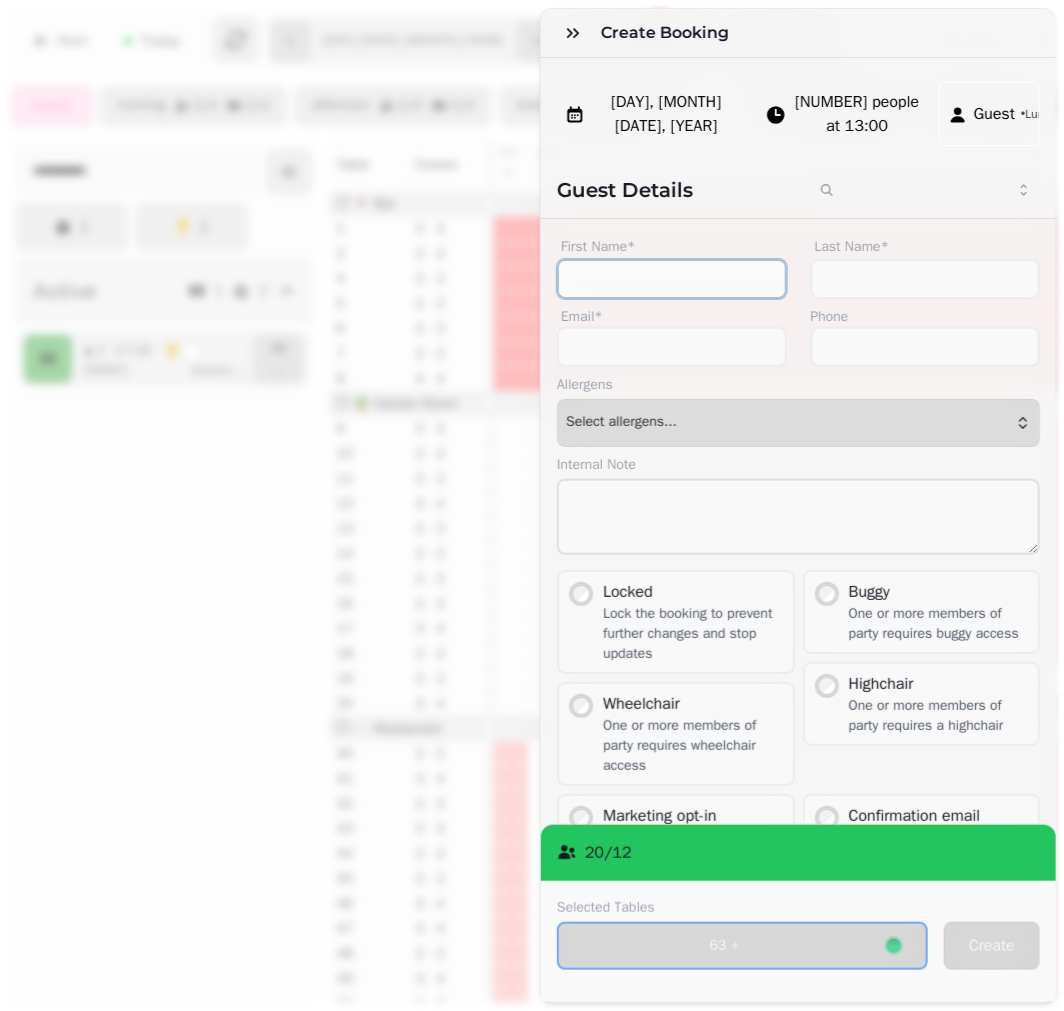 click on "First Name*" at bounding box center (672, 279) 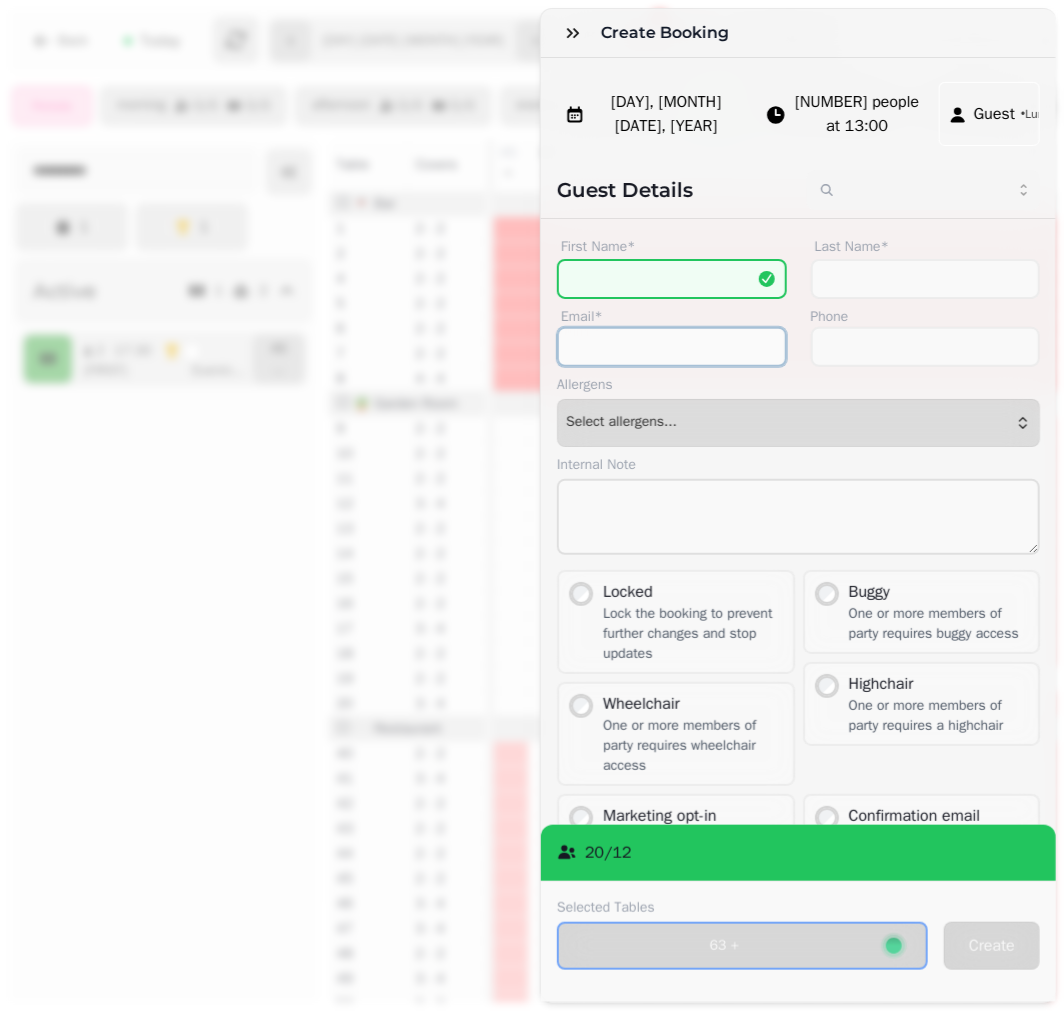 click on "Email*" at bounding box center [672, 347] 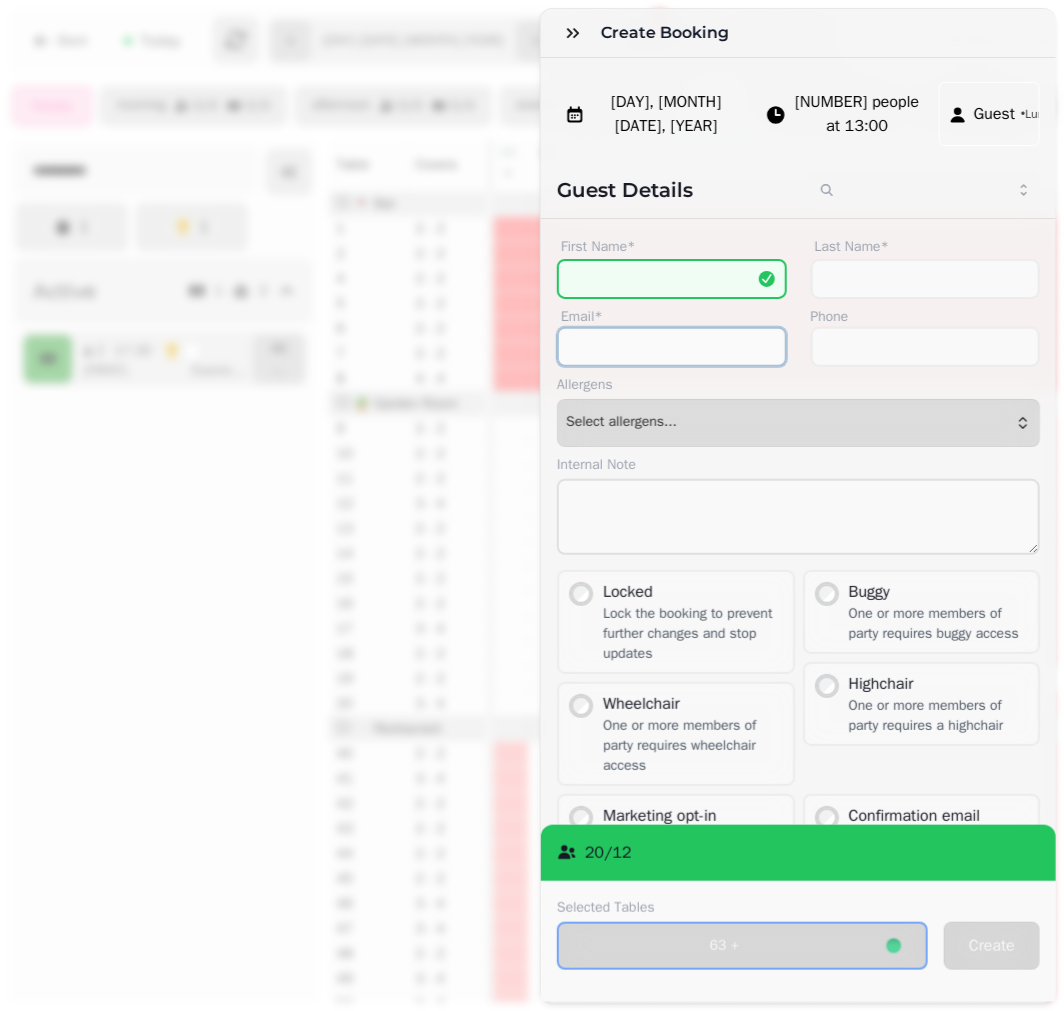 paste on "**********" 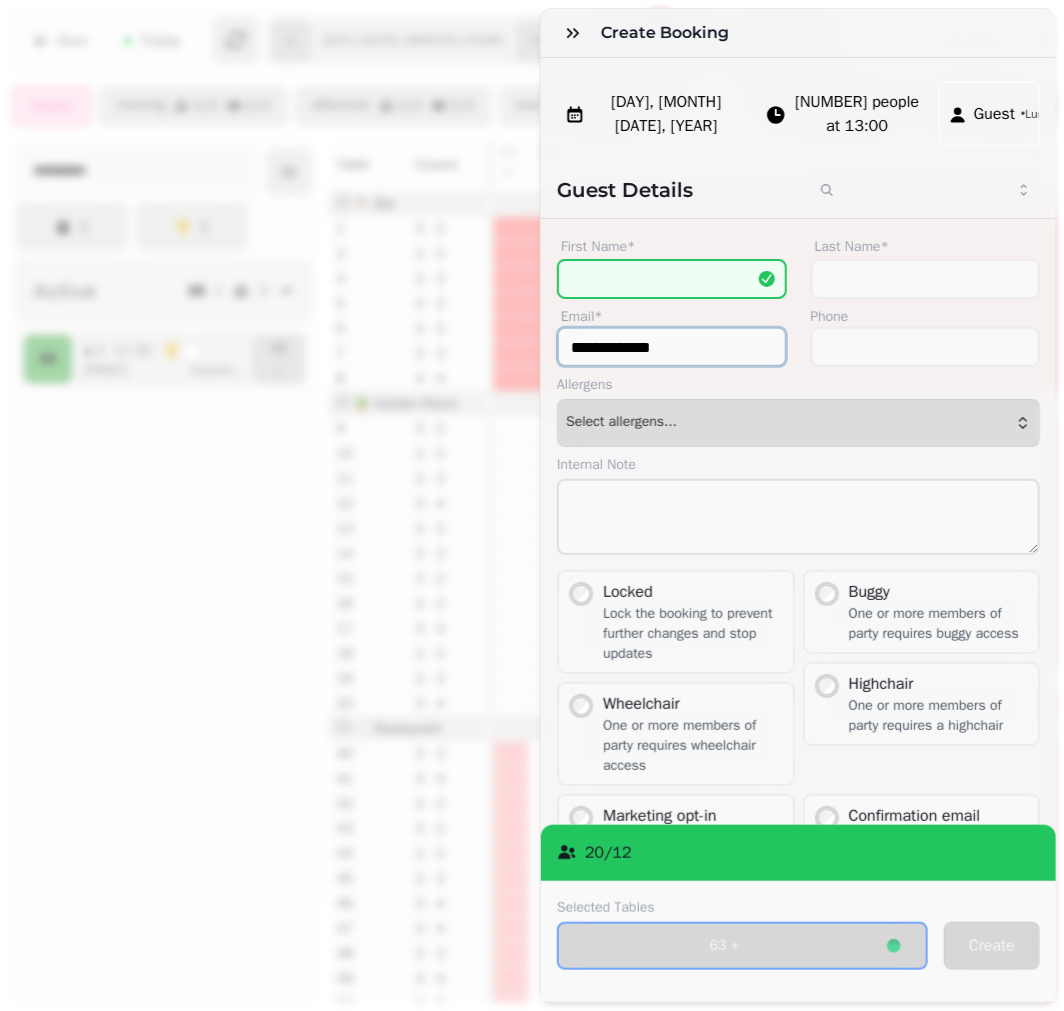 type on "**********" 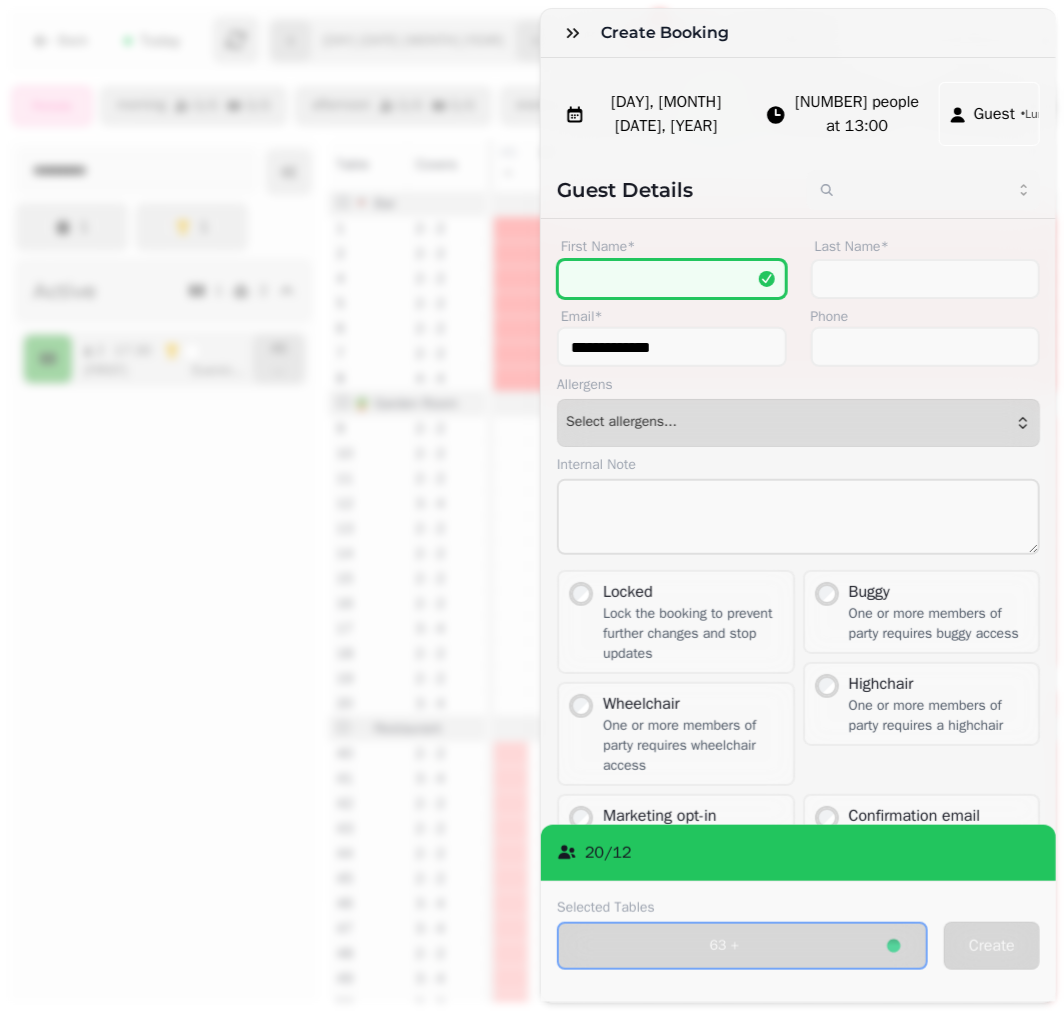 click on "First Name*" at bounding box center (672, 279) 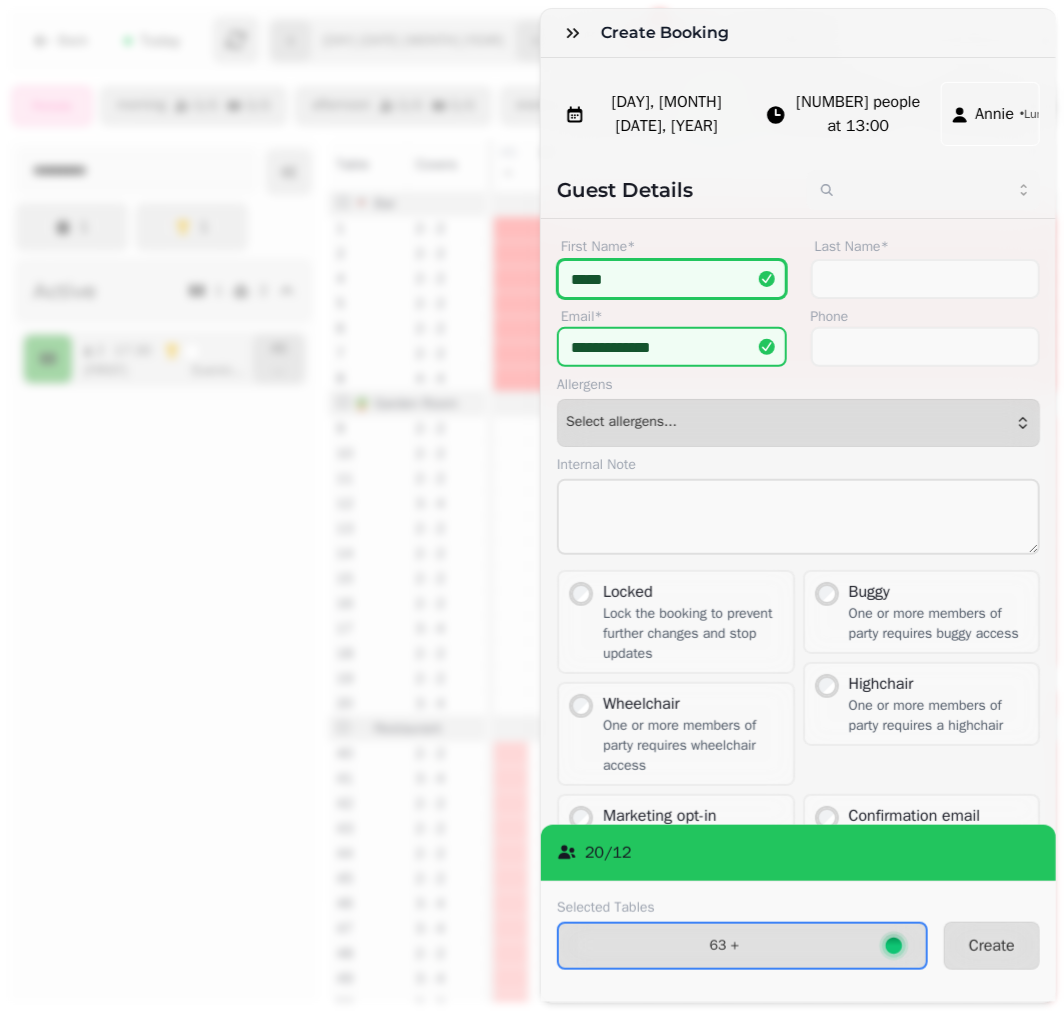 type on "*****" 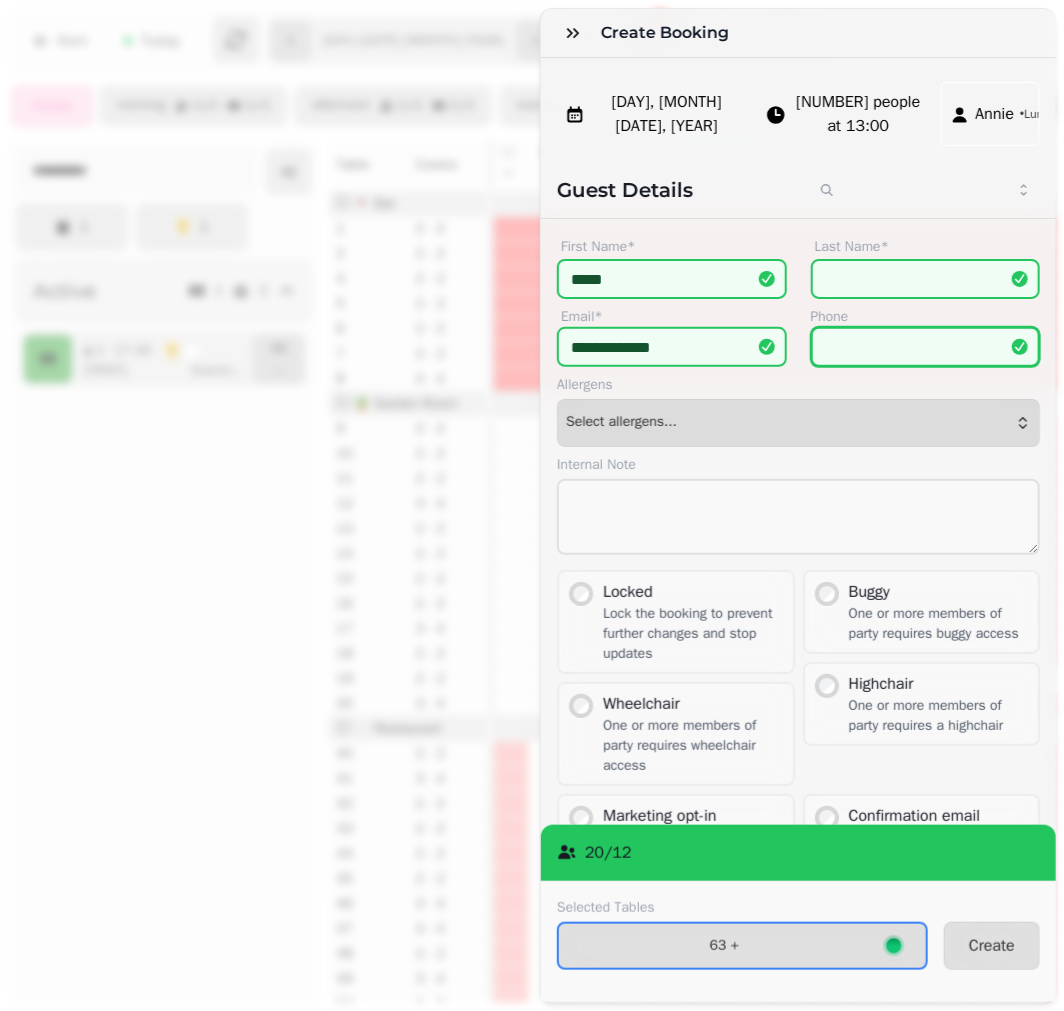 paste on "******" 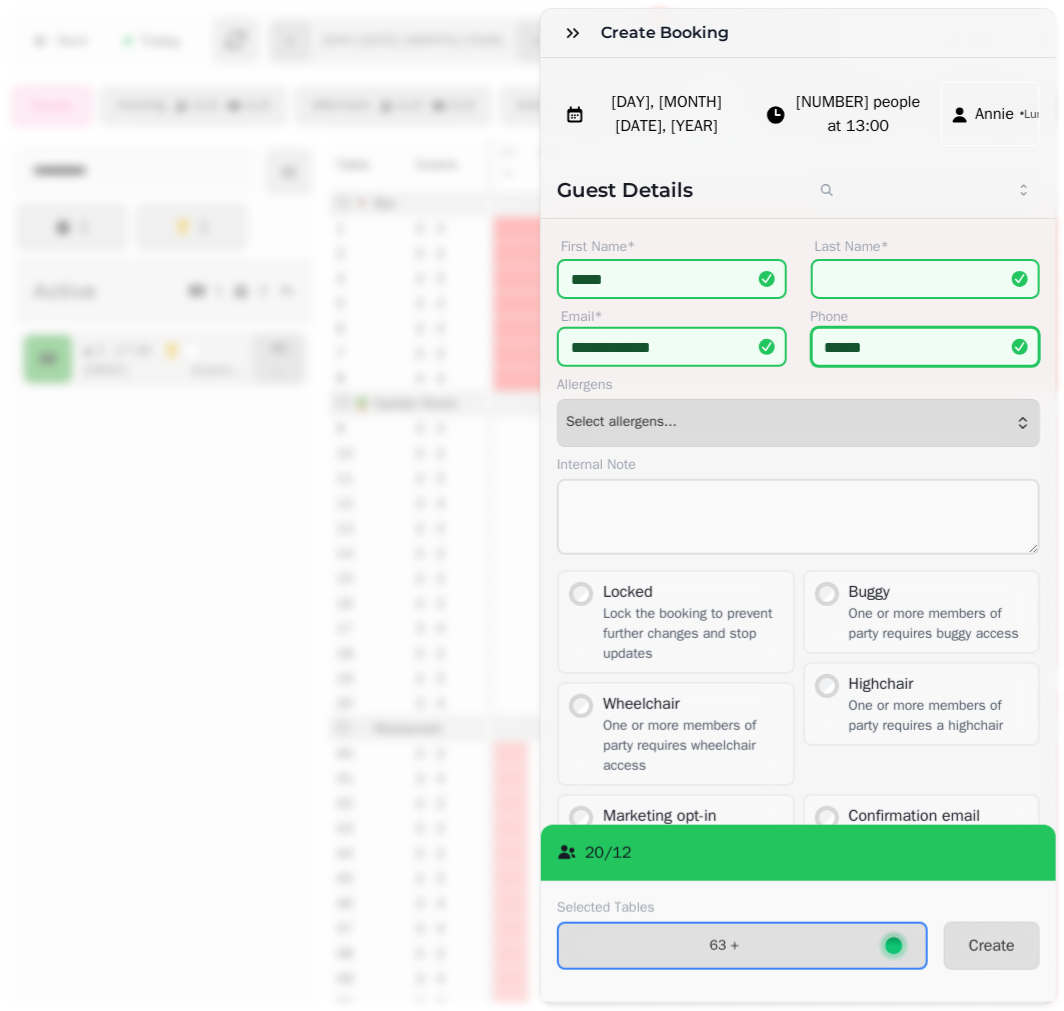 type on "******" 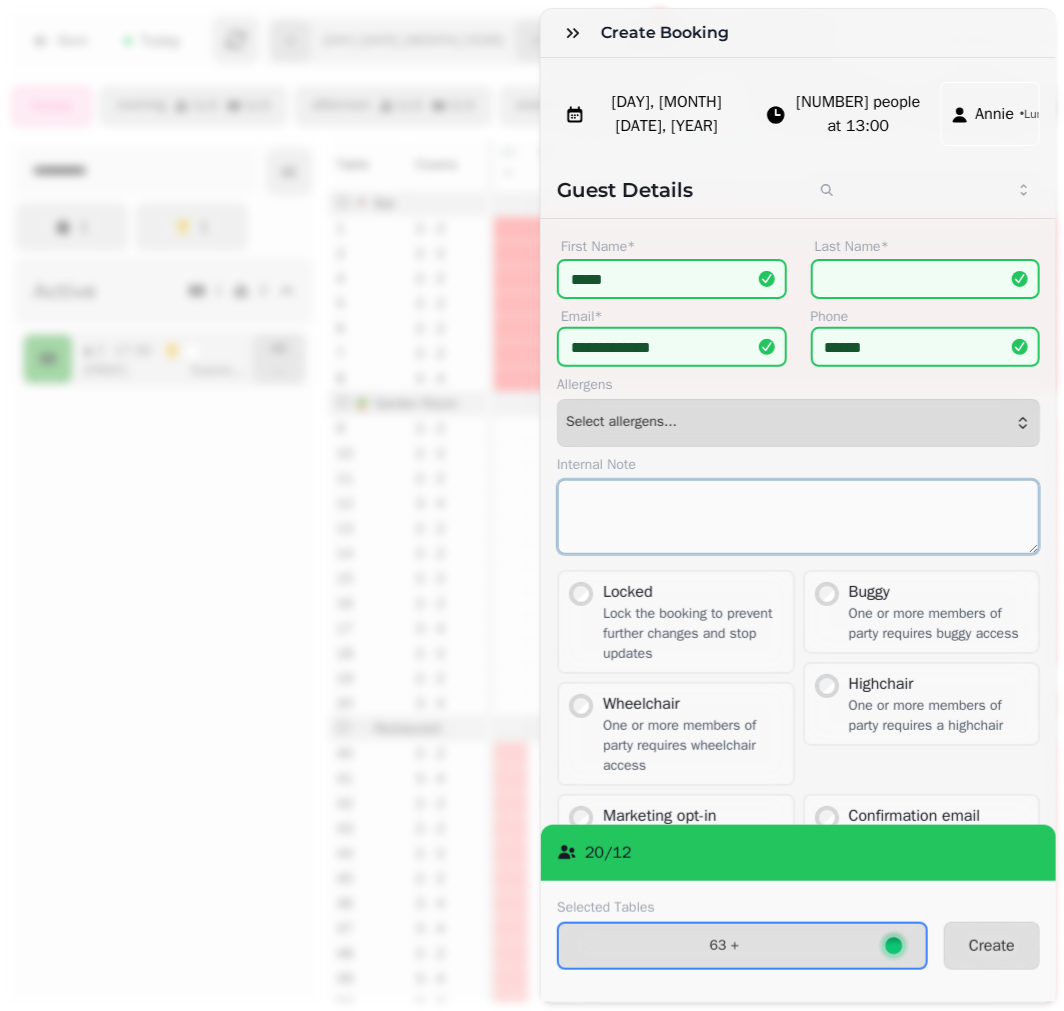click at bounding box center (798, 517) 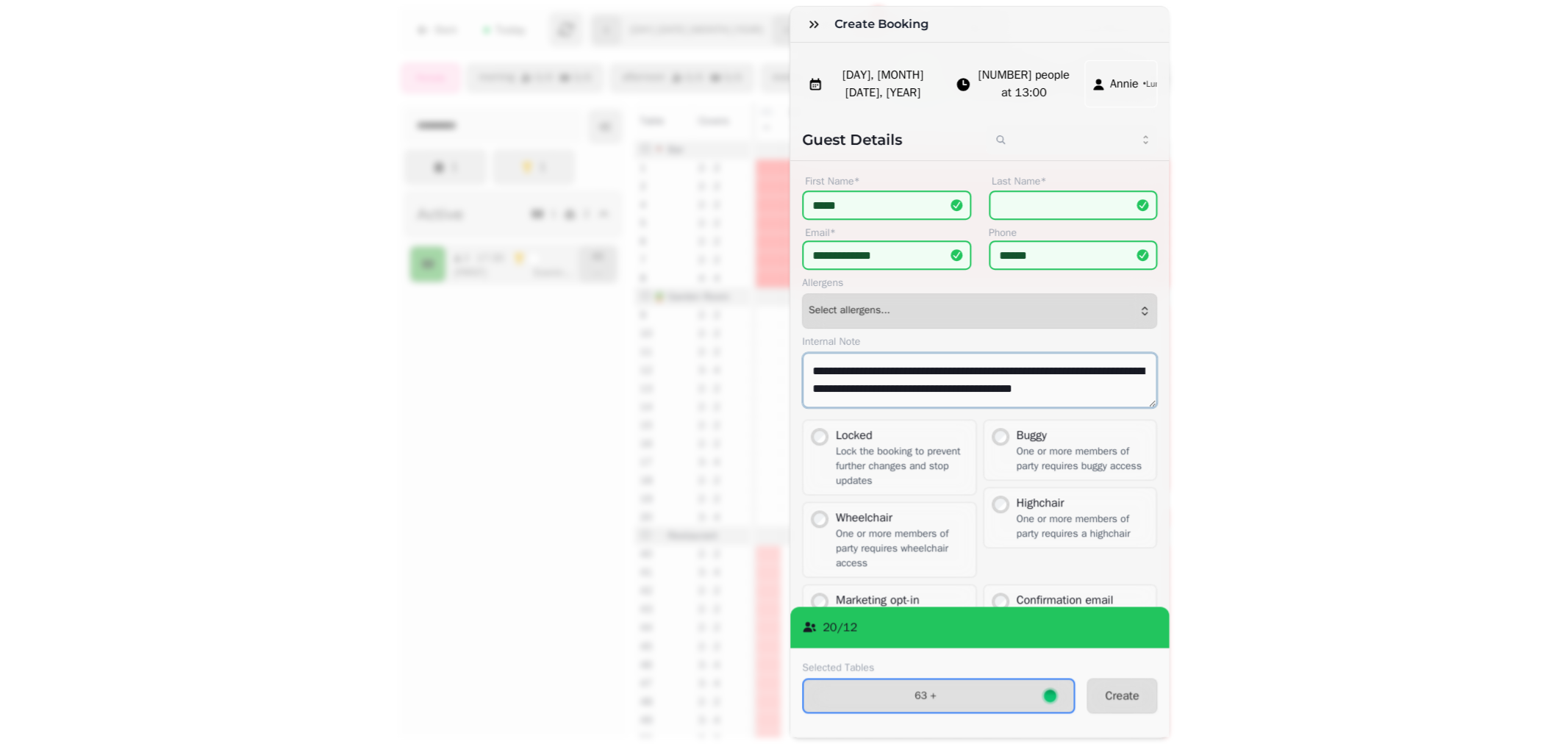scroll, scrollTop: 8, scrollLeft: 0, axis: vertical 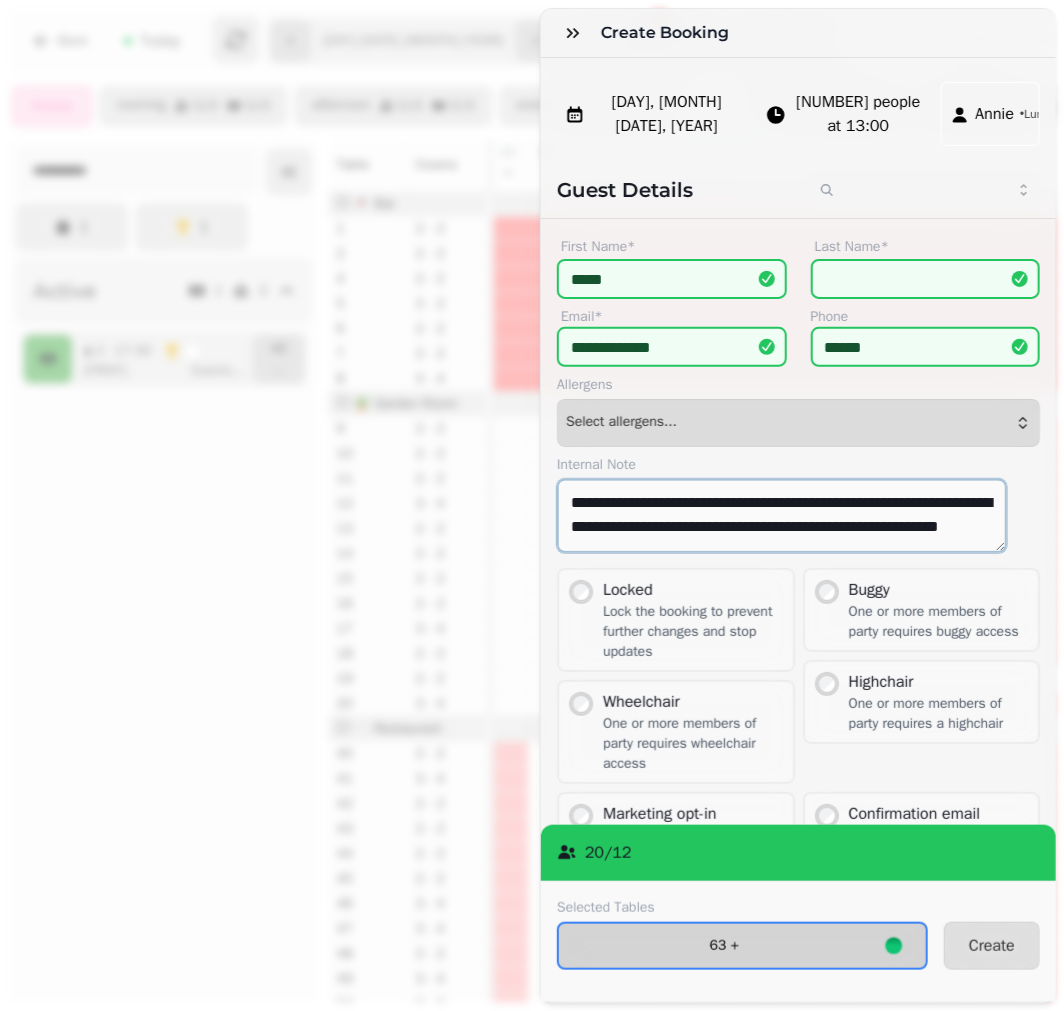 type on "**********" 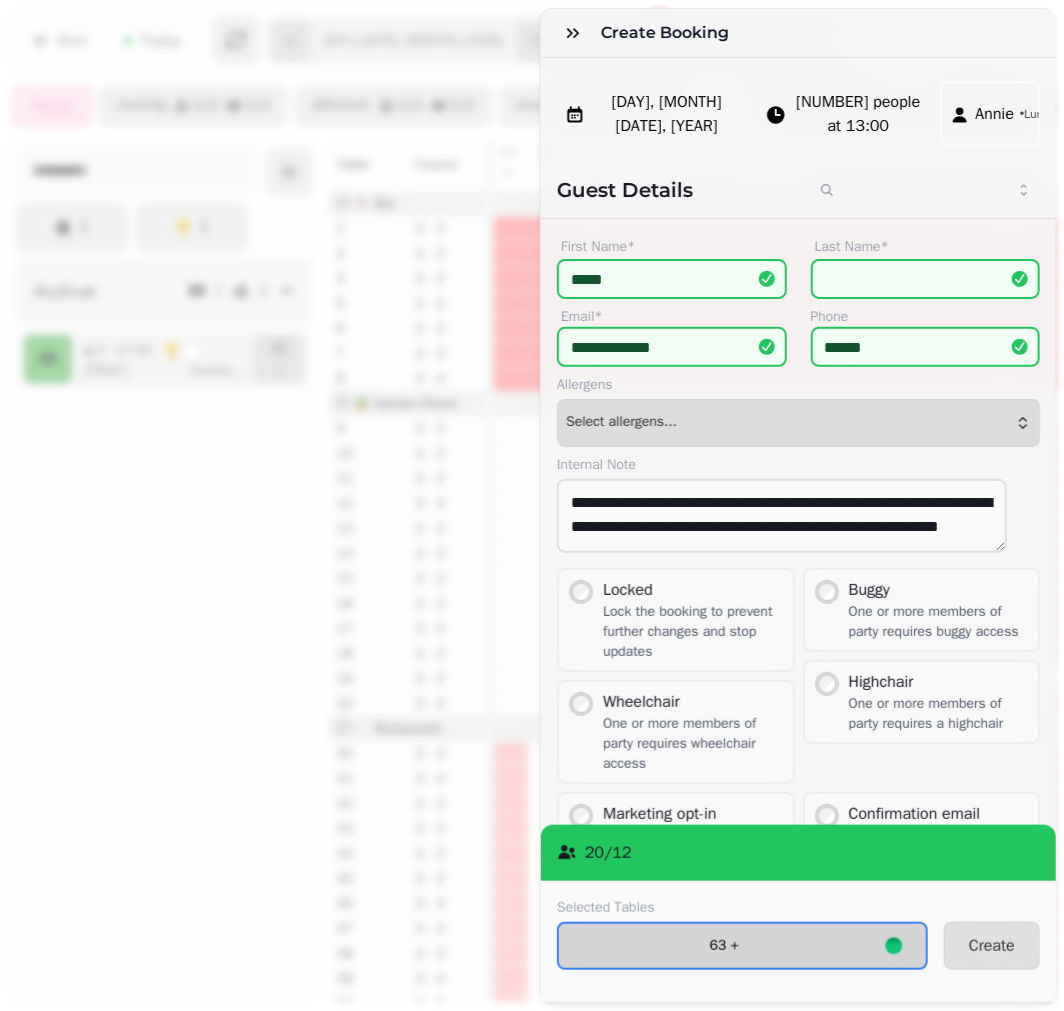 click on "63     +" at bounding box center (724, 946) 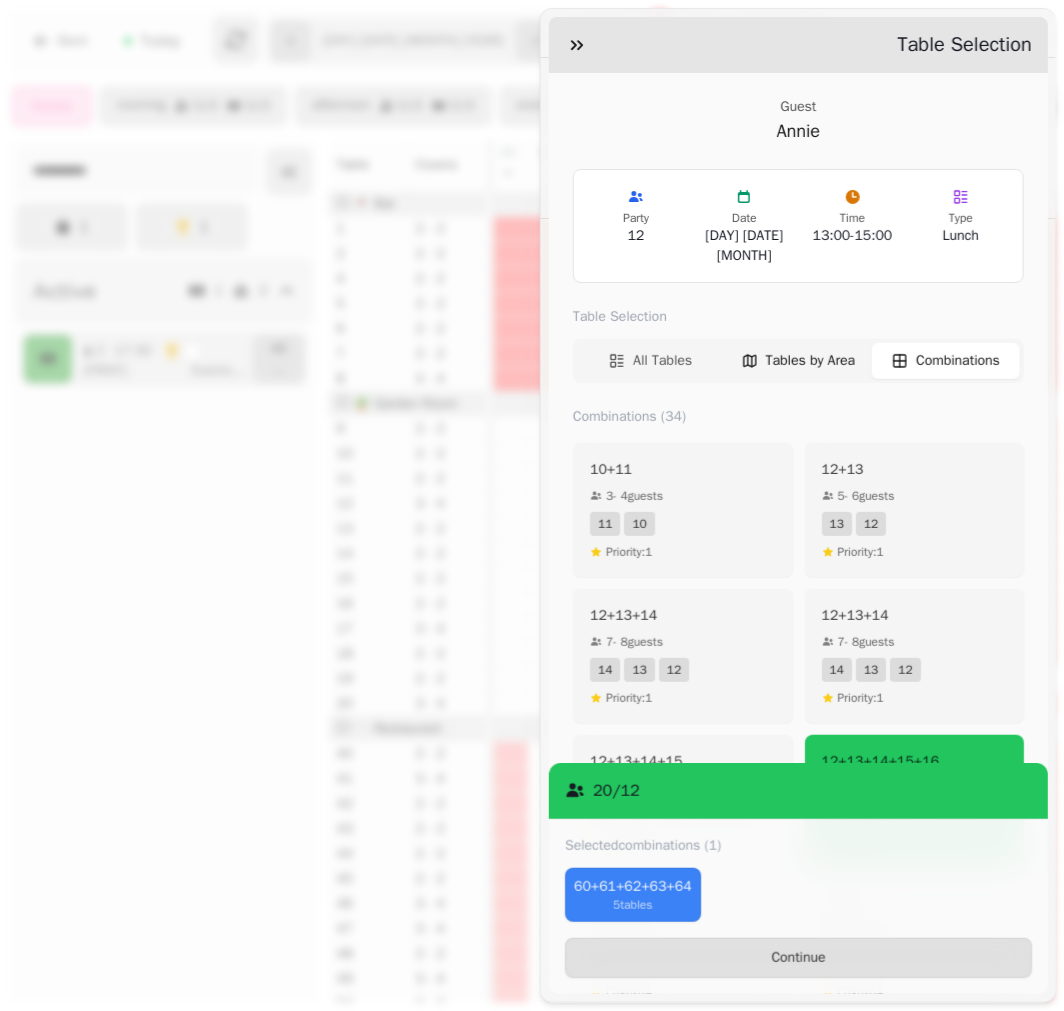 click on "Tables by Area" at bounding box center [810, 361] 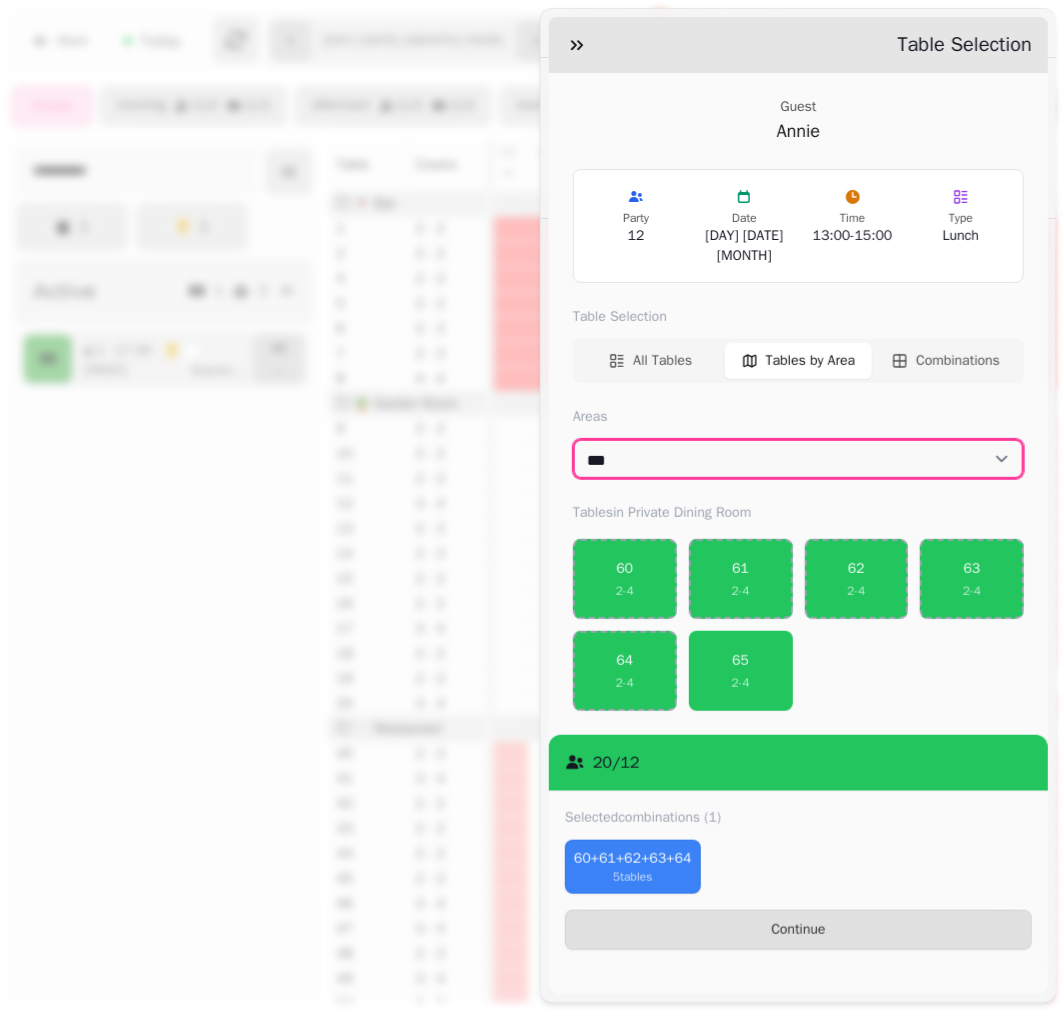 click on "**********" at bounding box center (798, 459) 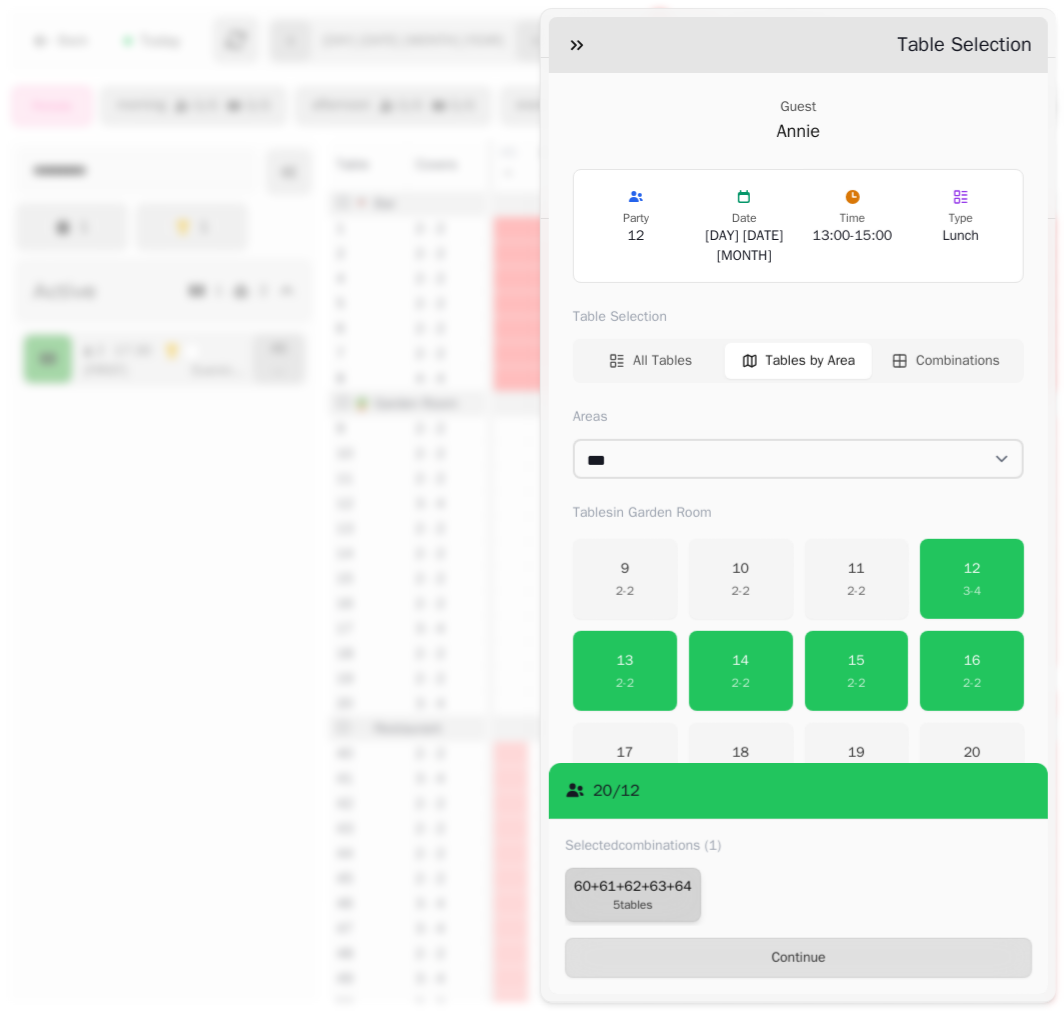 click on "60+61+62+63+64" at bounding box center (633, 887) 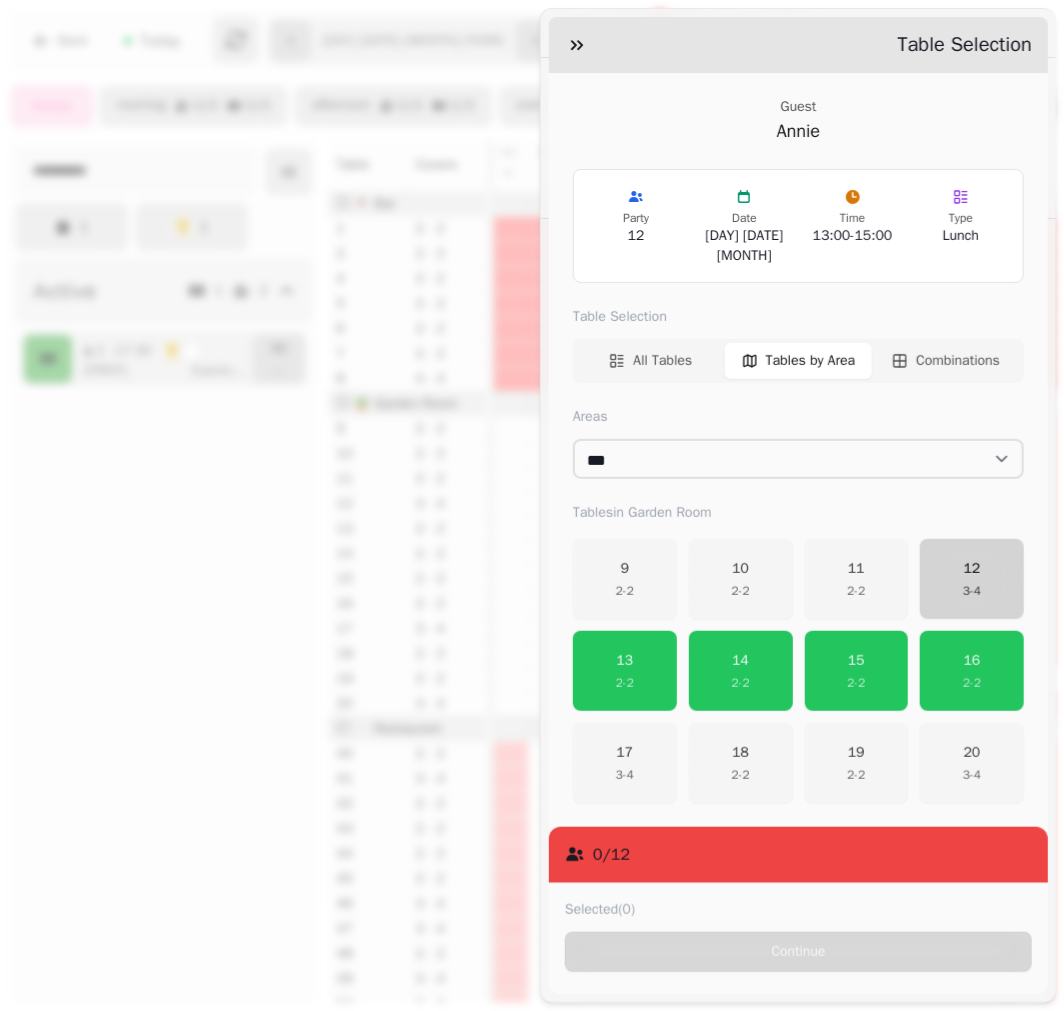 click on "12 3  -  4" at bounding box center (972, 579) 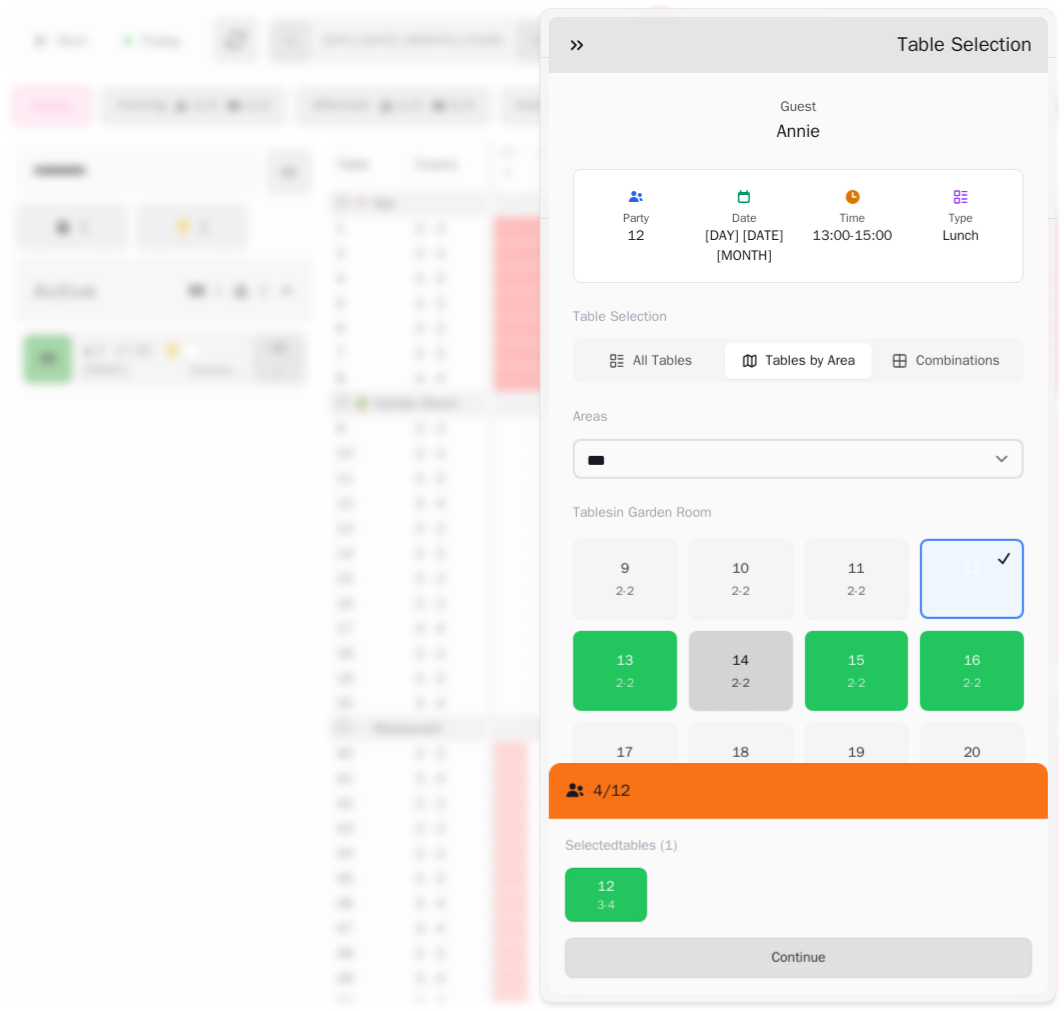 drag, startPoint x: 648, startPoint y: 646, endPoint x: 751, endPoint y: 647, distance: 103.00485 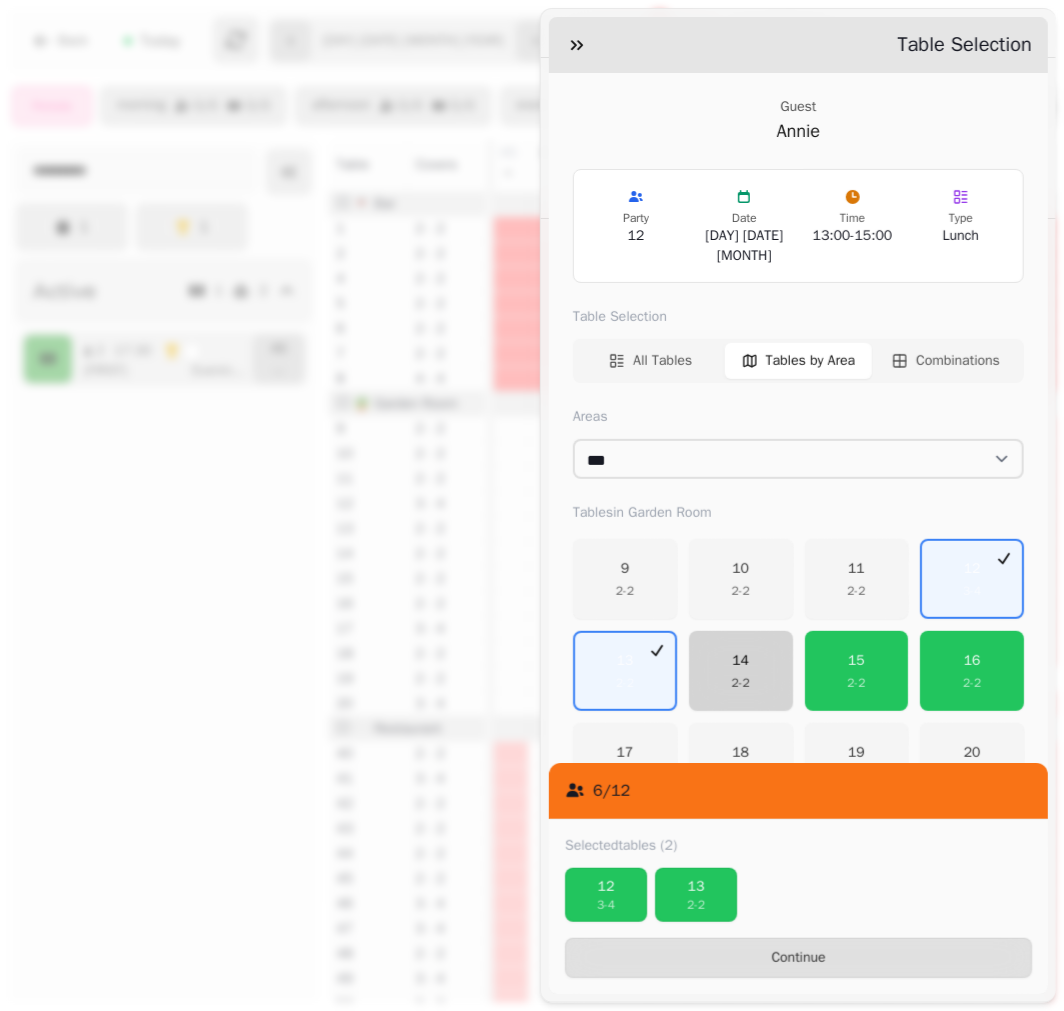 drag, startPoint x: 751, startPoint y: 648, endPoint x: 773, endPoint y: 648, distance: 22 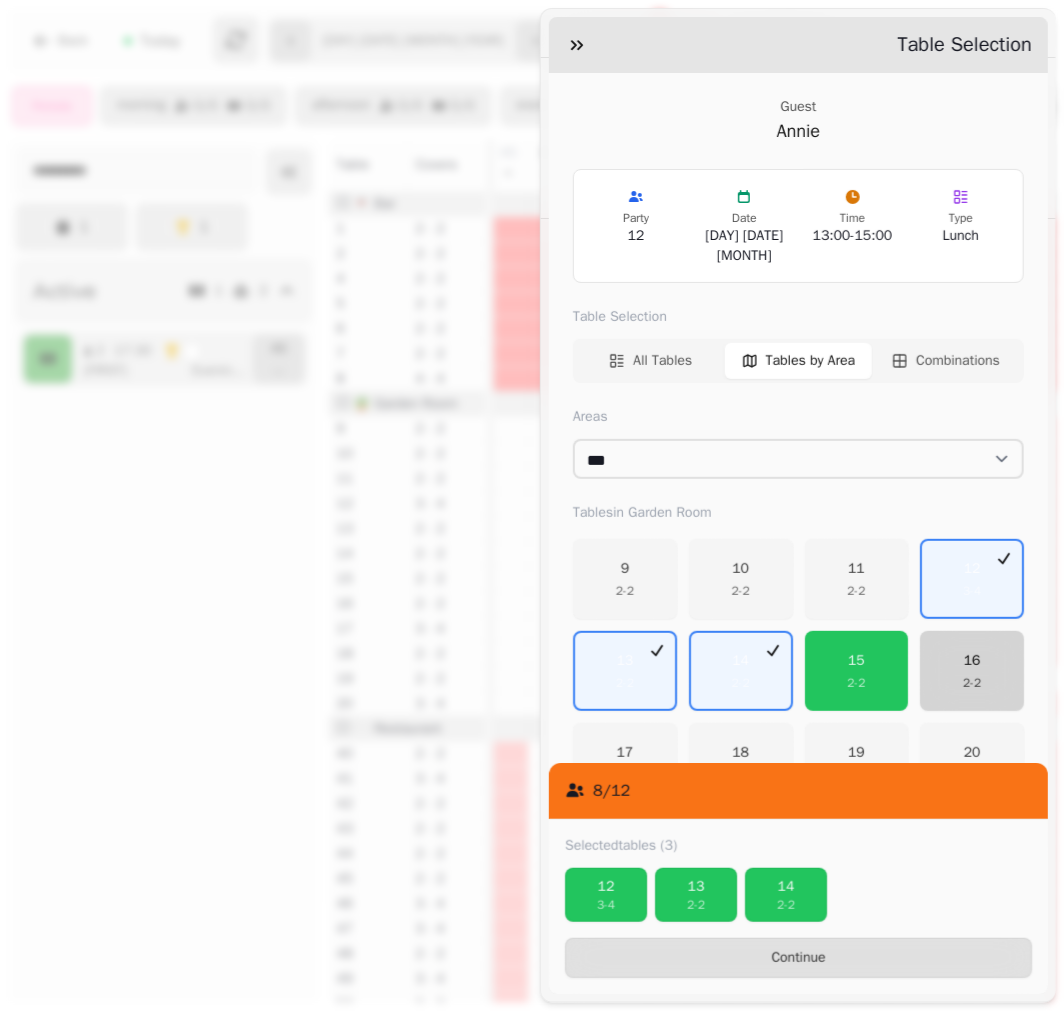 drag, startPoint x: 820, startPoint y: 653, endPoint x: 933, endPoint y: 658, distance: 113.110565 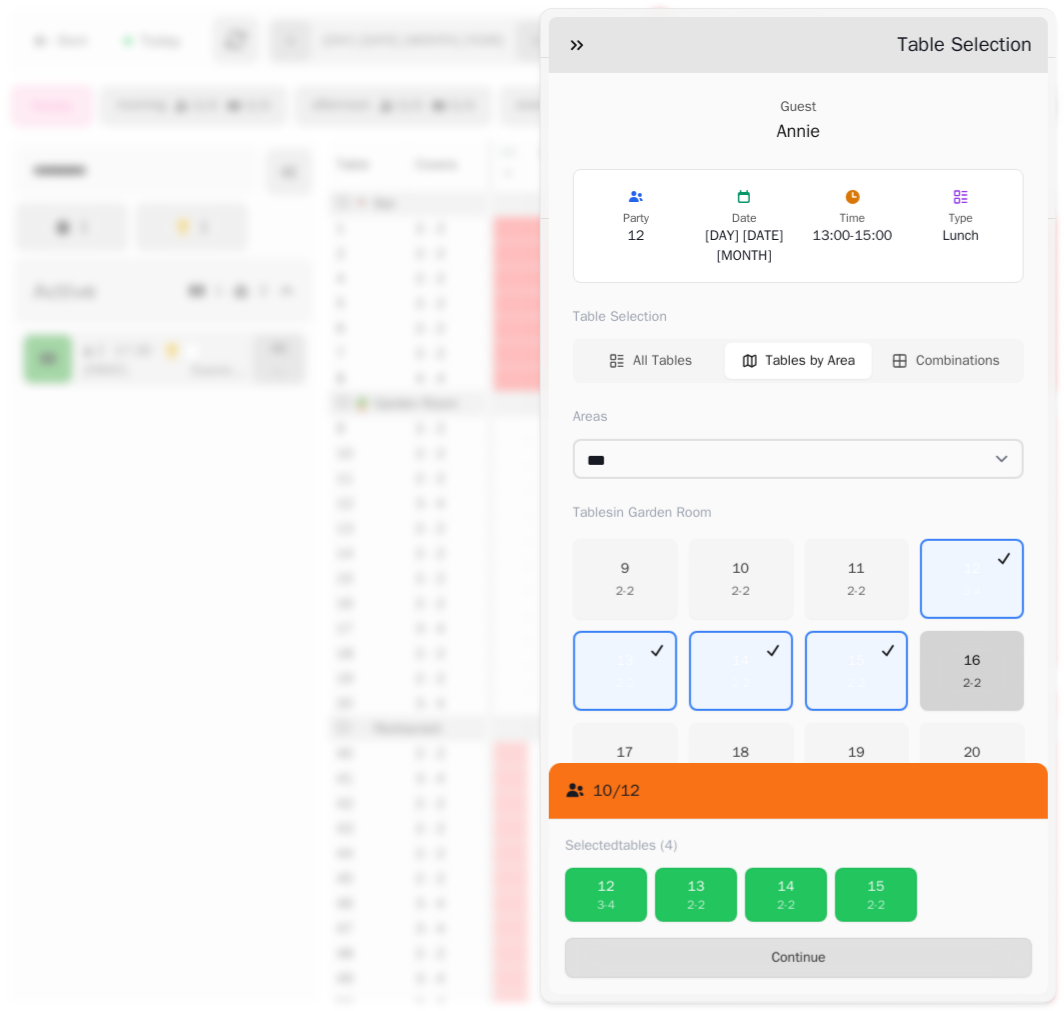 click on "16 2  -  2" at bounding box center (972, 671) 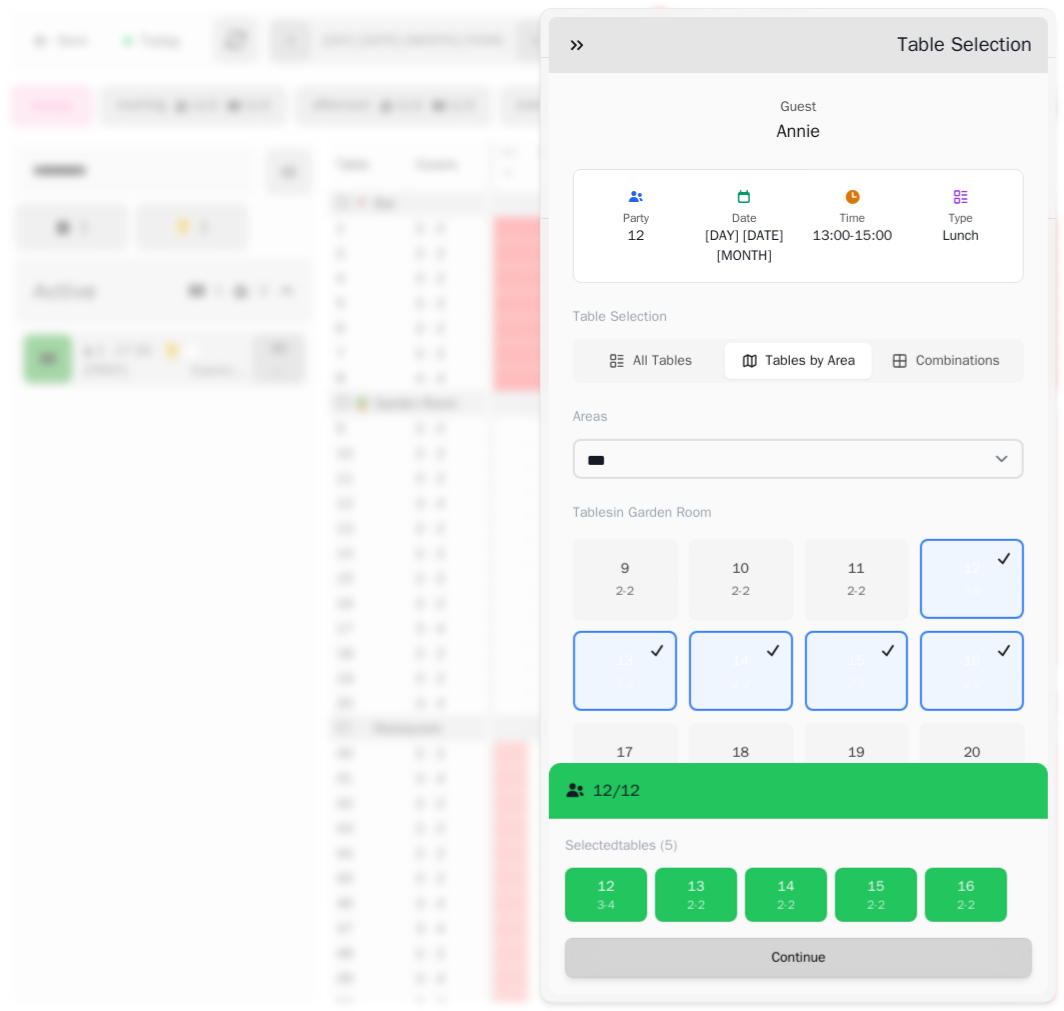 click on "Continue" at bounding box center [798, 958] 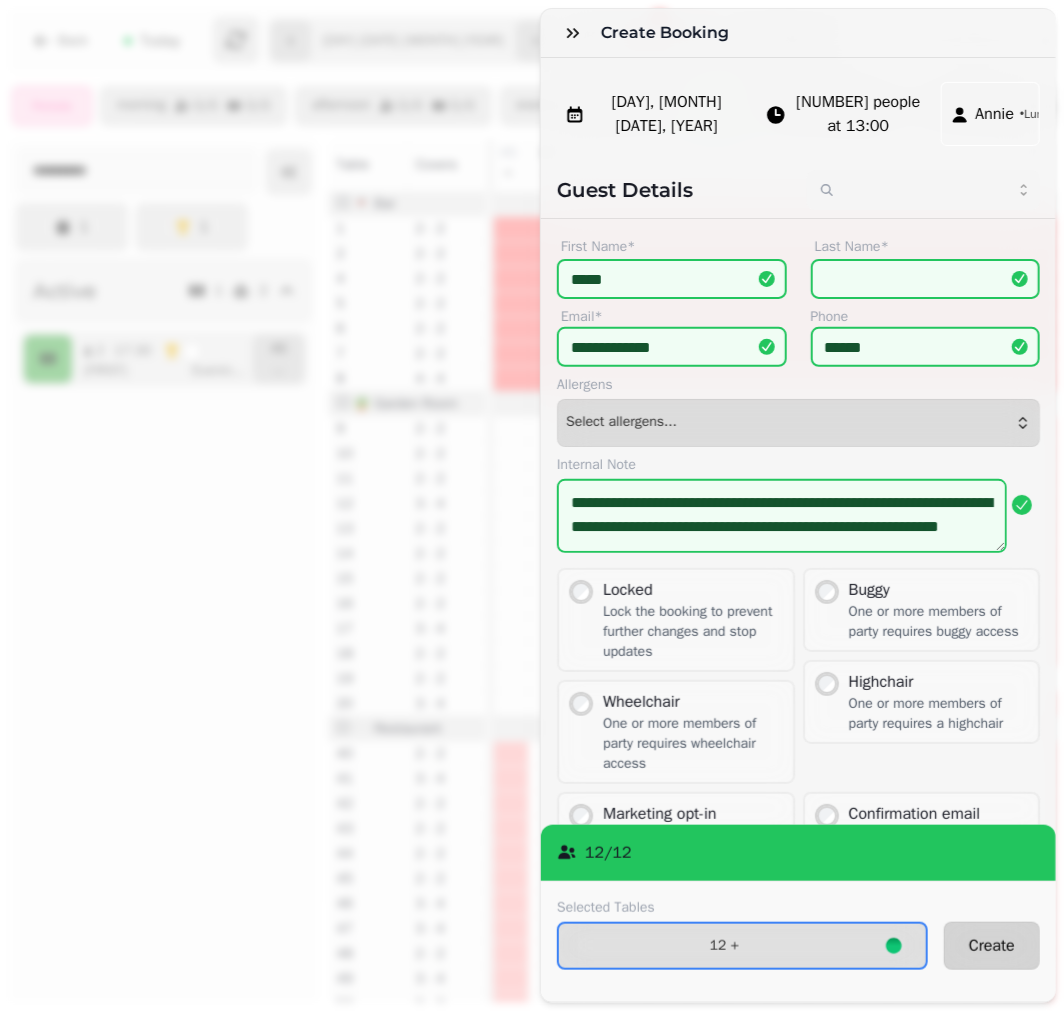 click on "Create" at bounding box center (992, 946) 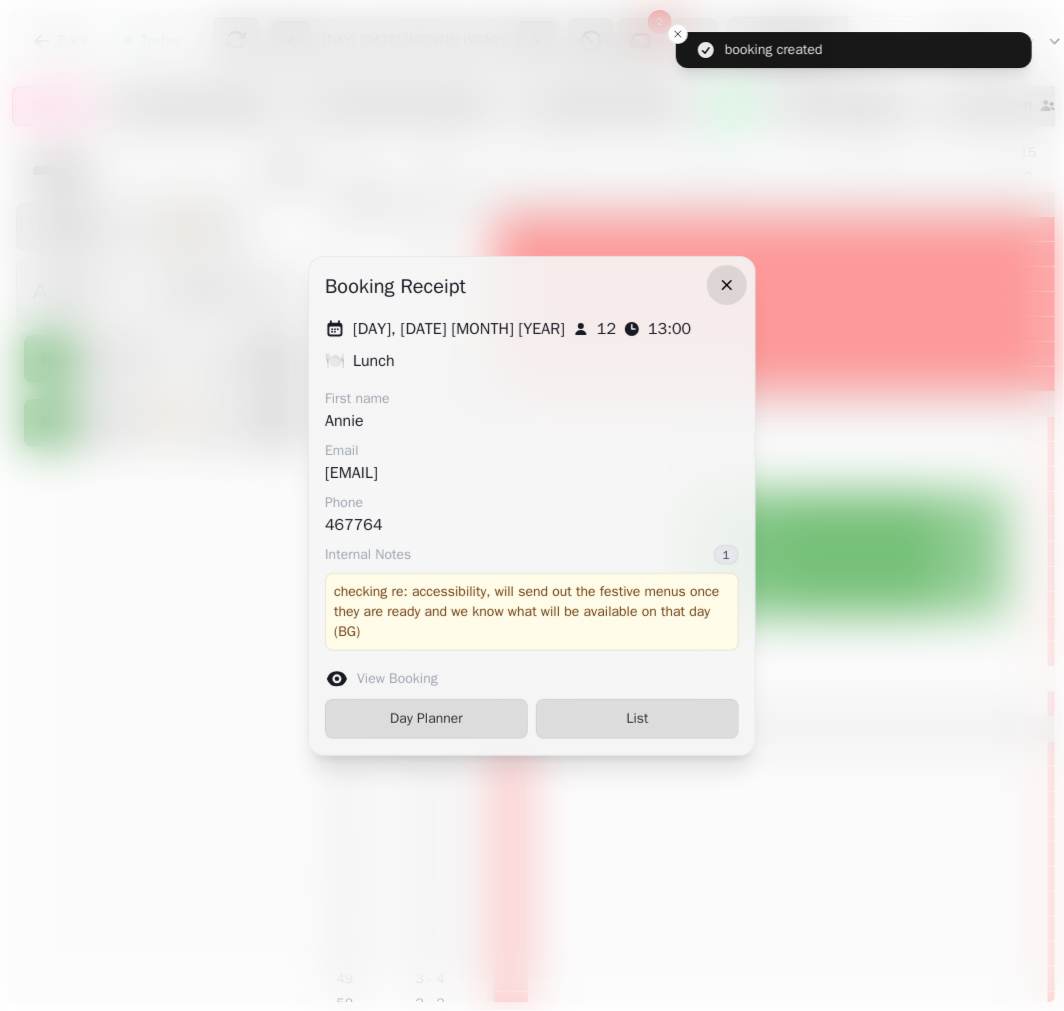 click 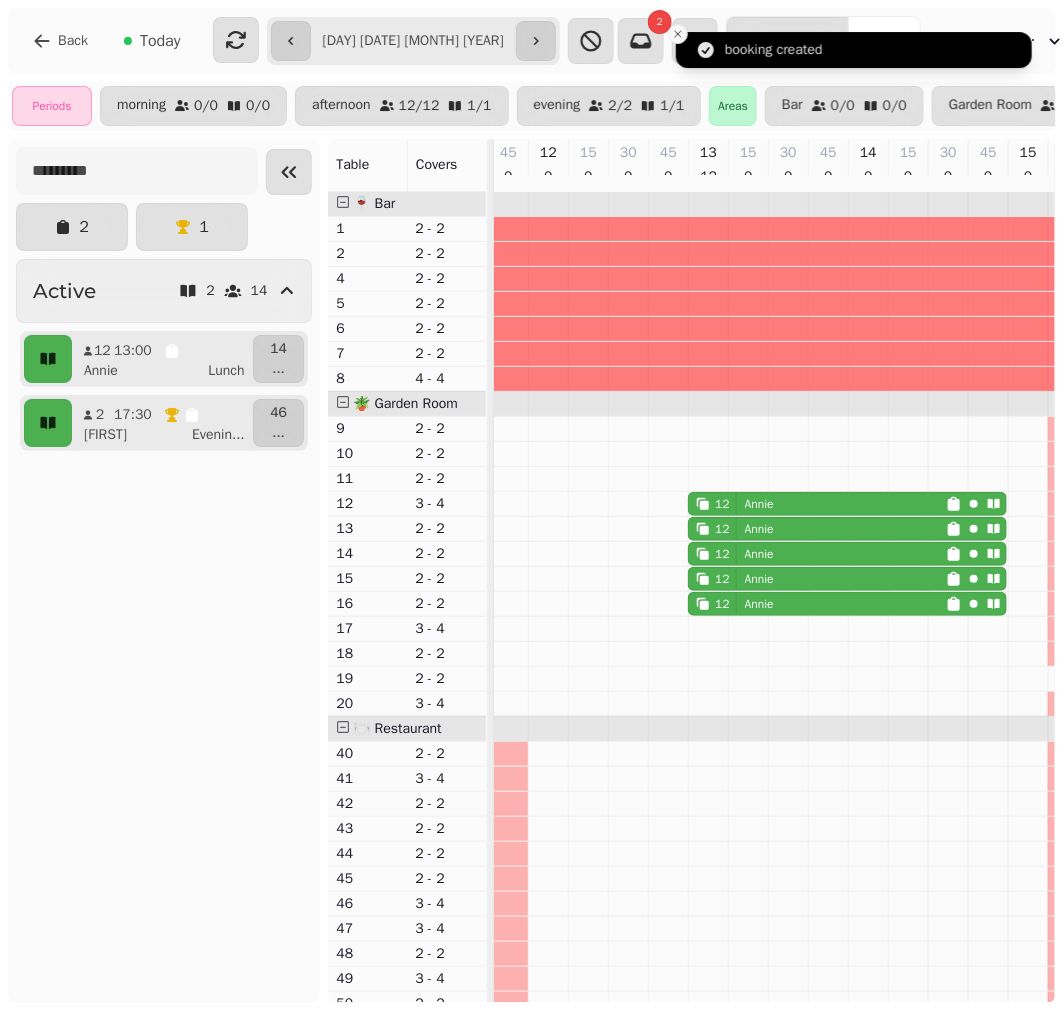 click 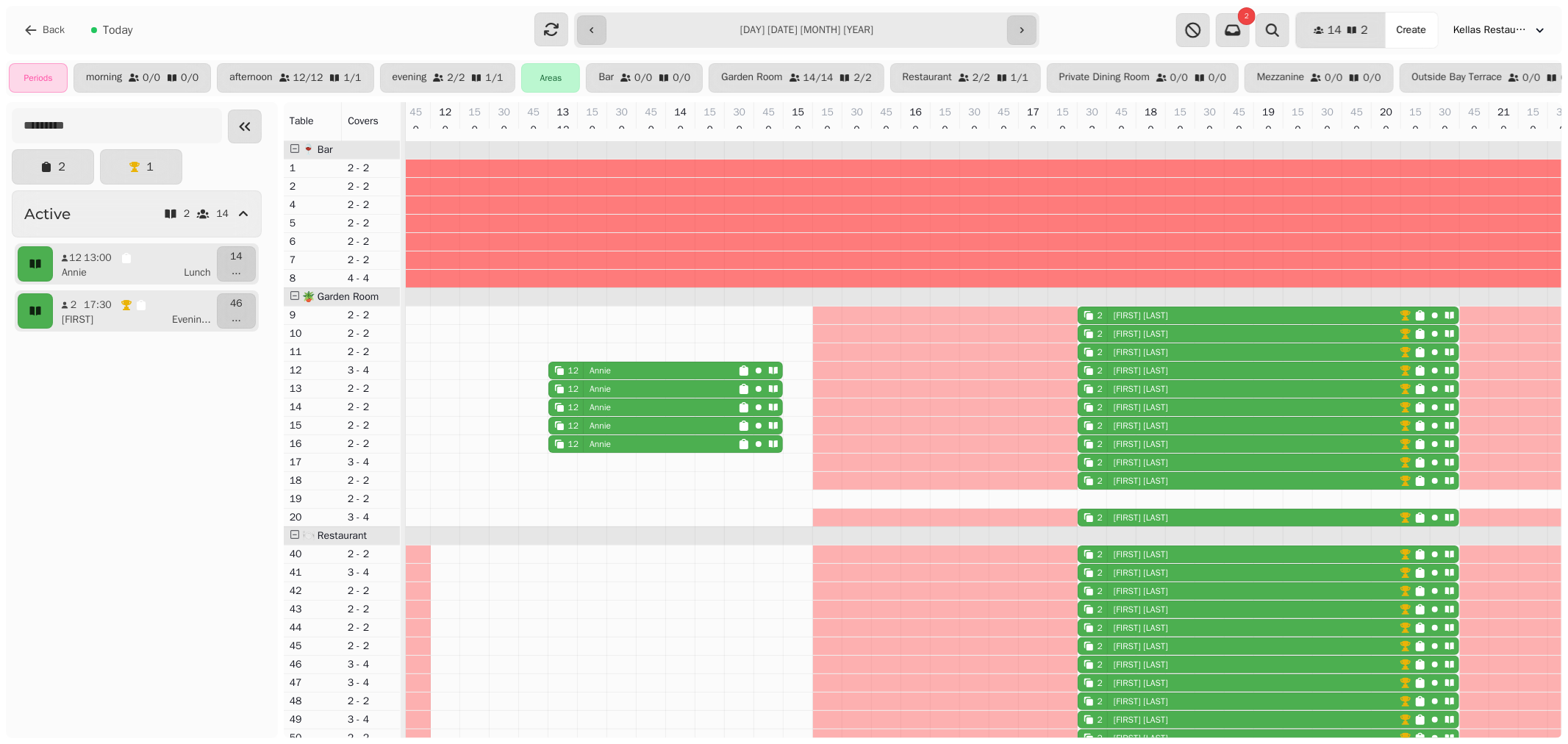 click on "**********" at bounding box center (806, 30) 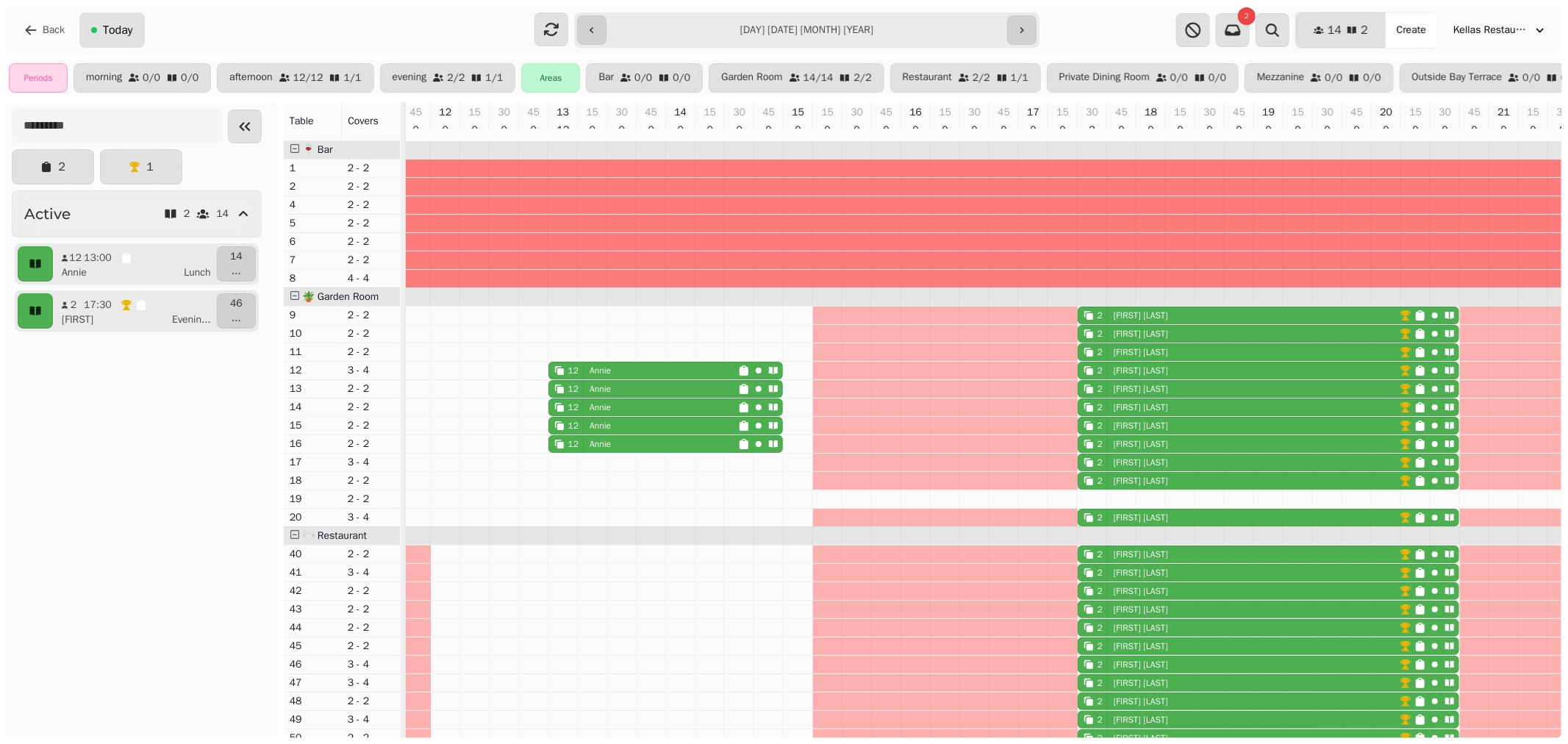 click on "Today" at bounding box center (118, 30) 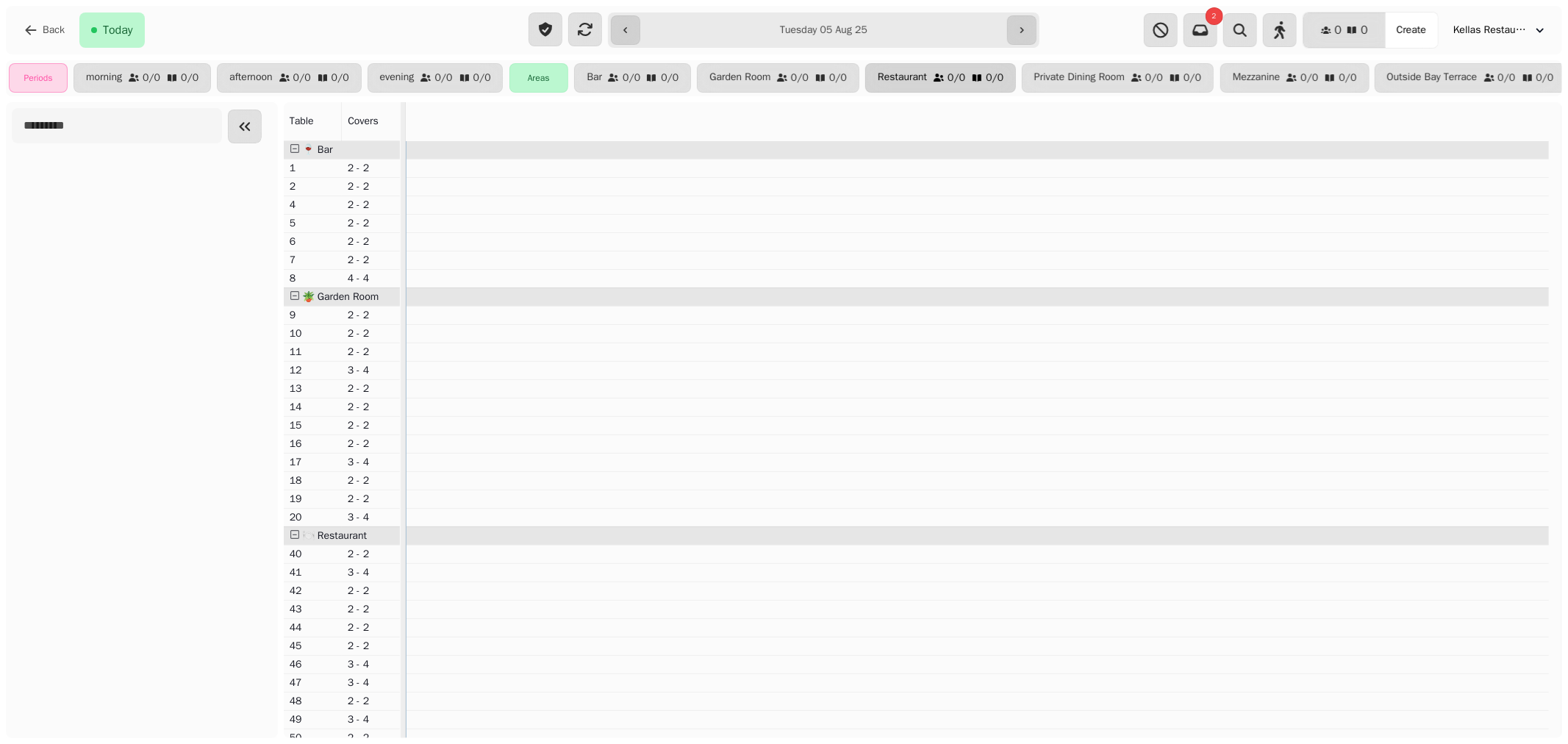 scroll, scrollTop: 0, scrollLeft: 0, axis: both 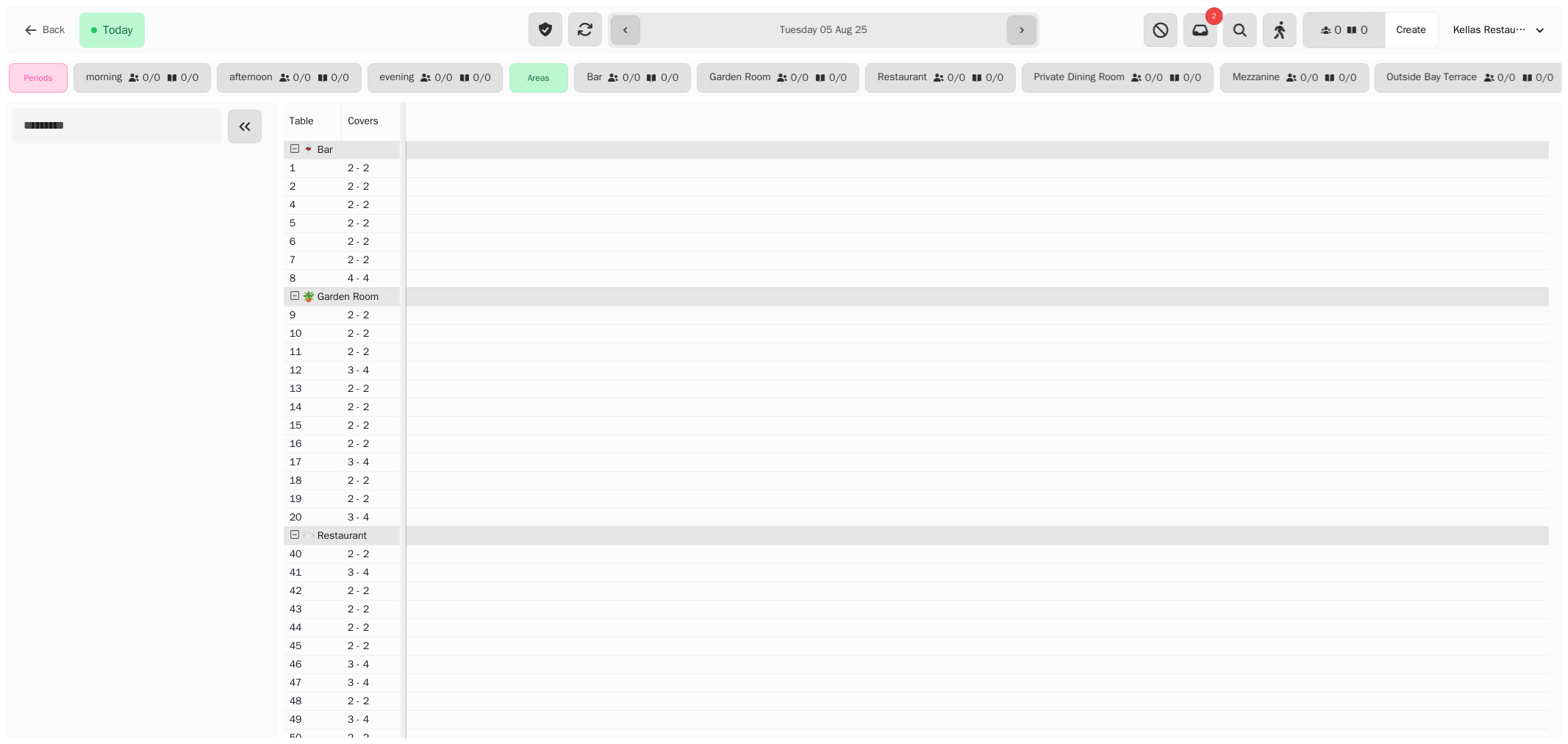 click on "**********" at bounding box center [823, 30] 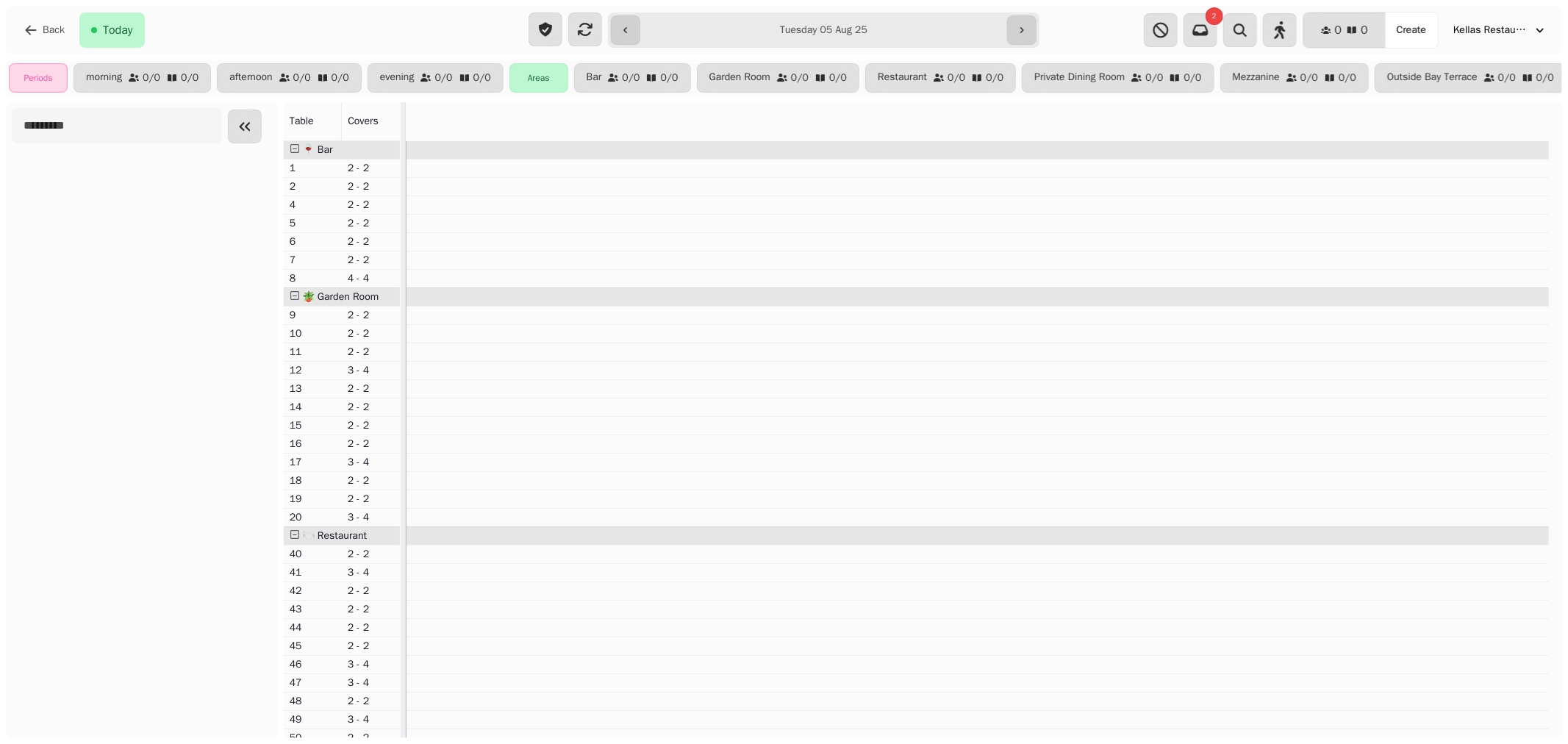 type on "**********" 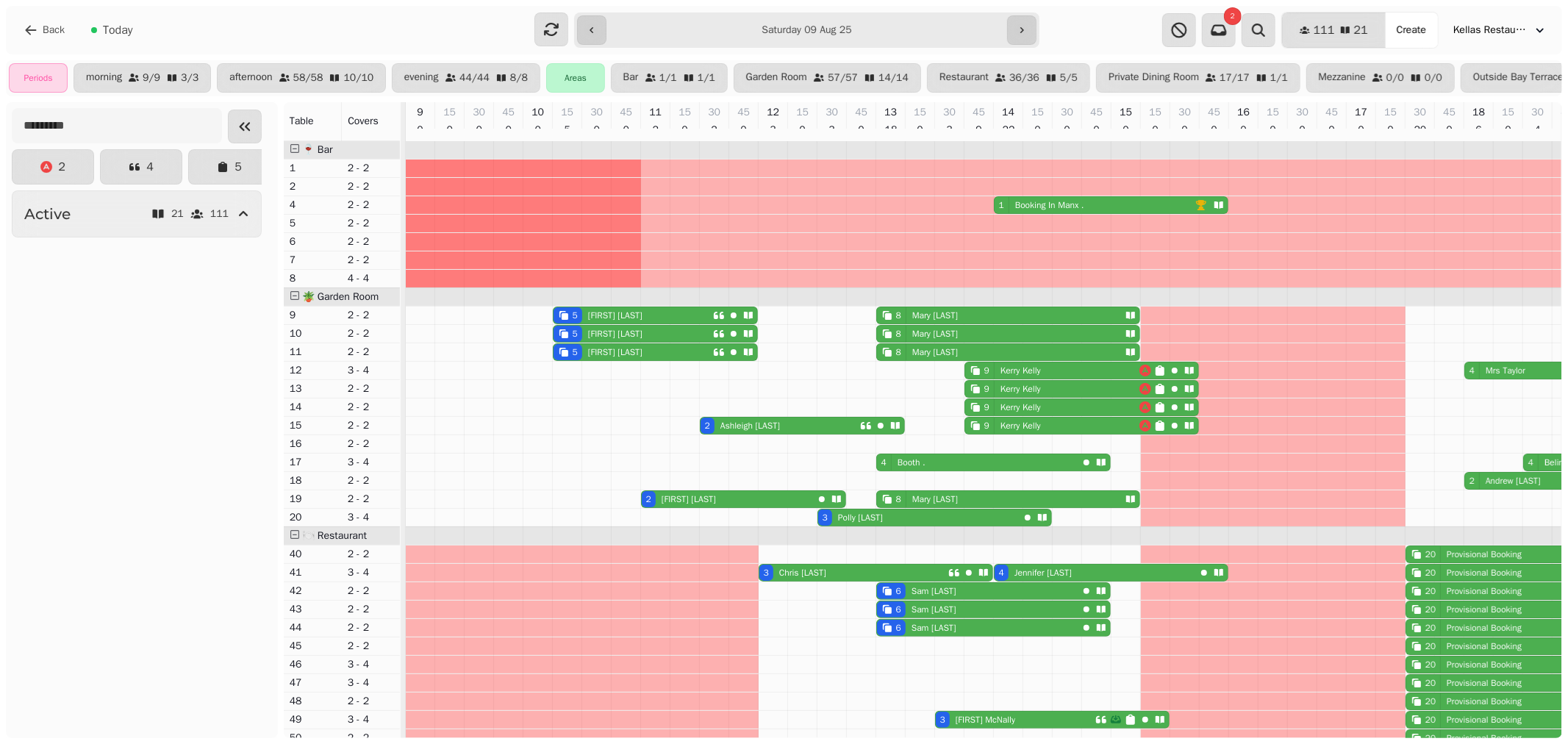 scroll, scrollTop: 0, scrollLeft: 328, axis: horizontal 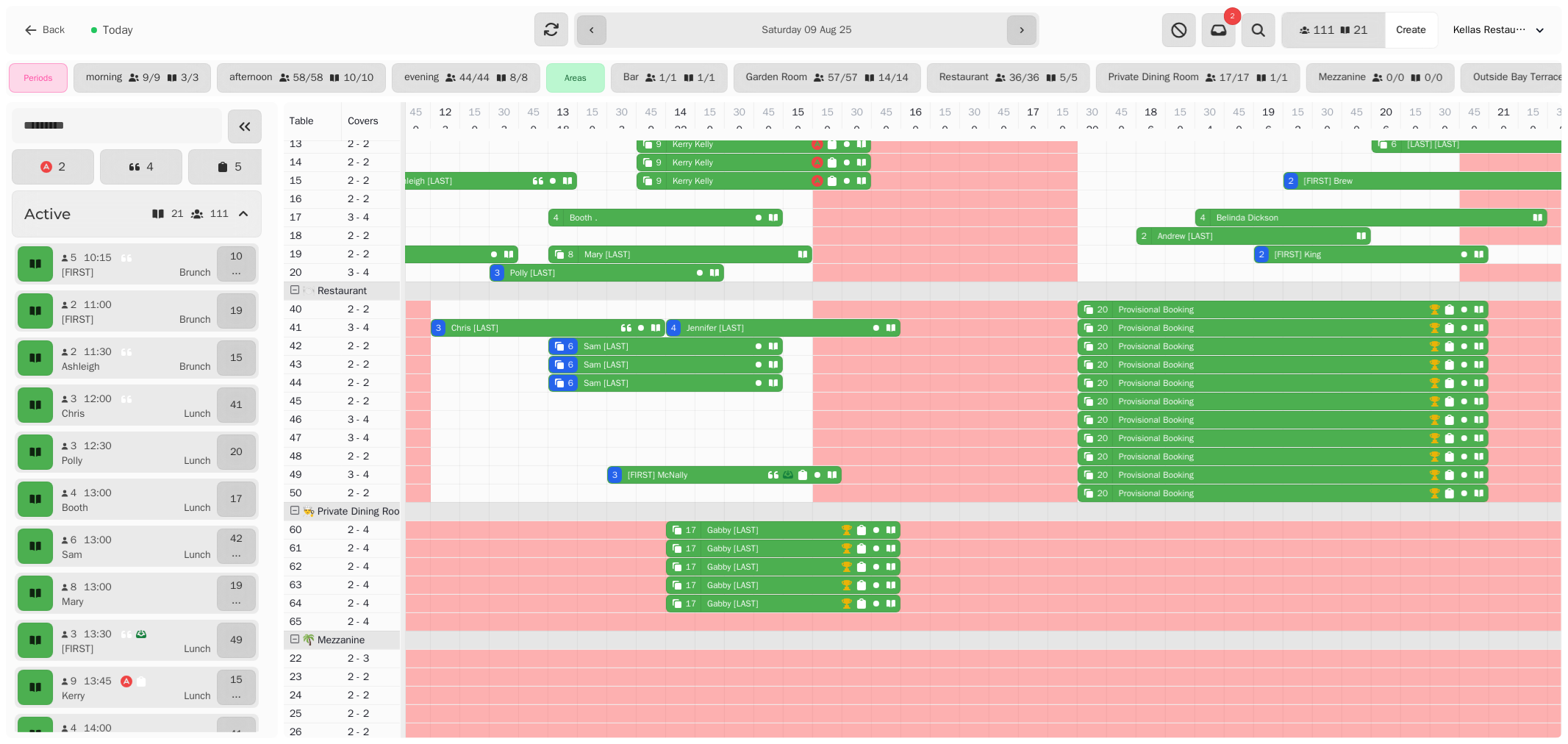 click on "20 Provisional   Booking" at bounding box center [1253, 310] 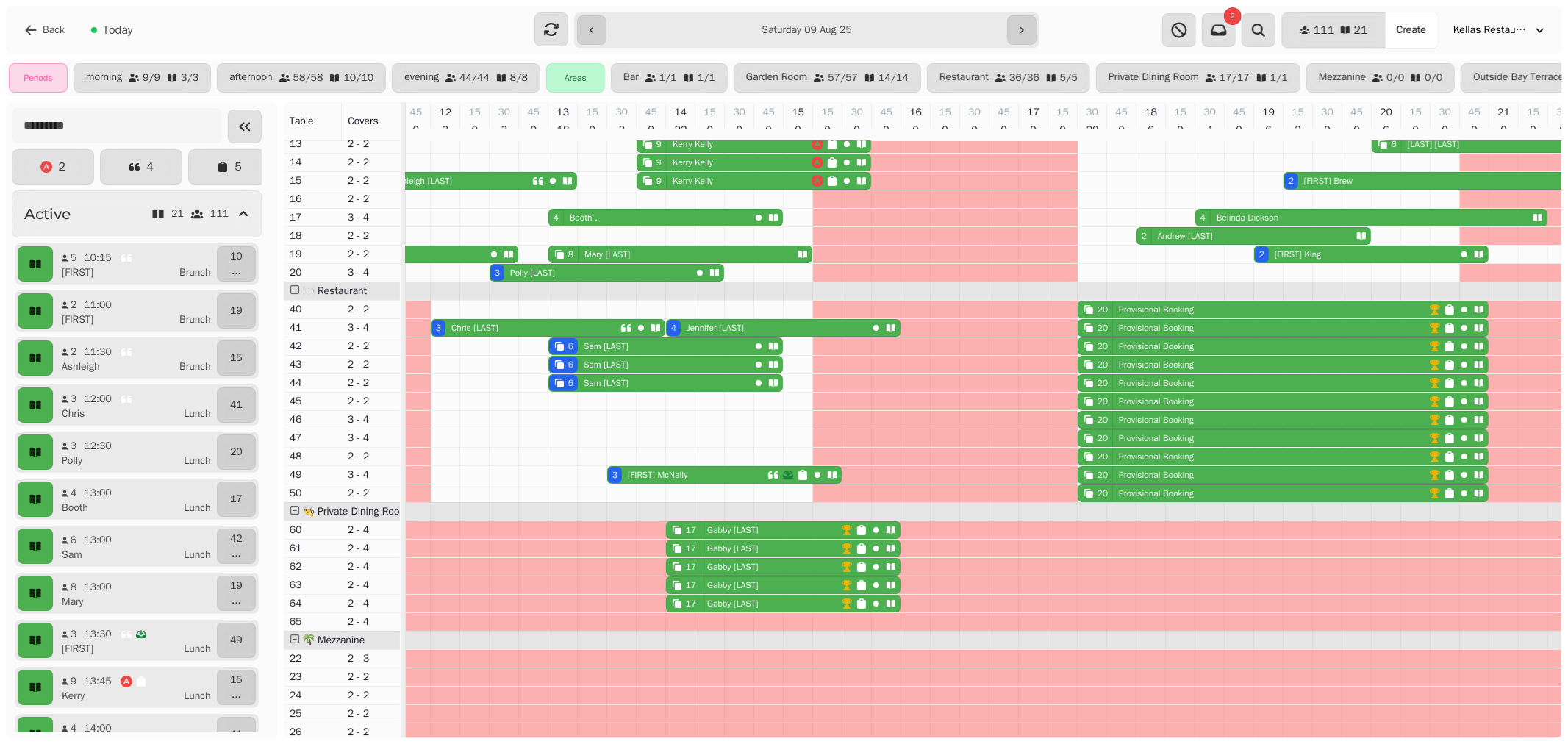 select on "**********" 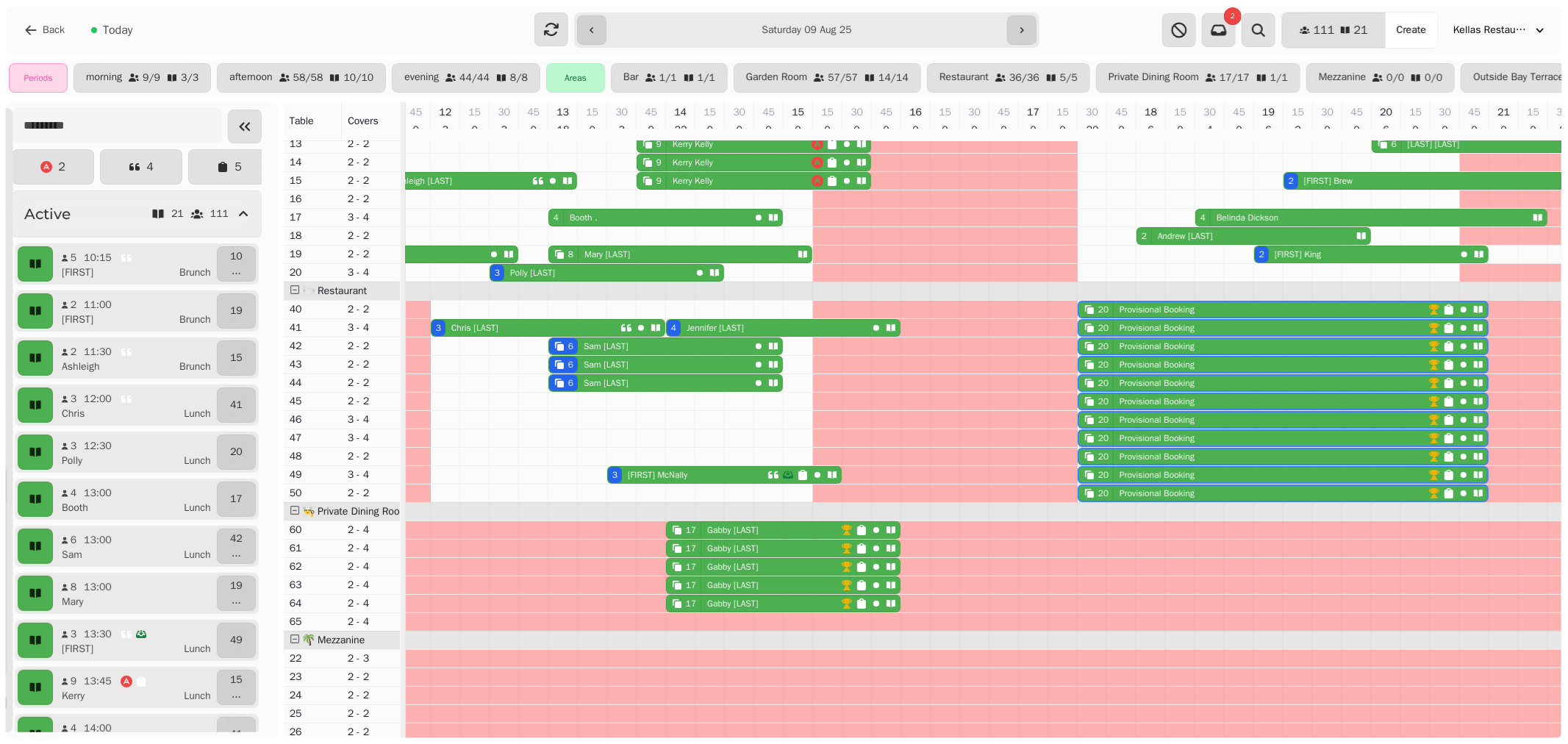 scroll, scrollTop: 0, scrollLeft: 503, axis: horizontal 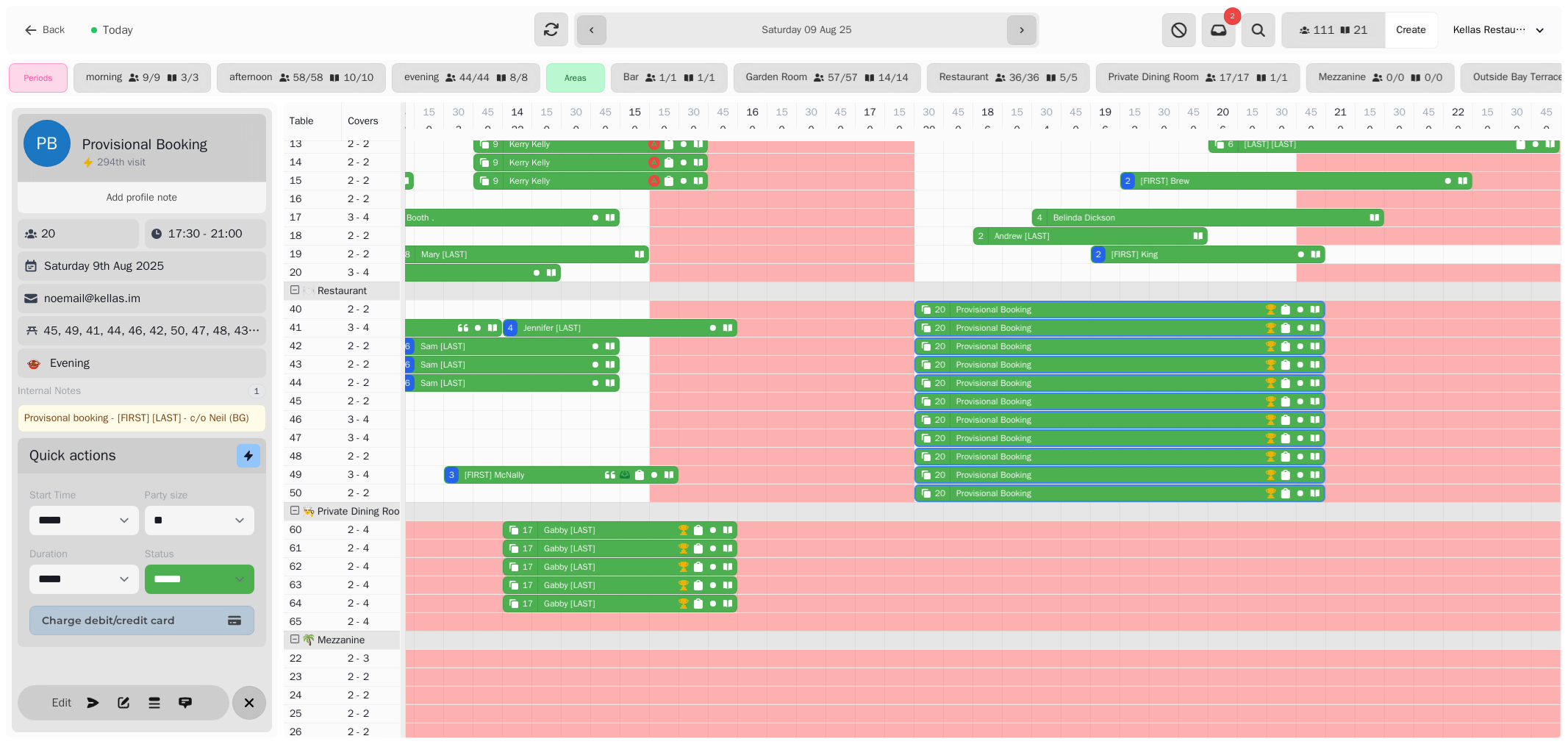 click at bounding box center (249, 703) 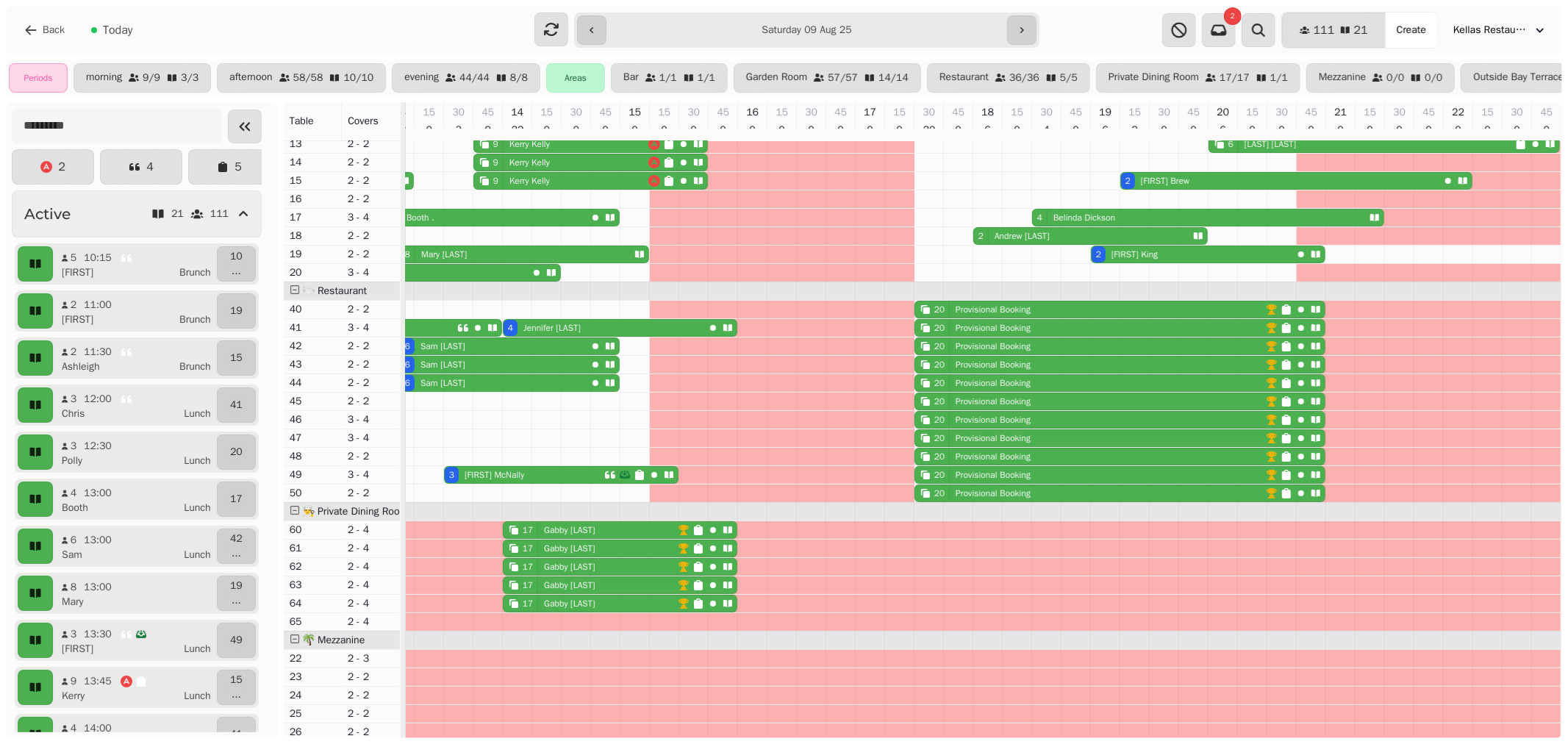 scroll, scrollTop: 245, scrollLeft: 397, axis: both 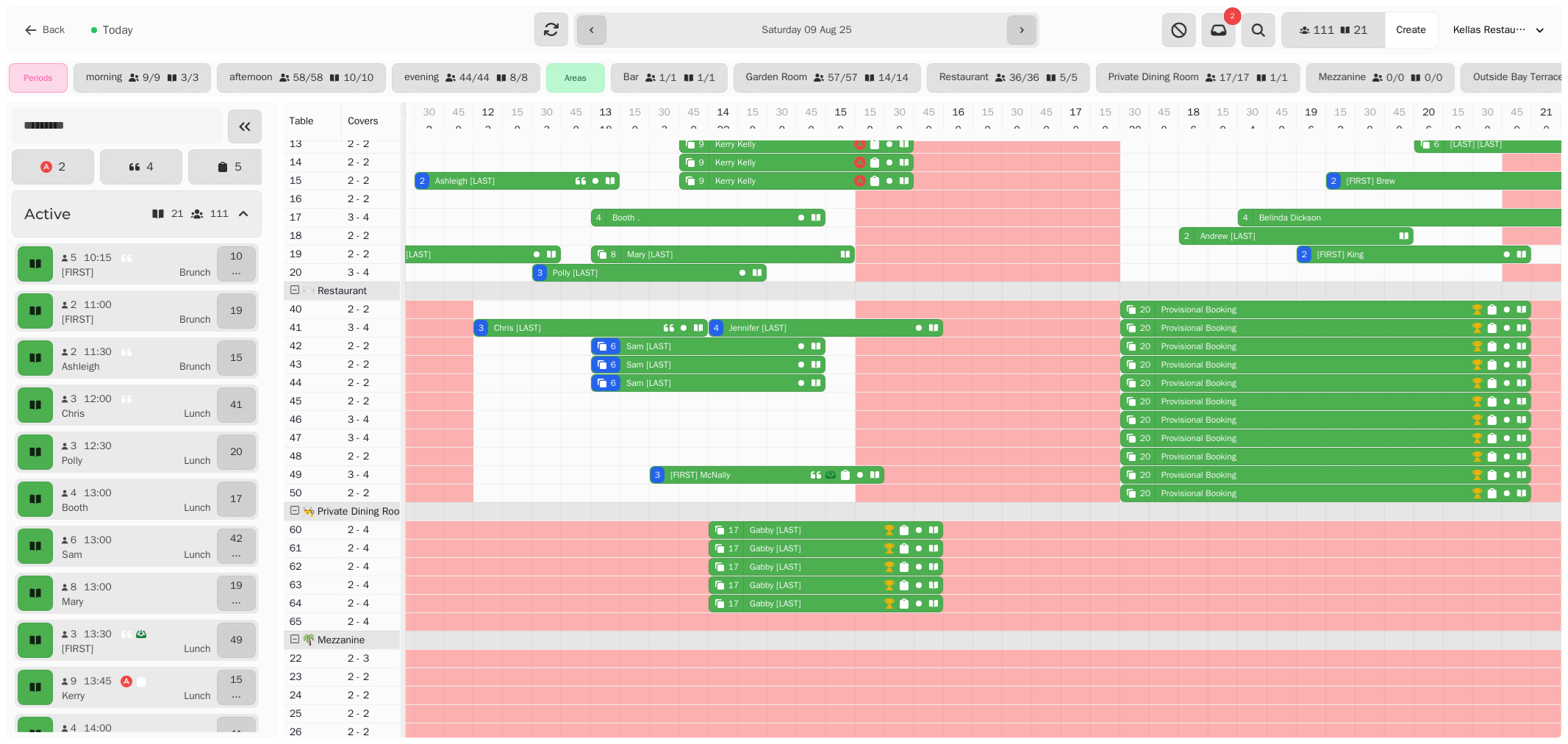 click on "17 [FIRST] [LAST]" at bounding box center [826, 530] 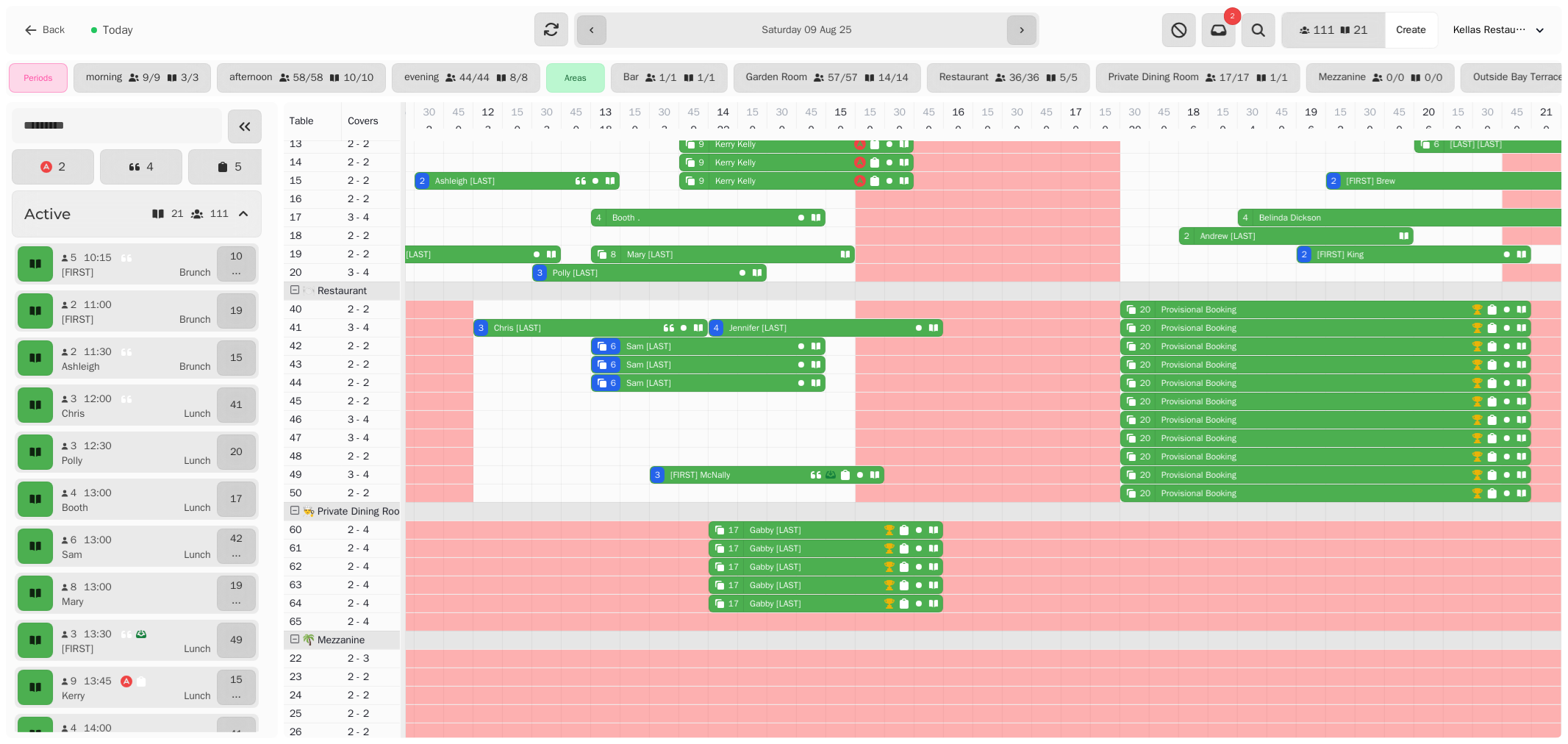 select on "**********" 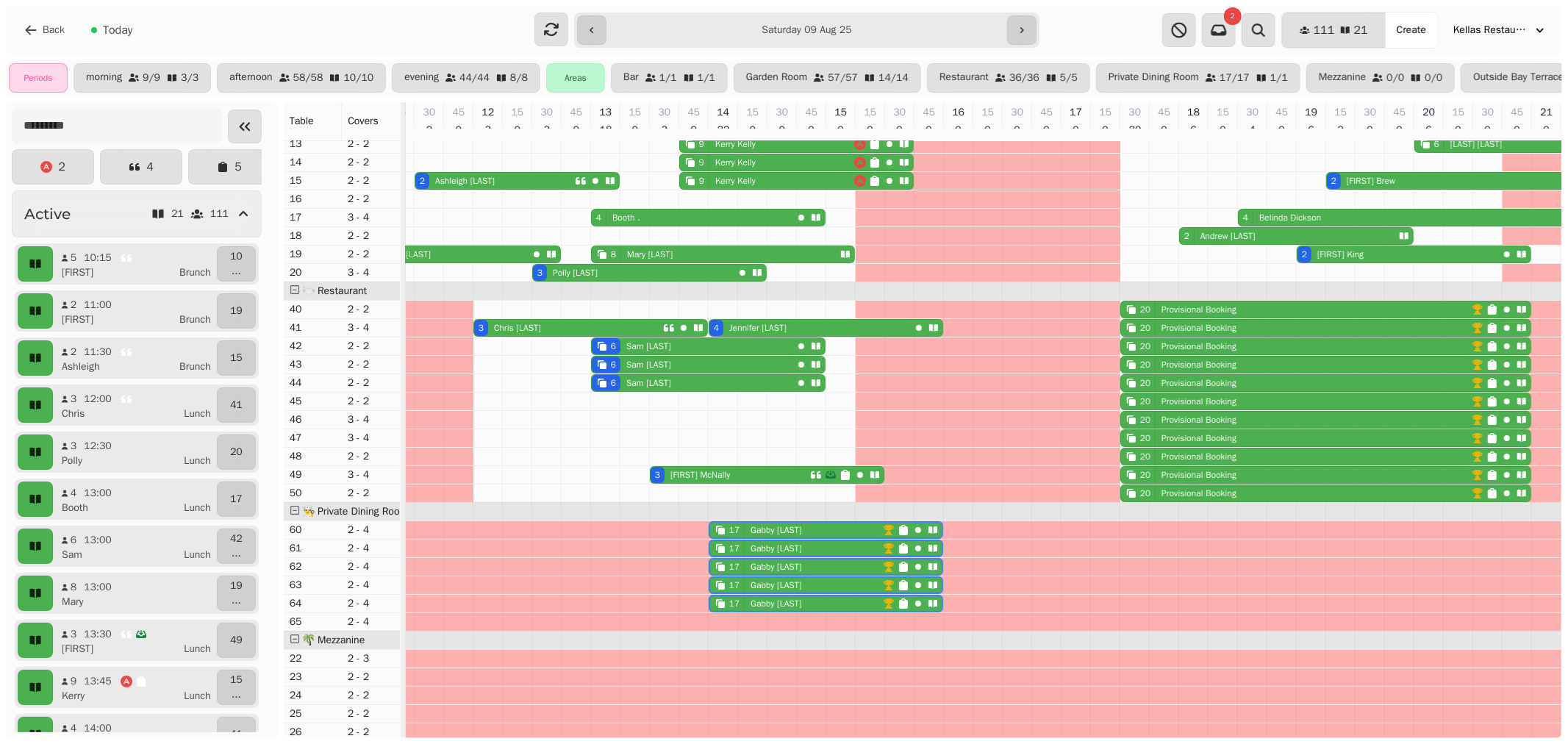 scroll, scrollTop: 0, scrollLeft: 503, axis: horizontal 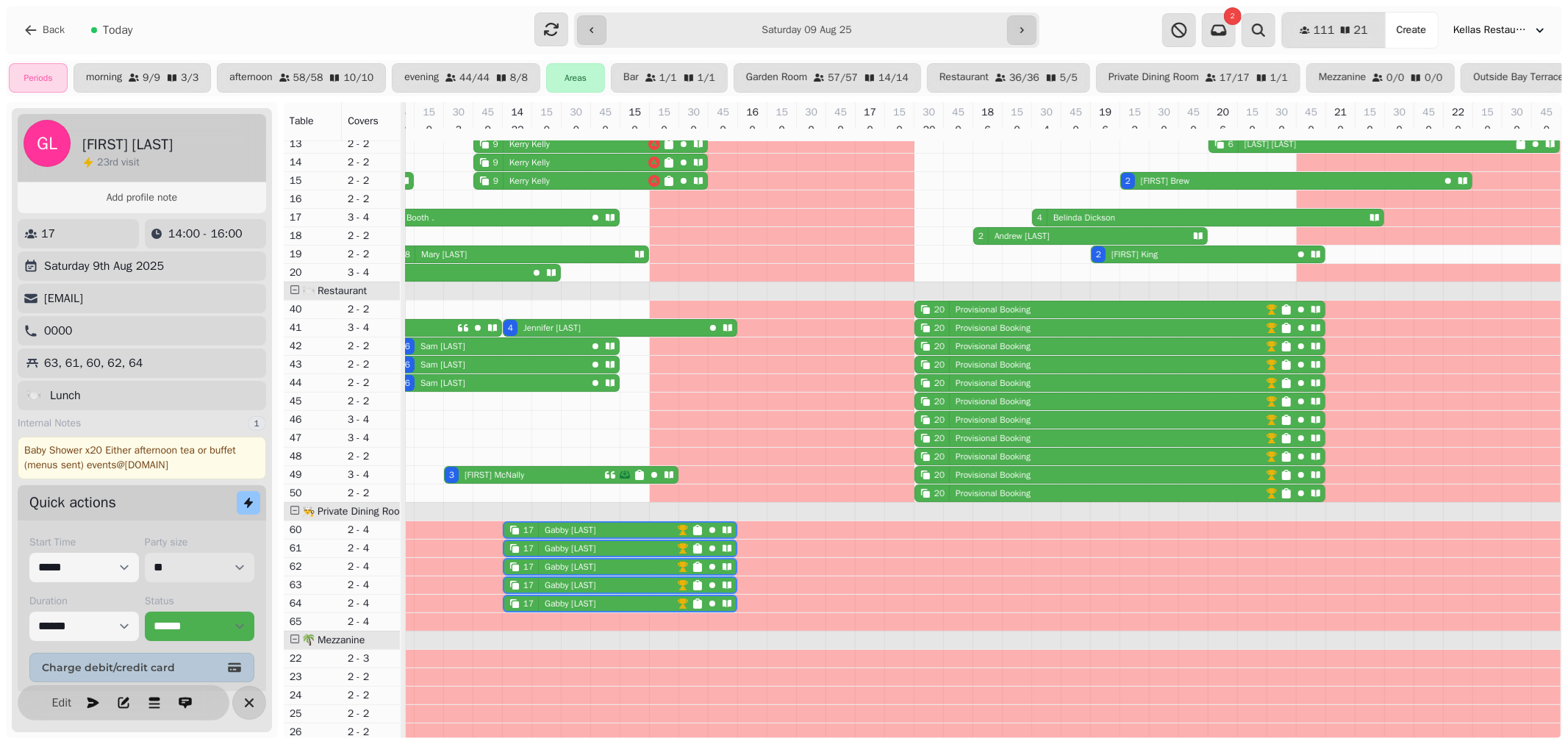 click on "* * * * * * * * * ** ** ** ** ** ** ** ** ** ** ** ** ** ** ** ** ** ** ** ** ** ** ** ** ** ** ** ** ** ** ** ** ** ** ** ** ** ** ** ** ** ** ** ** ** ** ** ** ** ** ** ** ** ** ** ** ** ** ** ** ** ** ** ** ** ** ** ** ** ** ** ** ** ** ** ** ** ** ** ** ** ** ** ** ** ** ** ** ** ** *** *** *** *** *** *** *** *** *** *** *** *** *** *** *** *** *** *** *** *** *** *** *** *** *** *** *** *** *** *** *** *** *** *** *** *** *** *** *** *** *** *** *** *** *** *** *** *** *** *** *** *** *** *** *** *** *** *** *** *** *** *** *** *** *** *** *** *** *** *** *** *** *** *** *** *** *** *** *** *** *** *** *** *** *** *** *** *** *** *** *** *** *** *** *** *** *** *** *** *** *** *** *** *** *** *** *** *** *** *** *** *** *** *** *** *** *** *** *** *** *** *** *** *** *** *** *** *** *** *** *** *** *** *** *** *** *** *** *** *** *** *** *** *** *** *** *** *** *** *** ***" at bounding box center (199, 568) 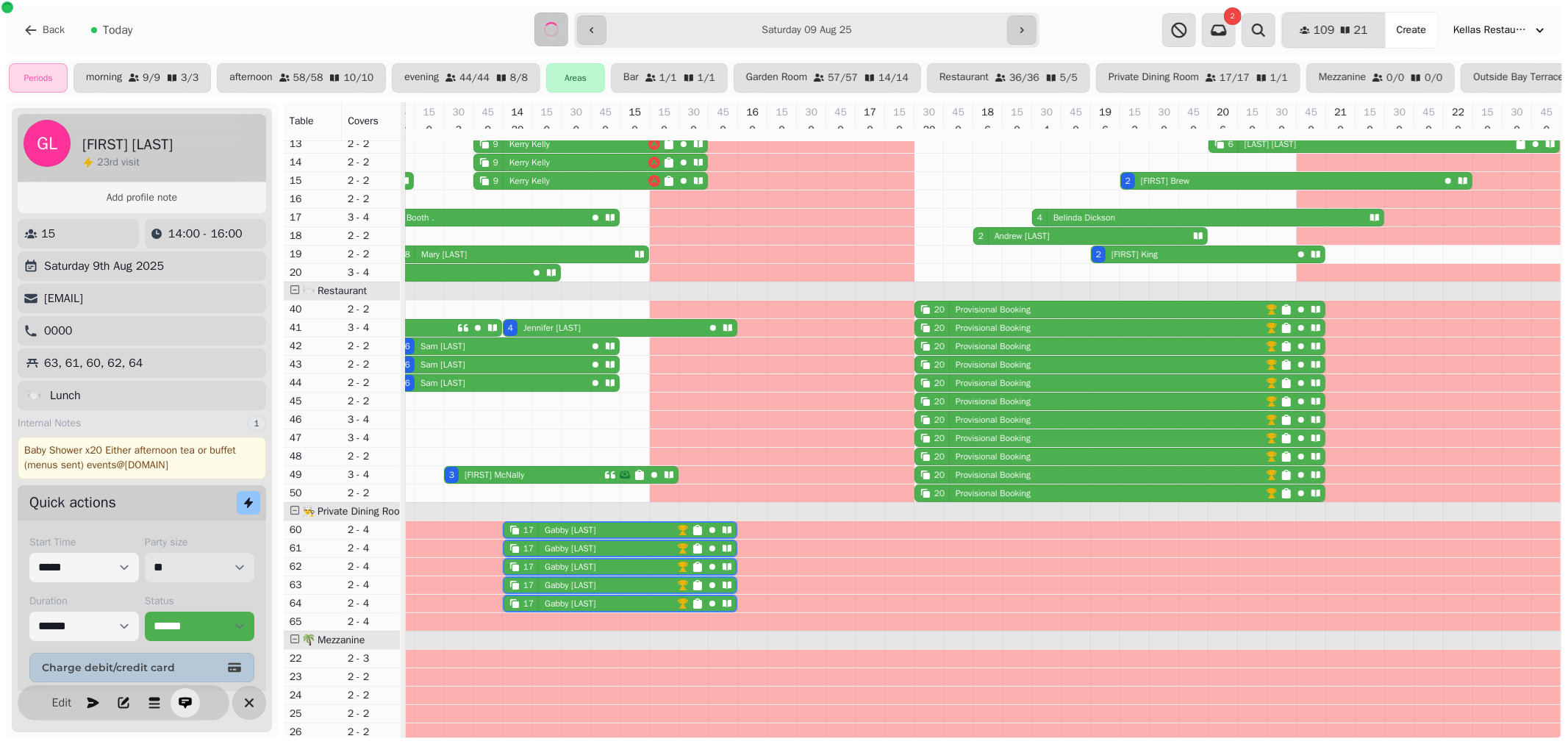 scroll, scrollTop: 24, scrollLeft: 0, axis: vertical 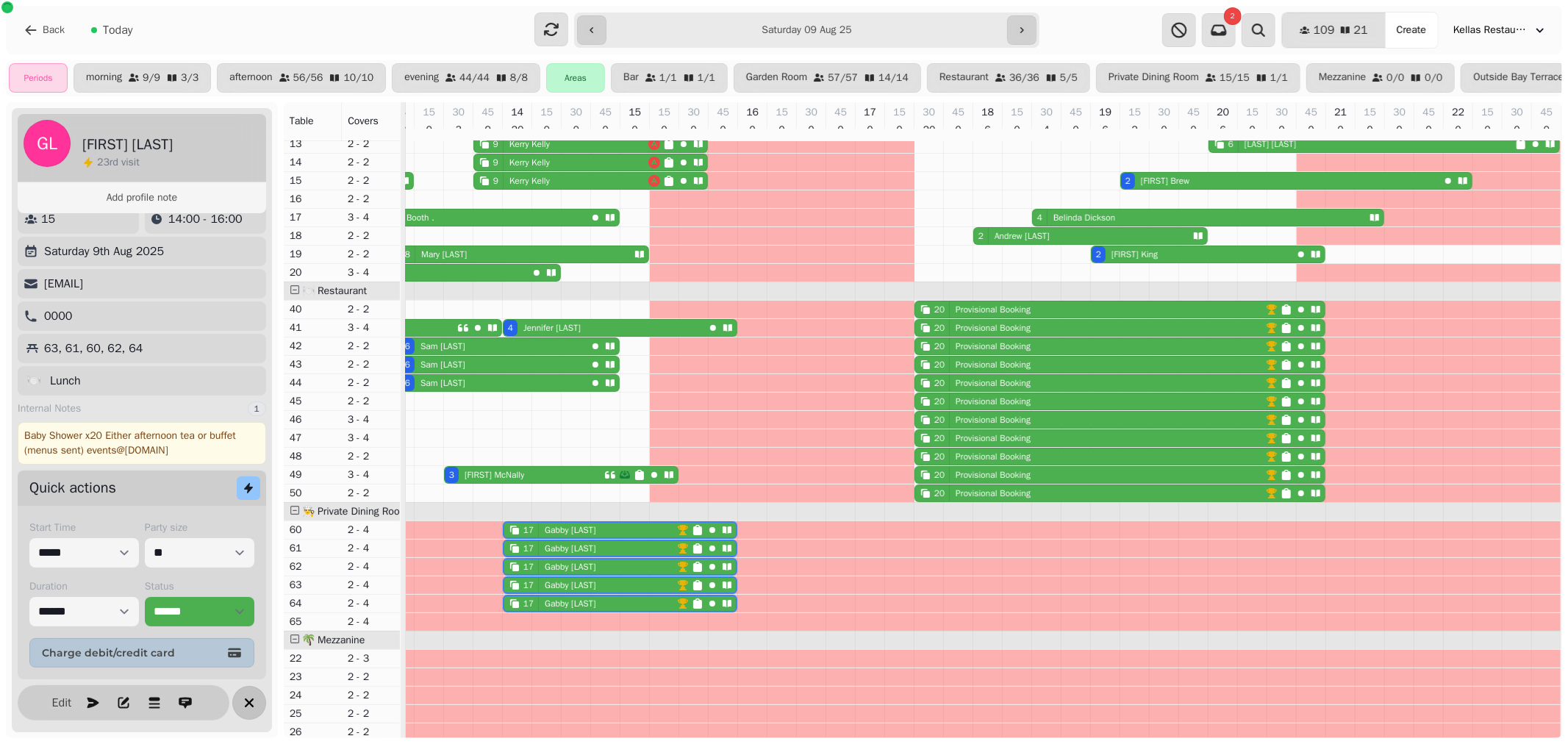 click 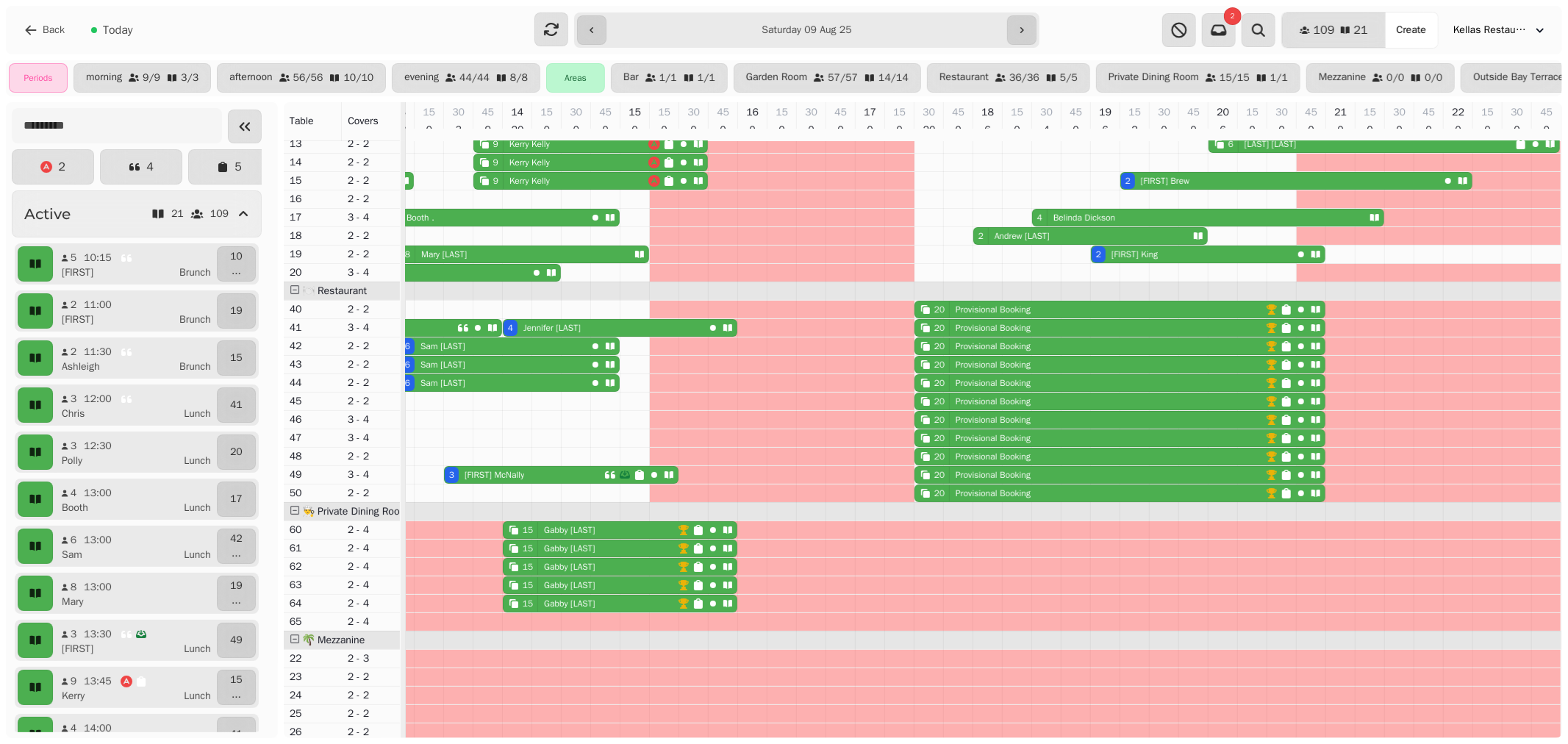 scroll, scrollTop: 134, scrollLeft: 503, axis: both 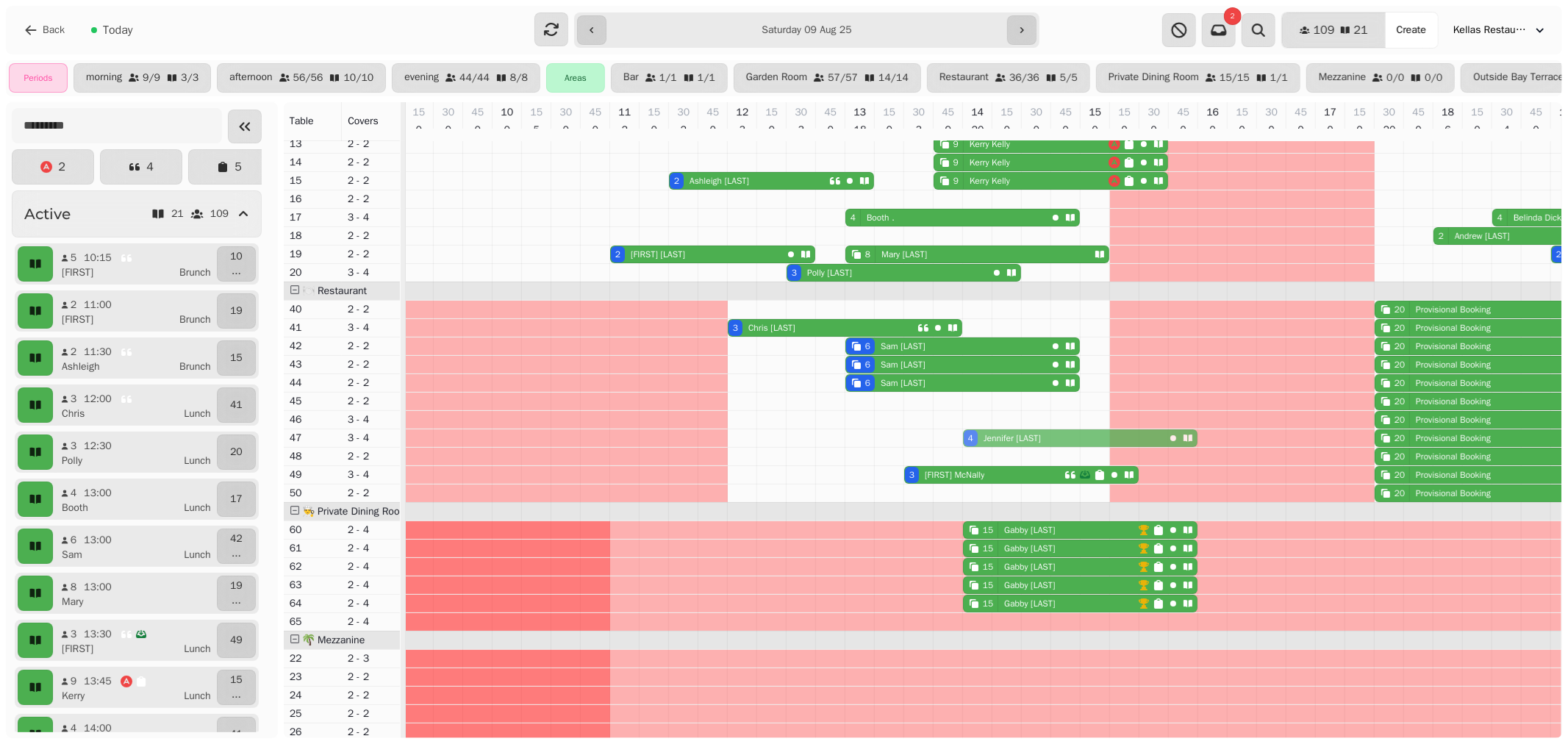 drag, startPoint x: 975, startPoint y: 337, endPoint x: 968, endPoint y: 448, distance: 111.2205 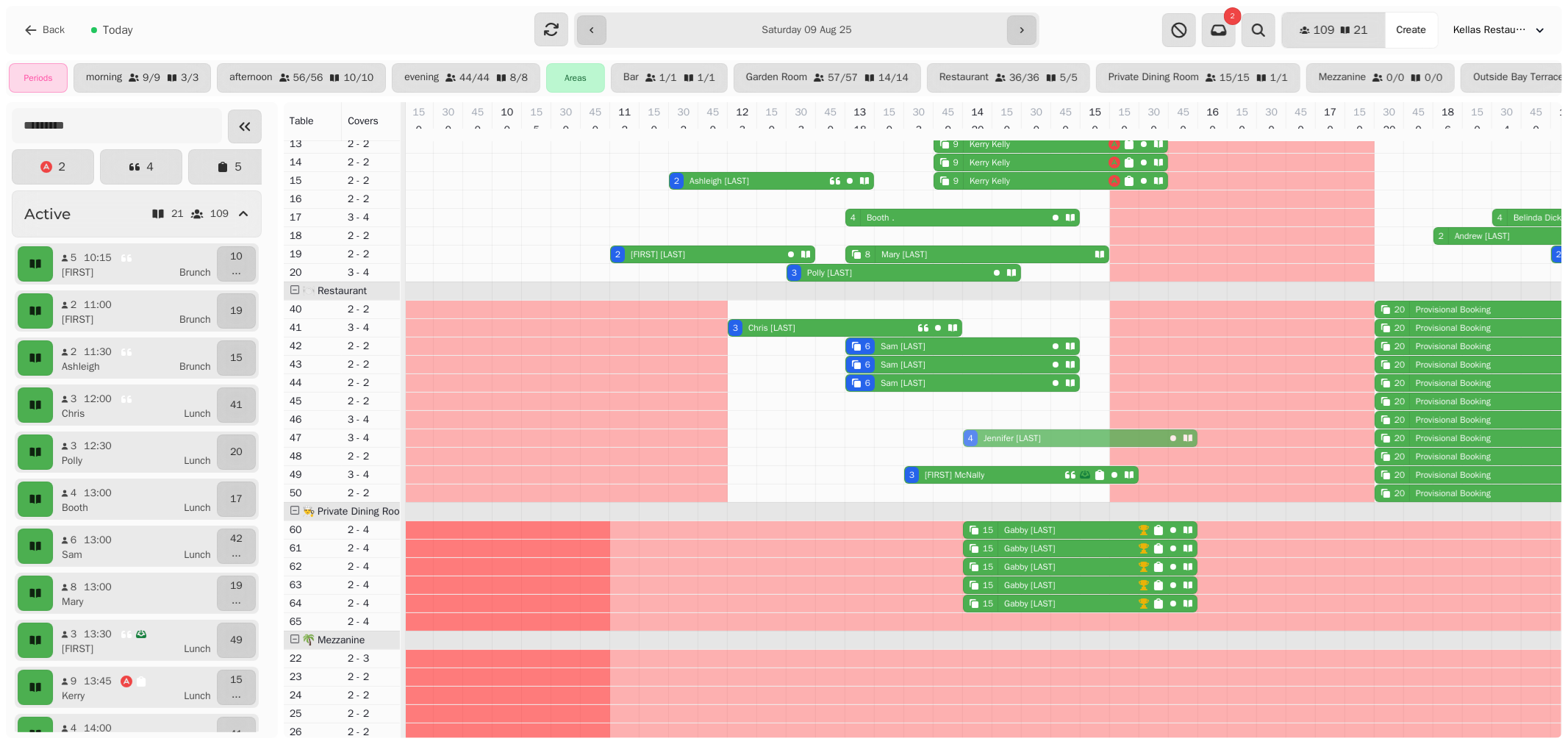 click on "1 Booking In Manx . 5 [FIRST] [LAST] 8 [FIRST] [LAST] 4 [FIRST] [LAST] 5 [FIRST] [LAST] 8 [FIRST] [LAST] 4 [FIRST] [LAST] 5 [FIRST] [LAST] 8 [FIRST] [LAST] 9 [FIRST] [LAST] 4 Mrs [LAST] 6 [FIRST] [LAST] 9 [FIRST] [LAST] 6 [FIRST] [LAST] 9 [FIRST] [LAST] 2 [FIRST] [LAST] 9 [FIRST] [LAST] 2 [FIRST] [LAST] 4 Booth . 4 [FIRST] [LAST] 2 [FIRST] [LAST] 2 [FIRST] [LAST] 8 [FIRST] [LAST] 2 [FIRST] [LAST] 3 [FIRST] [LAST] 20 Provisional Booking 3 [FIRST] [LAST] 20 Provisional Booking 6 [FIRST] [LAST] 20 Provisional Booking 6 [FIRST] [LAST] 20 Provisional Booking 6 [FIRST] [LAST] 20 Provisional Booking 6 [FIRST] [LAST] 20 Provisional Booking 20 Provisional Booking 20 Provisional Booking 20 Provisional Booking 4 [FIRST] [LAST] 20 Provisional Booking 3 [FIRST] [LAST] 20 Provisional Booking 20 Provisional Booking 15 [FIRST] [LAST] 15 [FIRST] [LAST] 15 [FIRST] [LAST] 15 [FIRST] [LAST] 15 [FIRST] [LAST]" at bounding box center [1198, 457] 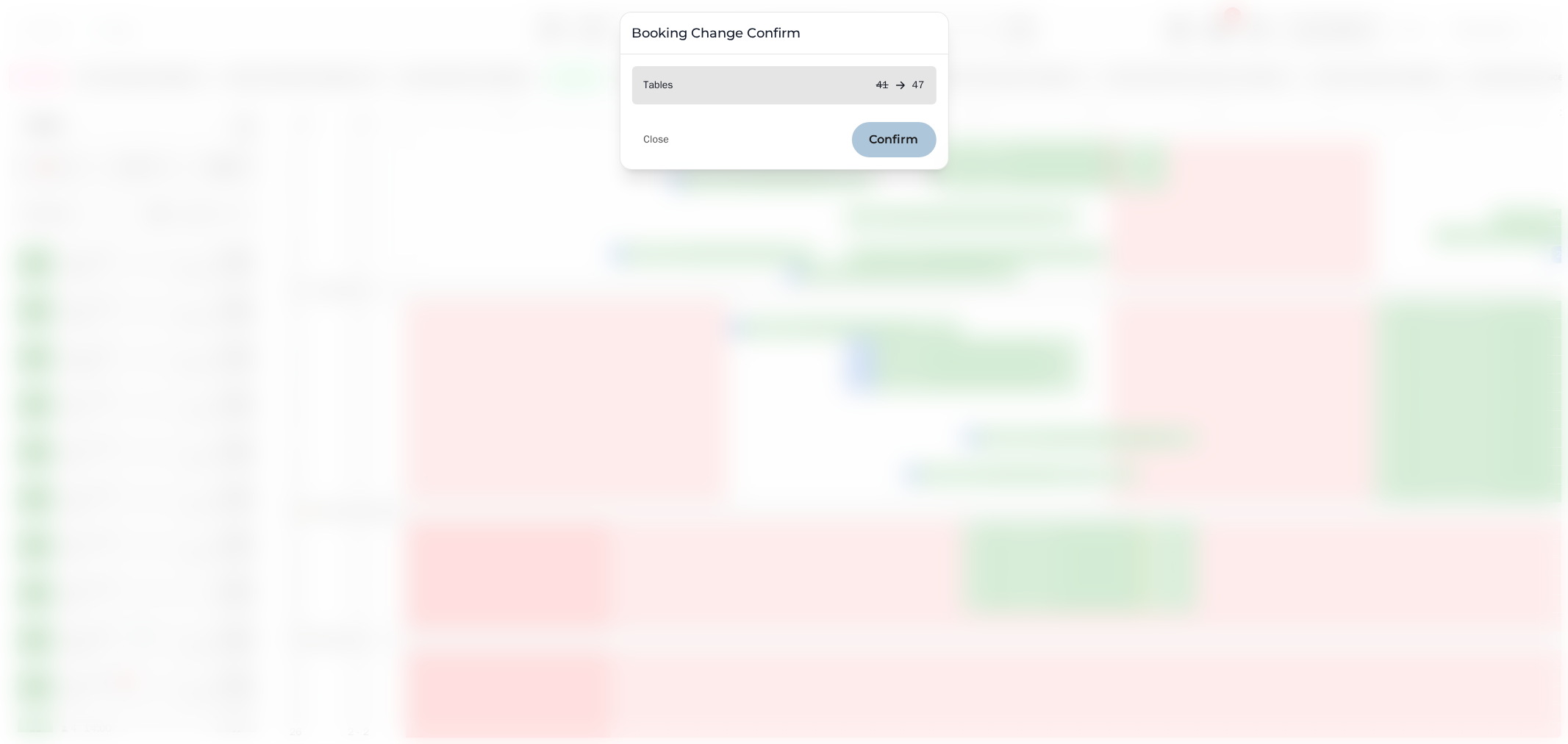click on "Confirm" at bounding box center [894, 140] 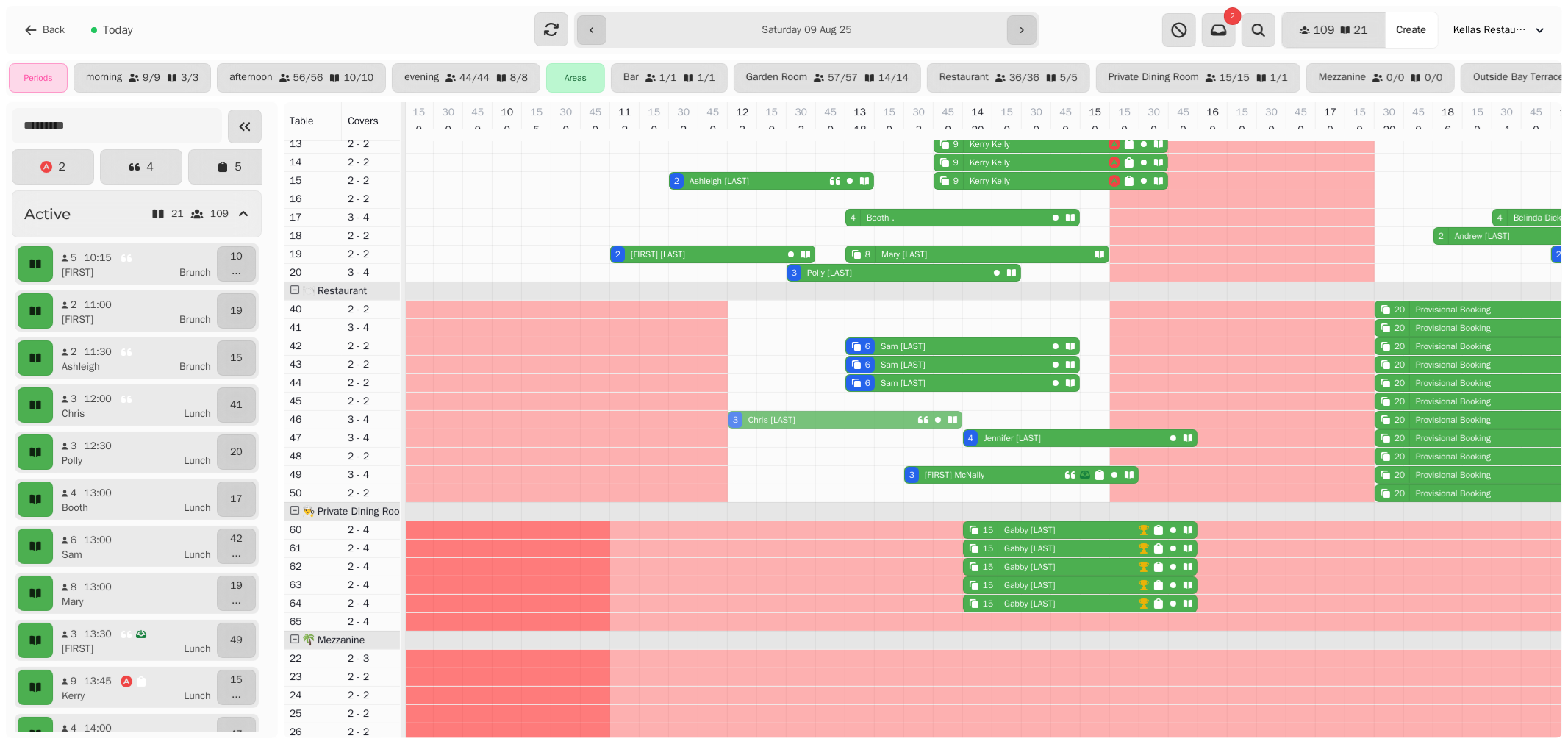 drag, startPoint x: 745, startPoint y: 337, endPoint x: 739, endPoint y: 421, distance: 84.21401 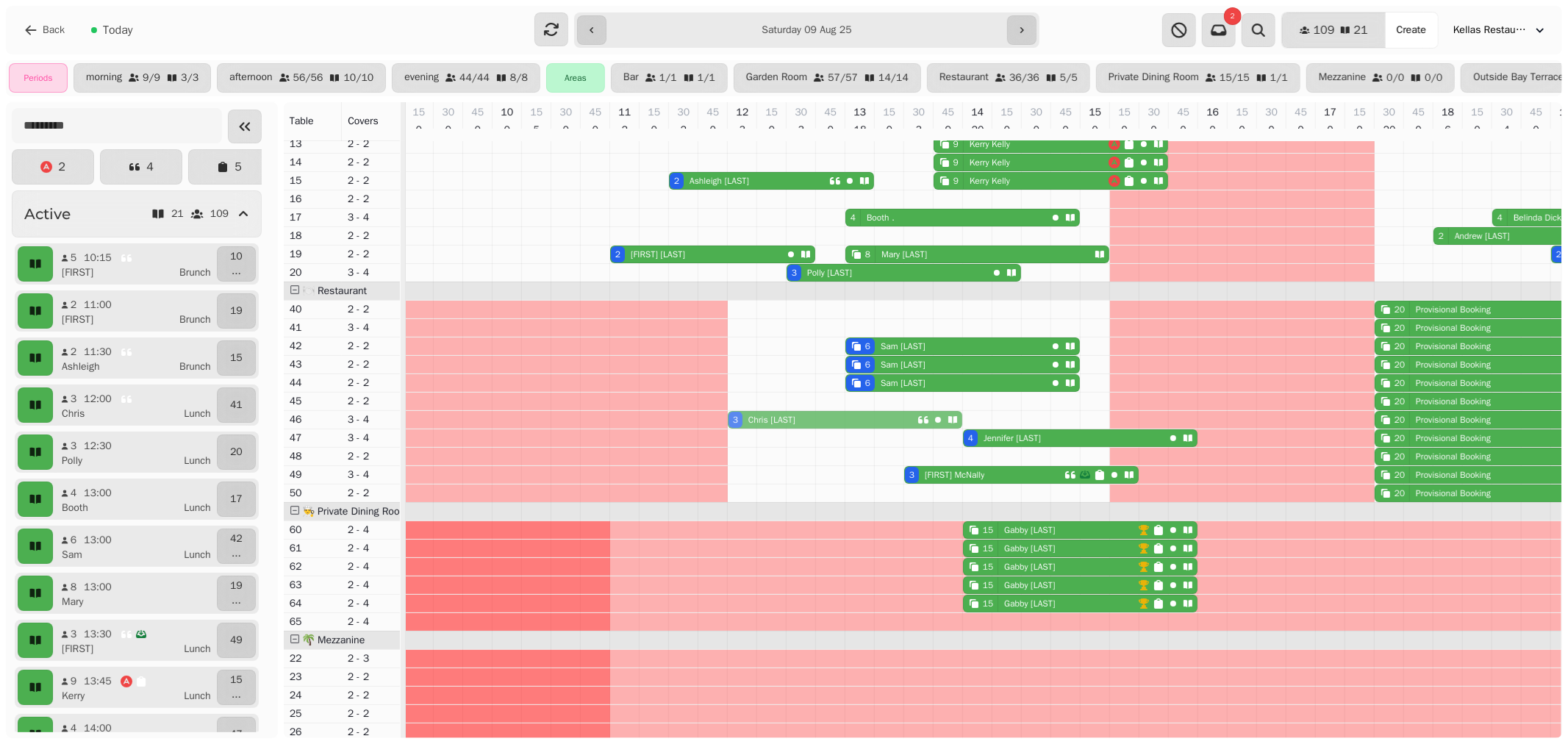 click on "1 Booking In Manx . 5 [FIRST] [LAST] 8 [FIRST] [LAST] 4 [FIRST] [LAST] 5 [FIRST] [LAST] 8 [FIRST] [LAST] 4 [FIRST] [LAST] 5 [FIRST] [LAST] 8 [FIRST] [LAST] 9 [FIRST] [LAST] 4 Mrs [LAST] 6 [FIRST] [LAST] 9 [FIRST] [LAST] 6 [FIRST] [LAST] 9 [FIRST] [LAST] 2 [FIRST] [LAST] 9 [FIRST] [LAST] 2 [FIRST] [LAST] 4 Booth . 4 [FIRST] [LAST] 2 [FIRST] [LAST] 2 [FIRST] [LAST] 8 [FIRST] [LAST] 2 [FIRST] [LAST] 3 [FIRST] [LAST] 20 Provisional Booking 3 [FIRST] [LAST] 20 Provisional Booking 6 [FIRST] [LAST] 20 Provisional Booking 6 [FIRST] [LAST] 20 Provisional Booking 6 [FIRST] [LAST] 20 Provisional Booking 6 [FIRST] [LAST] 20 Provisional Booking 20 Provisional Booking 20 Provisional Booking 3 [FIRST] [LAST] 20 Provisional Booking 4 [FIRST] [LAST] 20 Provisional Booking 20 Provisional Booking 3 [FIRST] [LAST] 20 Provisional Booking 20 Provisional Booking 15 [FIRST] [LAST] 15 [FIRST] [LAST] 15 [FIRST] [LAST] 15 [FIRST] [LAST] 15 [FIRST] [LAST]" at bounding box center [1198, 457] 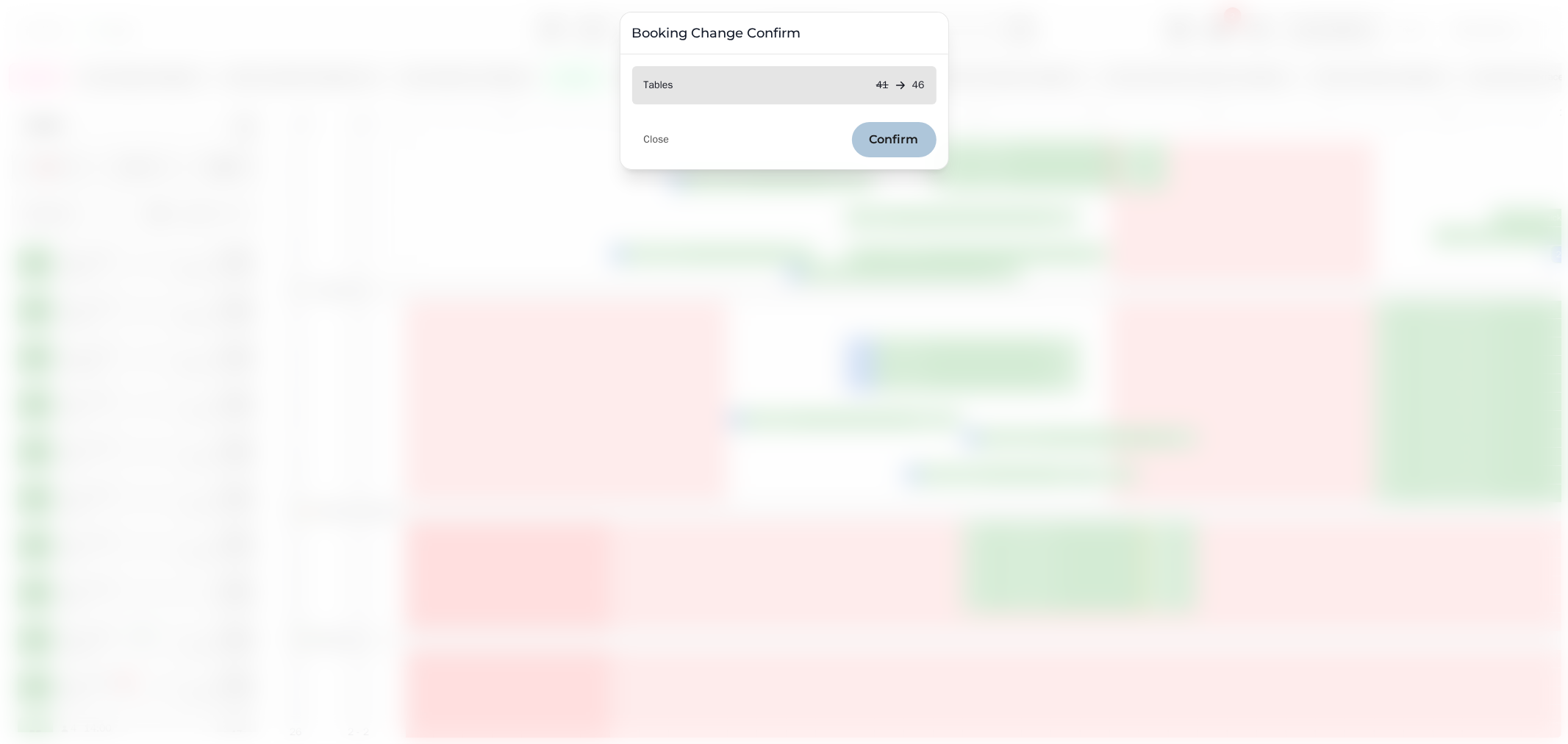 click on "Confirm" at bounding box center [894, 140] 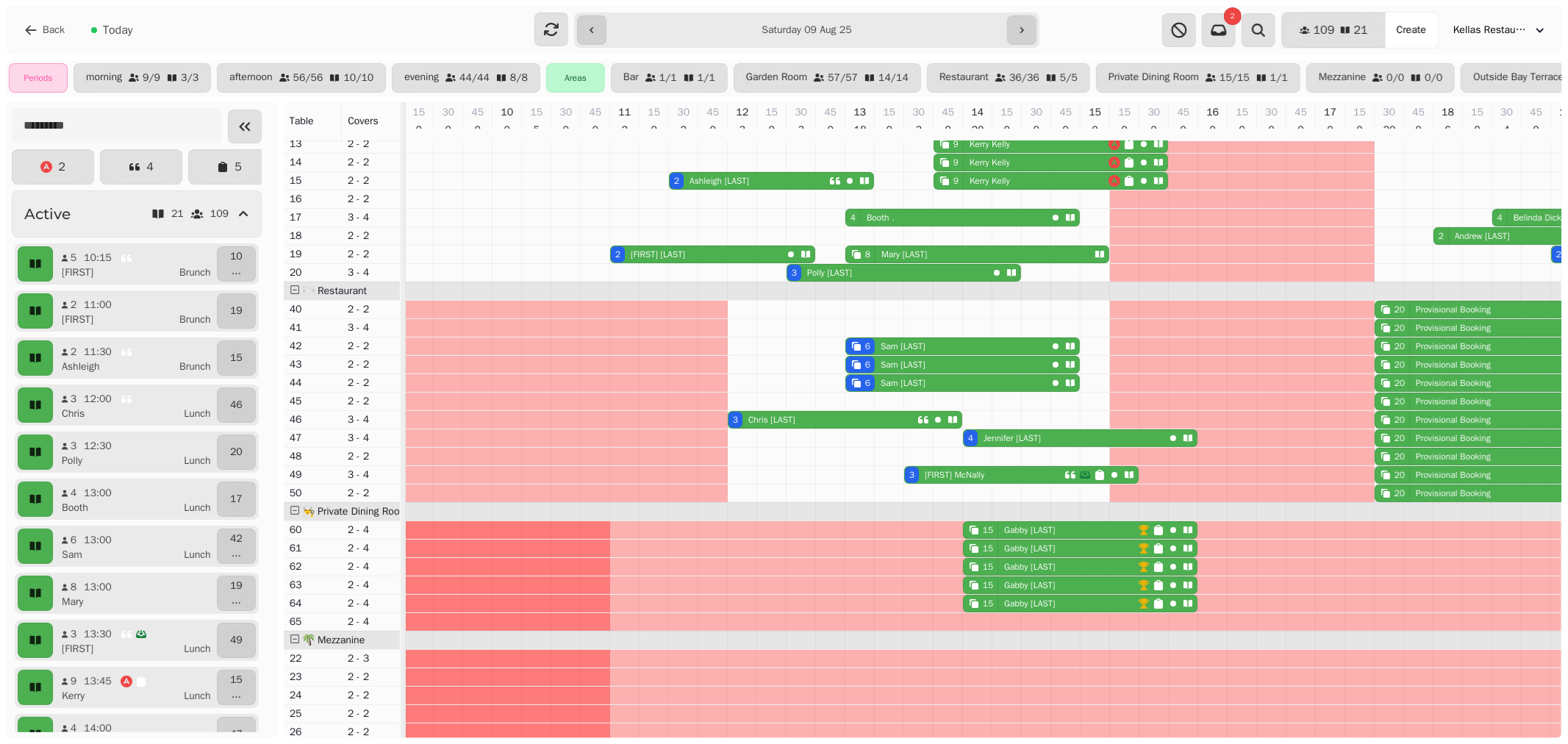 click on "3 [FIRST] [LAST]" at bounding box center [984, 475] 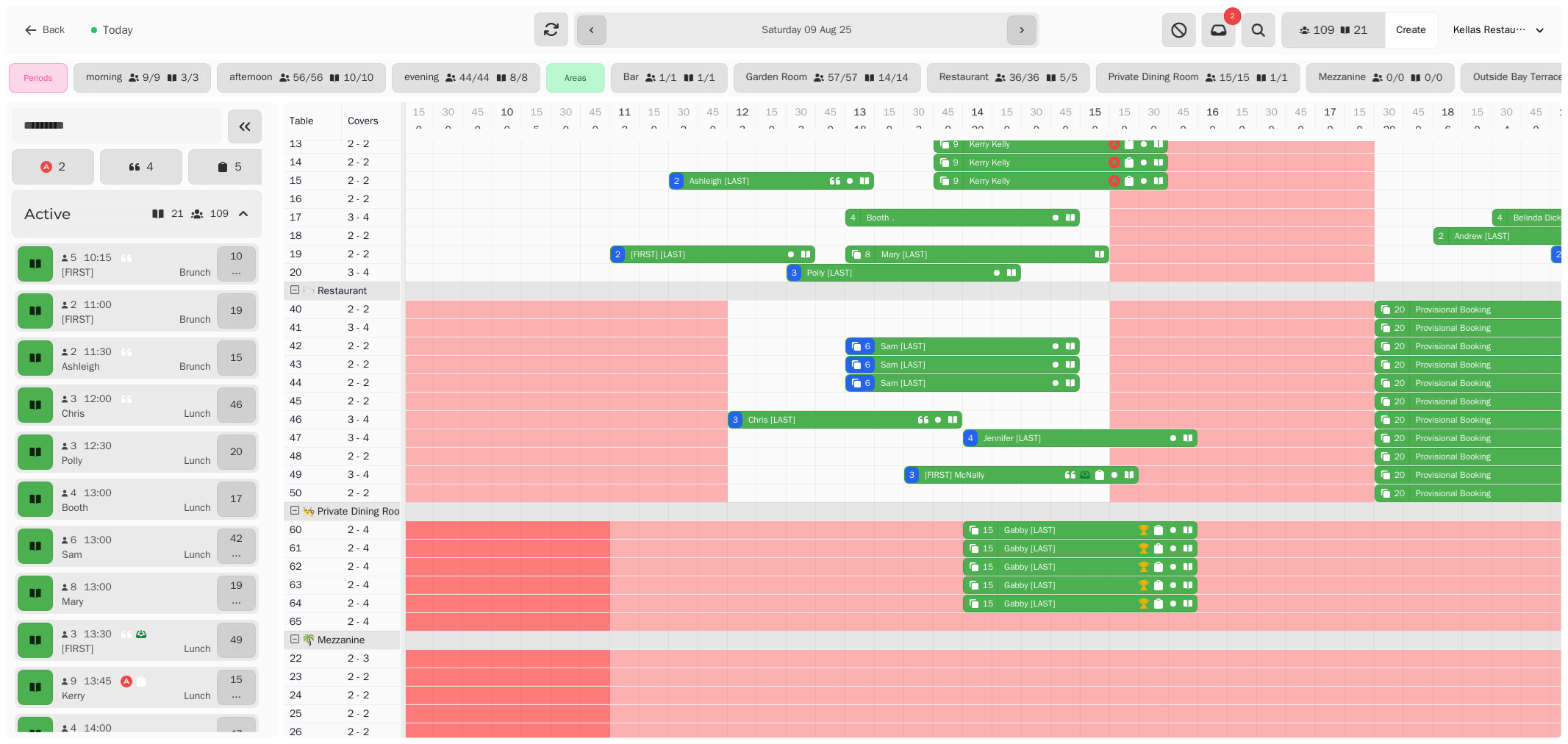 select on "**********" 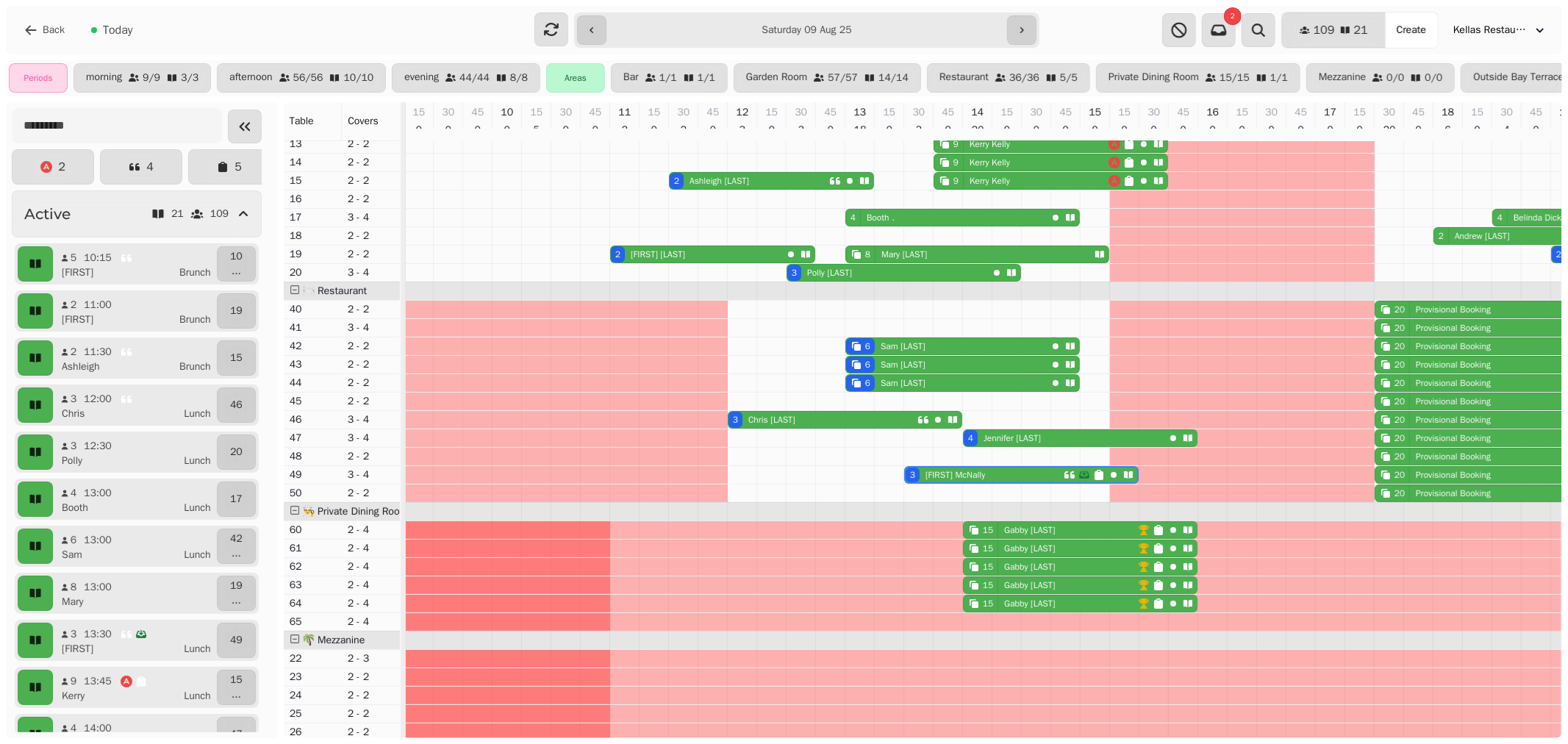 scroll, scrollTop: 0, scrollLeft: 503, axis: horizontal 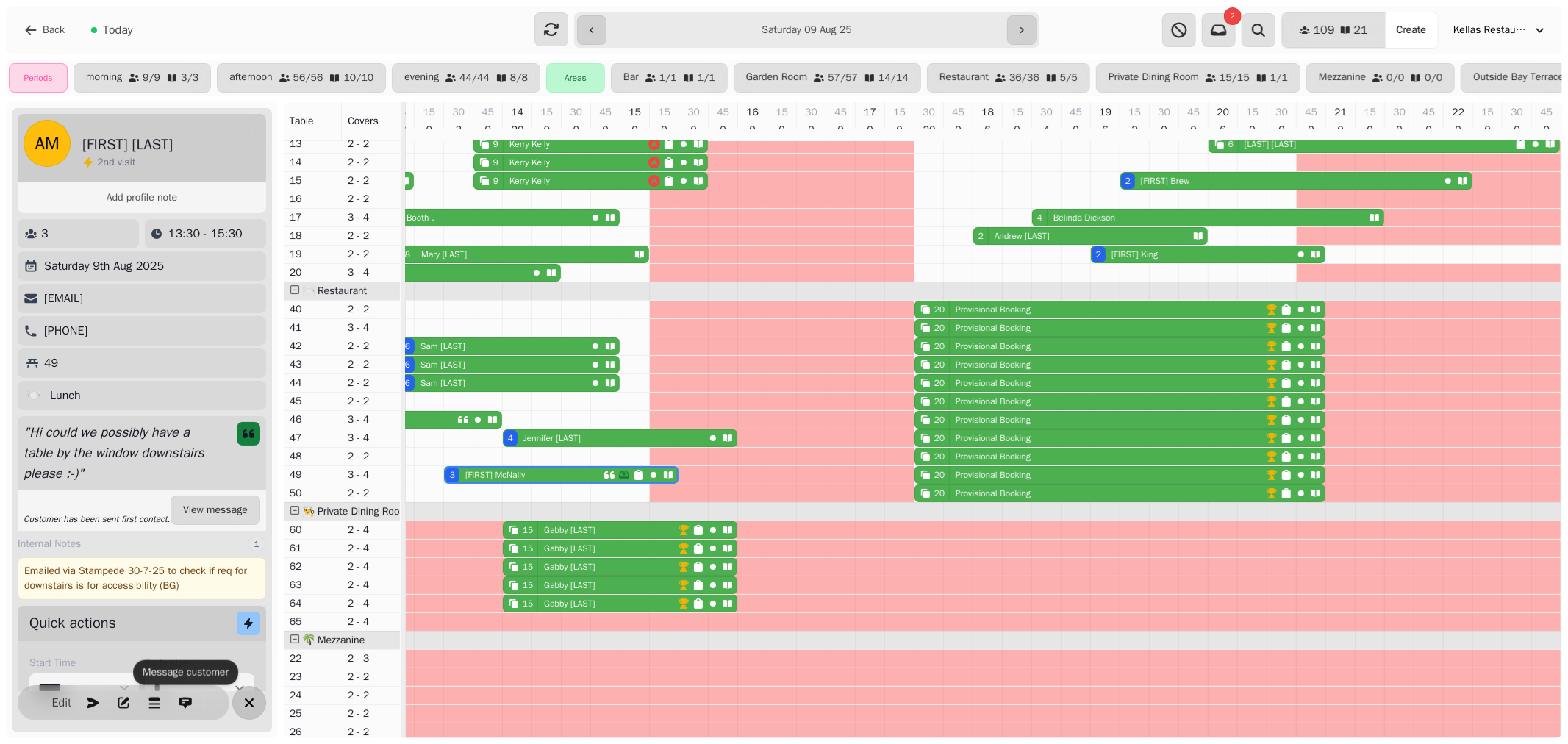 click 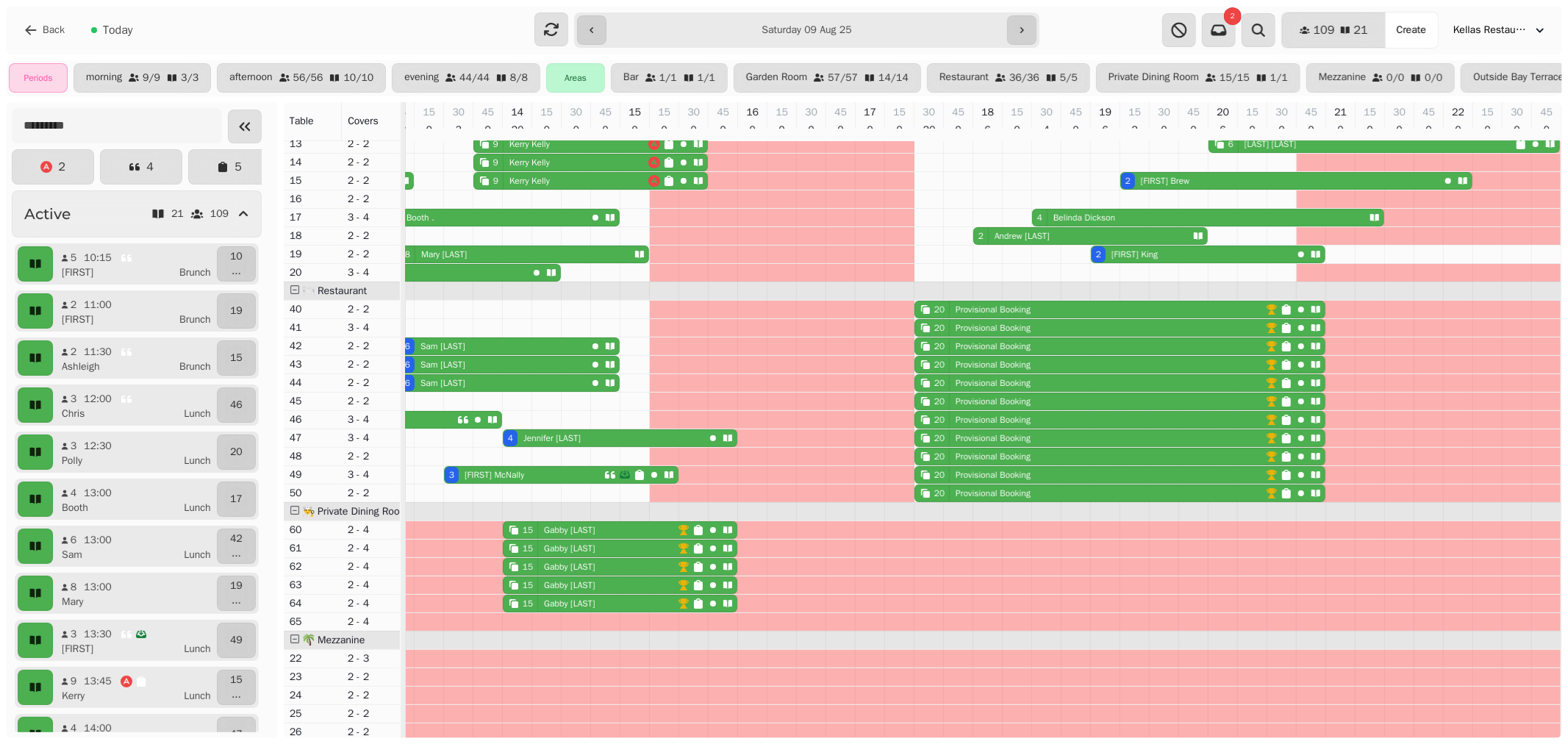 scroll, scrollTop: 245, scrollLeft: 204, axis: both 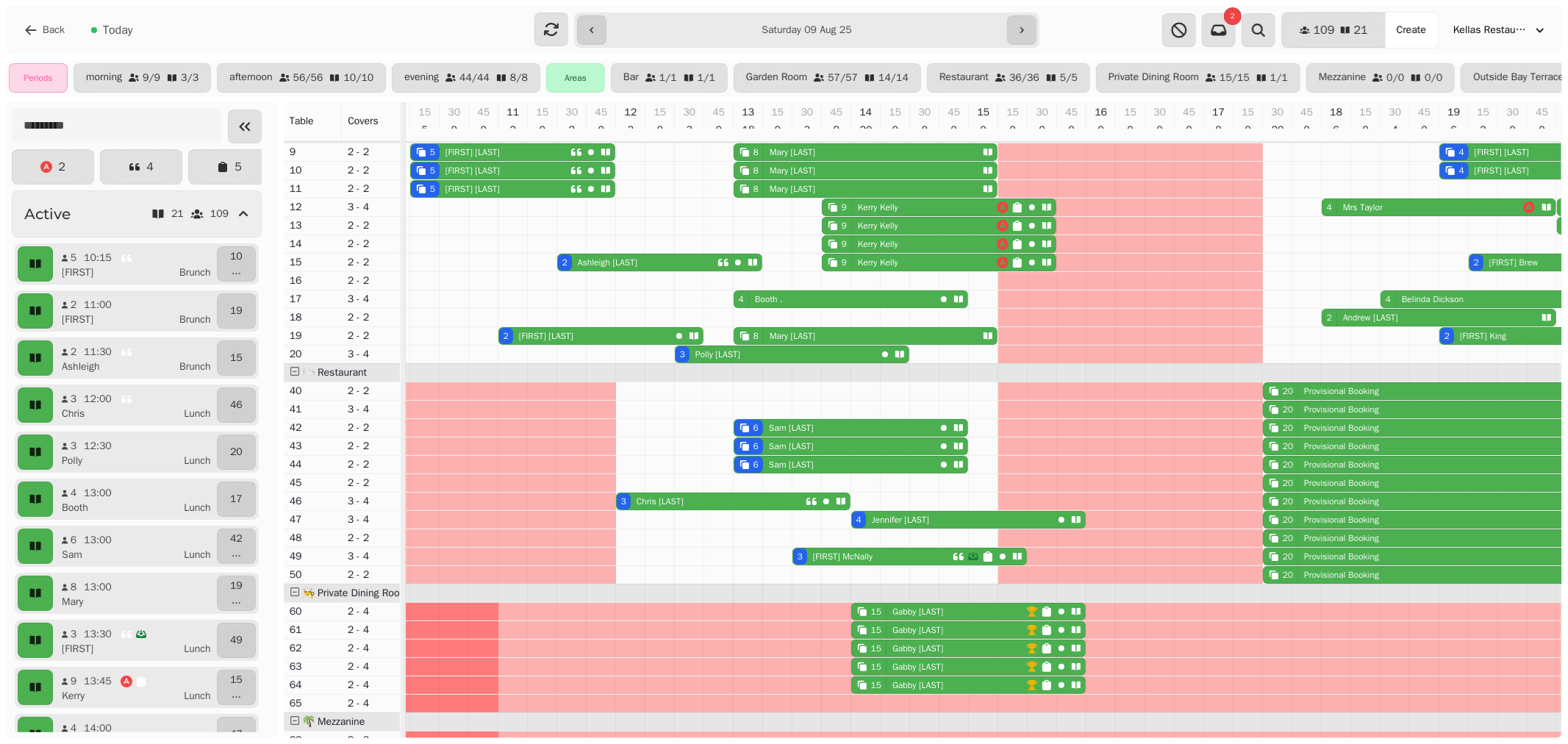 click on "[FIRST] [LAST]" at bounding box center (717, 354) 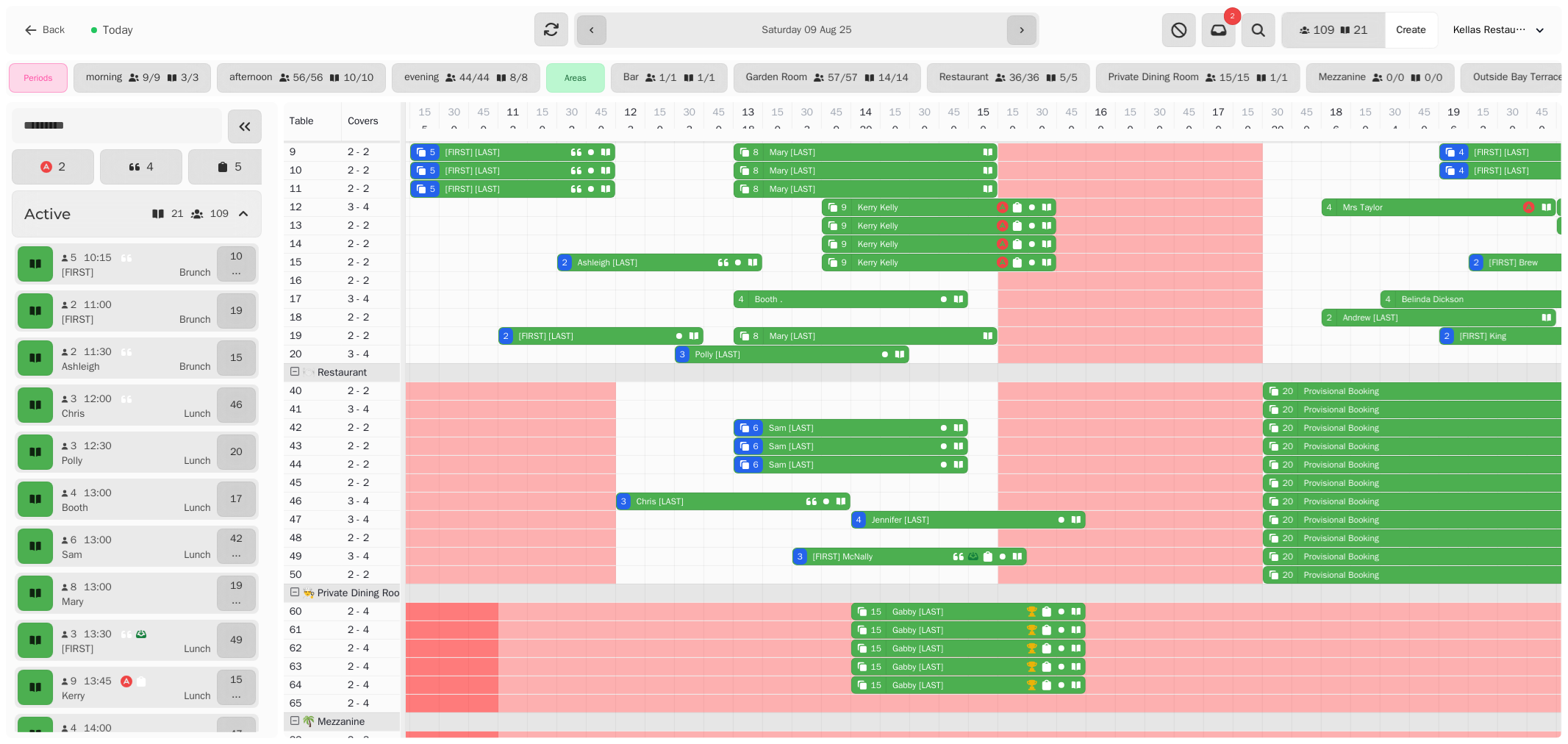 select on "****" 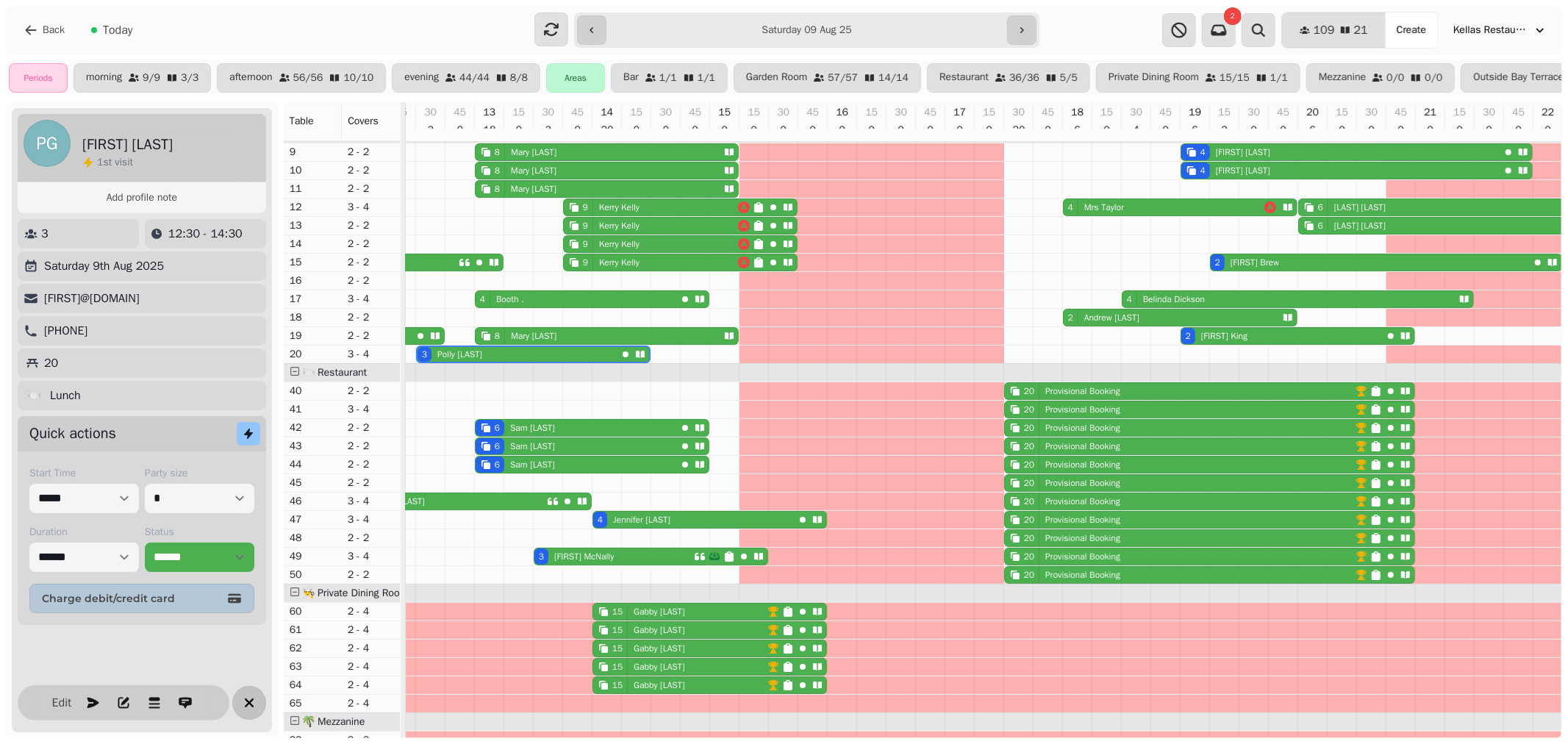 click 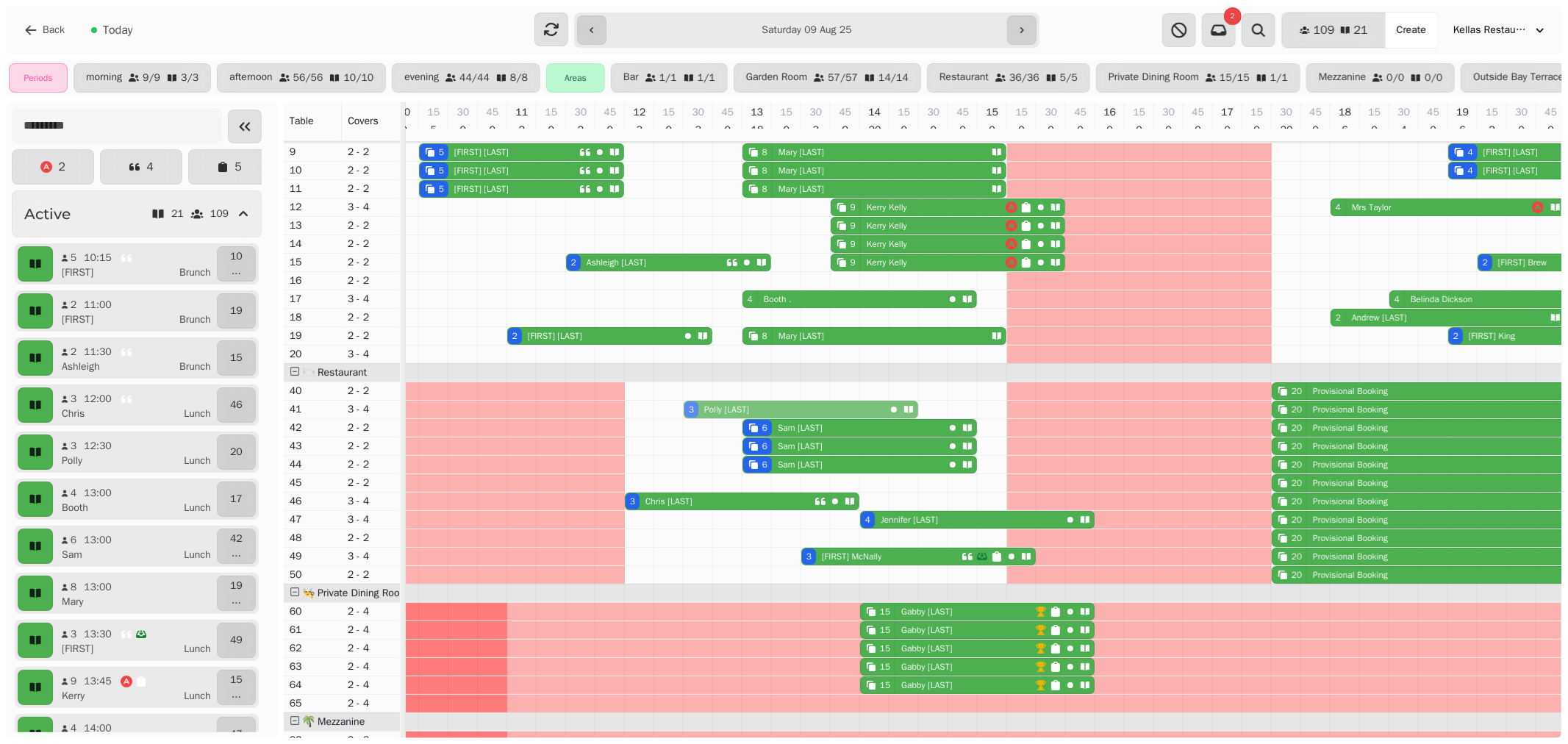drag, startPoint x: 695, startPoint y: 385, endPoint x: 695, endPoint y: 414, distance: 29 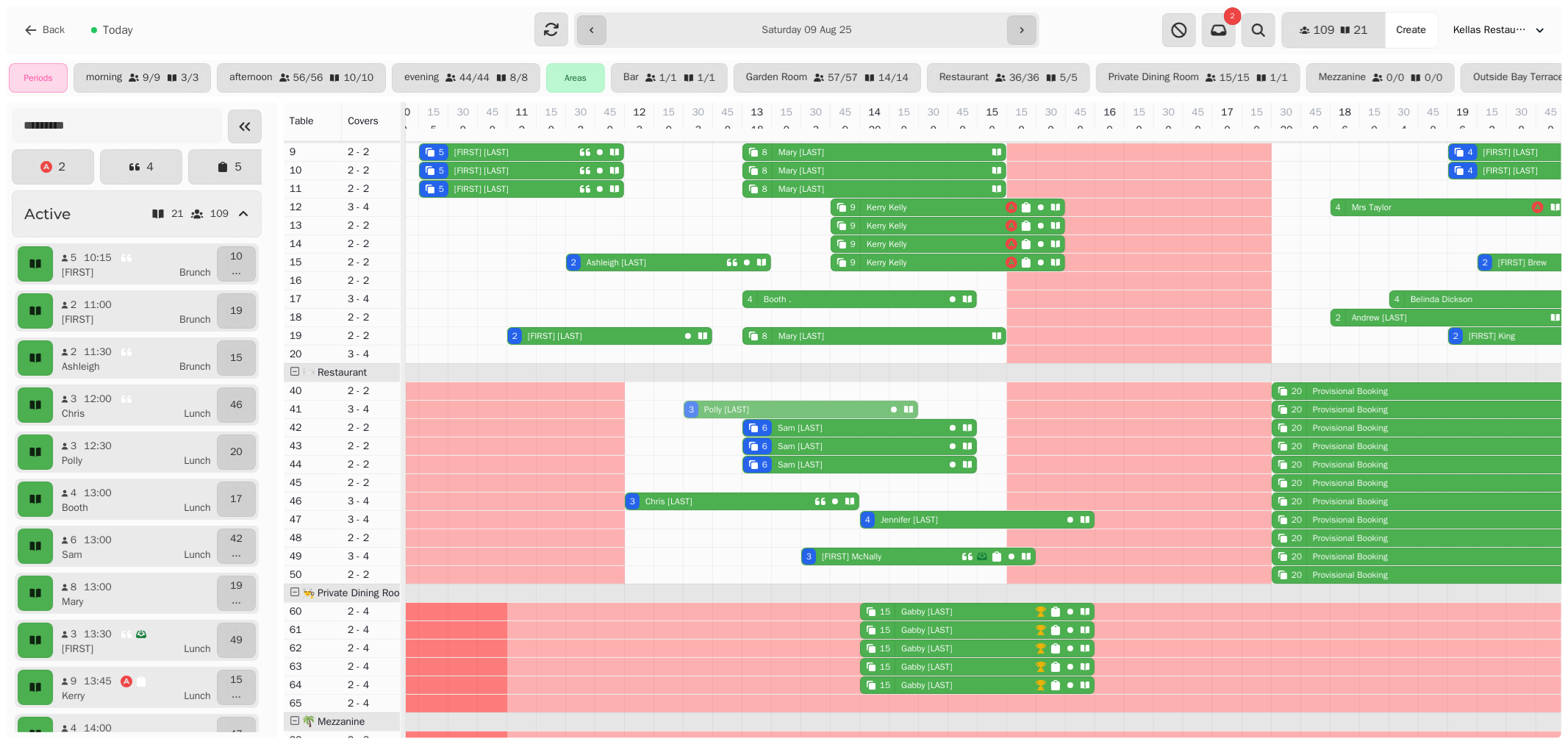click on "1 Booking In Manx . 5 [LAST] 8 [LAST] 4 [LAST] 5 [LAST] 8 [LAST] 4 [LAST] 5 [LAST] 8 [LAST] 9 [LAST] 4 [LAST] [LAST] 6 [LAST] 9 [LAST] 6 [LAST] 9 [LAST] 2 [LAST] 9 [LAST] 2 [LAST] 4 [LAST] . 4 [LAST] [LAST] 2 [LAST] [LAST] 8 [LAST] [LAST] 3 [LAST] [LAST] 20 Provisional Booking 20 Provisional Booking 3 [LAST] [LAST] 6 [LAST] [LAST] 20 Provisional Booking 6 [LAST] [LAST] 20 Provisional Booking 6 [LAST] [LAST] 20 Provisional Booking 20 Provisional Booking 3 [LAST] [LAST] 20 Provisional Booking 4 [LAST] [LAST] 20 Provisional Booking 20 Provisional Booking 3 [LAST] [LAST] 20 Provisional Booking 20 Provisional Booking 15 [LAST] [LAST] 15 [LAST] [LAST] 15 [LAST] [LAST] 15 [LAST] [LAST] 15 [LAST] [LAST]" at bounding box center [1095, 538] 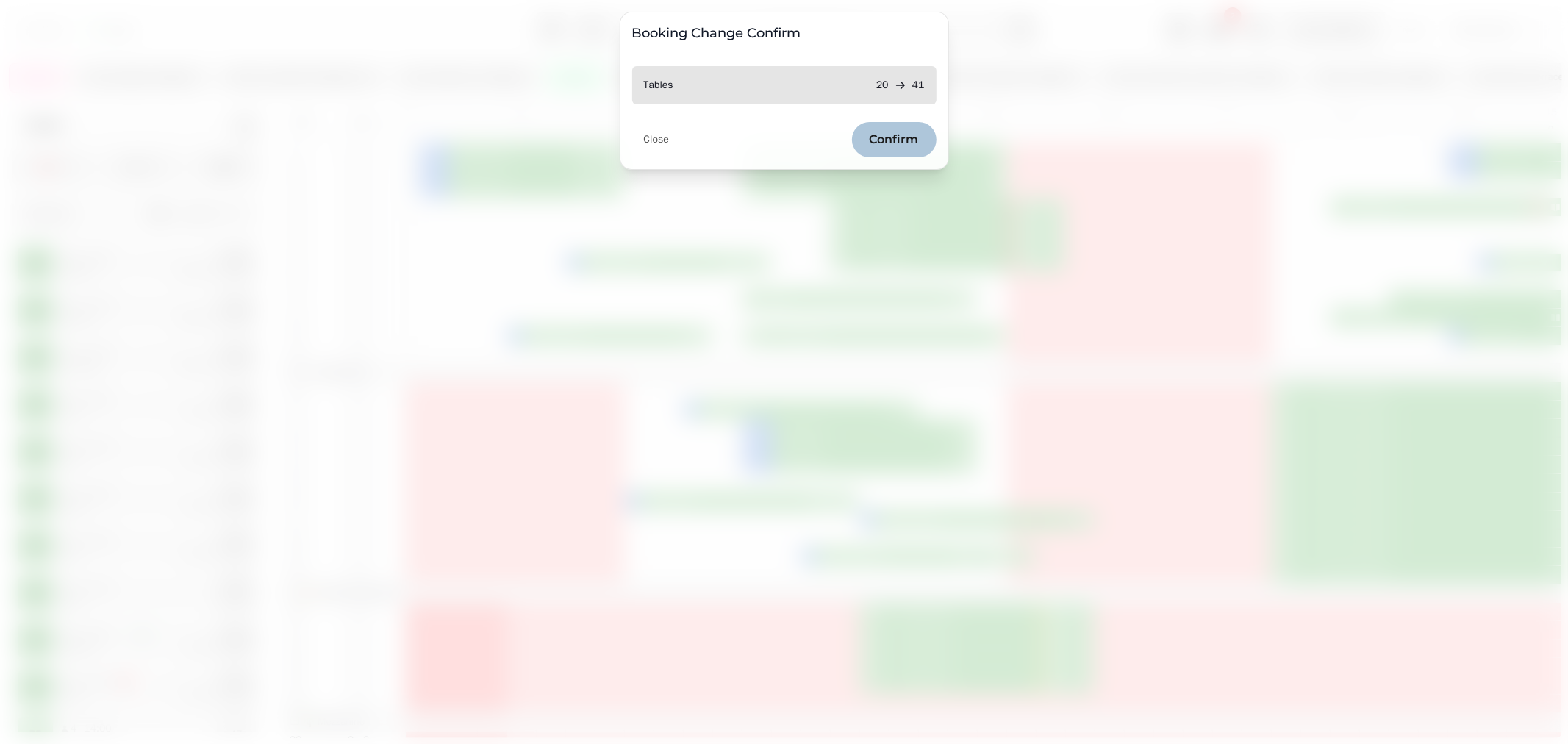 click on "Confirm" at bounding box center [894, 140] 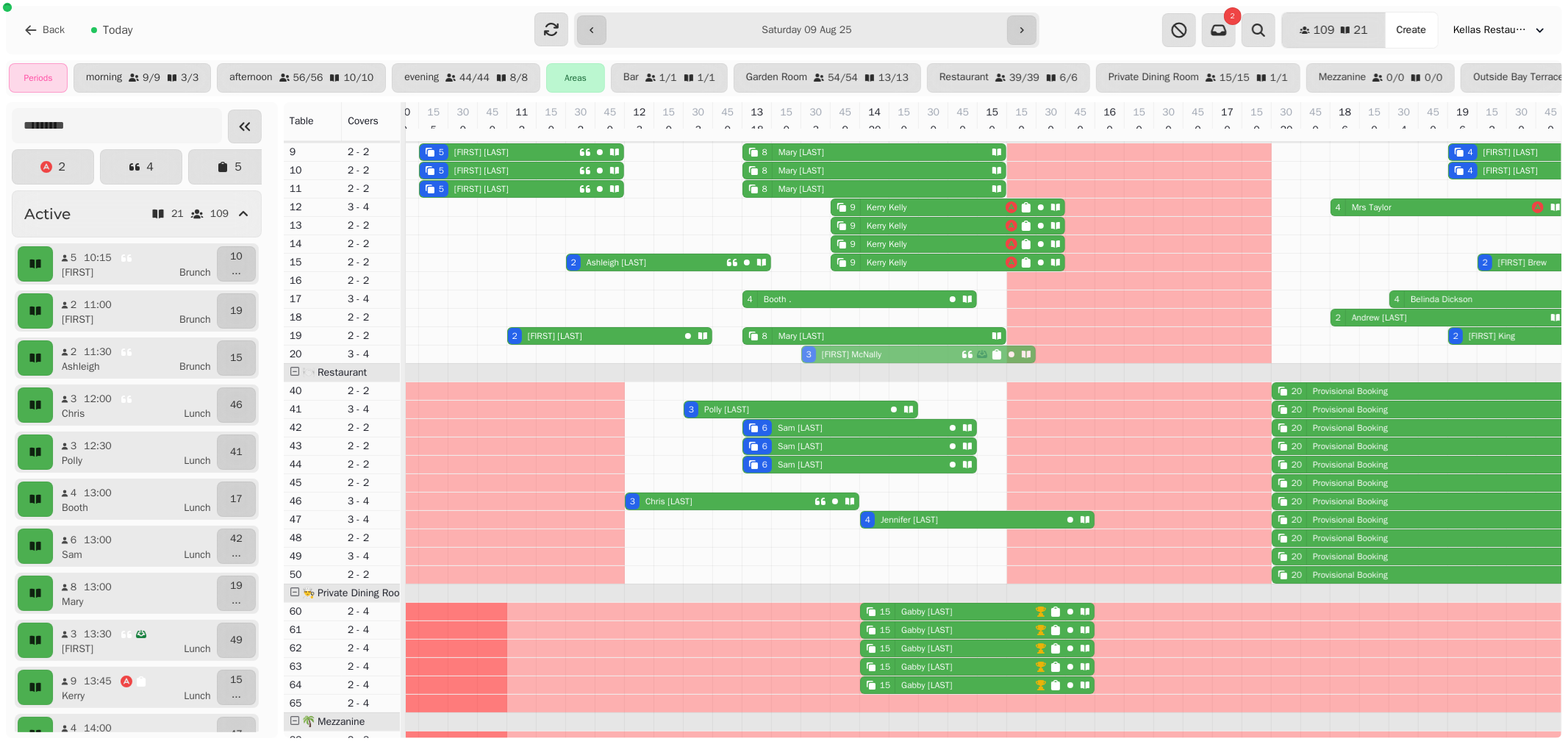 drag, startPoint x: 820, startPoint y: 568, endPoint x: 816, endPoint y: 369, distance: 199.0402 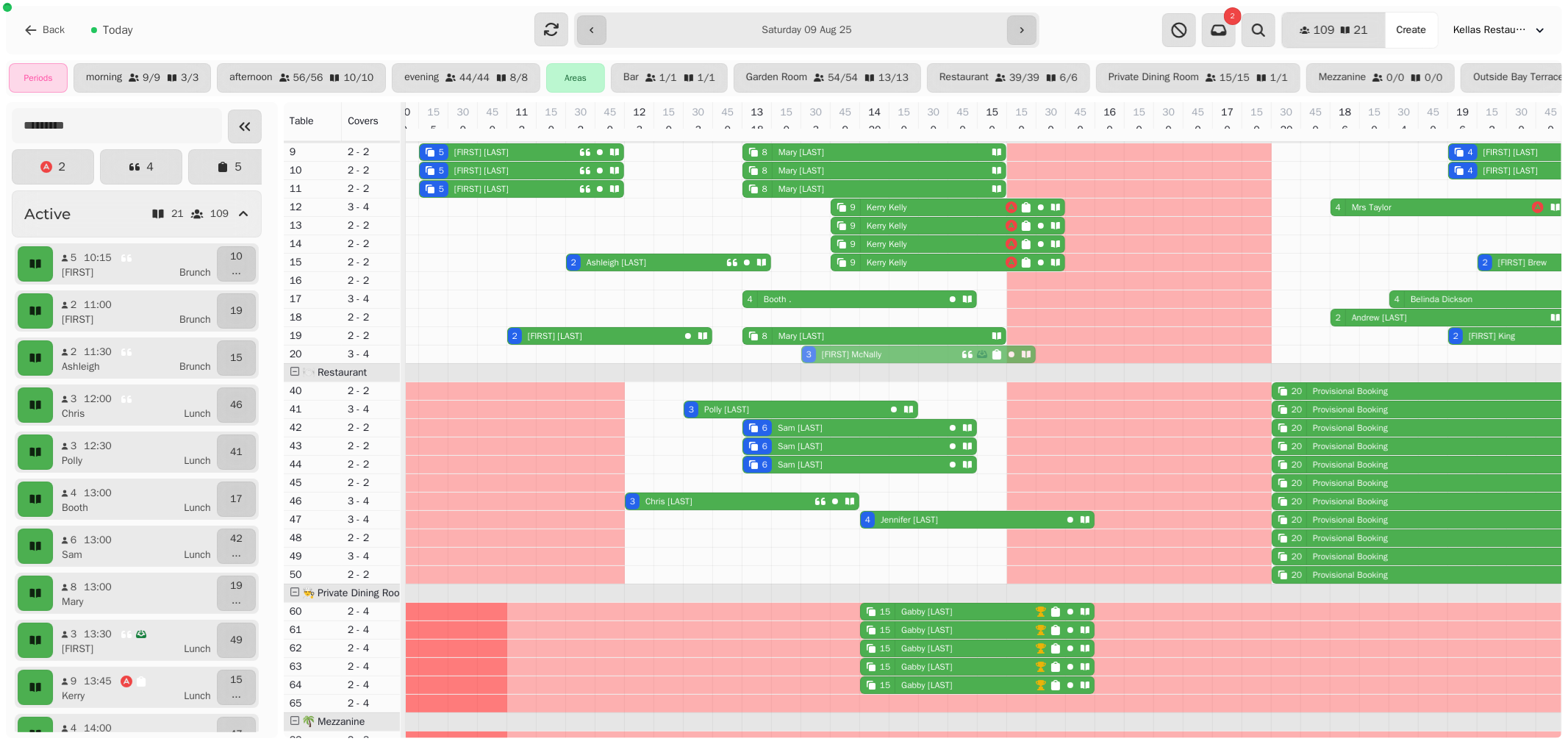 click on "1 Booking In Manx . 5 [FIRST] [LAST] 8 [FIRST] [LAST] 4 [FIRST] [LAST] 5 [FIRST] [LAST] 8 [FIRST] [LAST] 4 [FIRST] [LAST] 5 [FIRST] [LAST] 8 [FIRST] [LAST] 9 [FIRST] [LAST] 4 Mrs [LAST] 6 [FIRST] [LAST] 9 [FIRST] [LAST] 6 [FIRST] [LAST] 9 [FIRST] [LAST] 2 [FIRST] [LAST] 9 [FIRST] [LAST] 2 [FIRST] [LAST] 4 Booth . 4 [FIRST] [LAST] 2 [FIRST] [LAST] 2 [FIRST] [LAST] 8 [FIRST] [LAST] 2 [FIRST] [LAST] 3 [FIRST] [LAST] 20 Provisional Booking 3 [FIRST] [LAST] 20 Provisional Booking 6 [FIRST] [LAST] 20 Provisional Booking 6 [FIRST] [LAST] 20 Provisional Booking 6 [FIRST] [LAST] 20 Provisional Booking 6 [FIRST] [LAST] 20 Provisional Booking 20 Provisional Booking 20 Provisional Booking 3 [FIRST] [LAST] 20 Provisional Booking 4 [FIRST] [LAST] 20 Provisional Booking 20 Provisional Booking 3 [FIRST] [LAST] 20 Provisional Booking 20 Provisional Booking 15 [FIRST] [LAST] 15 [FIRST] [LAST] 15 [FIRST] [LAST] 15 [FIRST] [LAST] 15 [FIRST] [LAST]" at bounding box center (1095, 538) 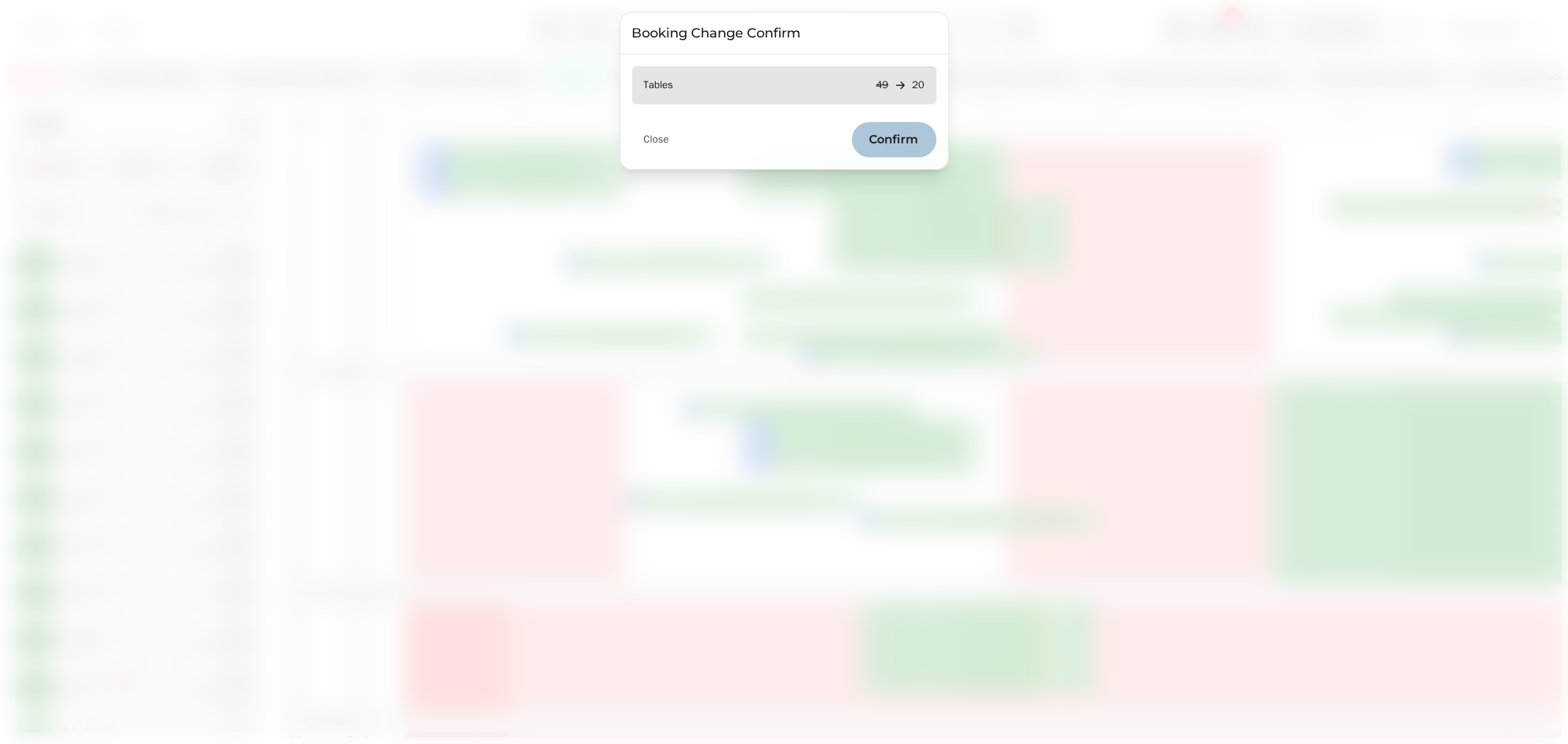 click on "Confirm" at bounding box center (894, 140) 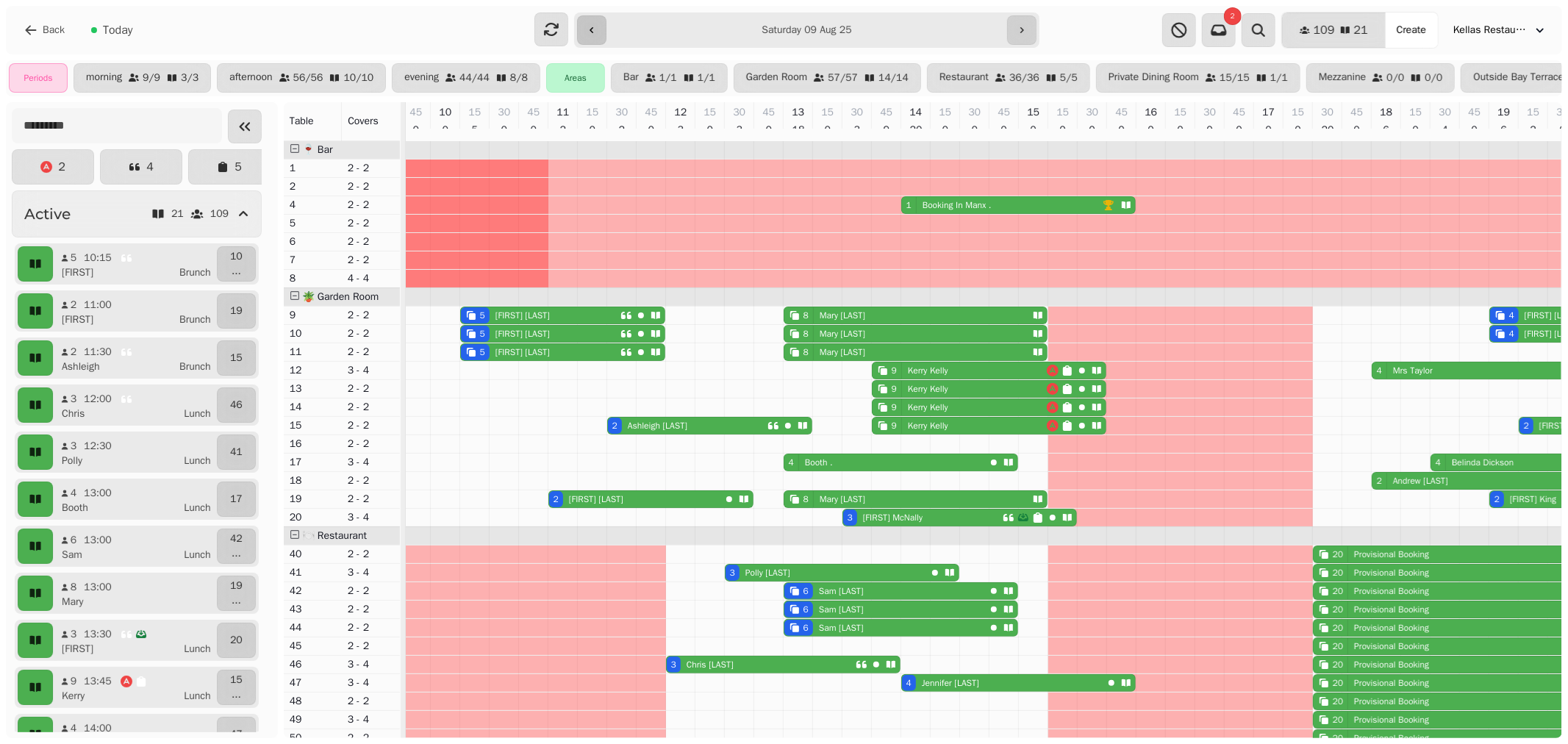 click 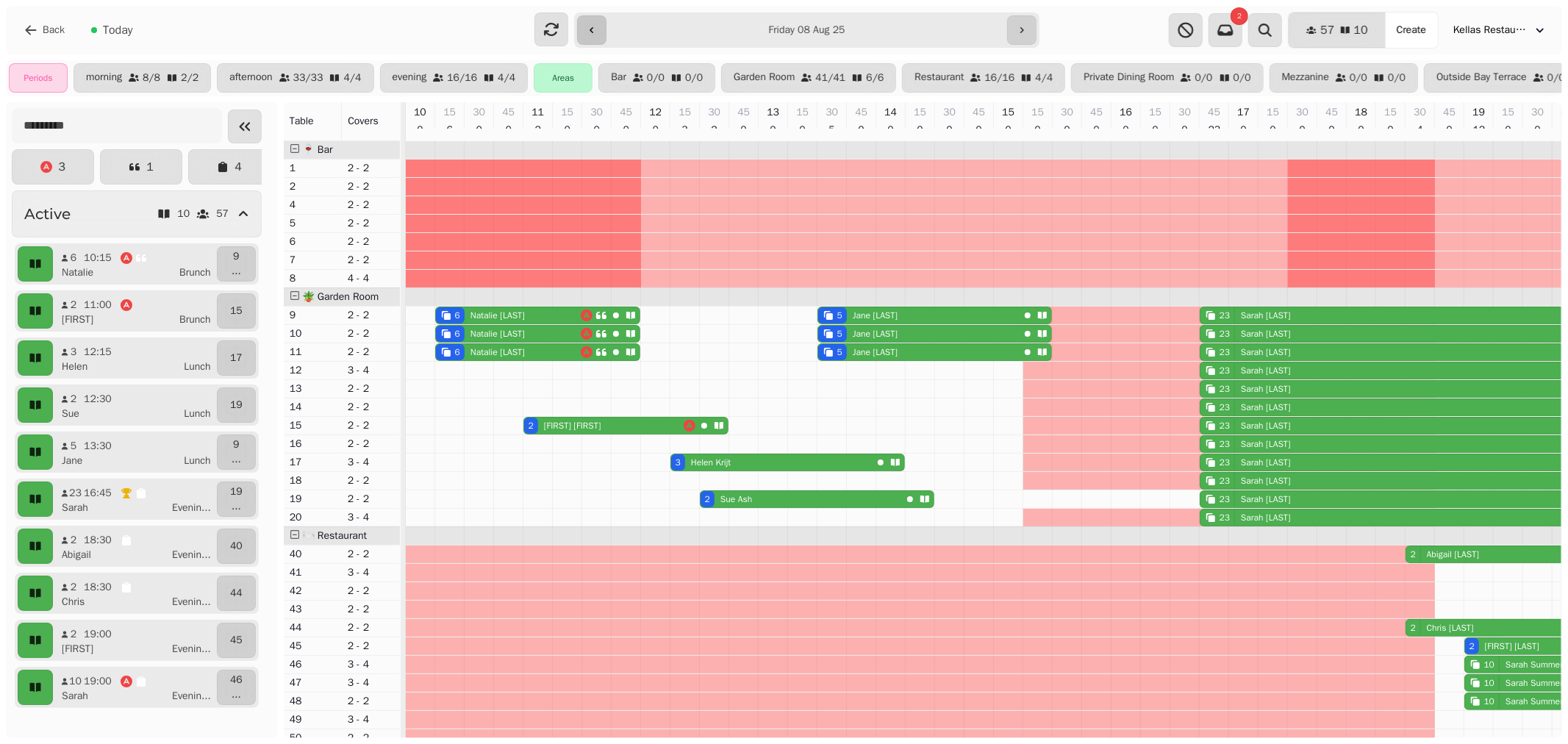 click at bounding box center [592, 30] 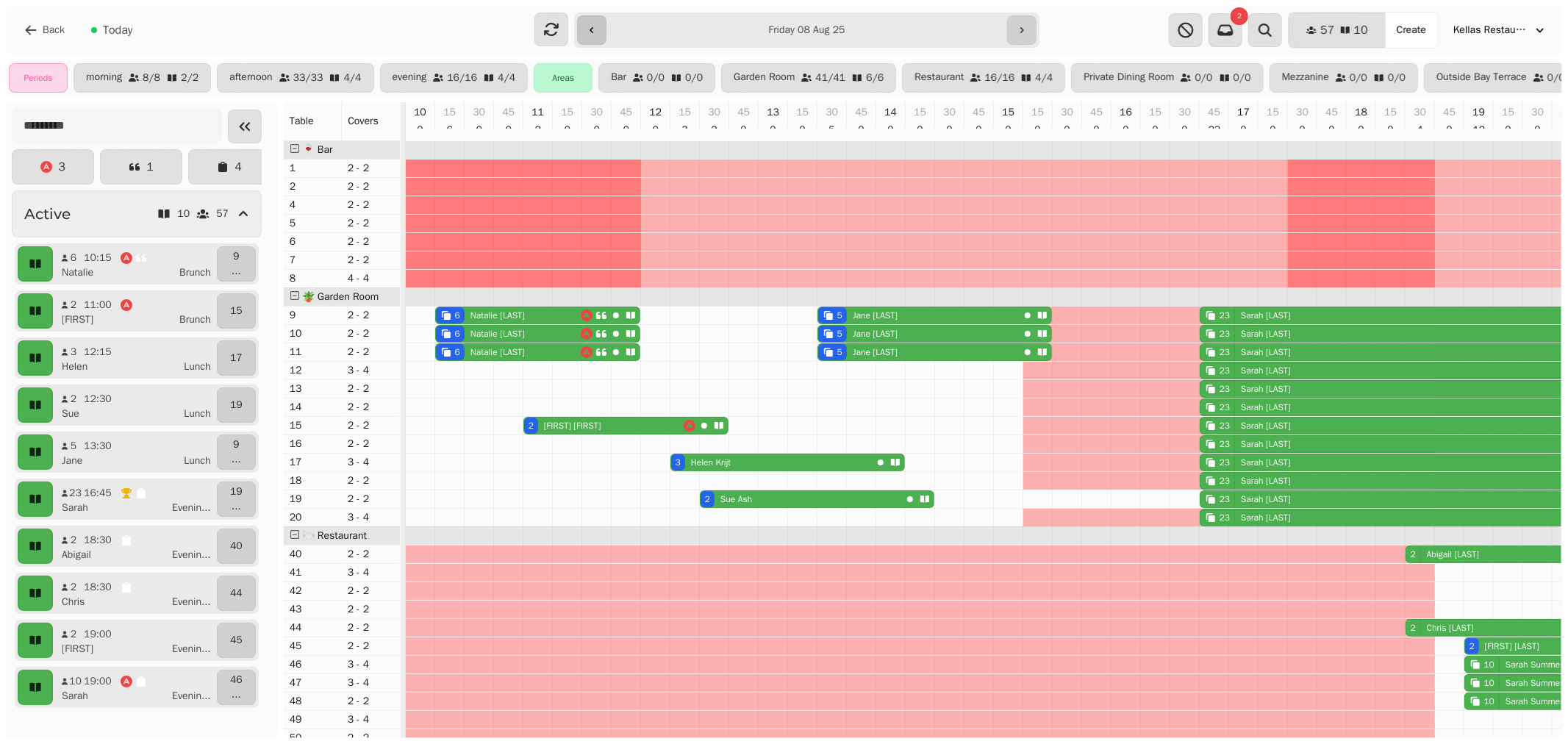 type on "**********" 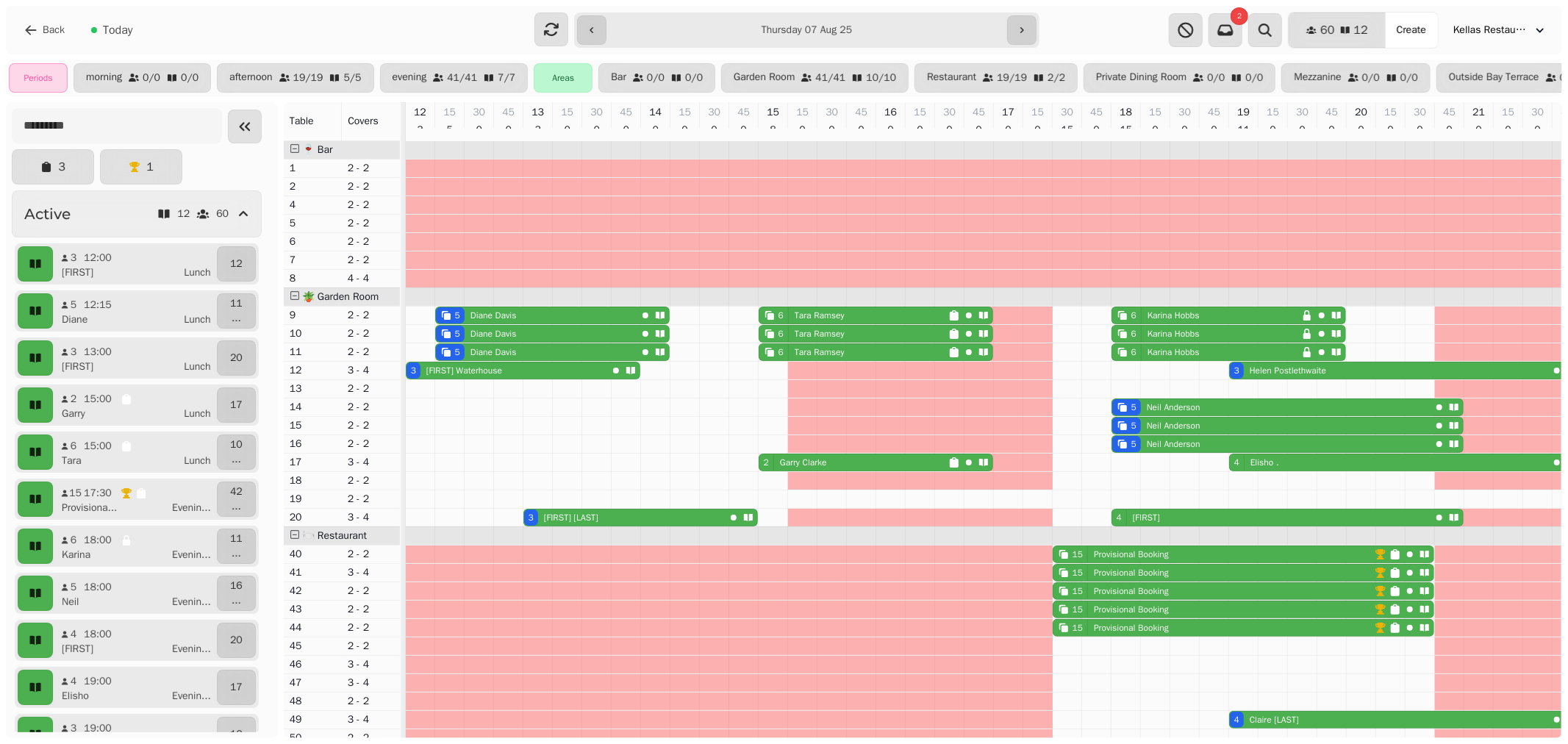 click on "6 [FIRST] [LAST]" at bounding box center [853, 315] 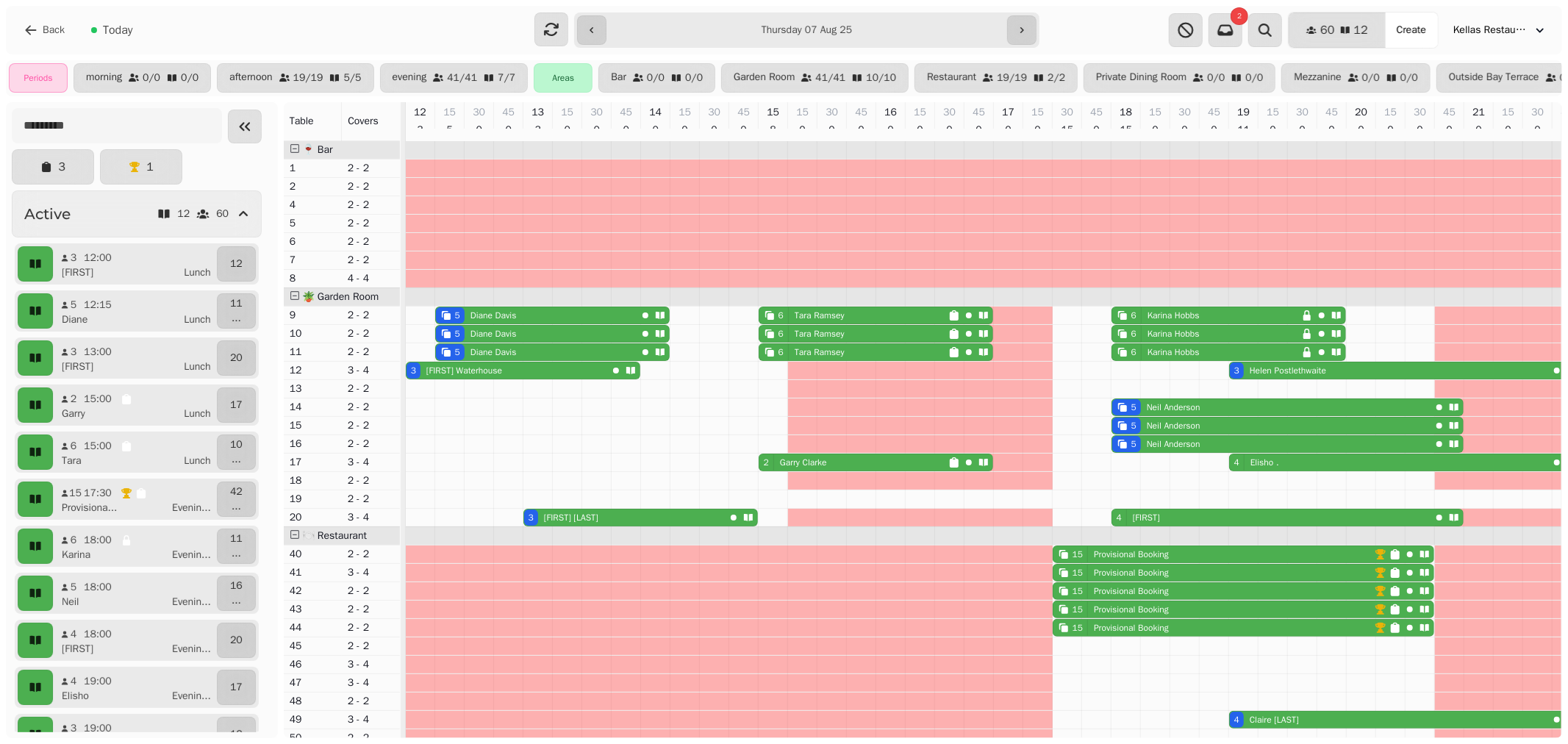 select on "**********" 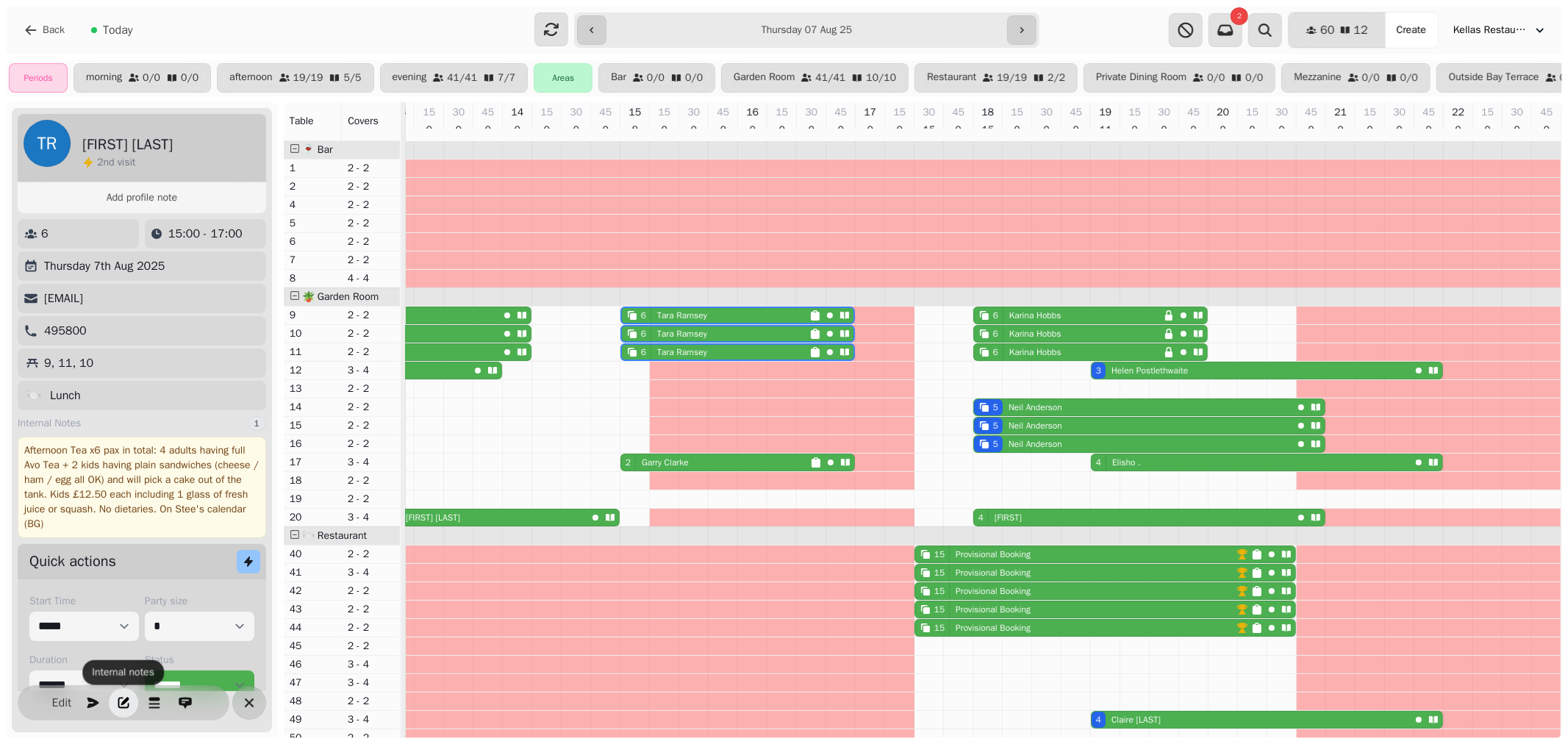 click 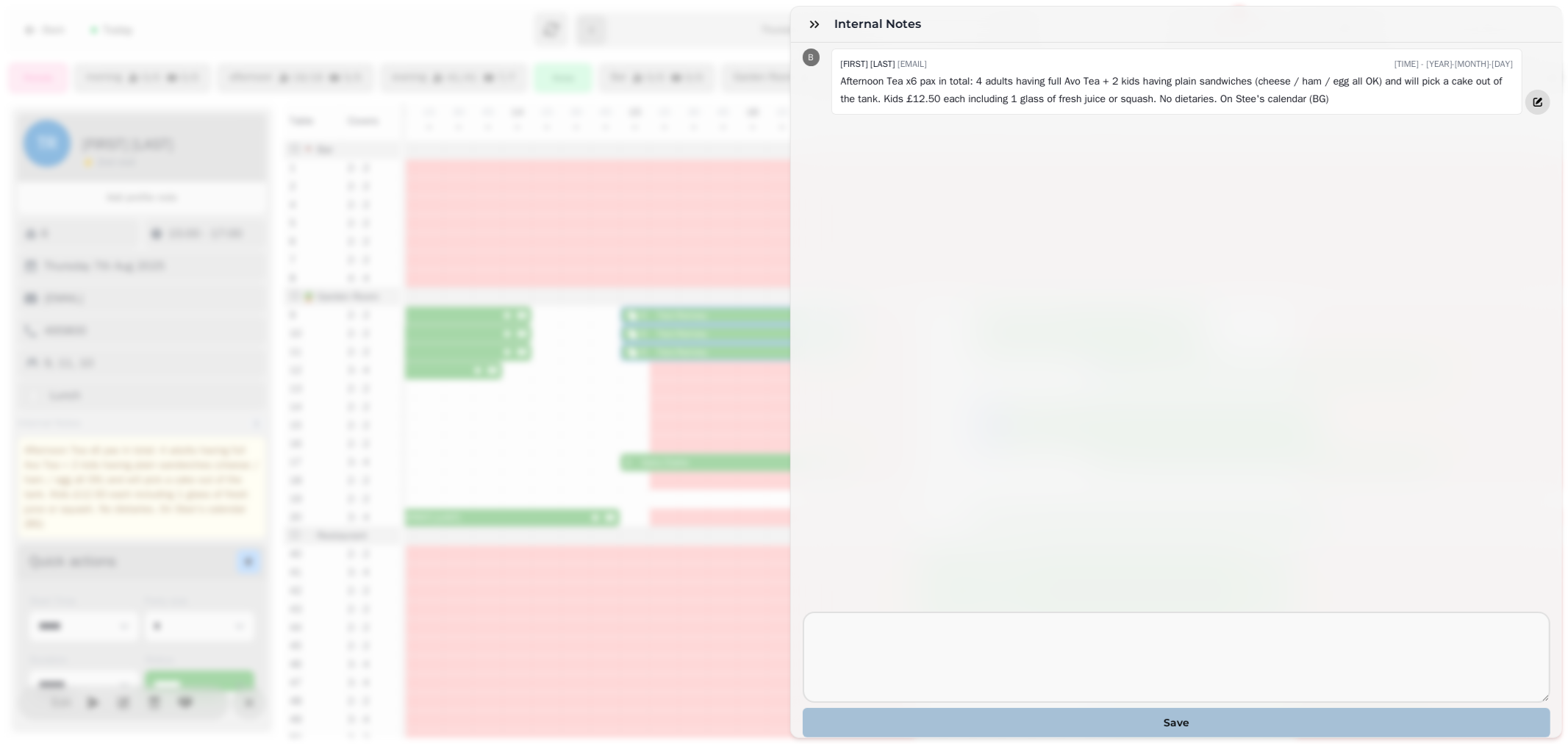 click at bounding box center (1538, 102) 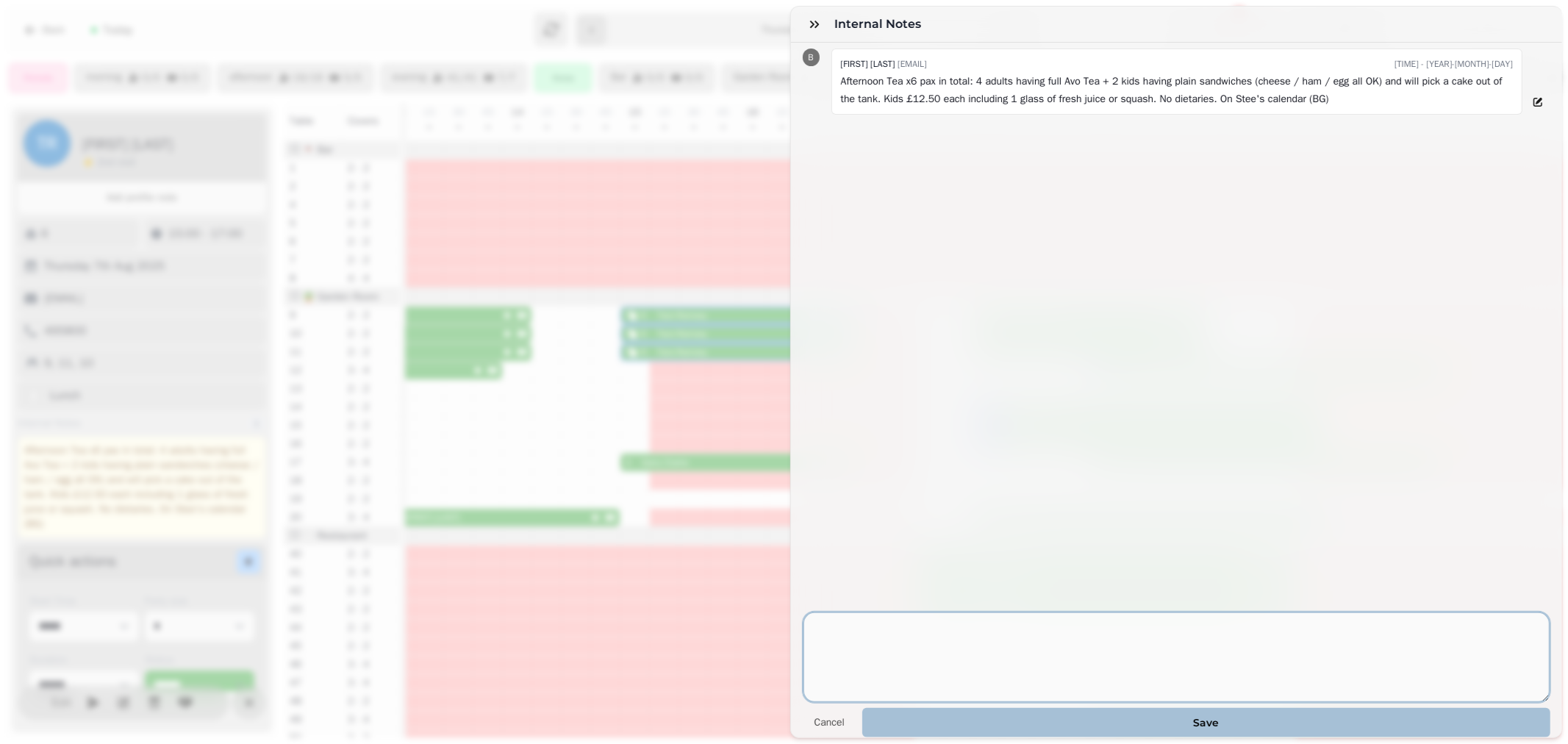 click at bounding box center (1177, 657) 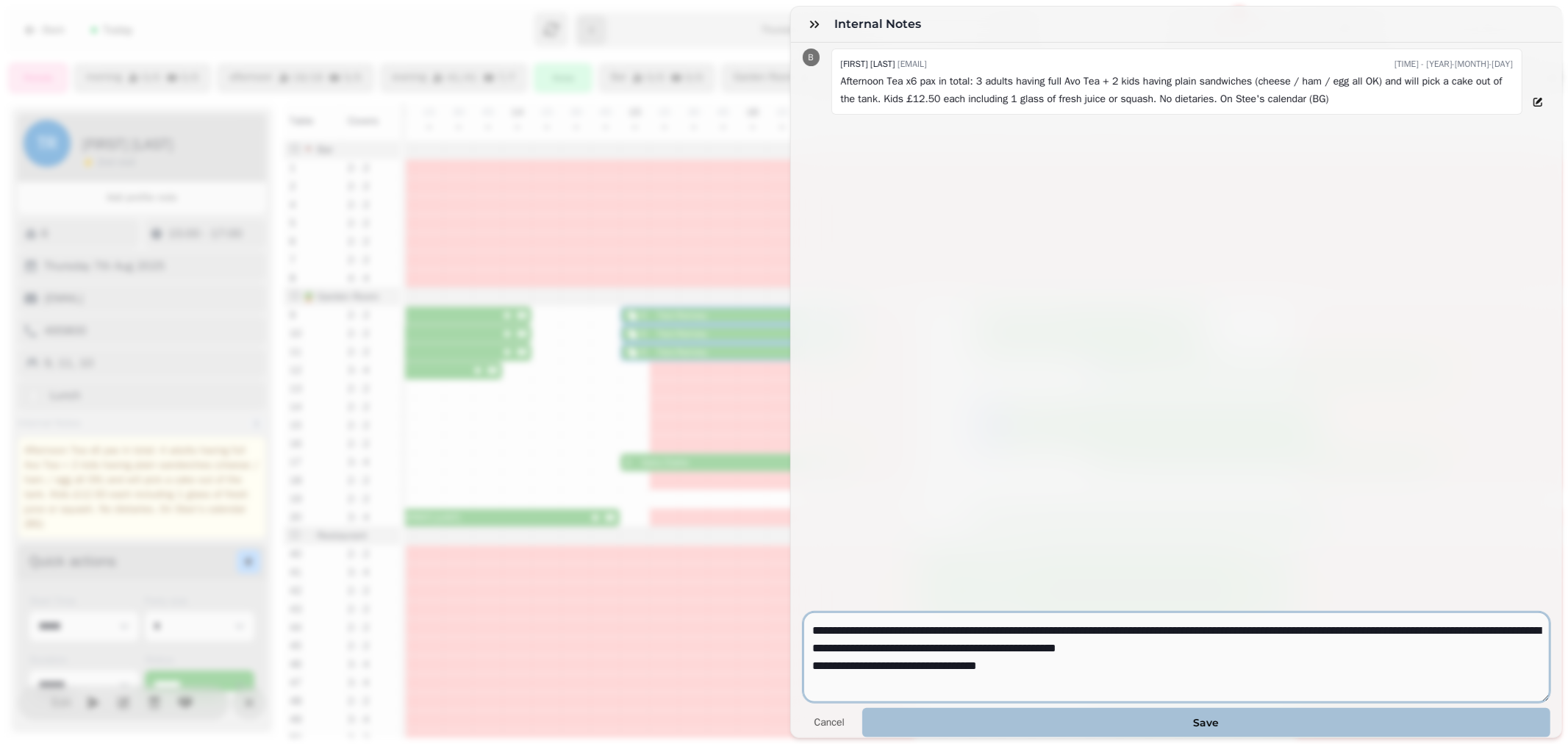 click on "**********" at bounding box center [1177, 657] 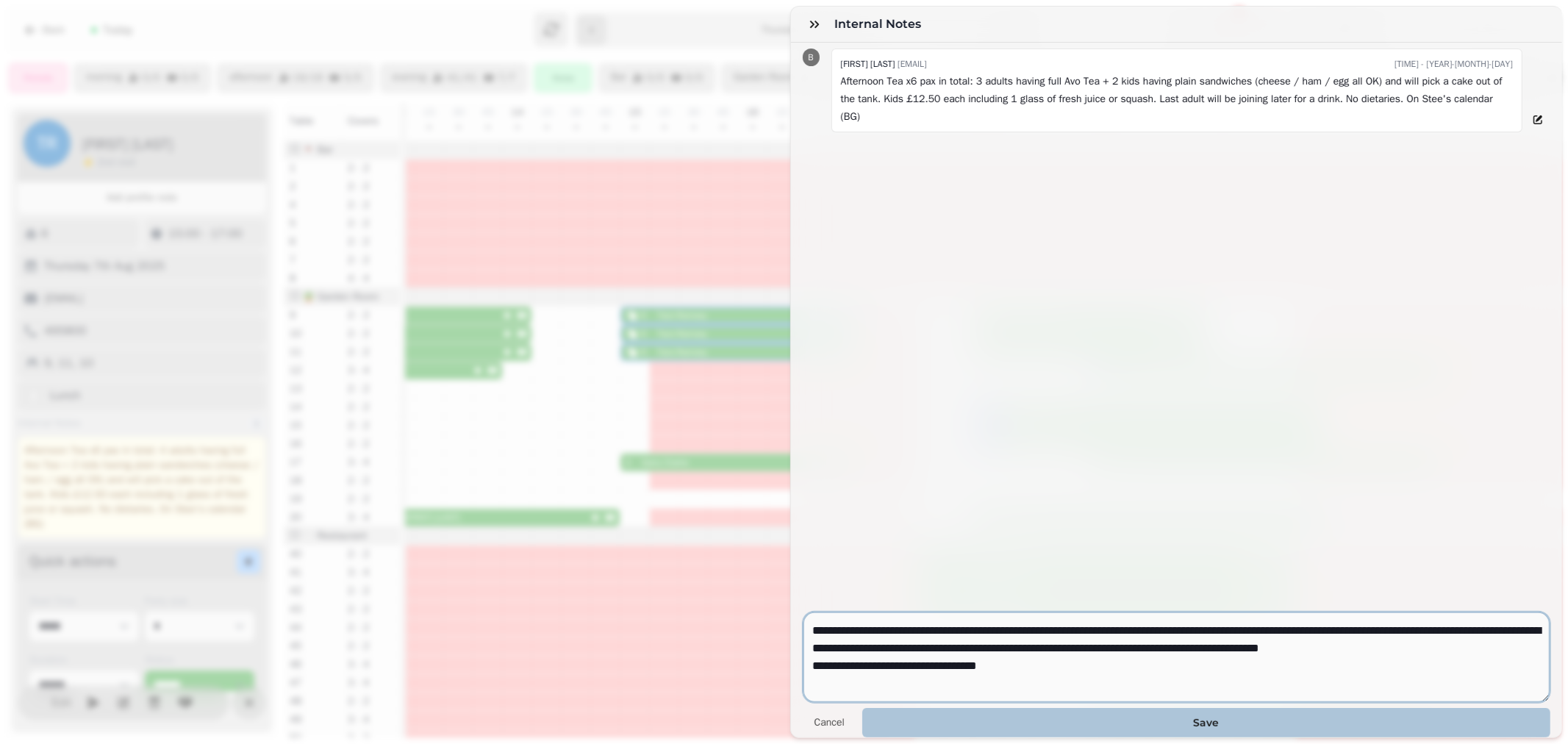type on "**********" 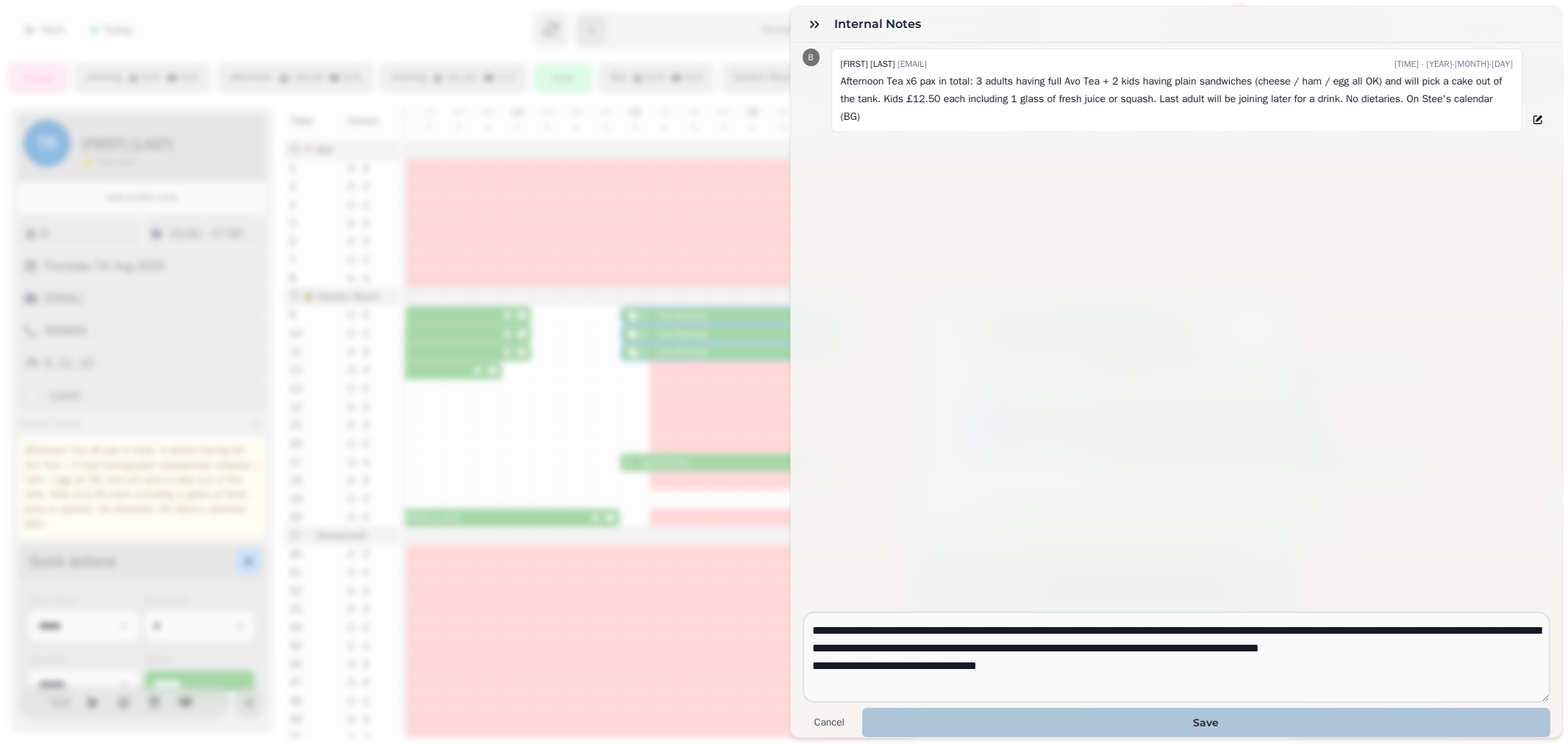click on "Save" at bounding box center (1206, 723) 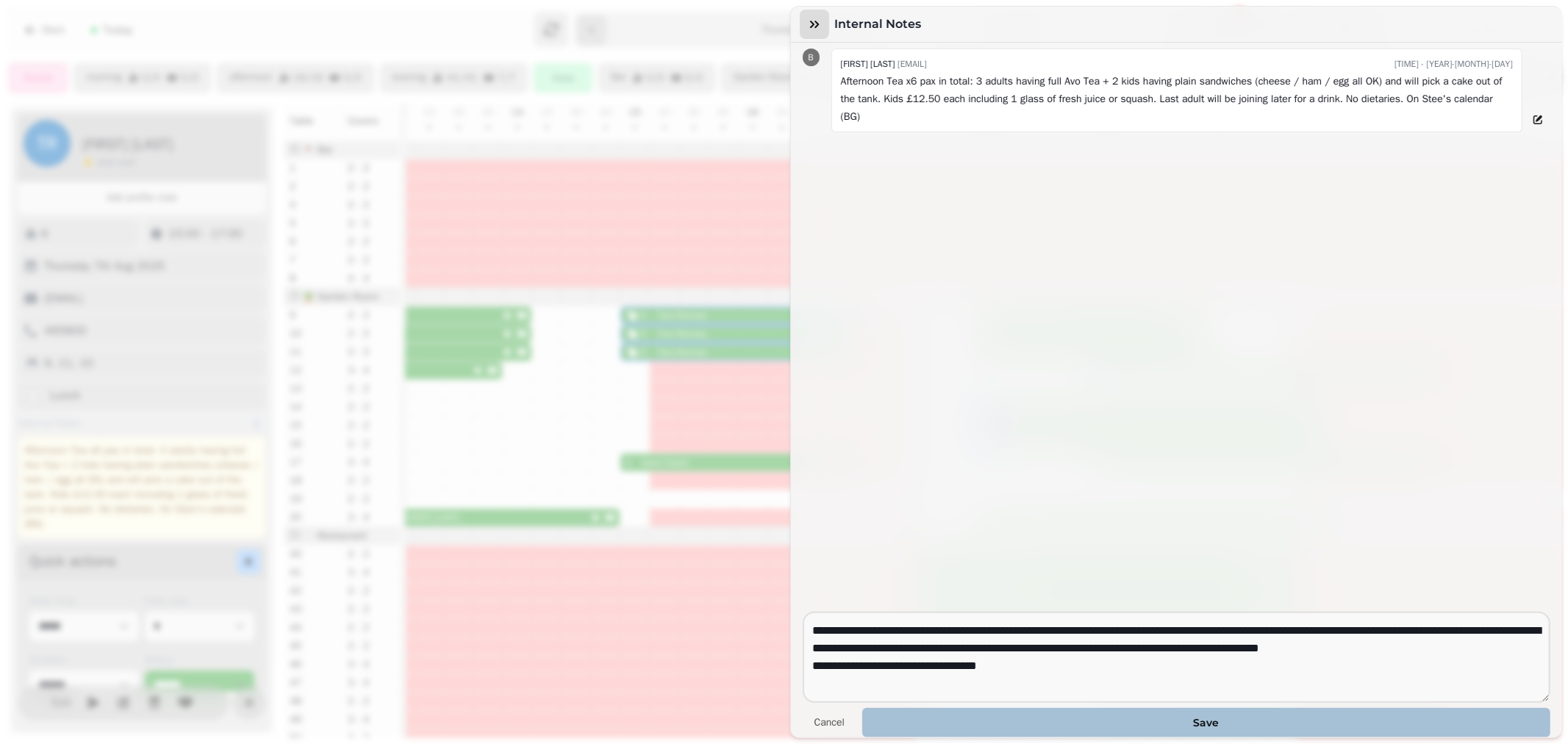 click 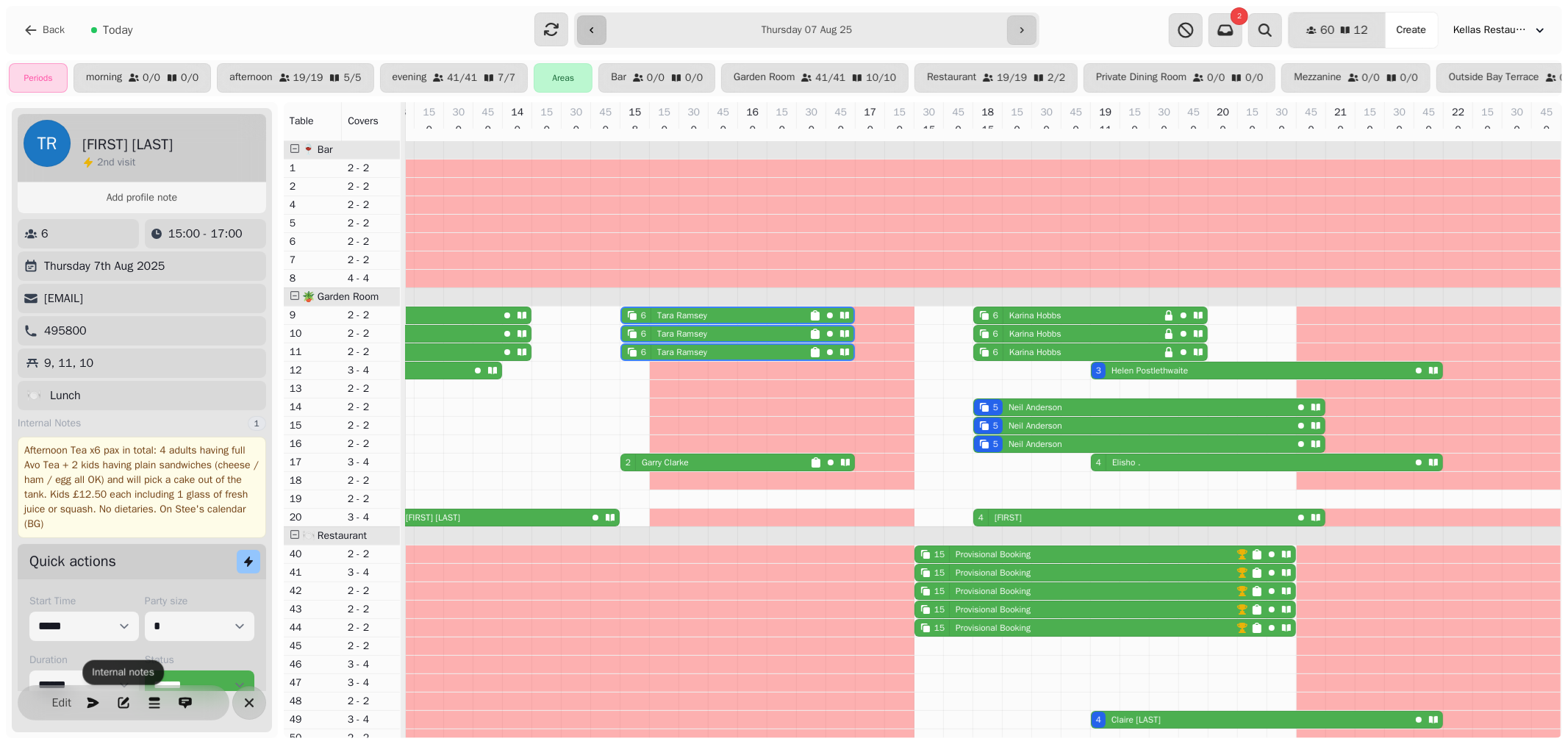 click at bounding box center (592, 30) 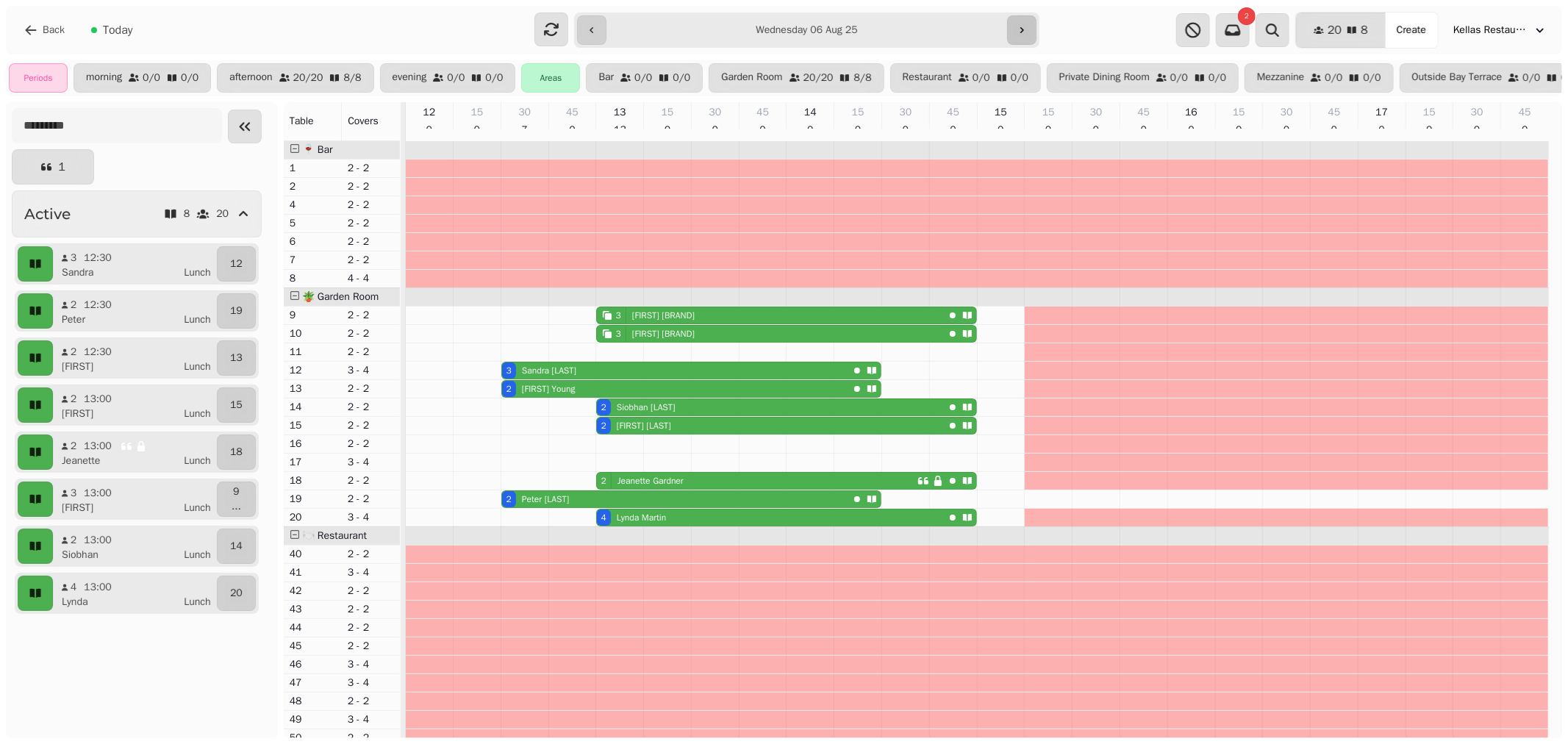 click 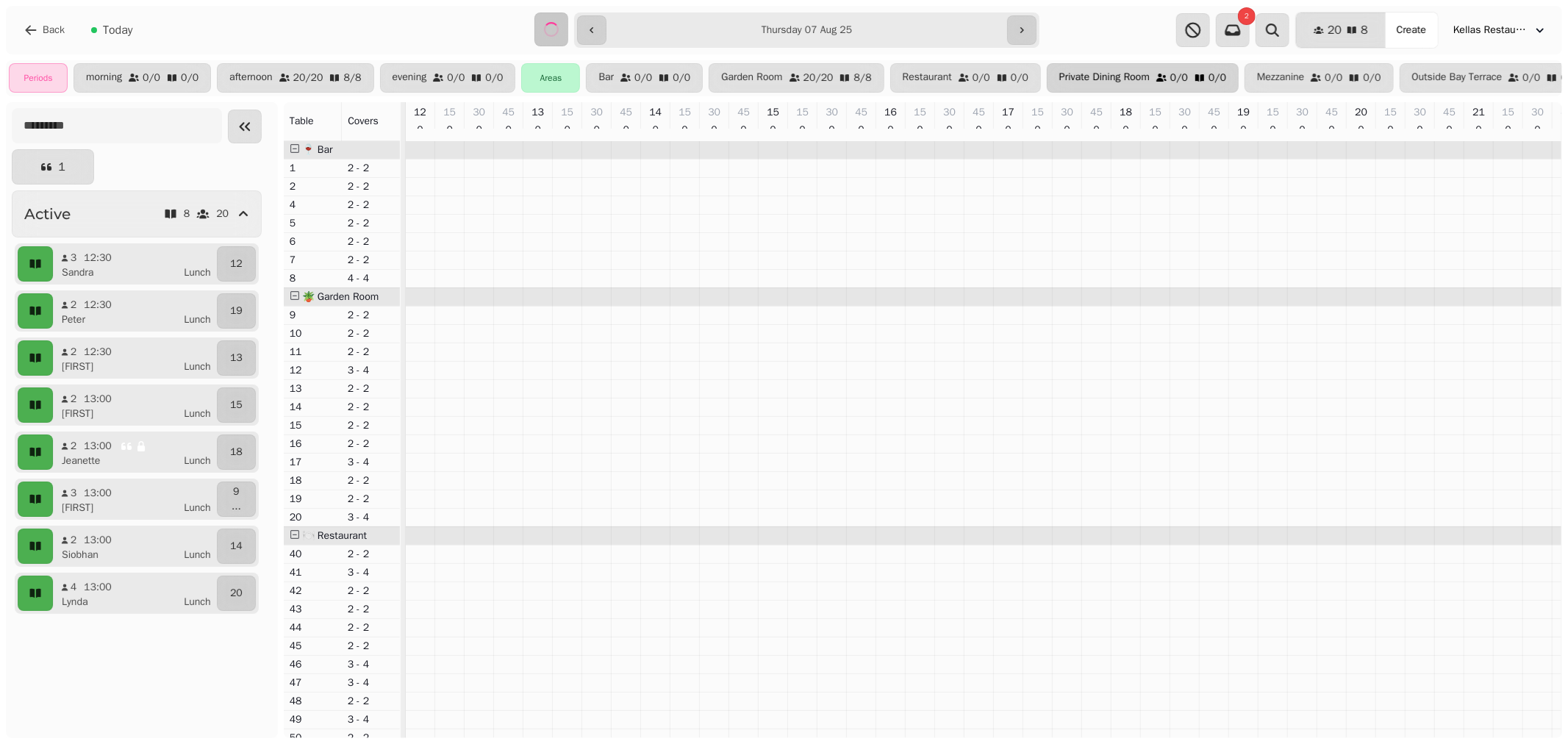 select on "**********" 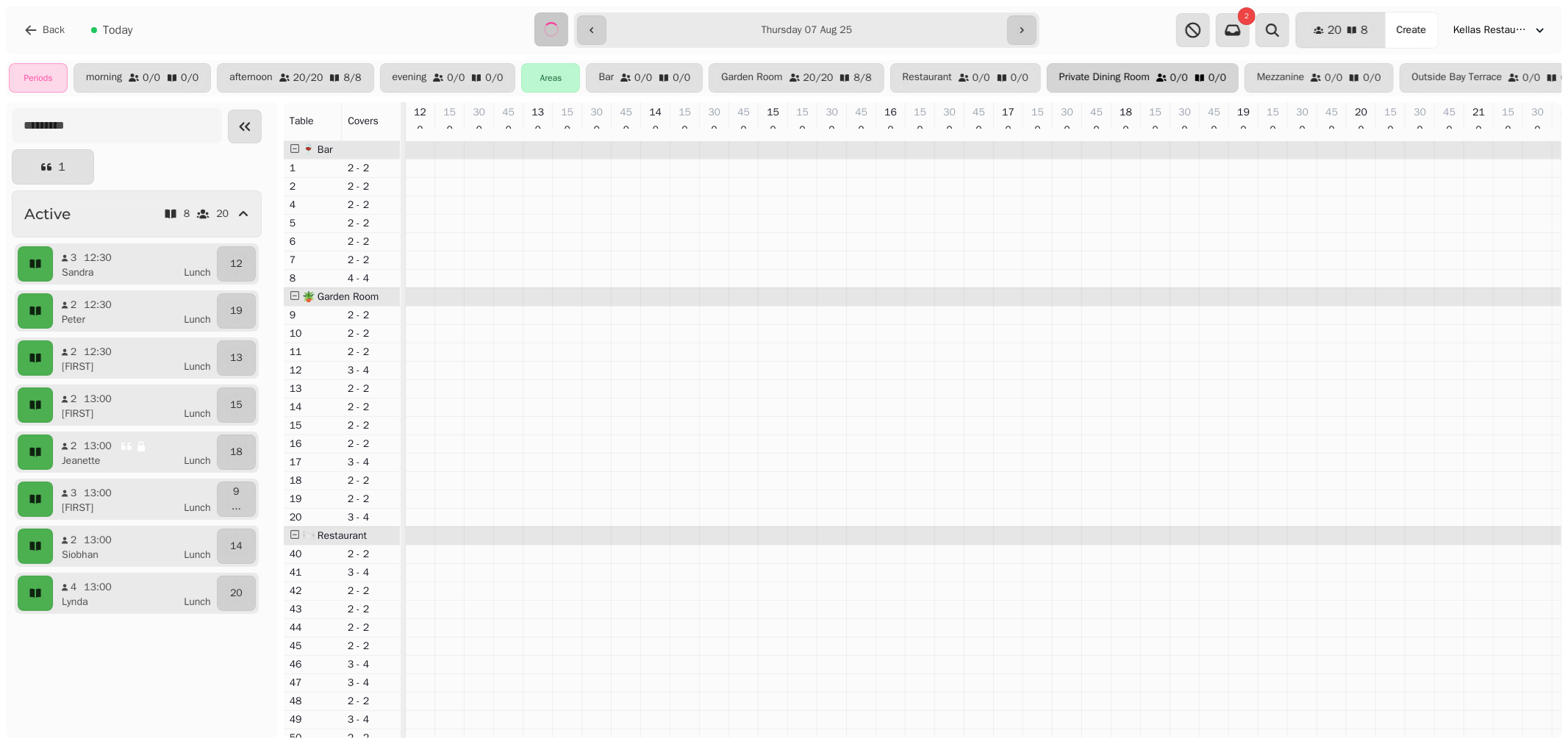 select on "*" 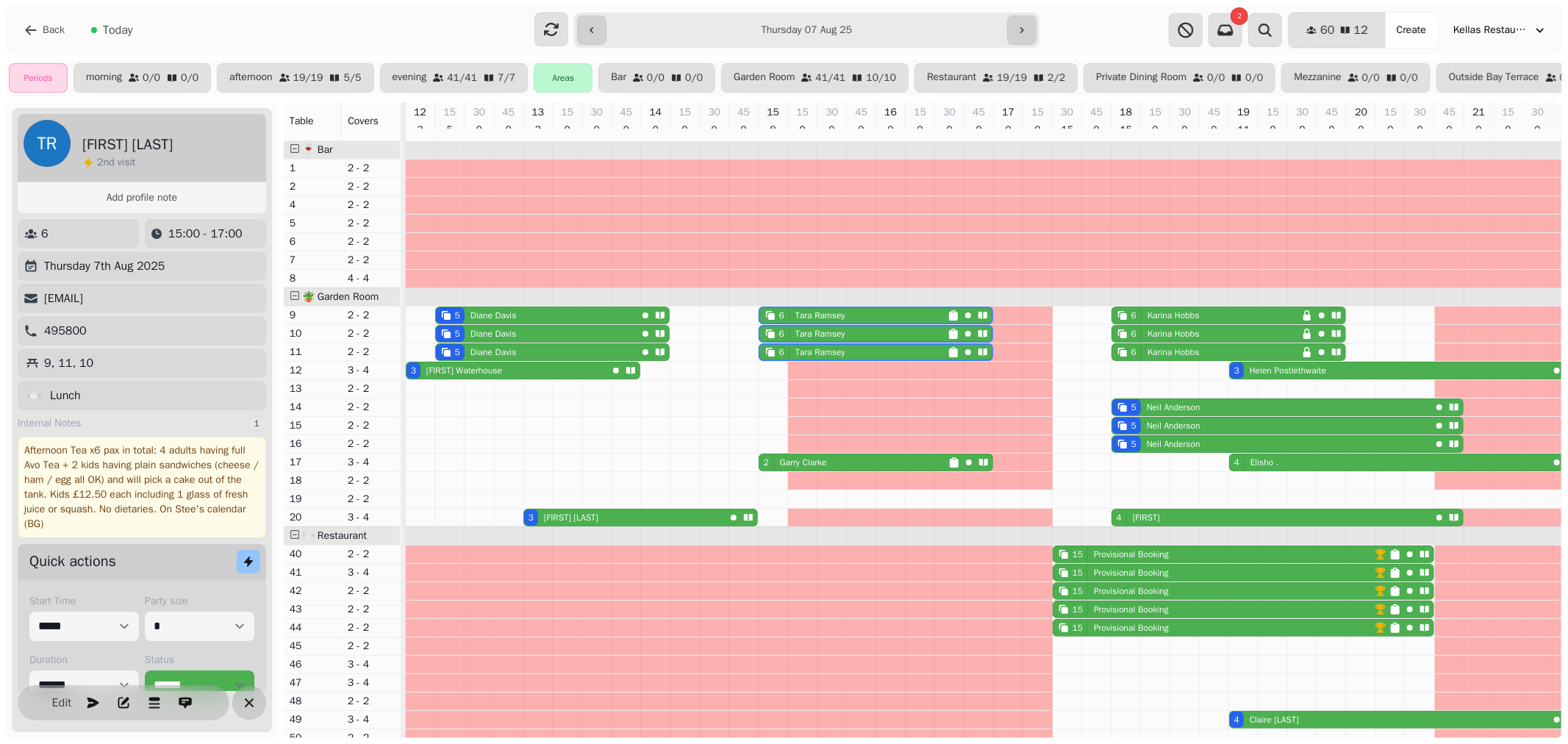 scroll, scrollTop: 0, scrollLeft: 150, axis: horizontal 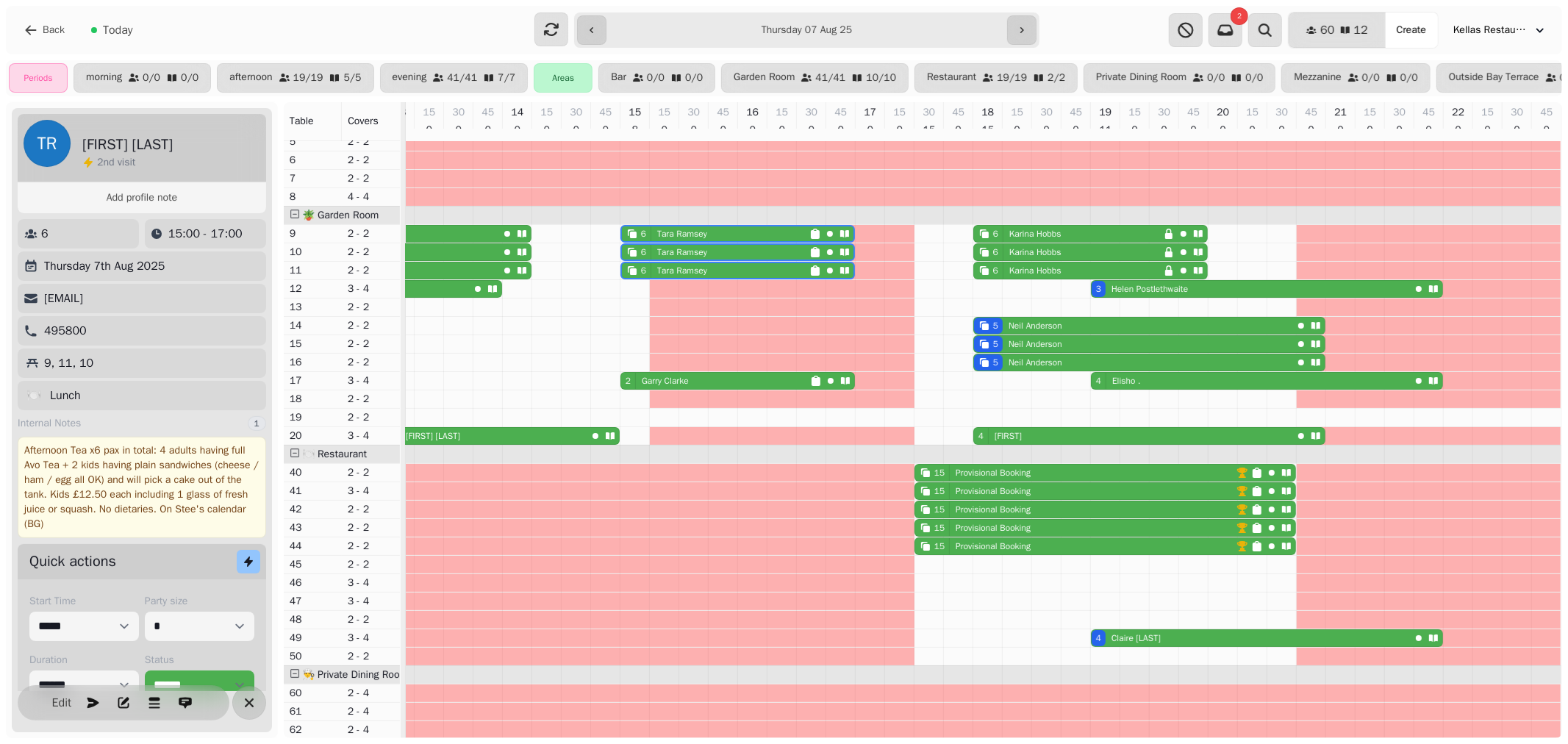 click on "15 Provisional   Booking" at bounding box center [1105, 528] 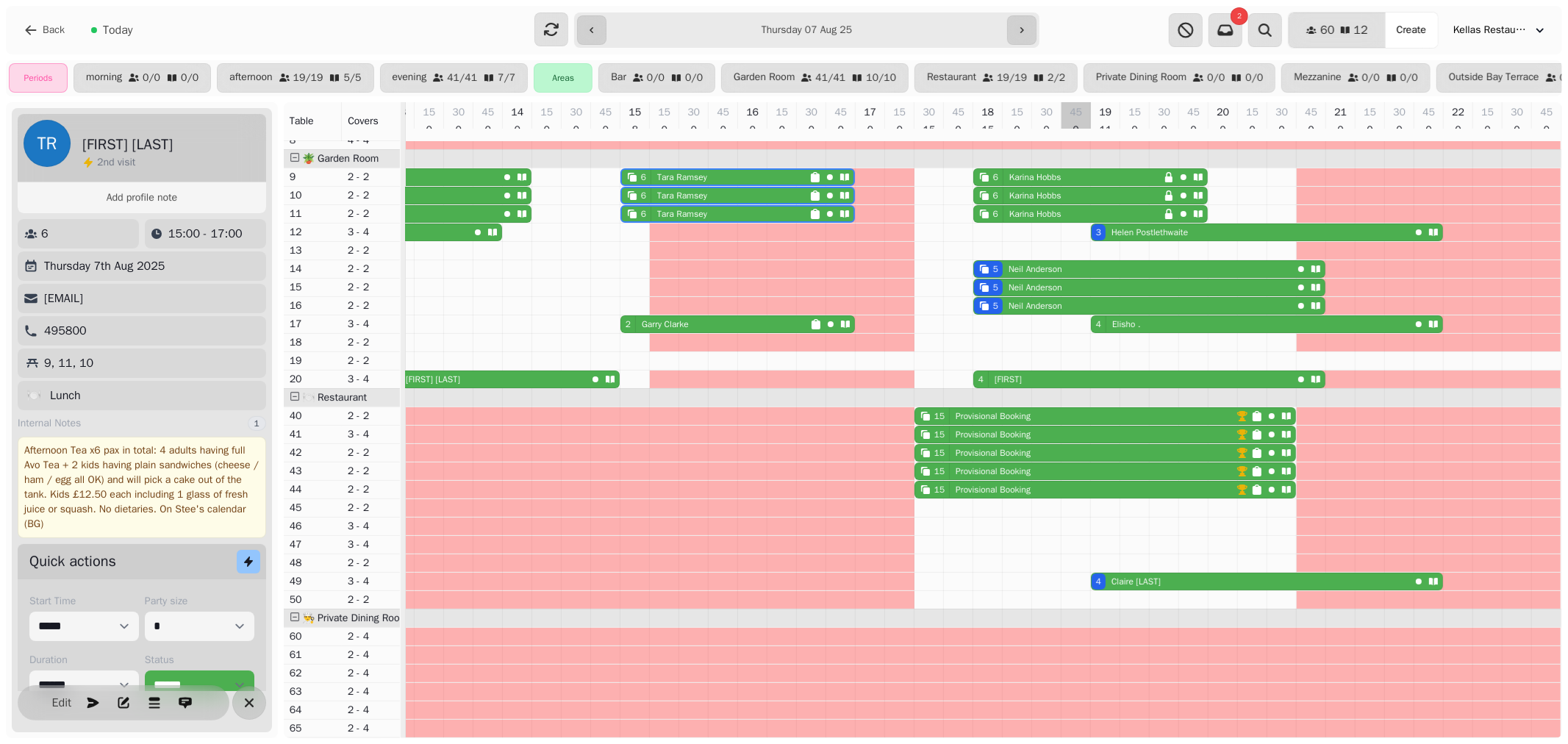 scroll, scrollTop: 244, scrollLeft: 150, axis: both 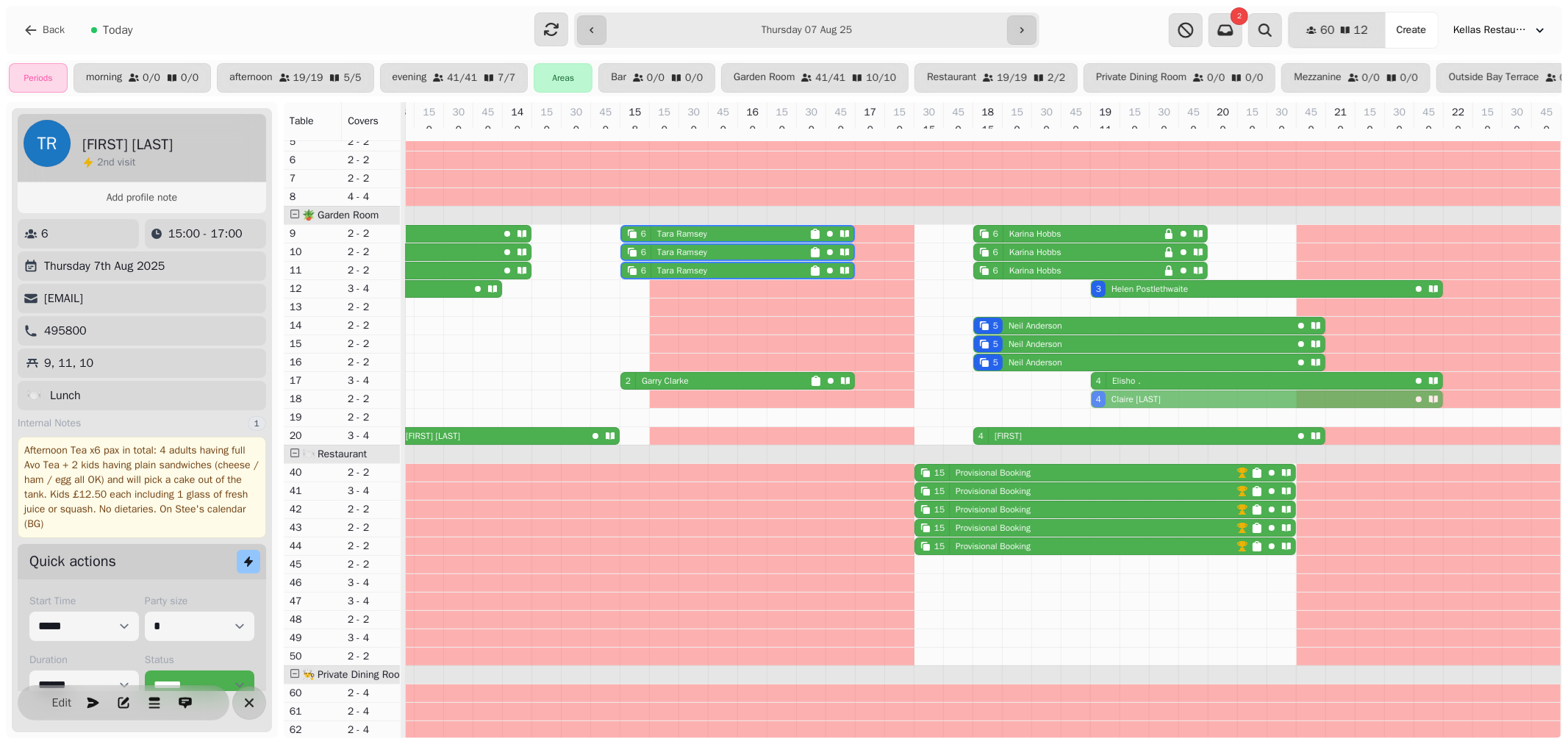 drag, startPoint x: 1103, startPoint y: 648, endPoint x: 1099, endPoint y: 412, distance: 236.0339 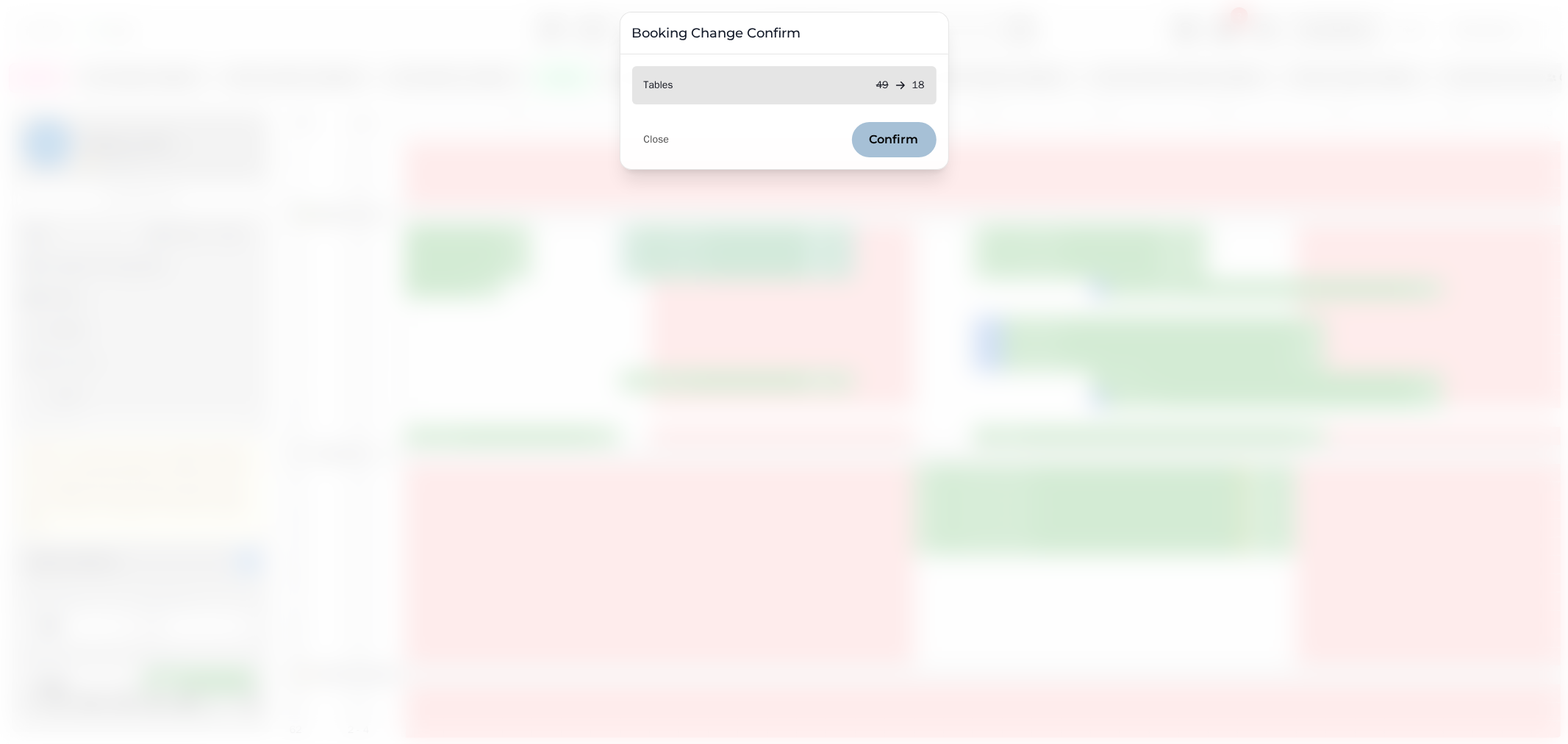 click on "Confirm" at bounding box center [894, 140] 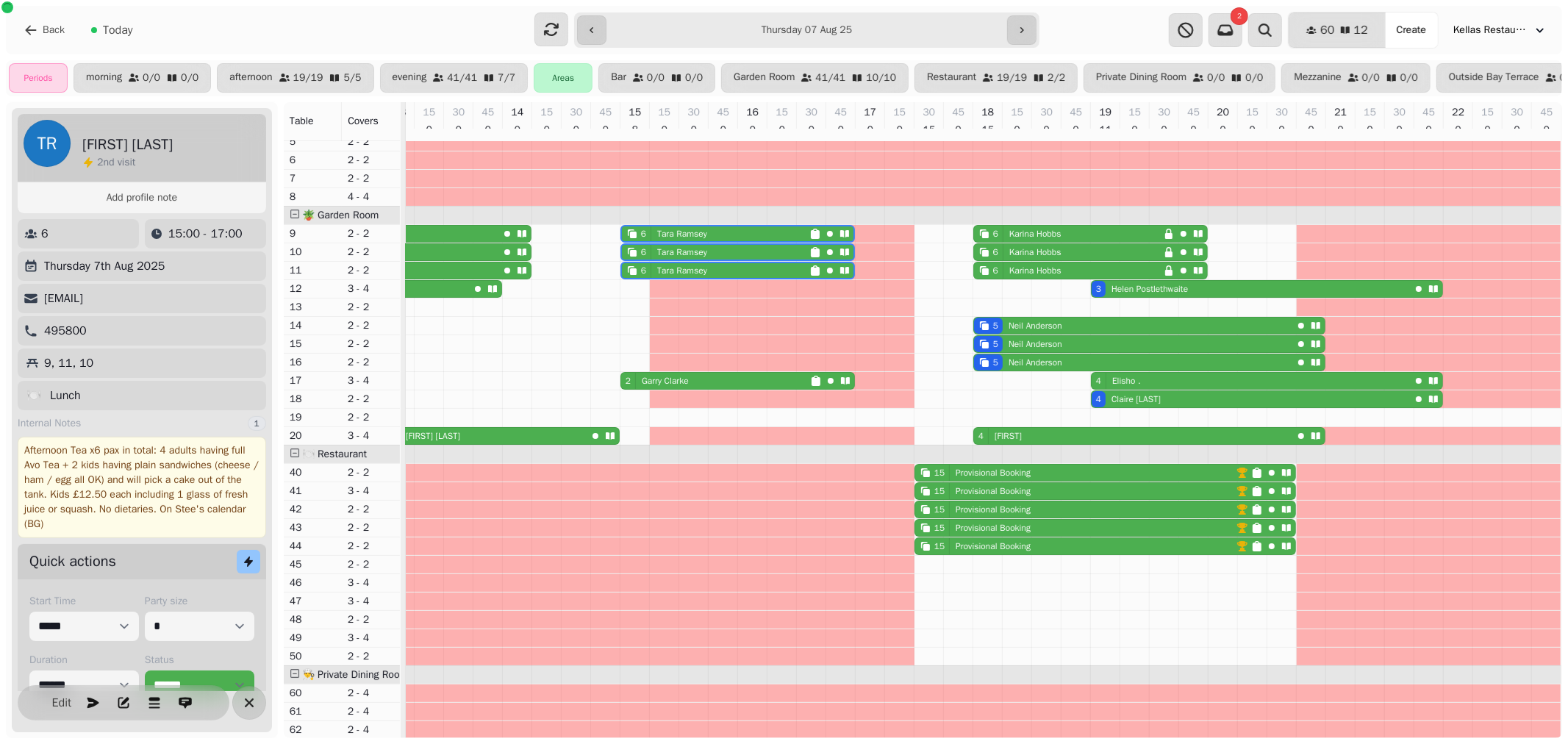 click on "[FIRST] [LAST]" at bounding box center [1136, 399] 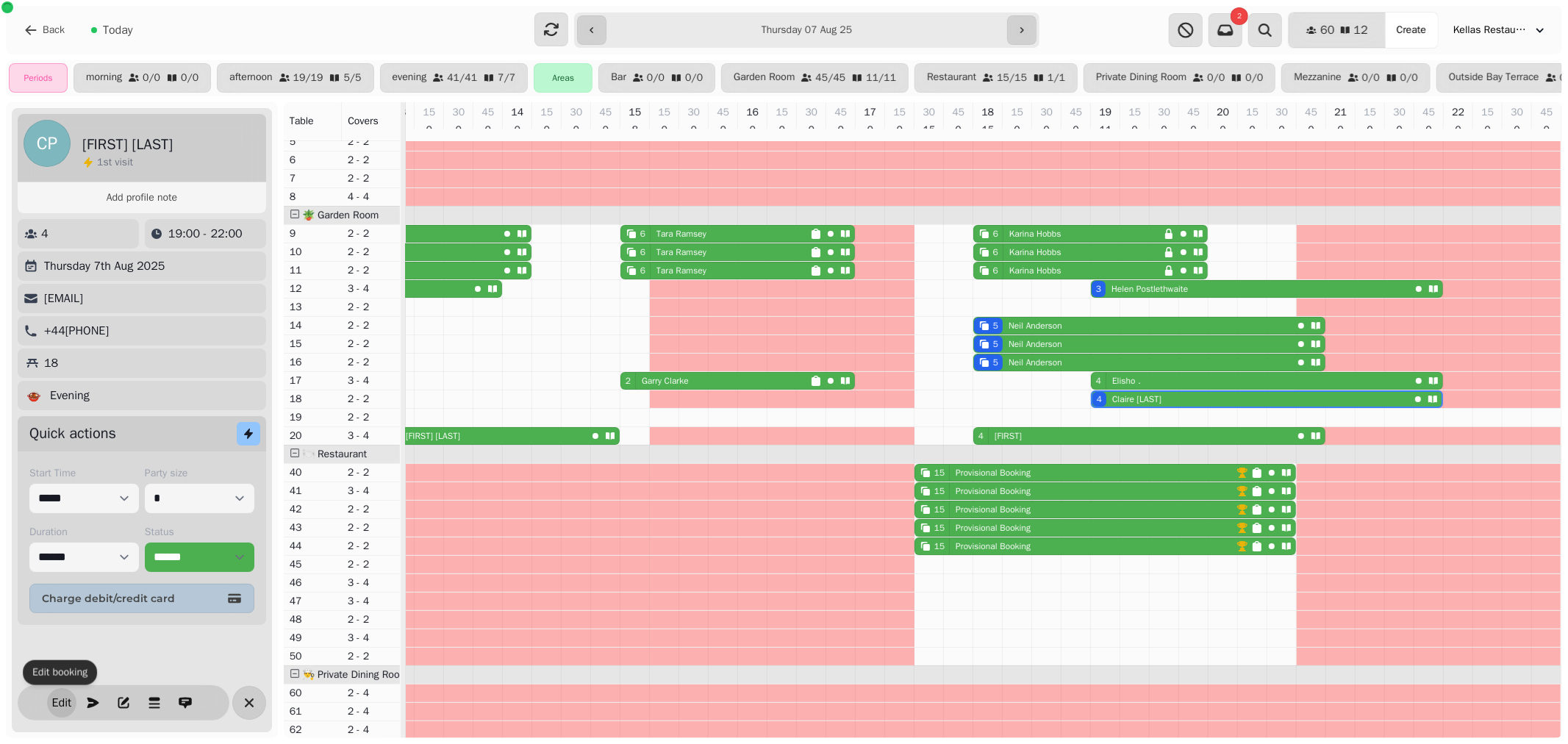 click on "Edit" at bounding box center (62, 703) 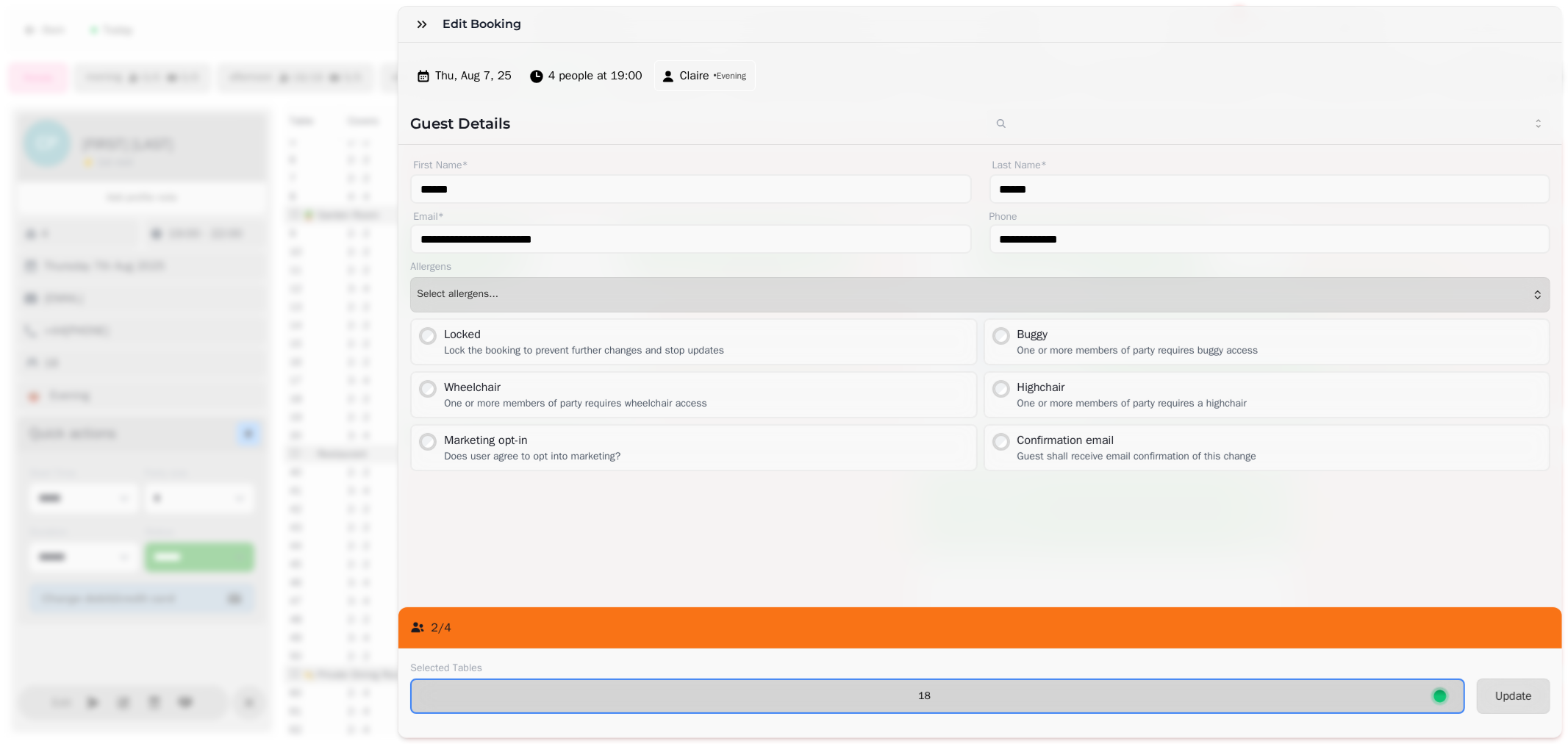click on "18" at bounding box center [937, 696] 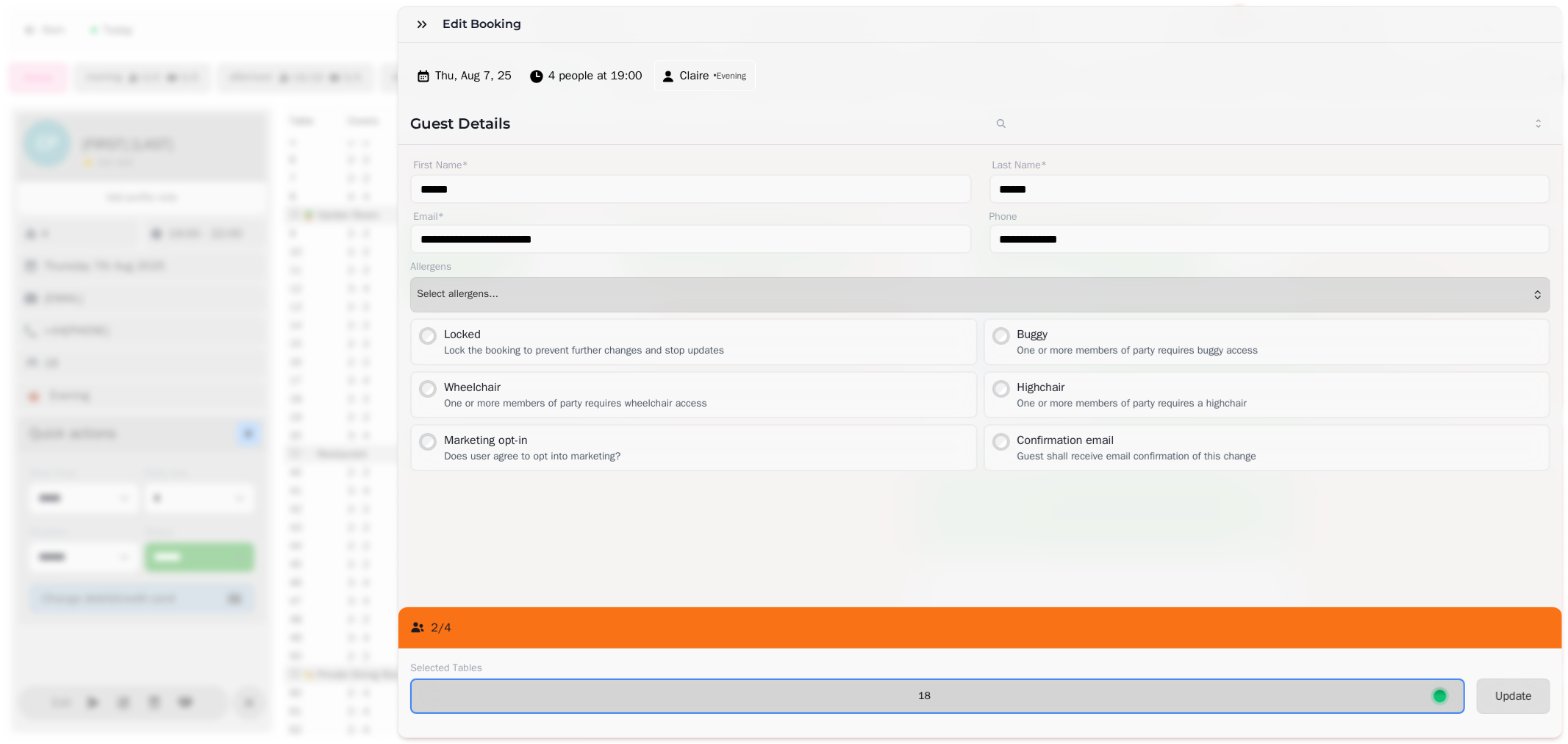 select on "**********" 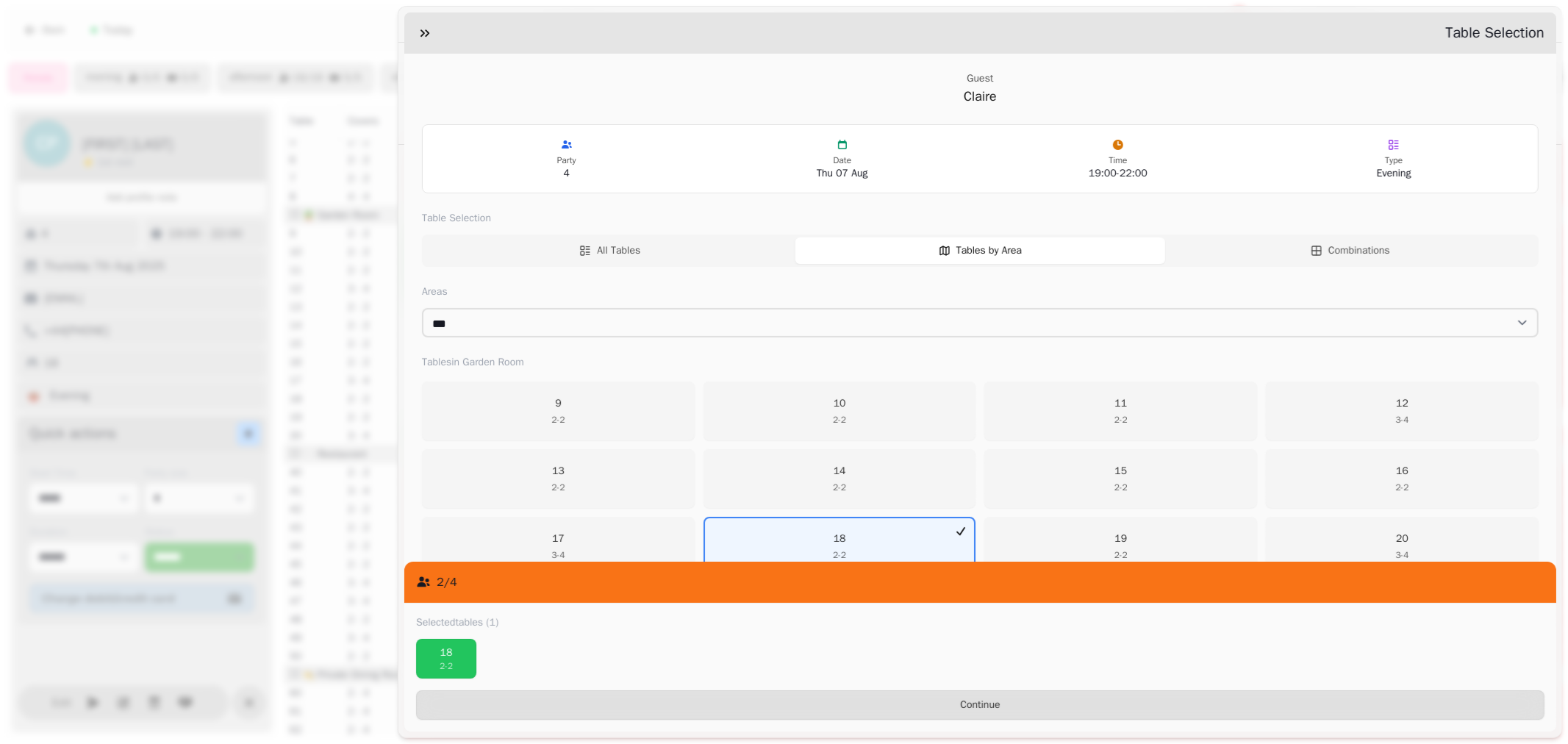 scroll, scrollTop: 32, scrollLeft: 0, axis: vertical 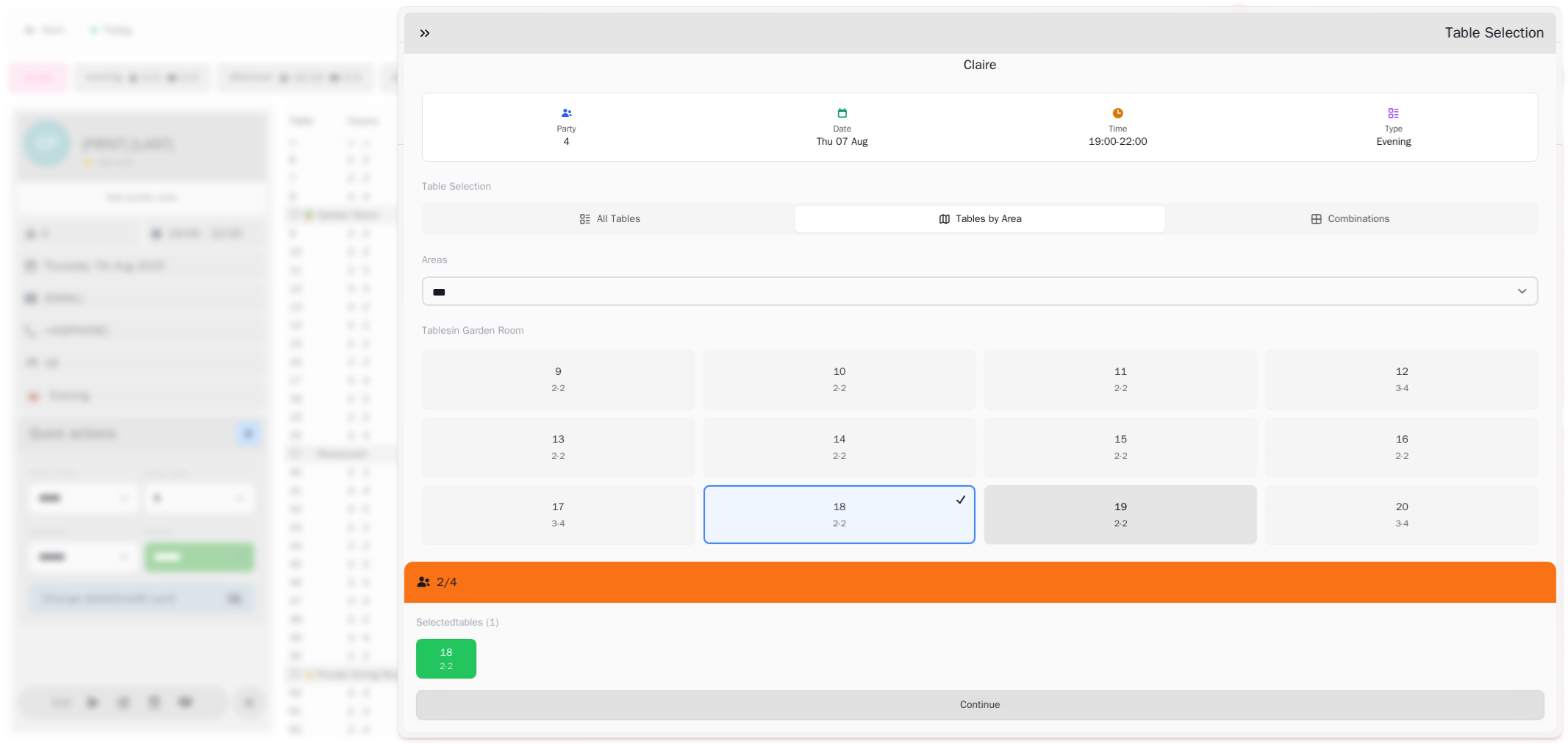 click on "19 2  -  2" at bounding box center (1121, 515) 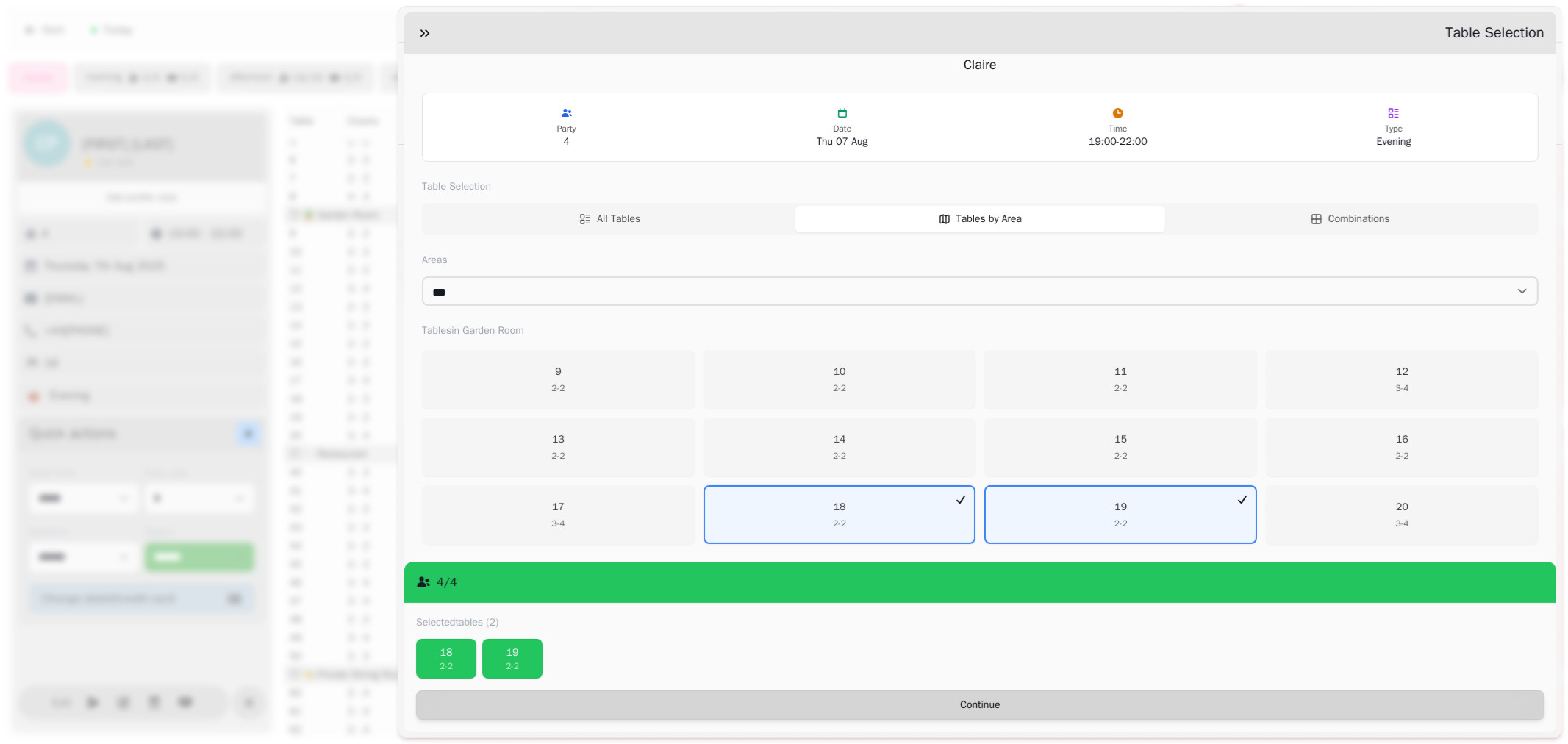 click on "Continue" at bounding box center [980, 705] 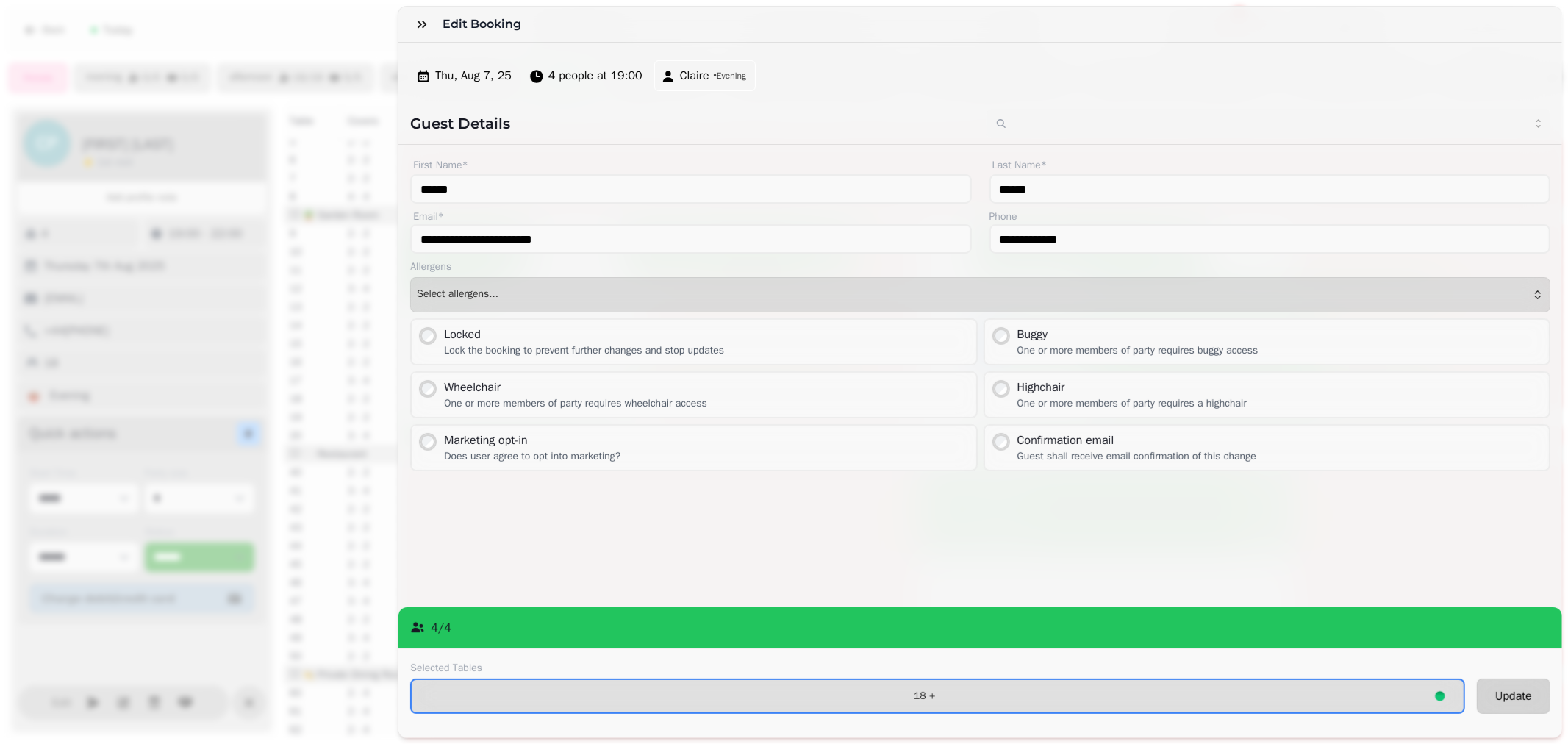 click on "Update" at bounding box center (1514, 696) 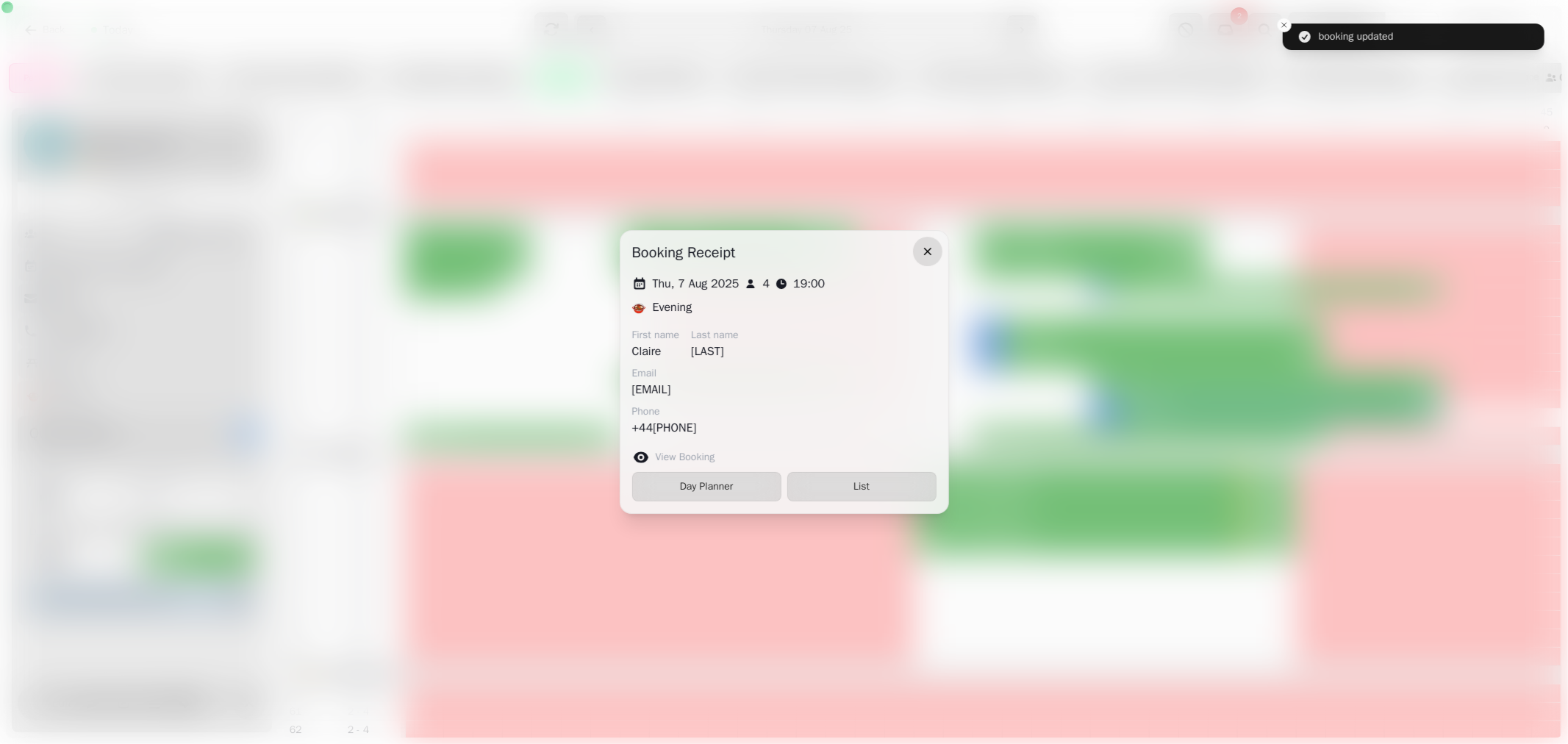 click 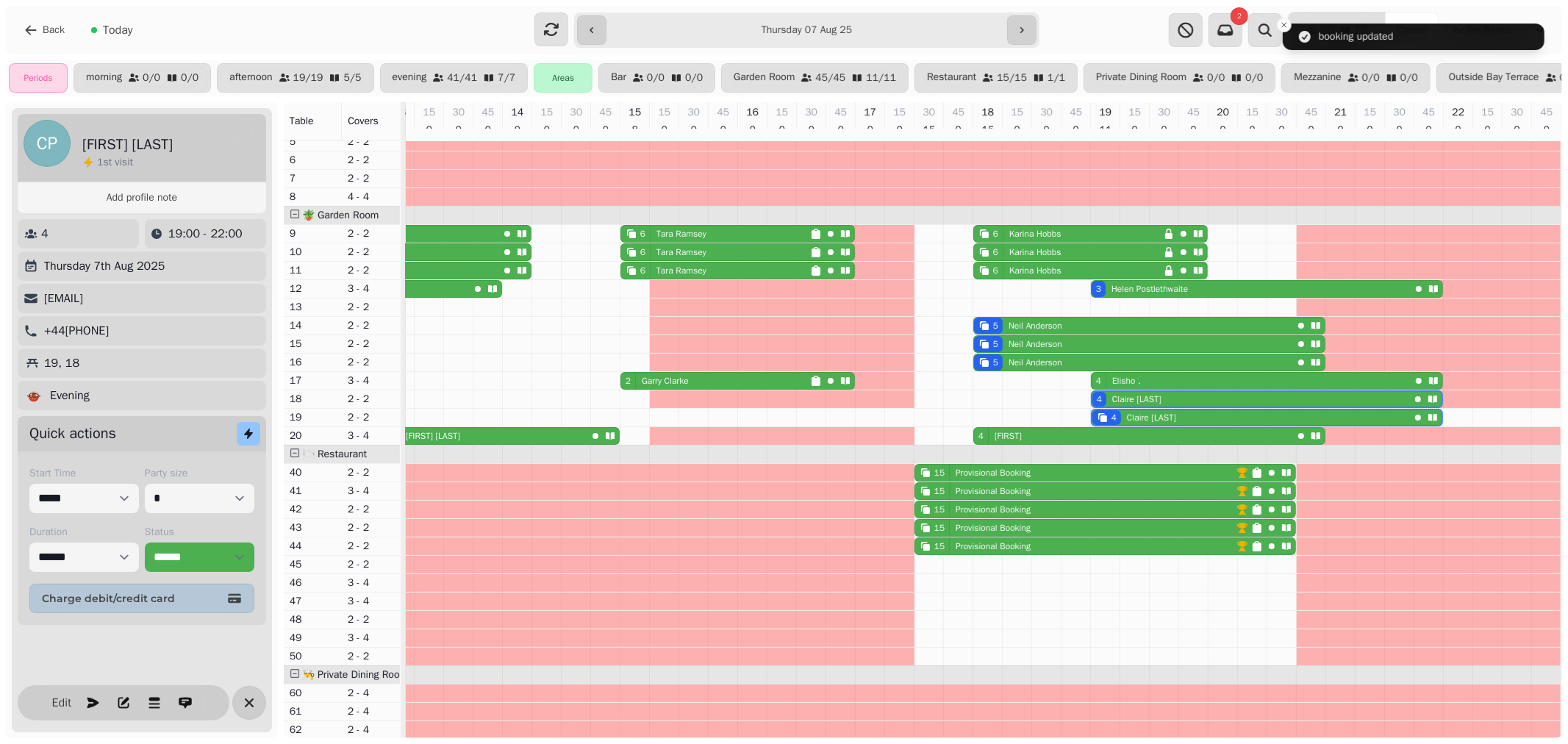 click on "**********" at bounding box center [806, 30] 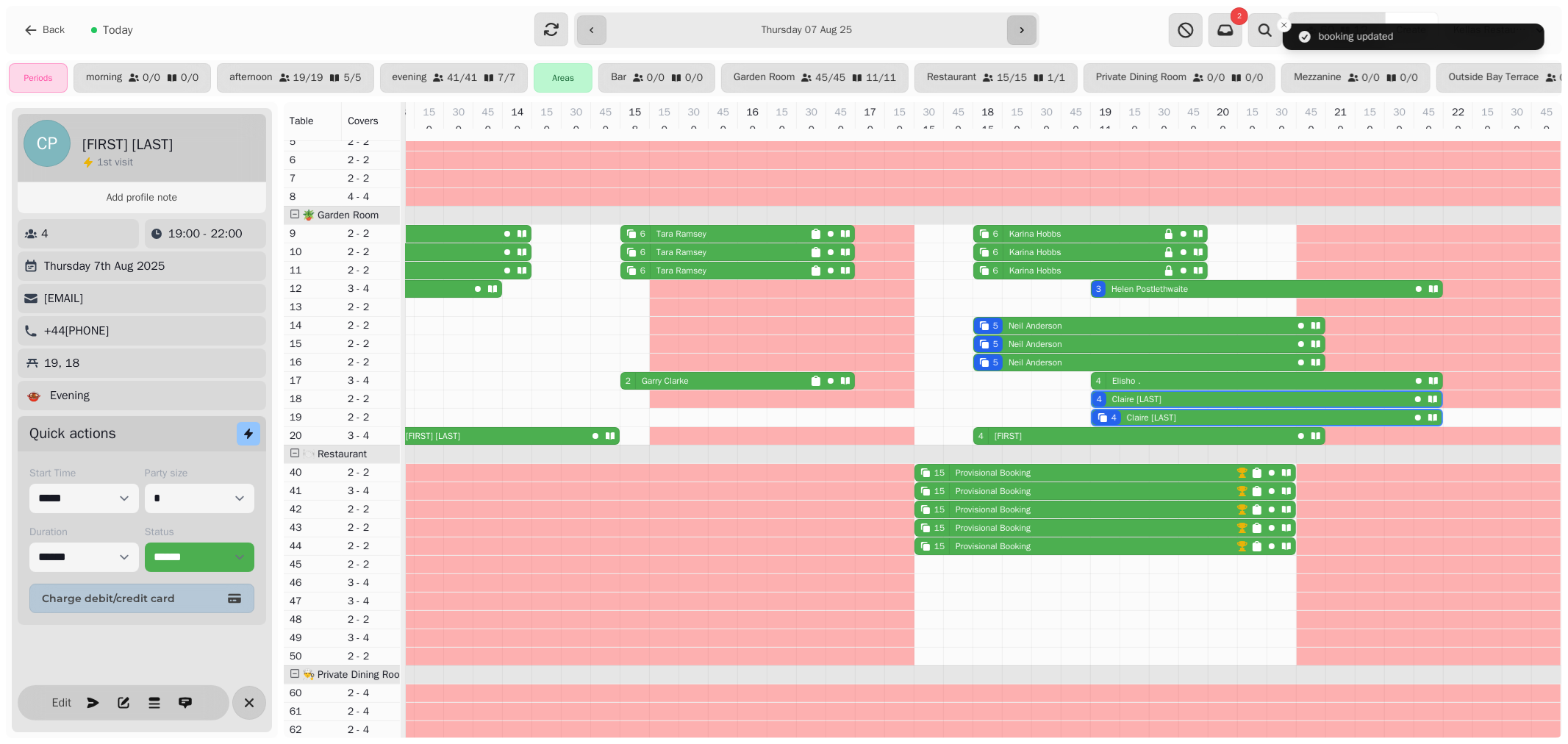 click at bounding box center [1022, 30] 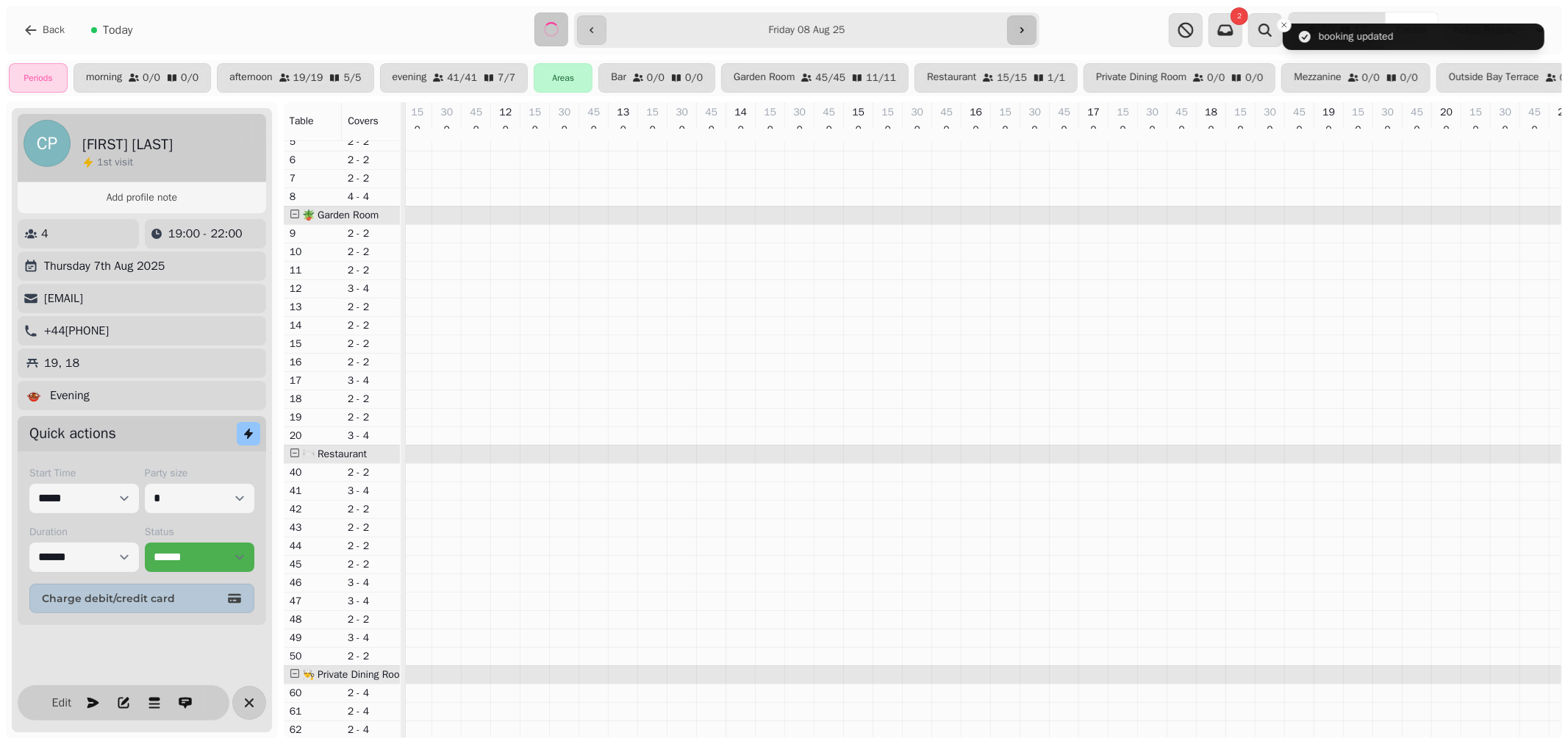 scroll, scrollTop: 0, scrollLeft: 210, axis: horizontal 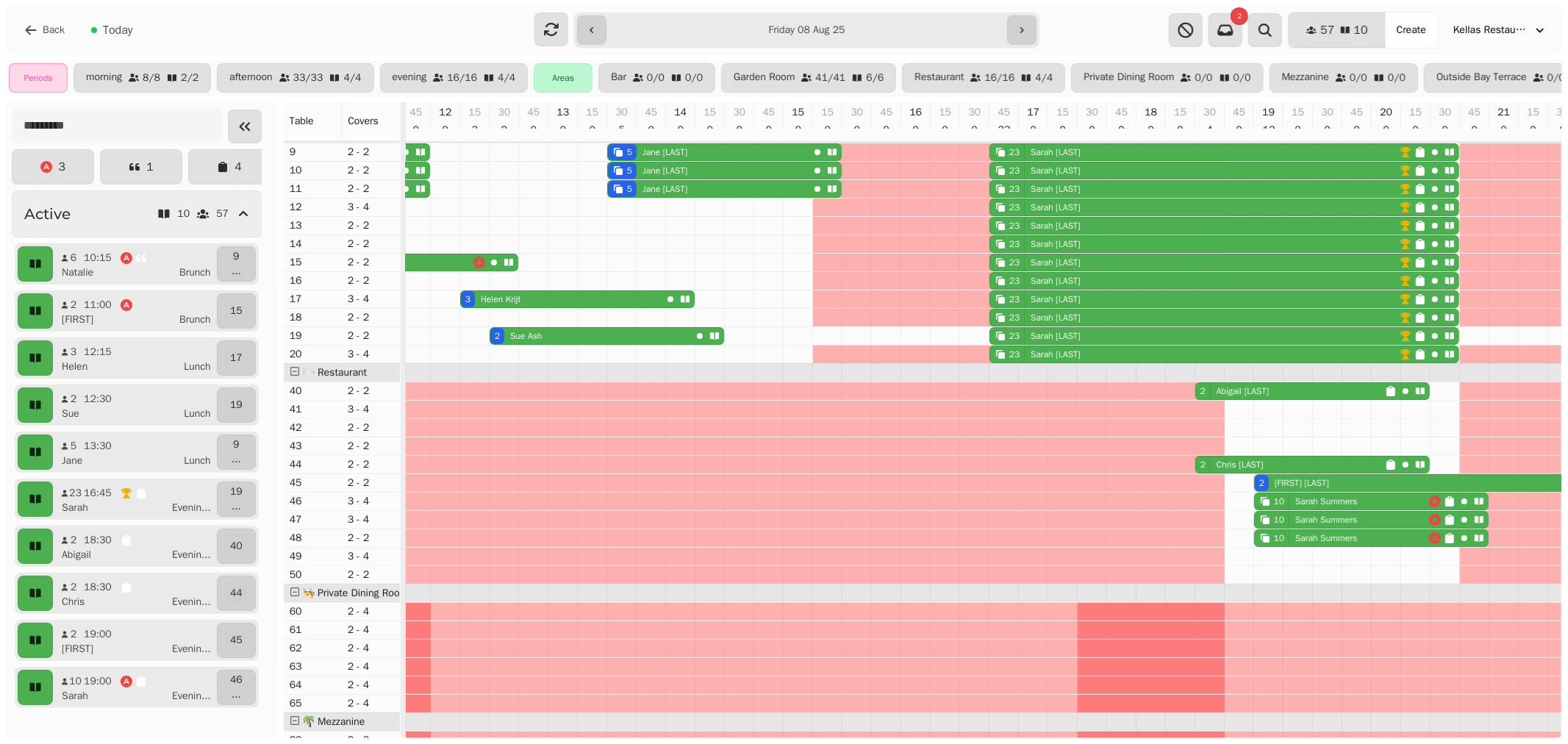 click on "[FIRST] [LAST]" at bounding box center (1326, 501) 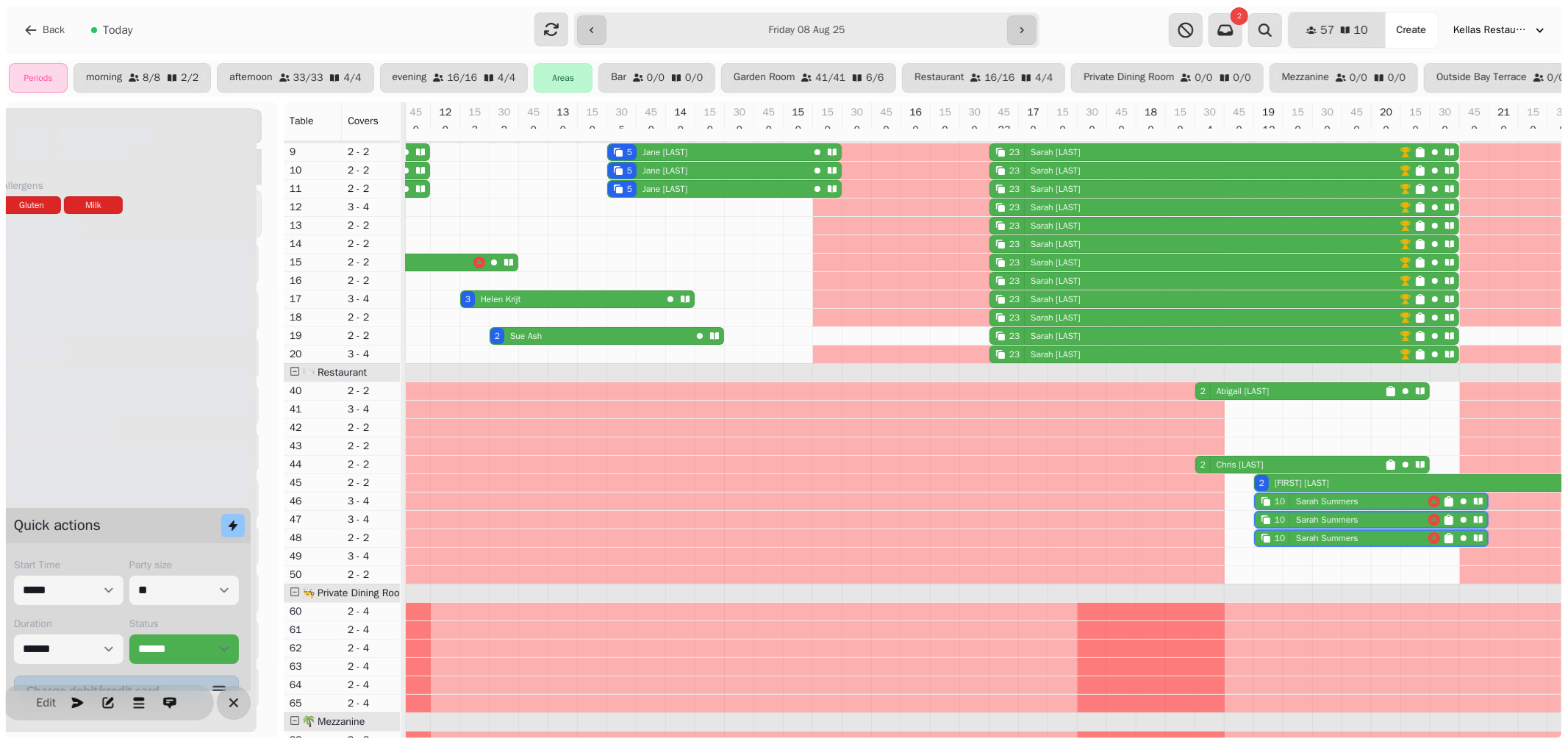 scroll, scrollTop: 0, scrollLeft: 385, axis: horizontal 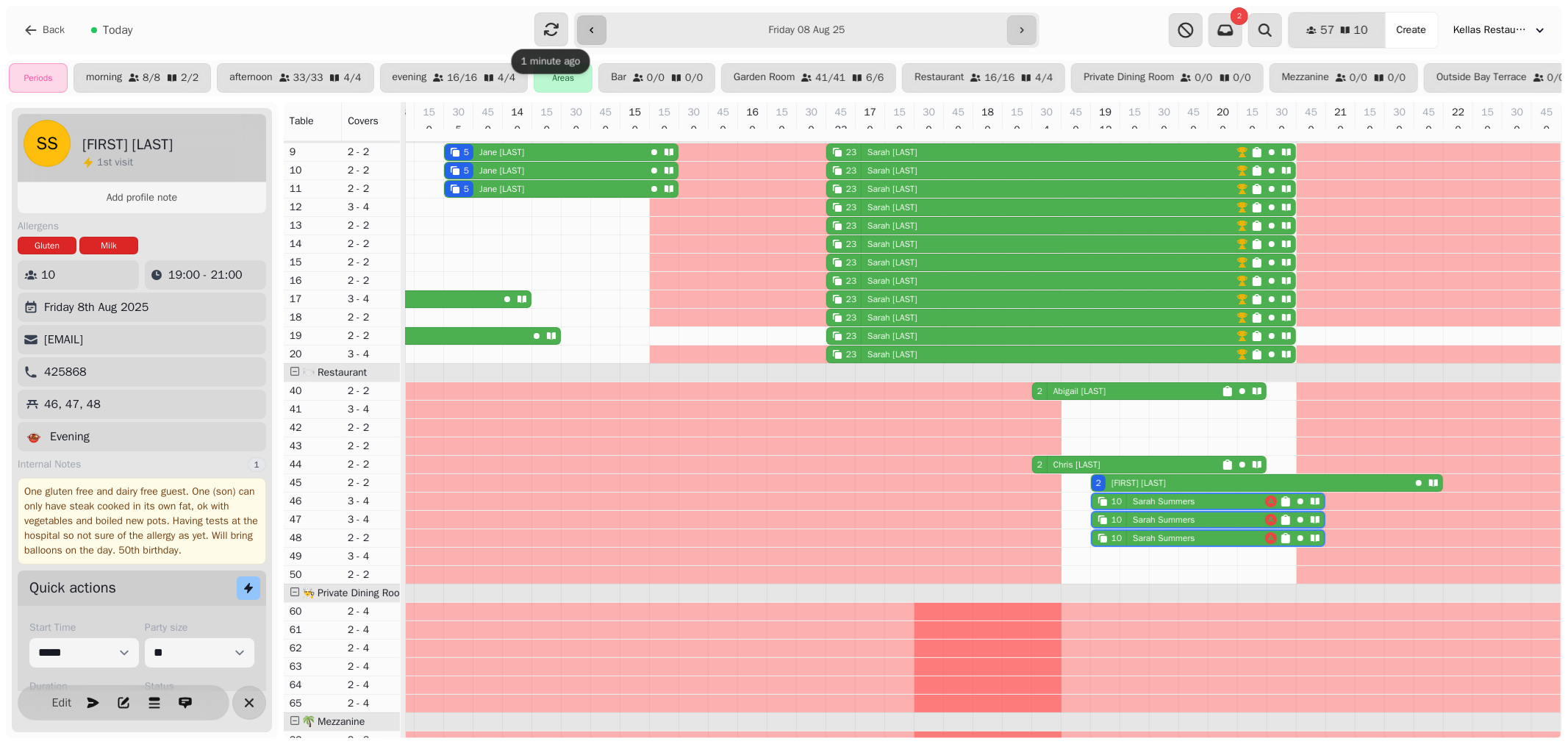 click at bounding box center (592, 30) 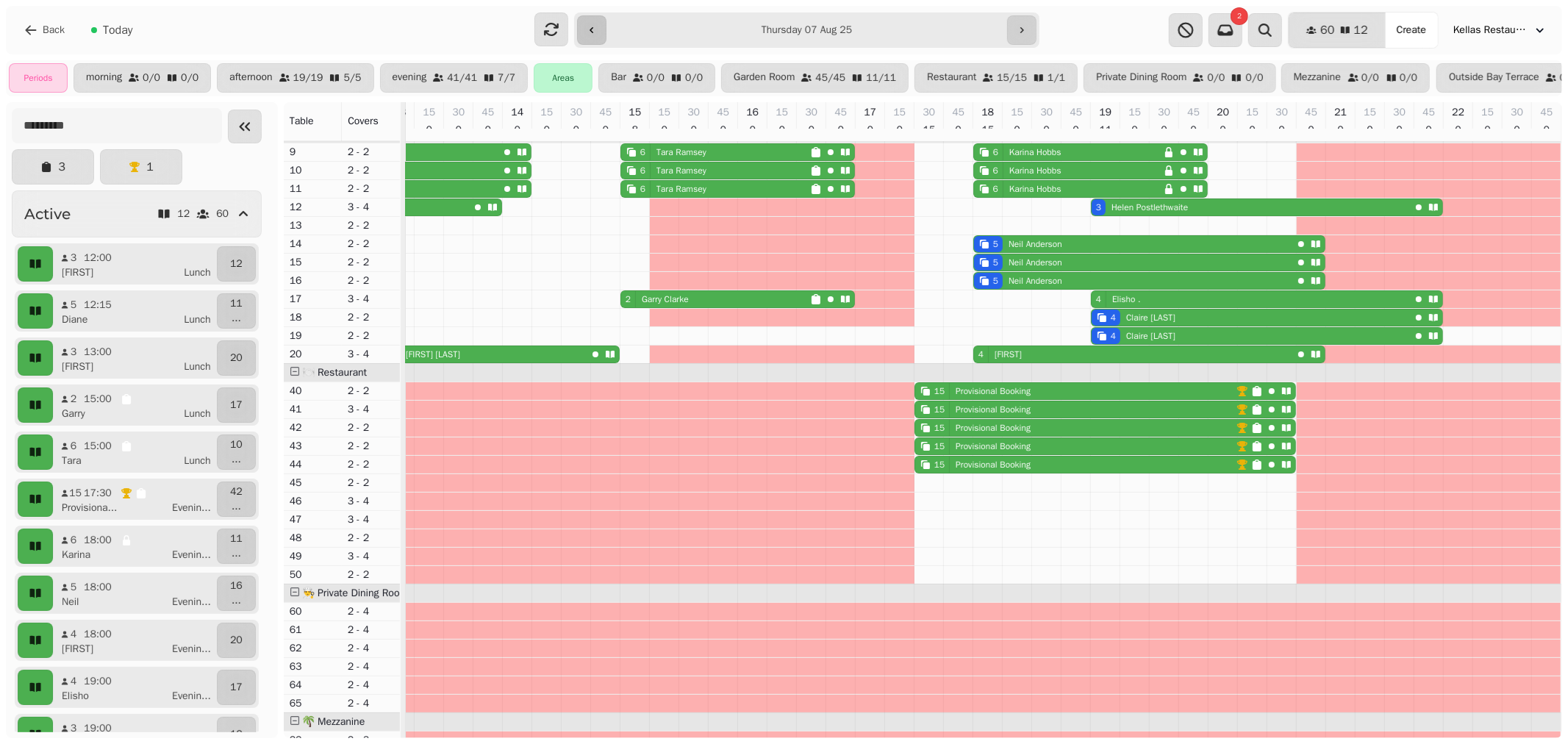 scroll, scrollTop: 0, scrollLeft: 0, axis: both 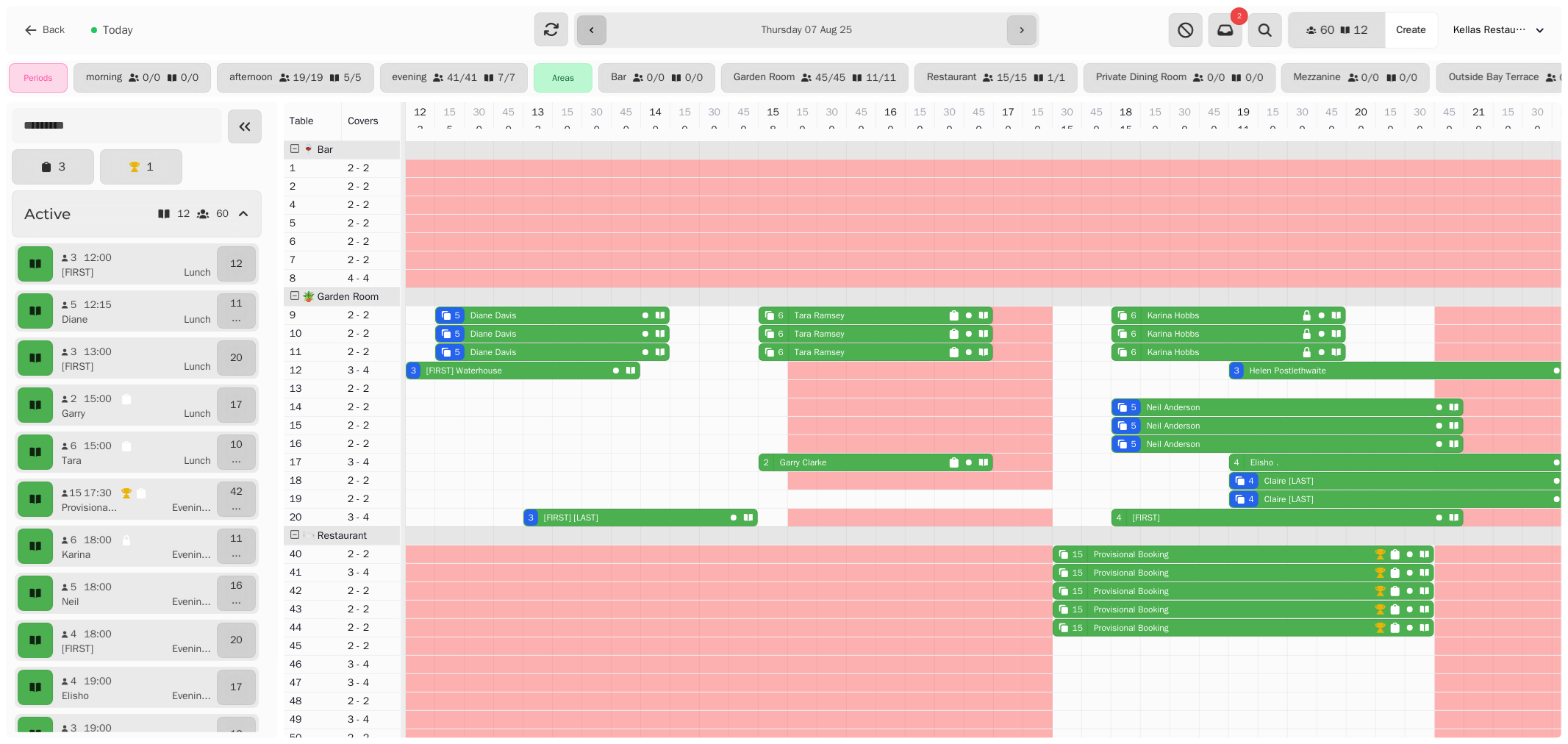 click at bounding box center (592, 30) 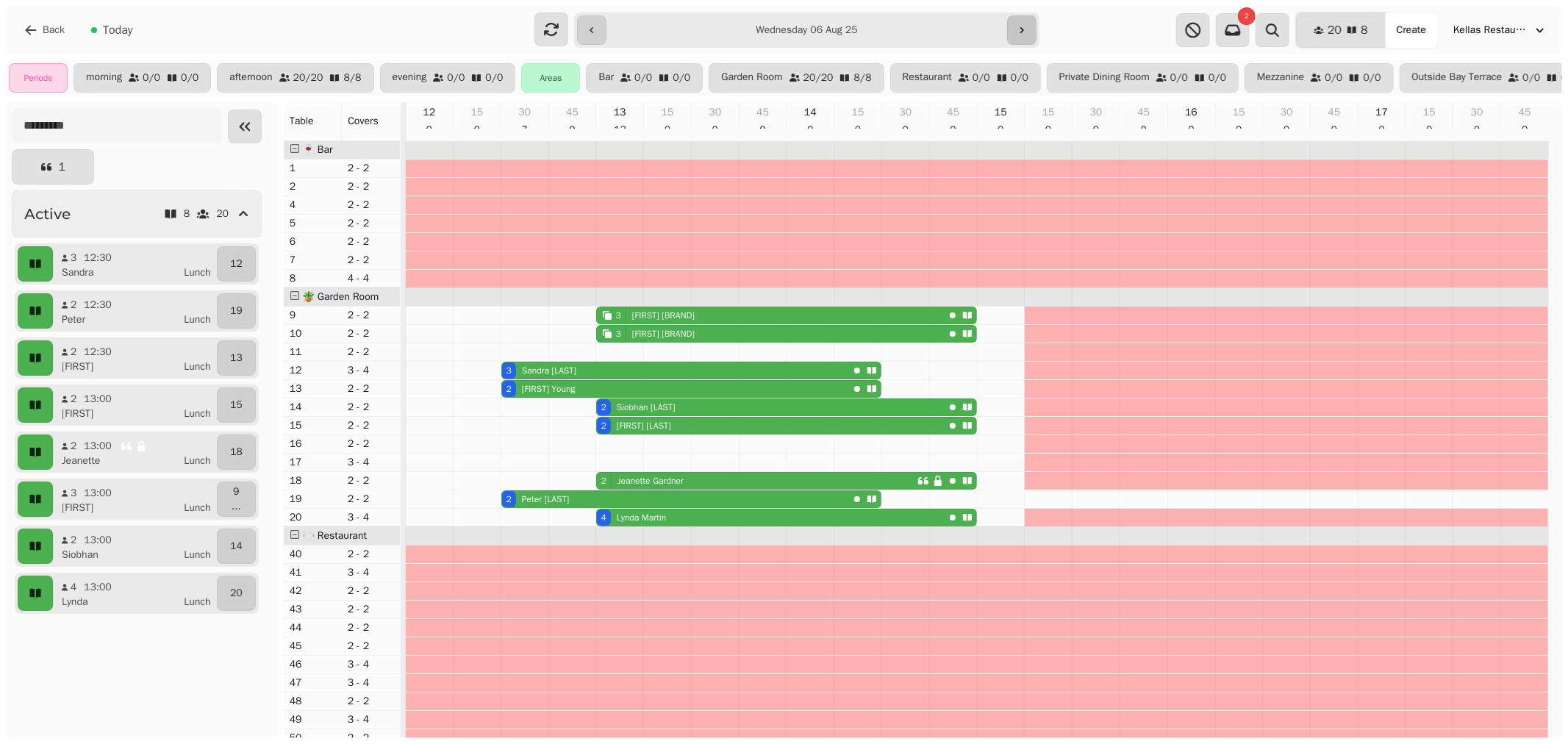 click at bounding box center [1022, 30] 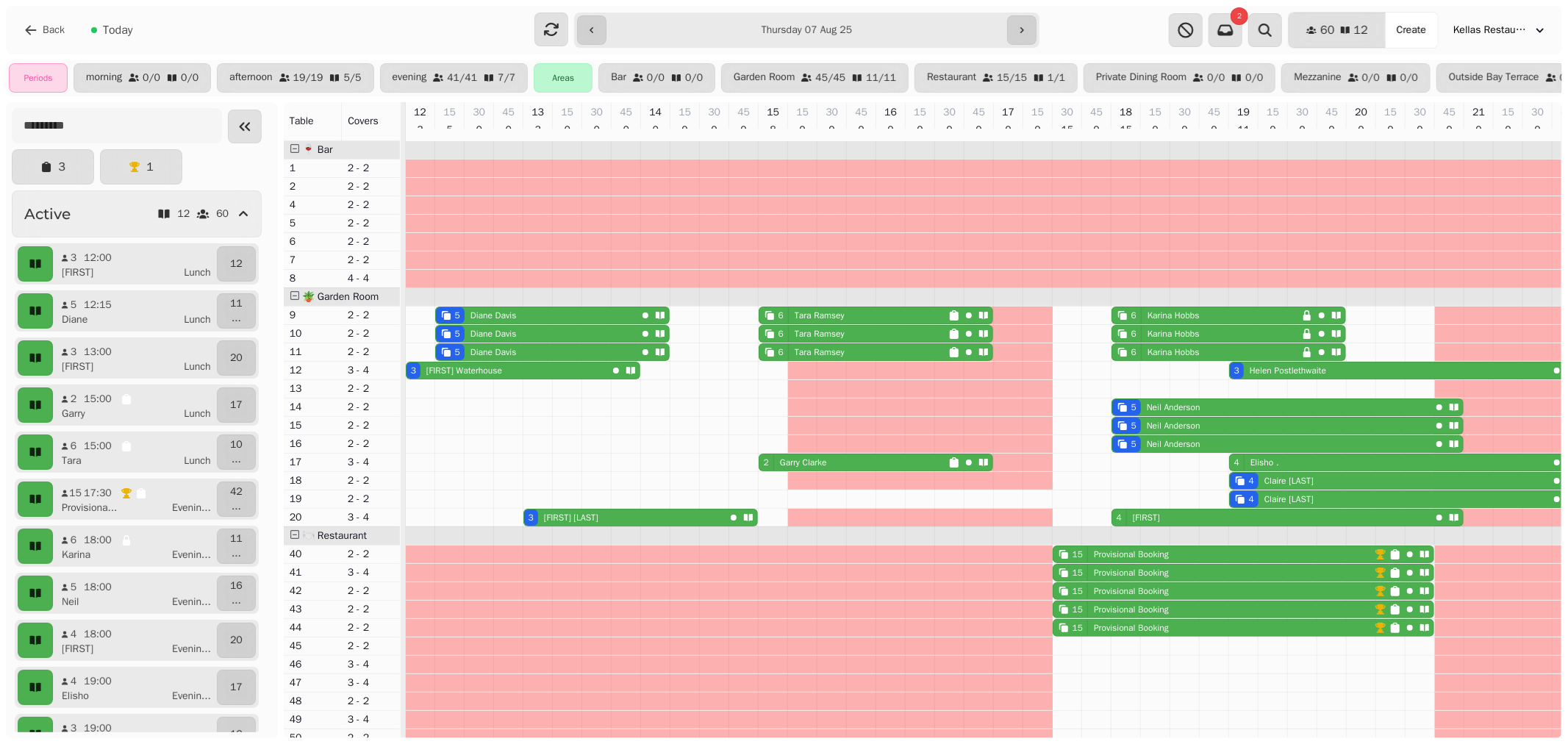 scroll, scrollTop: 65, scrollLeft: 0, axis: vertical 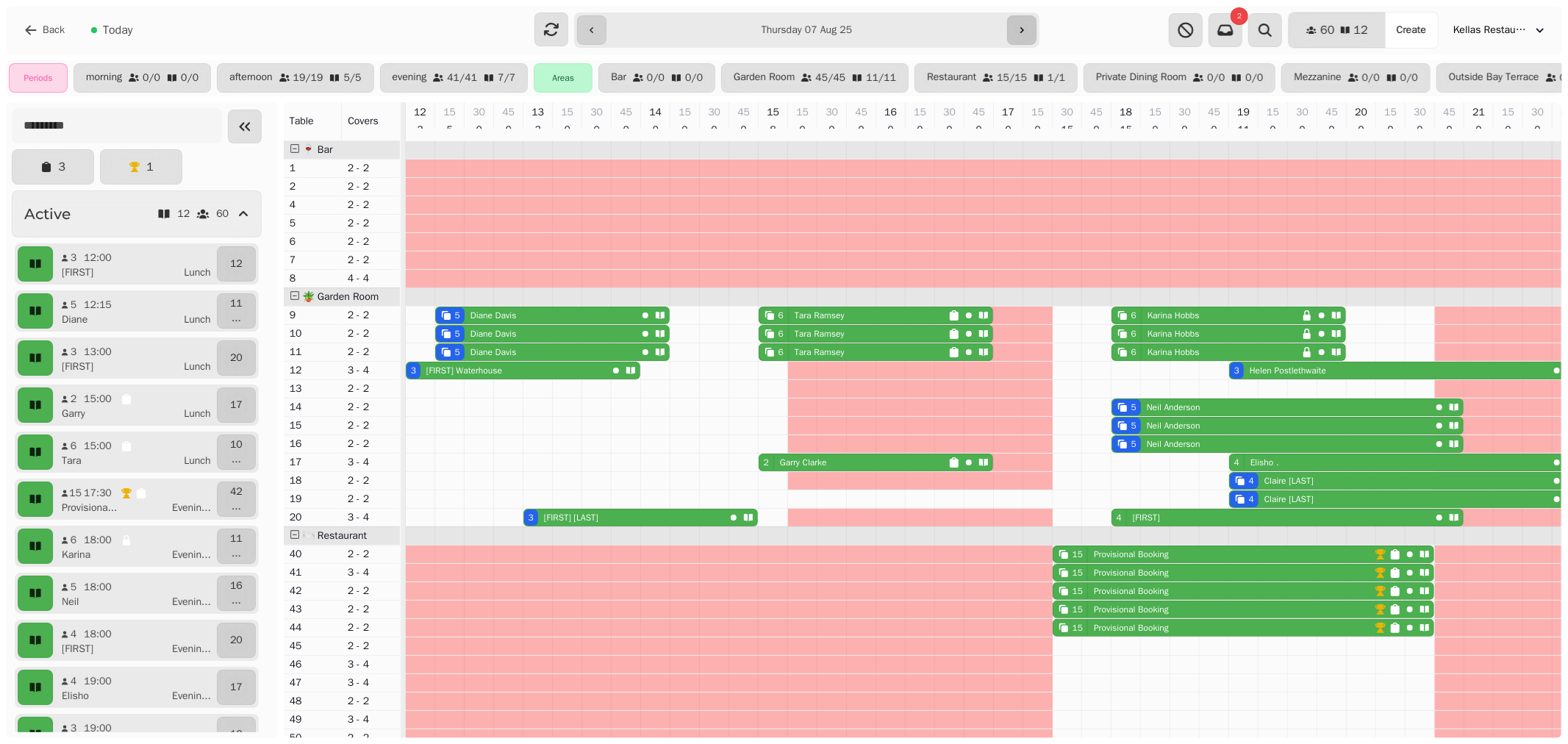 click 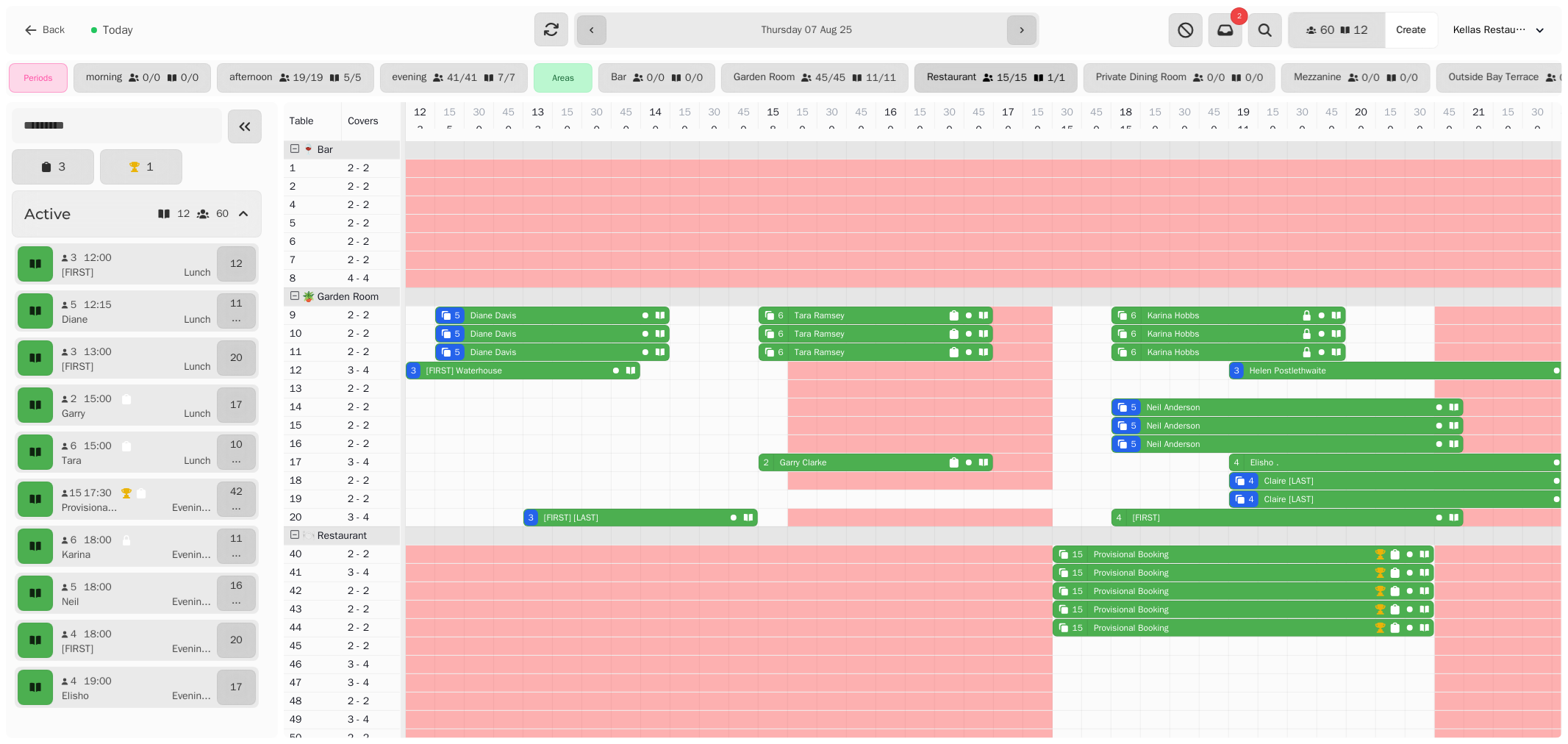type on "**********" 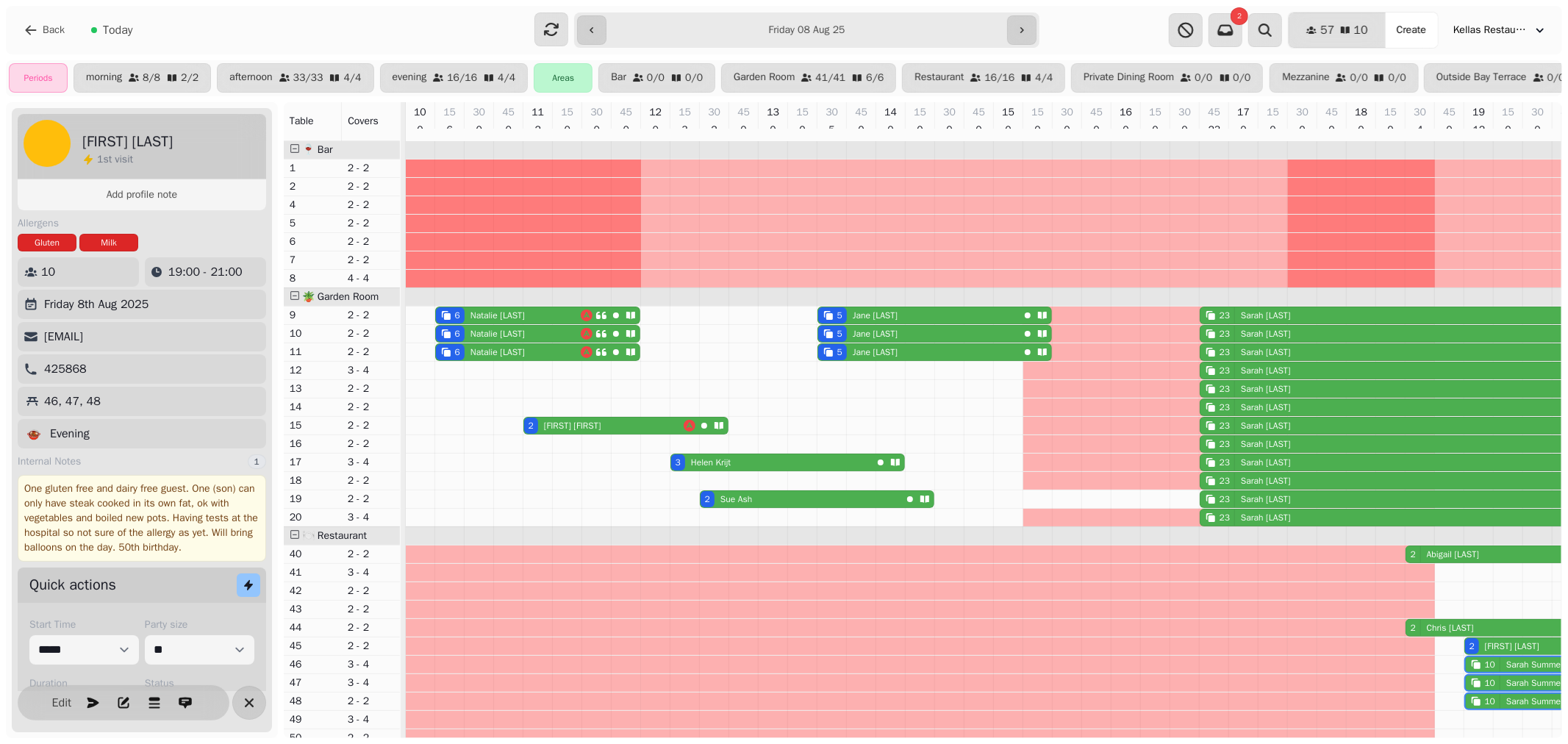 scroll, scrollTop: 0, scrollLeft: 210, axis: horizontal 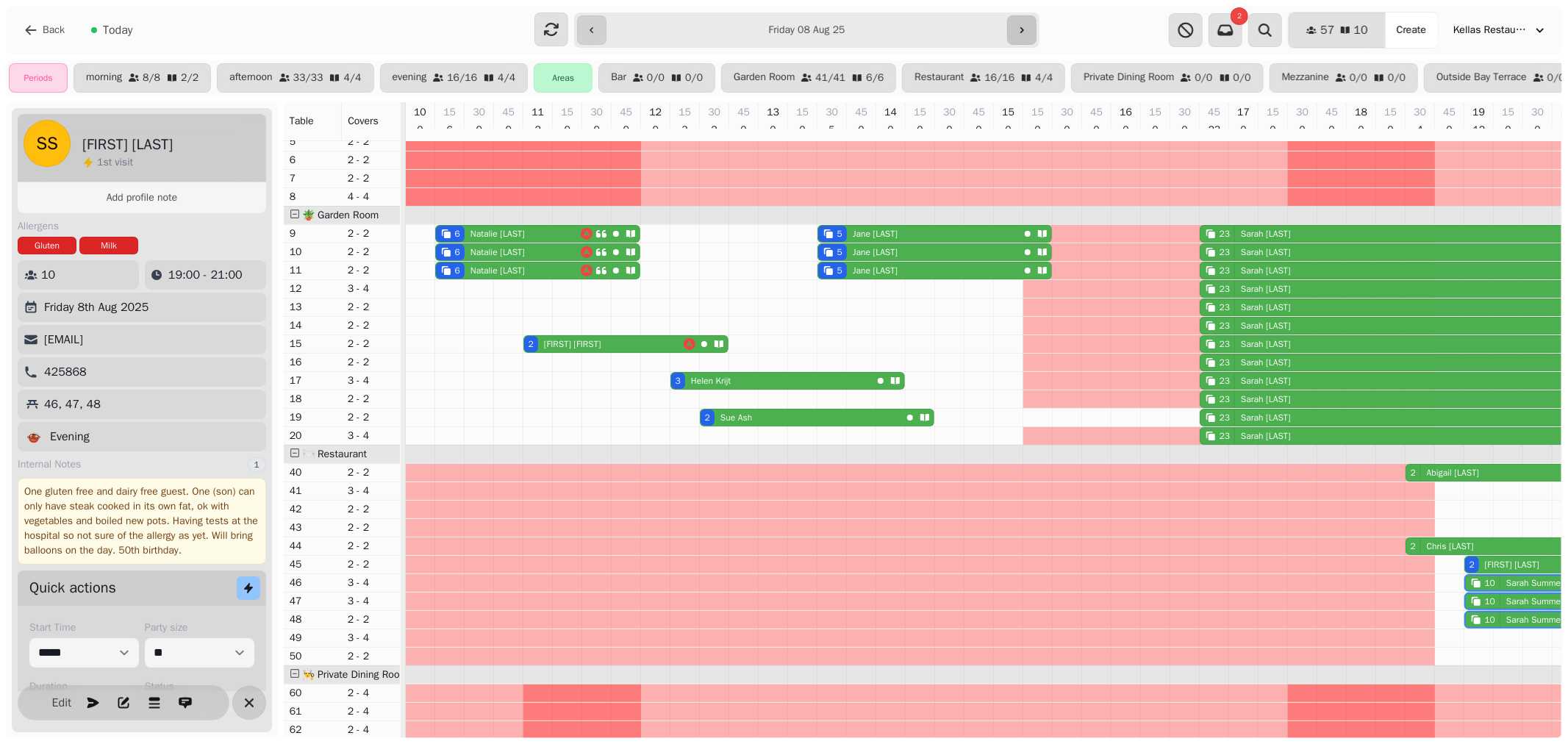 click at bounding box center (1022, 30) 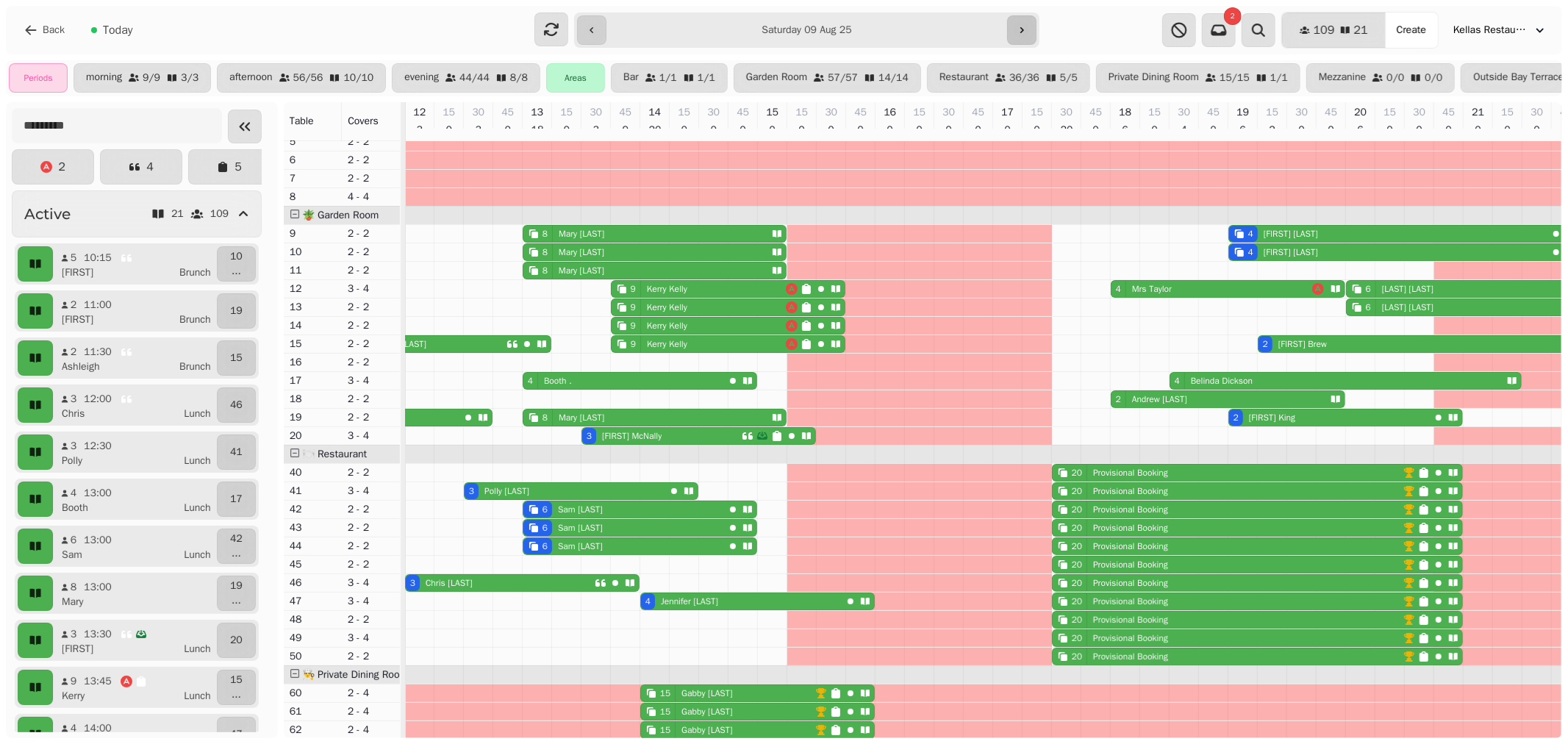 click at bounding box center (1022, 30) 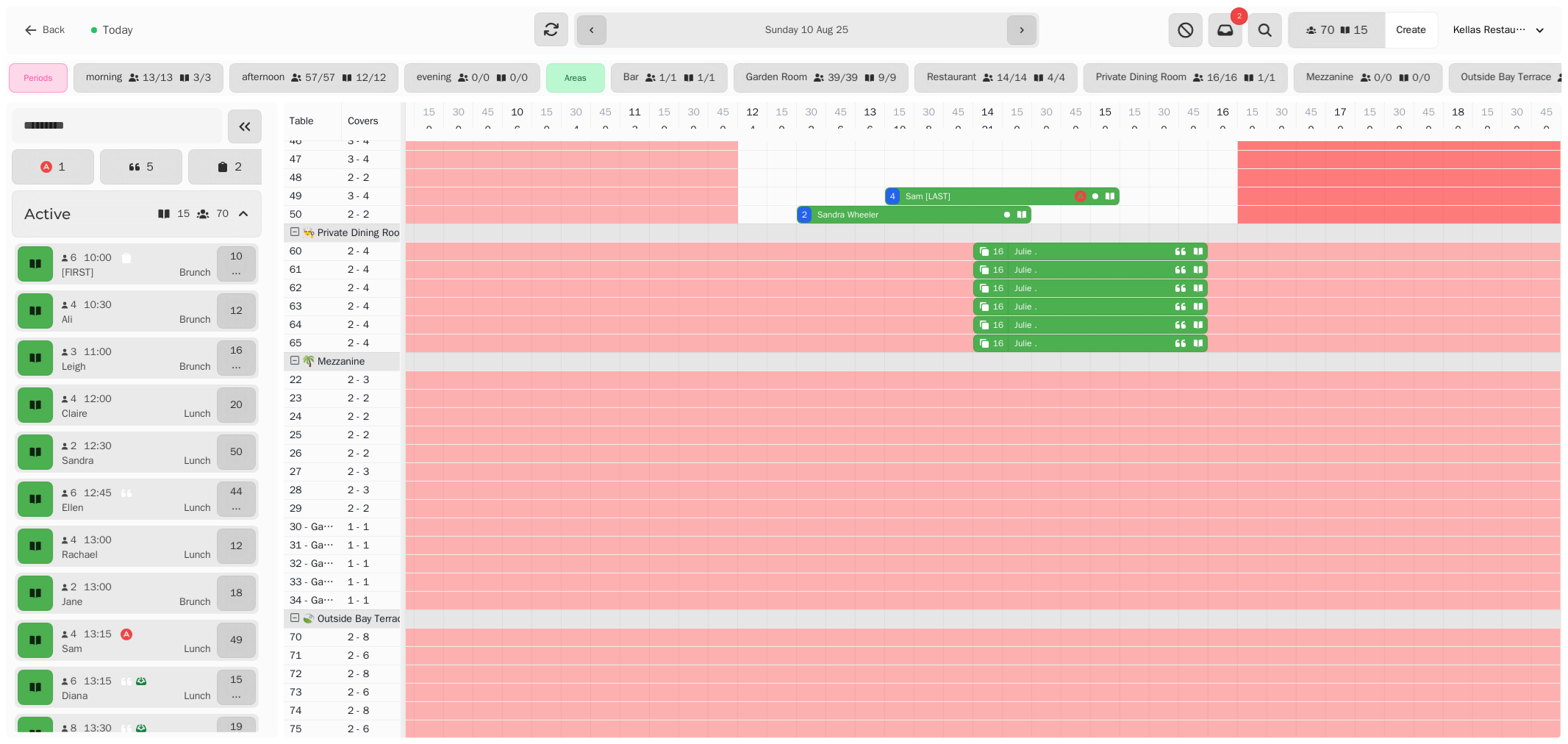 click on "16 [FIRST] ." at bounding box center [1074, 251] 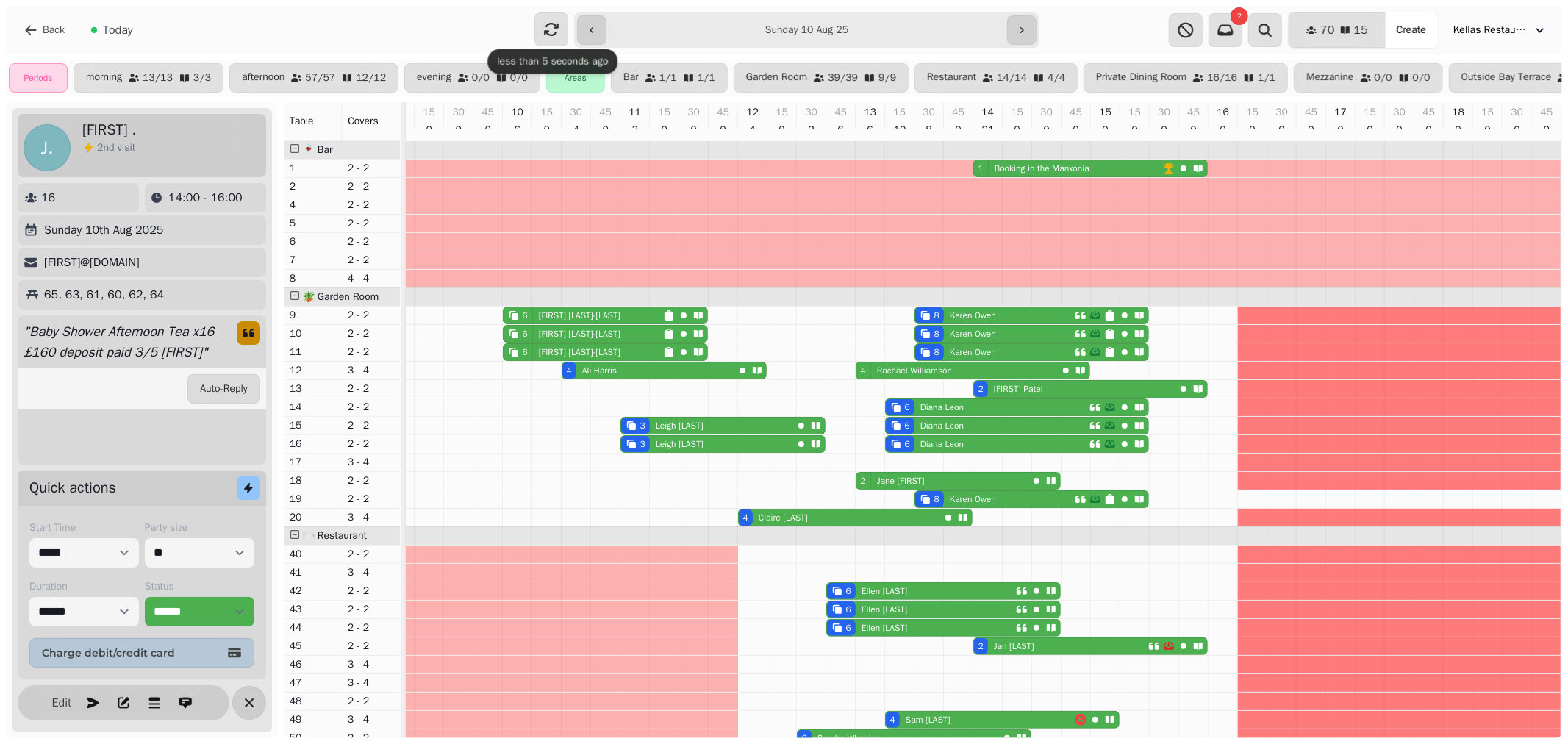 click on "Today" at bounding box center [118, 30] 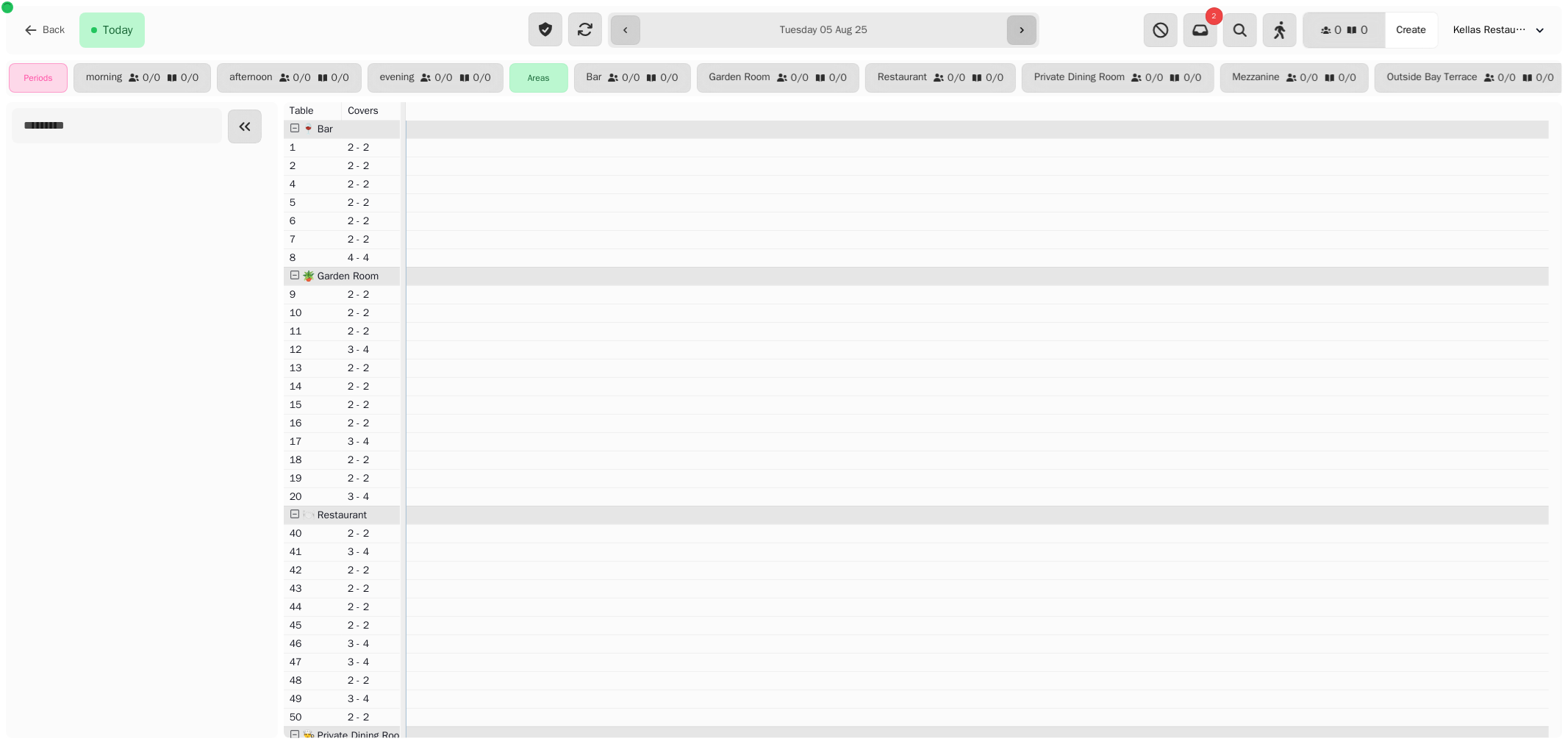 click 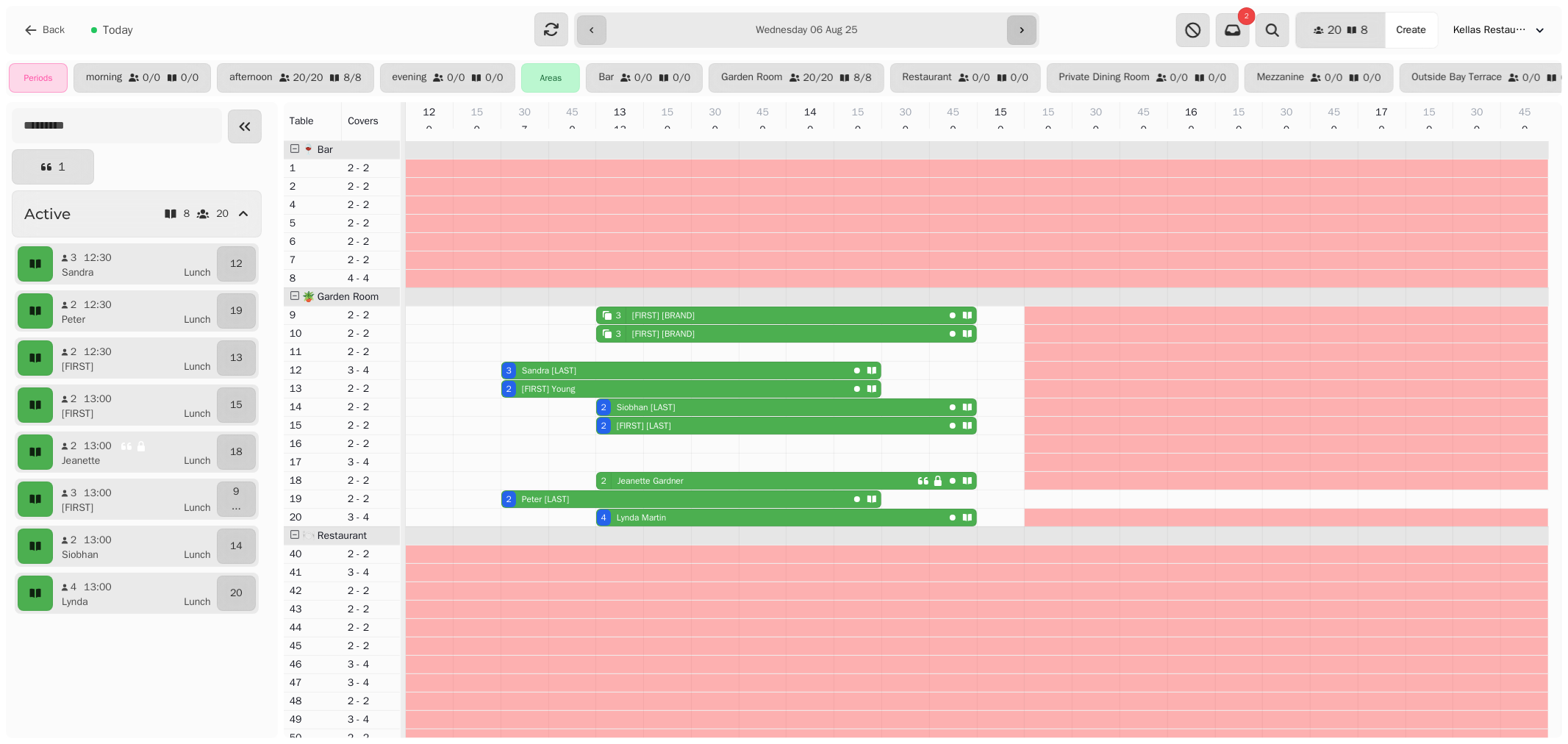 click 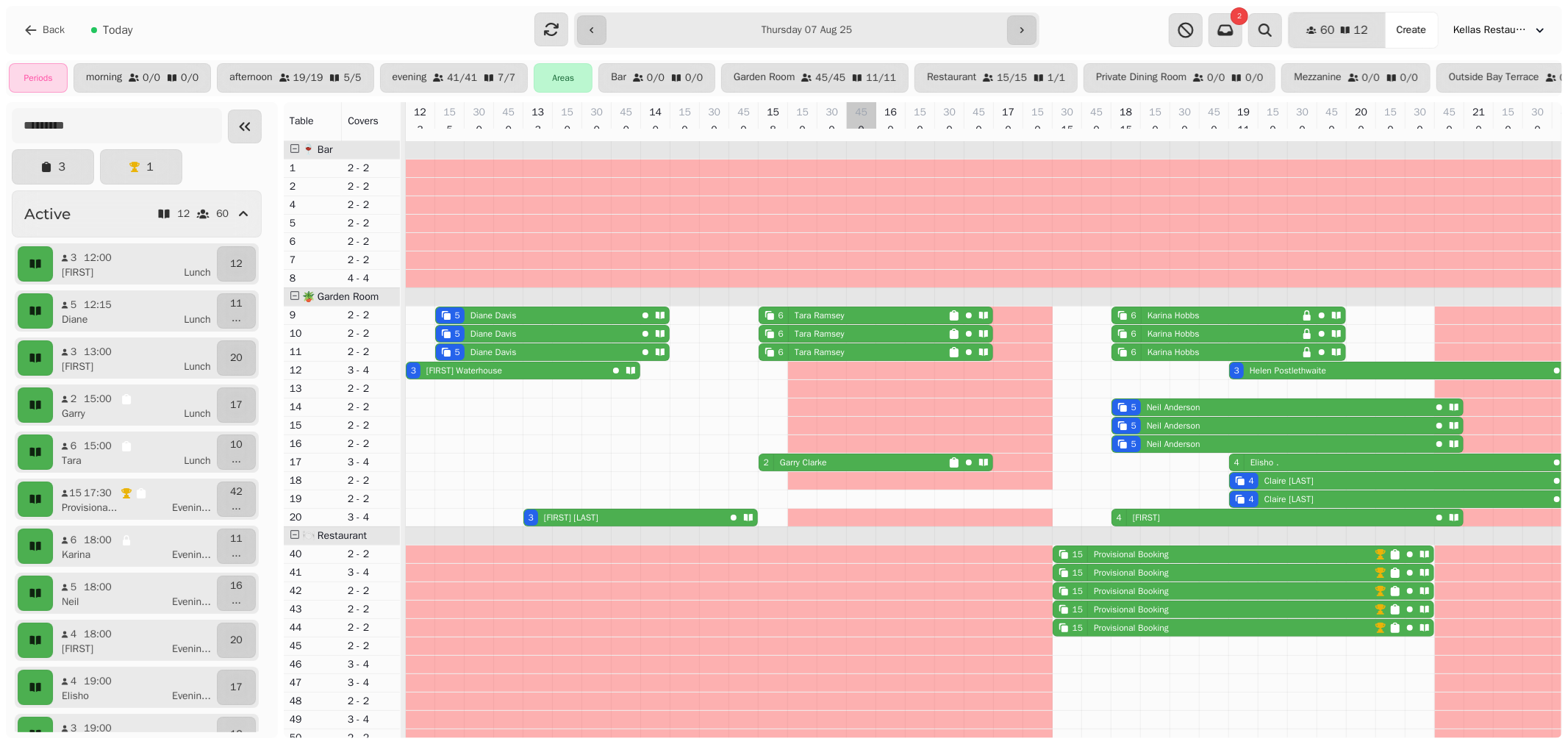 scroll, scrollTop: 268, scrollLeft: 0, axis: vertical 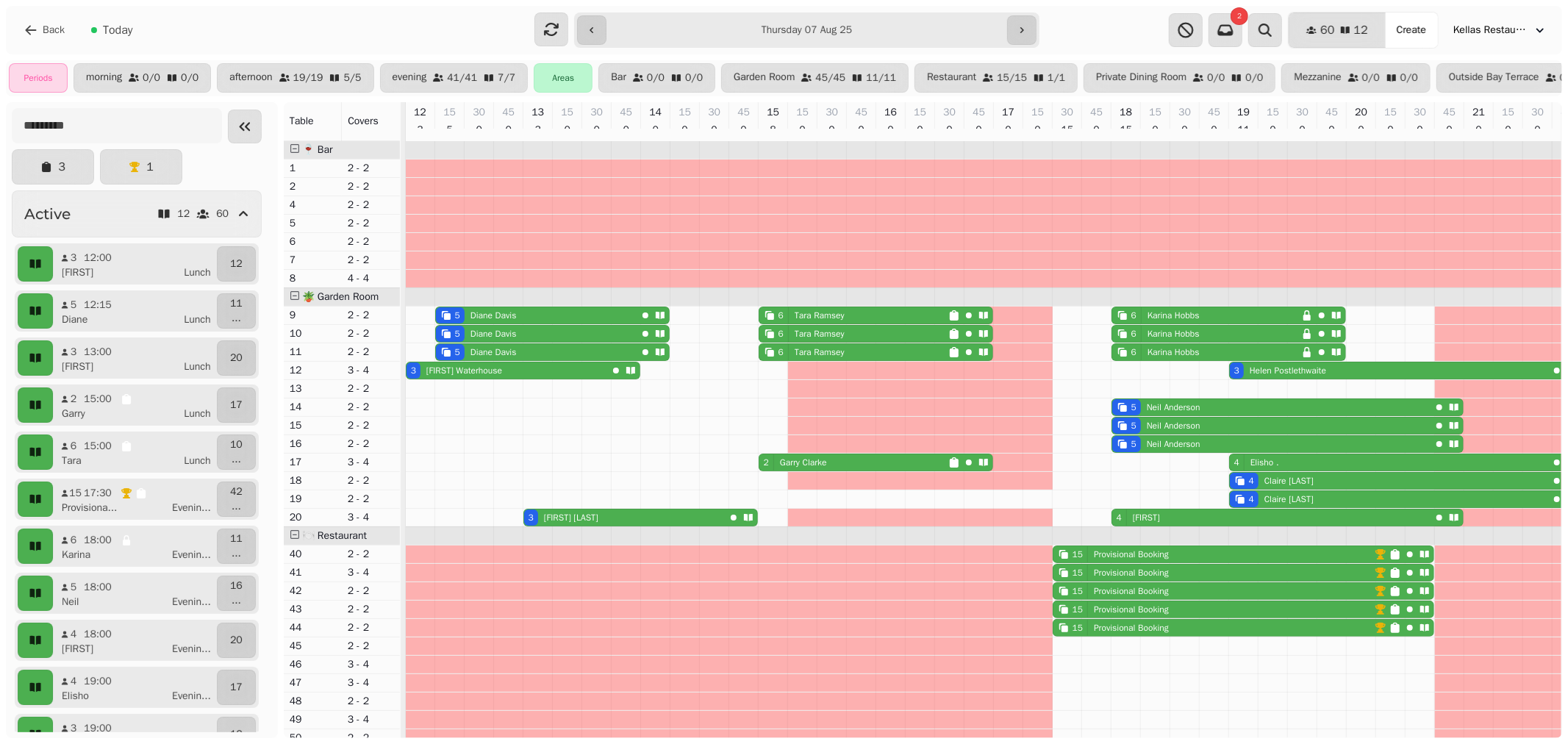 click on "**********" at bounding box center [806, 30] 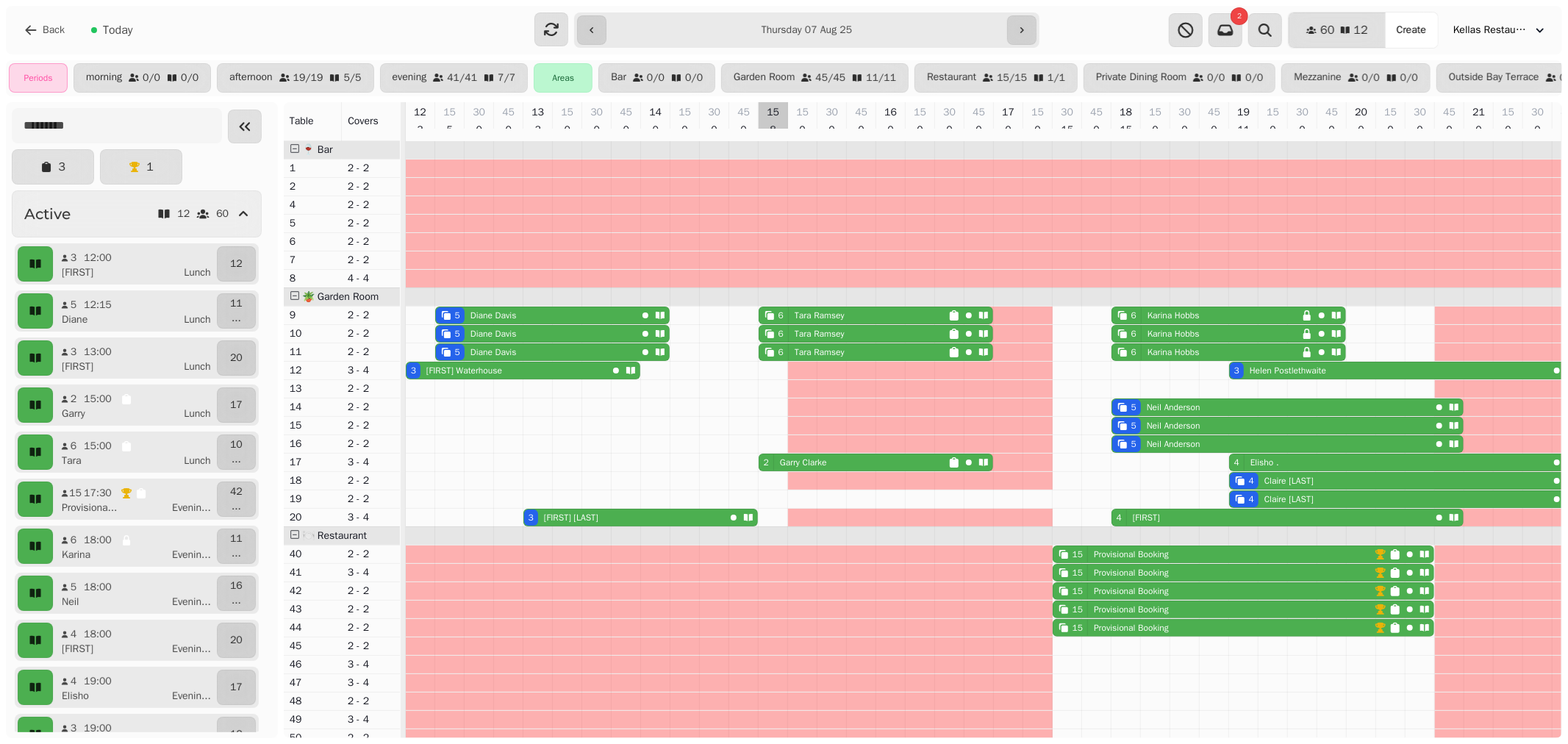 type on "**********" 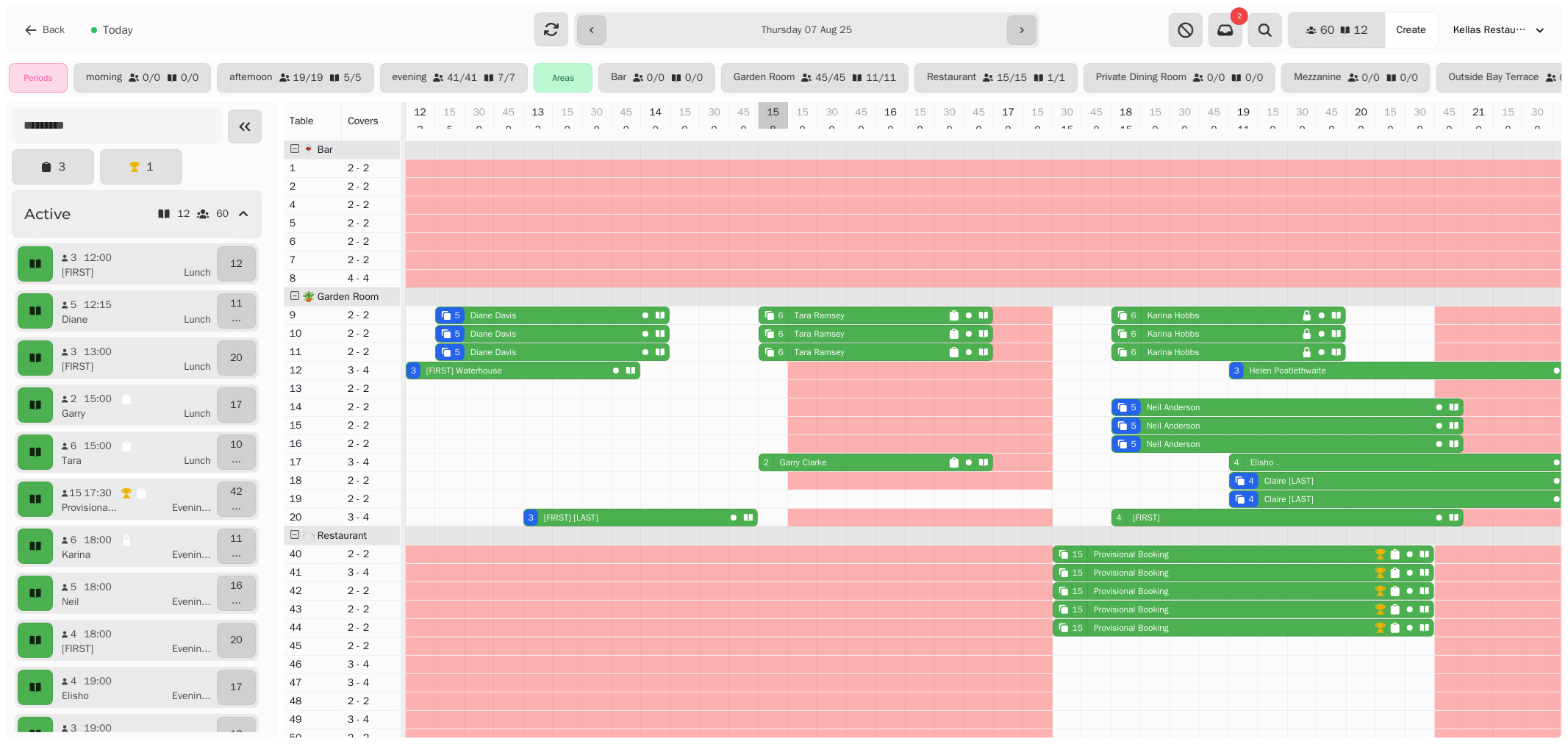 select on "**********" 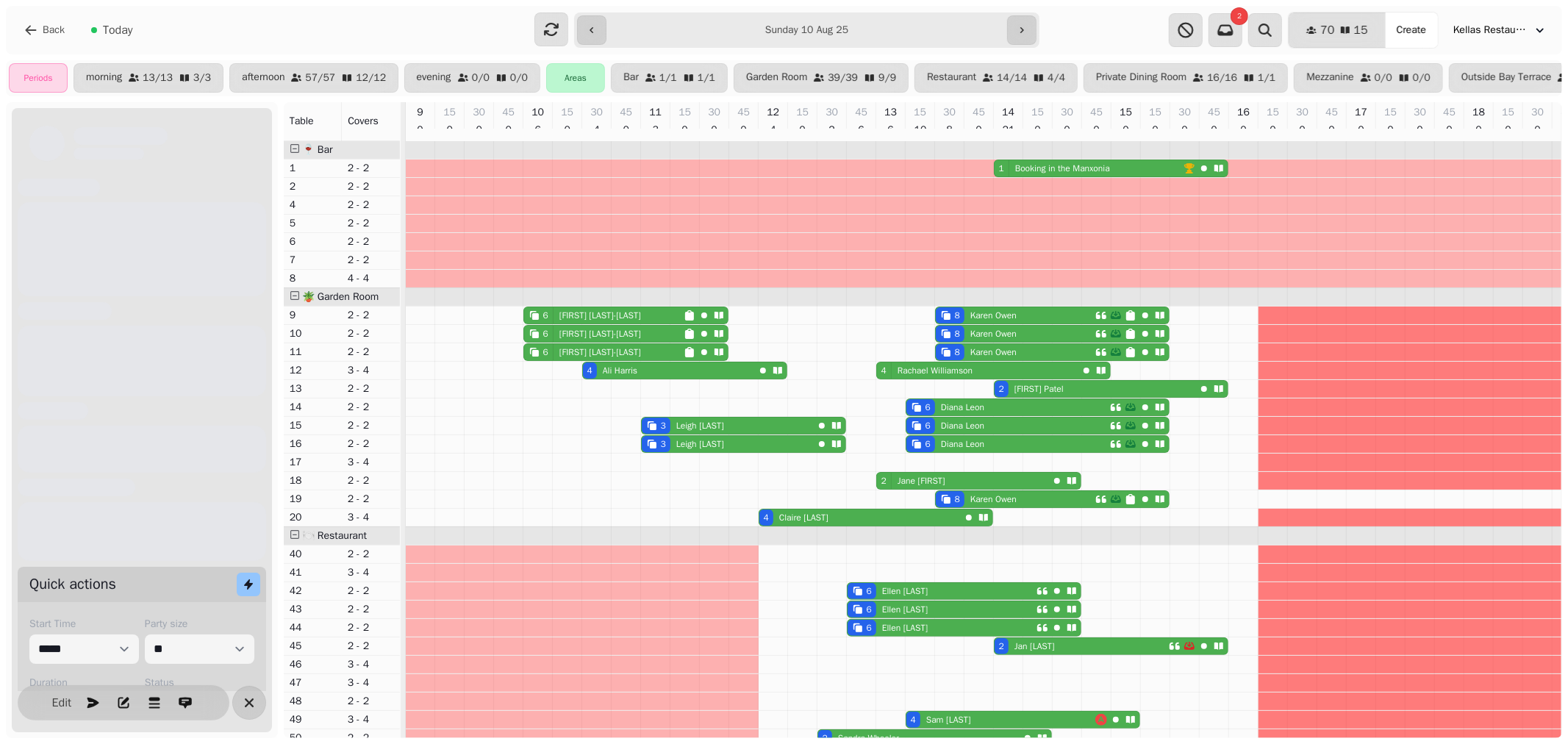 scroll, scrollTop: 0, scrollLeft: 32, axis: horizontal 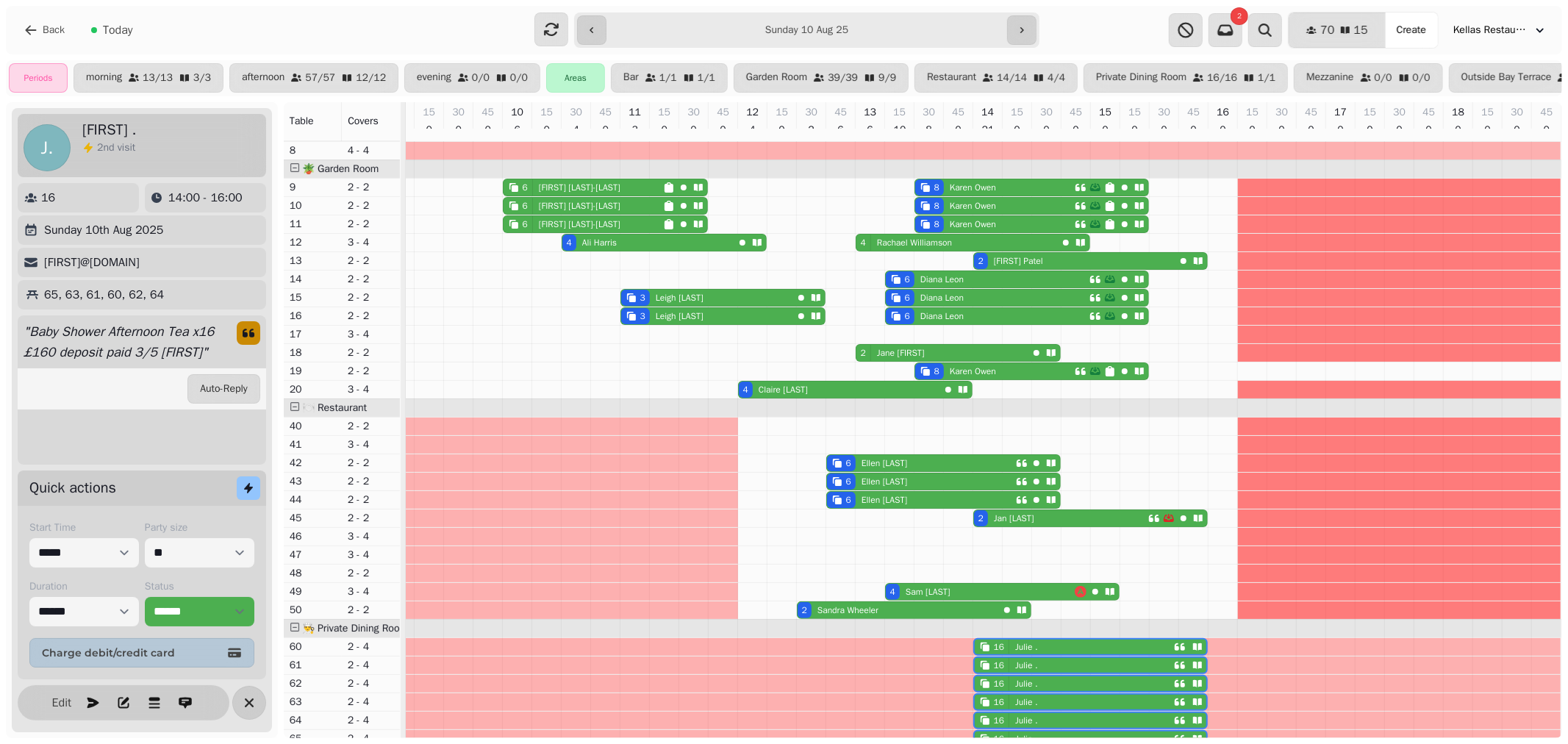 click on "[DAY] [MONTH] [LAST]" at bounding box center (1061, 518) 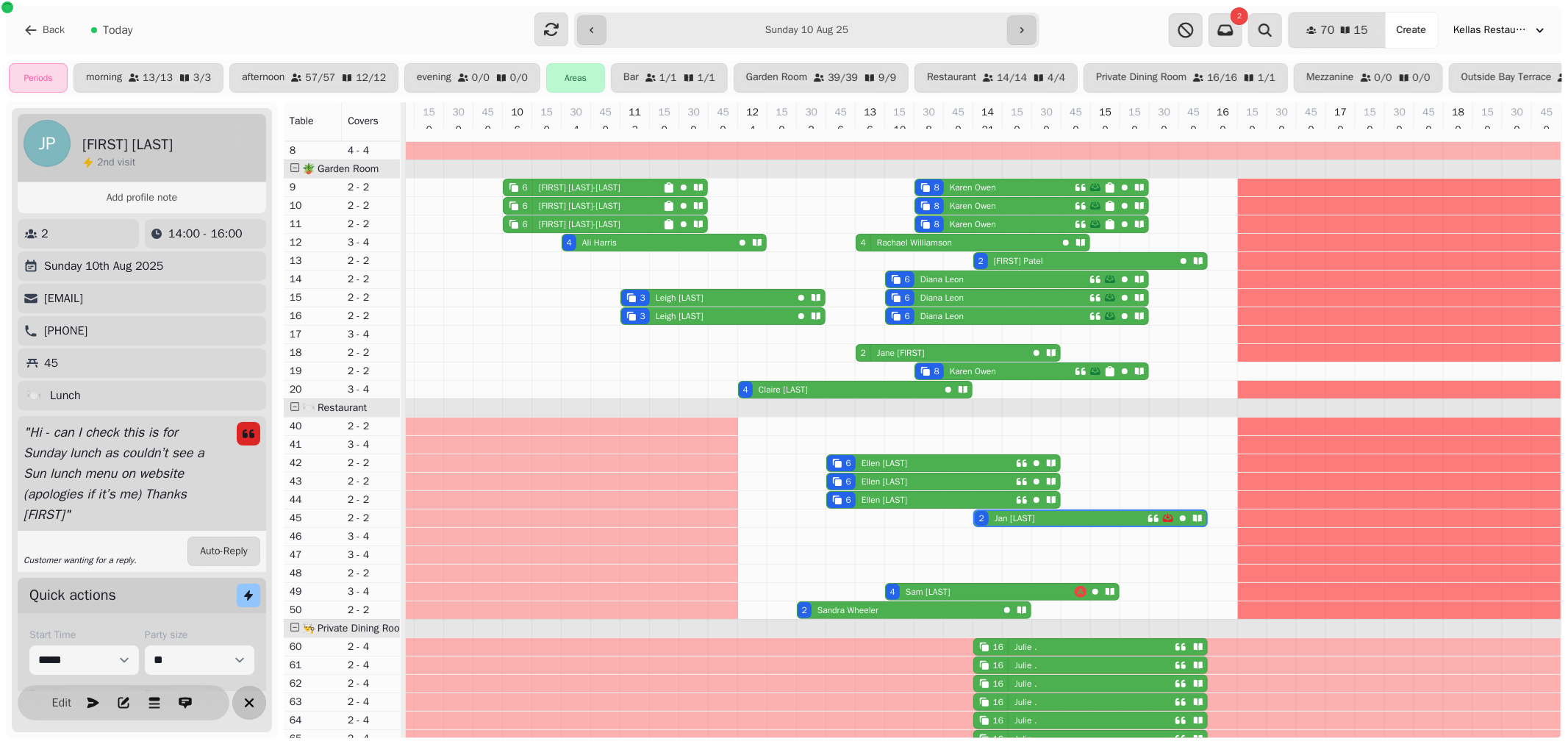 click 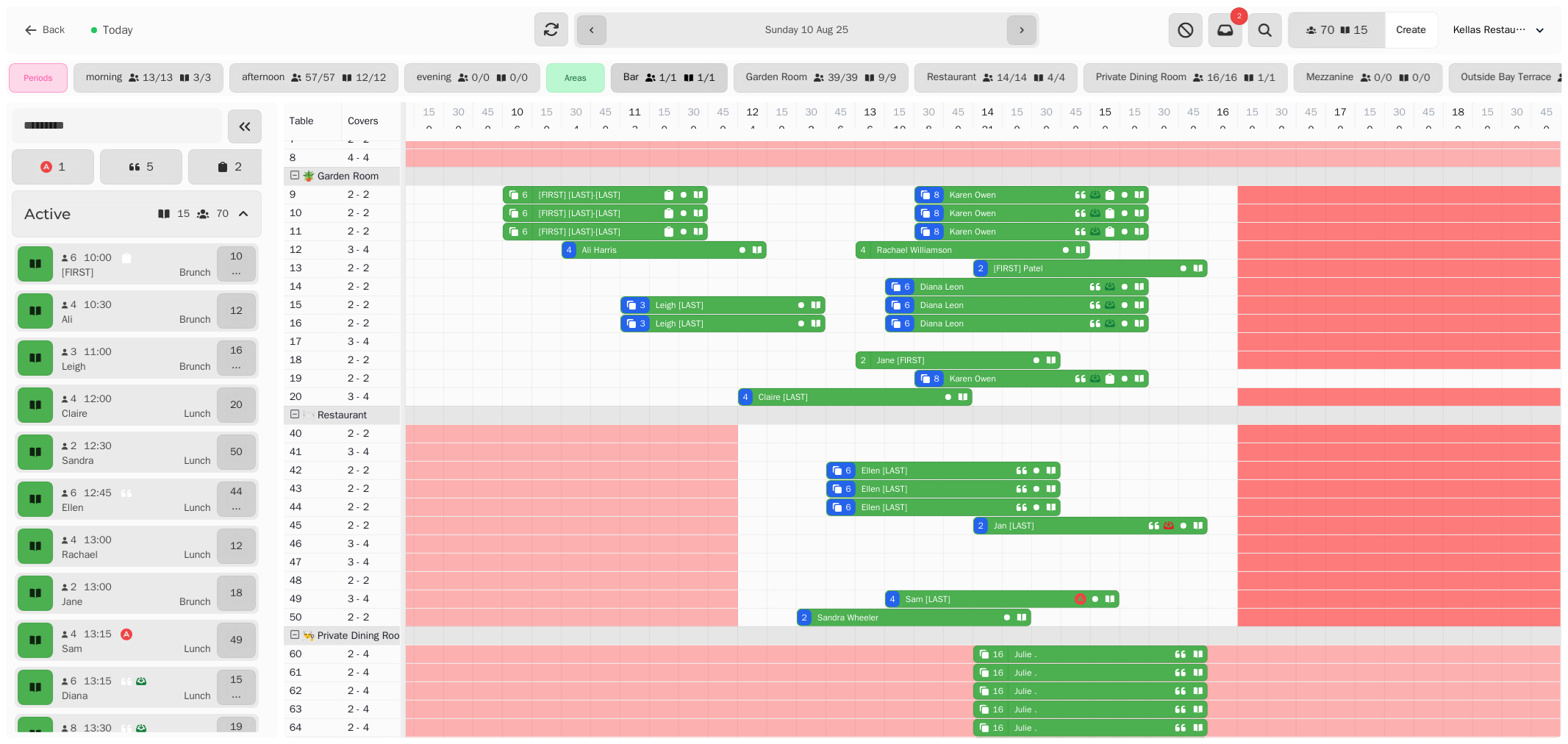 click 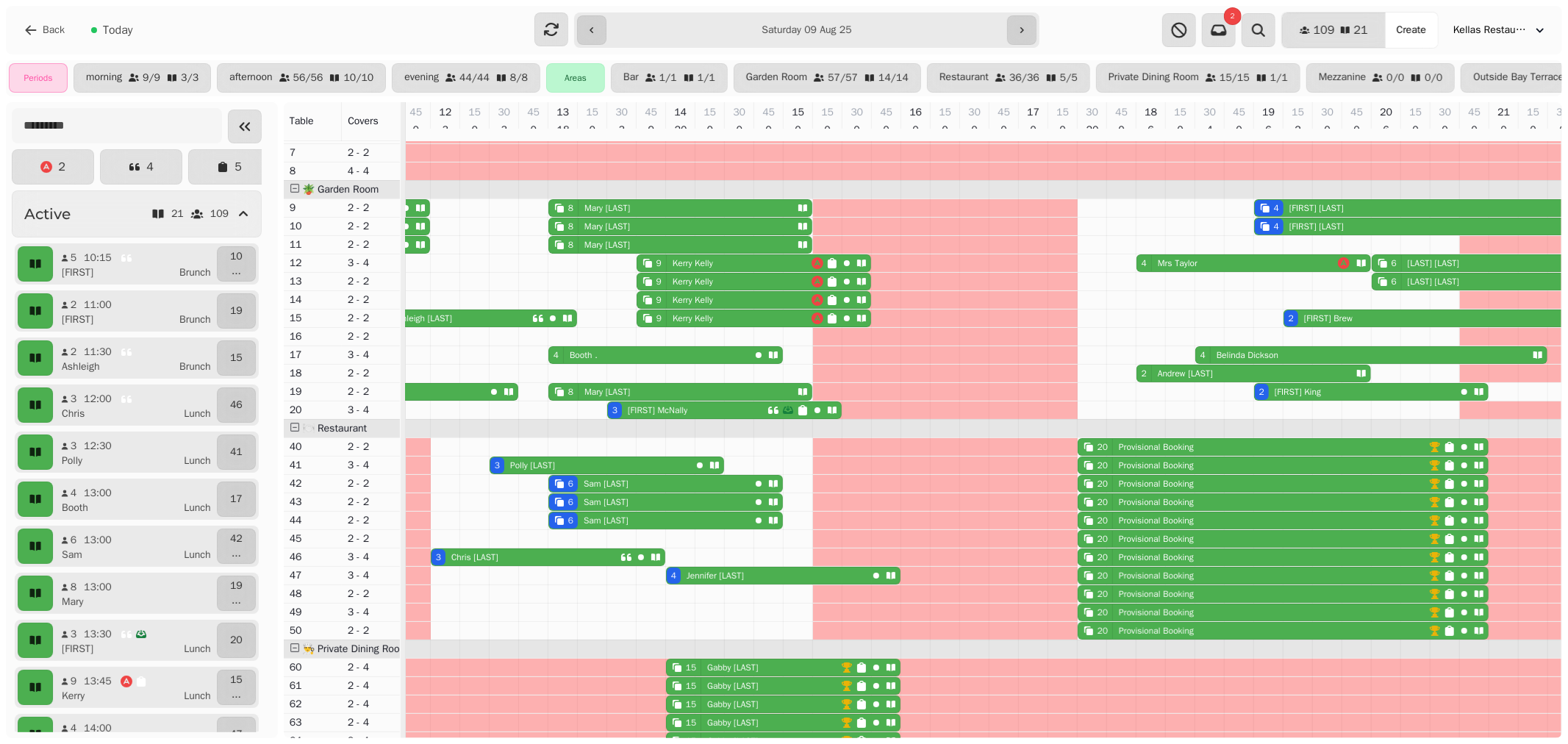 click on "[FIRST] [LAST]" at bounding box center [1317, 208] 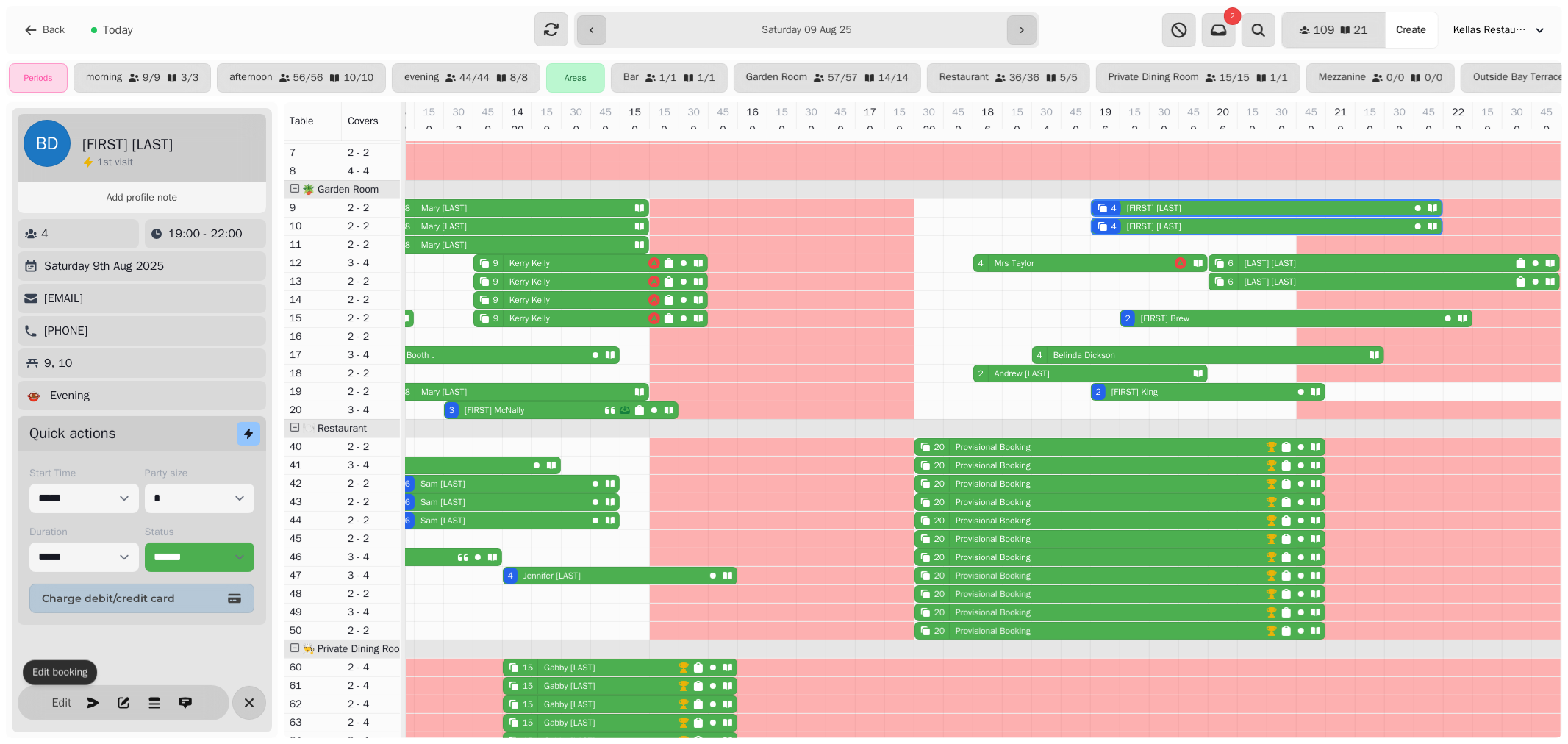click on "Edit" at bounding box center [123, 703] 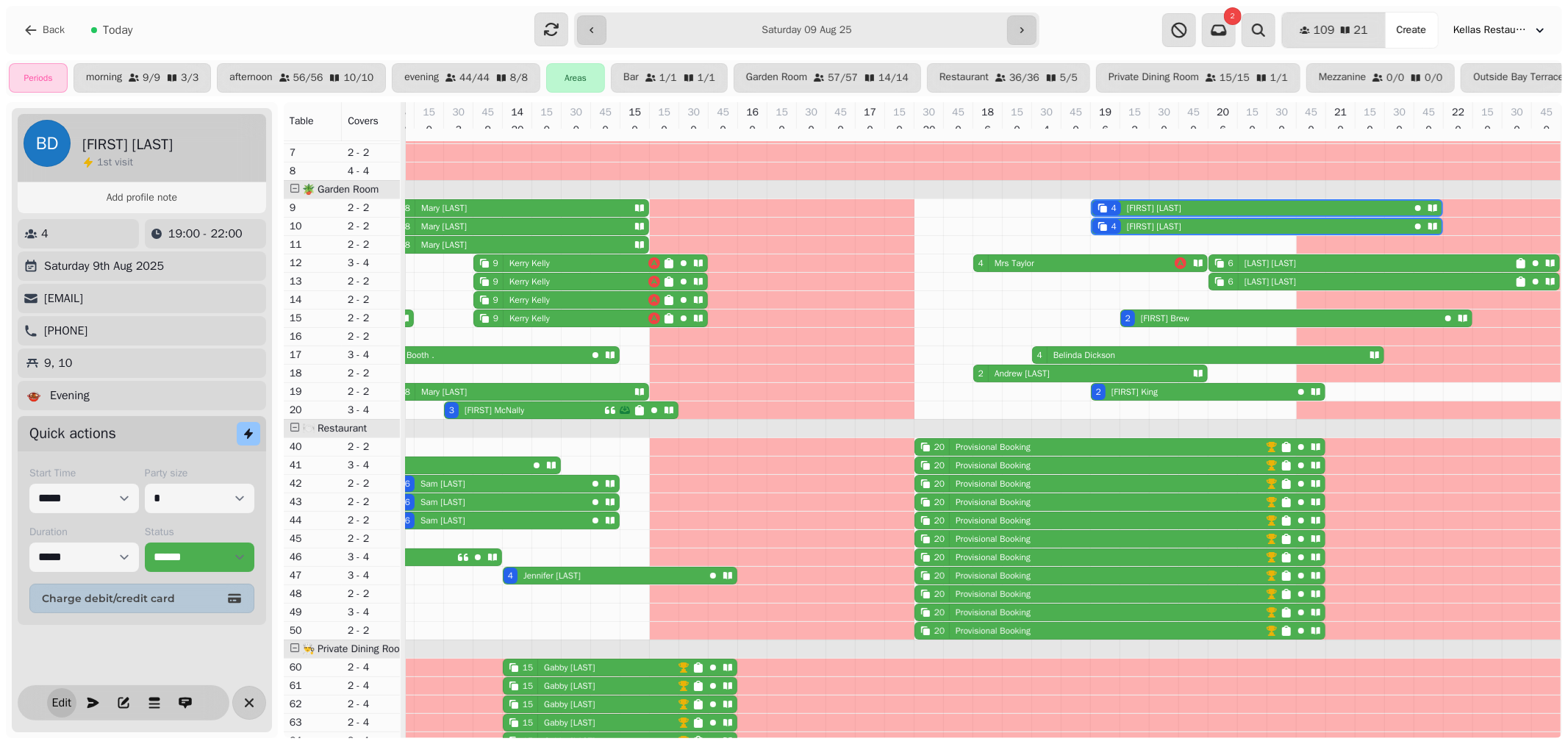 click on "Edit" at bounding box center (62, 703) 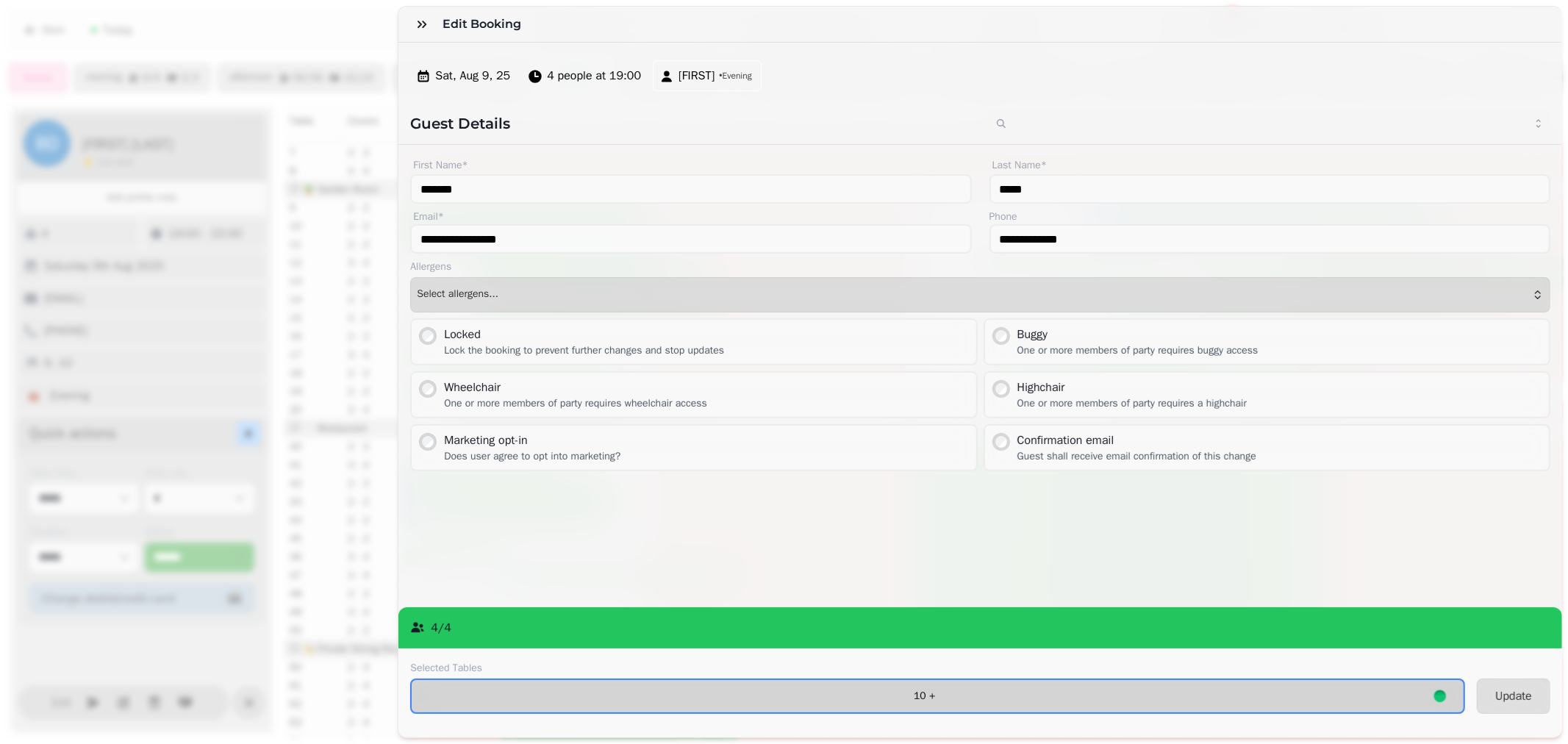 click on "10     +" at bounding box center (937, 696) 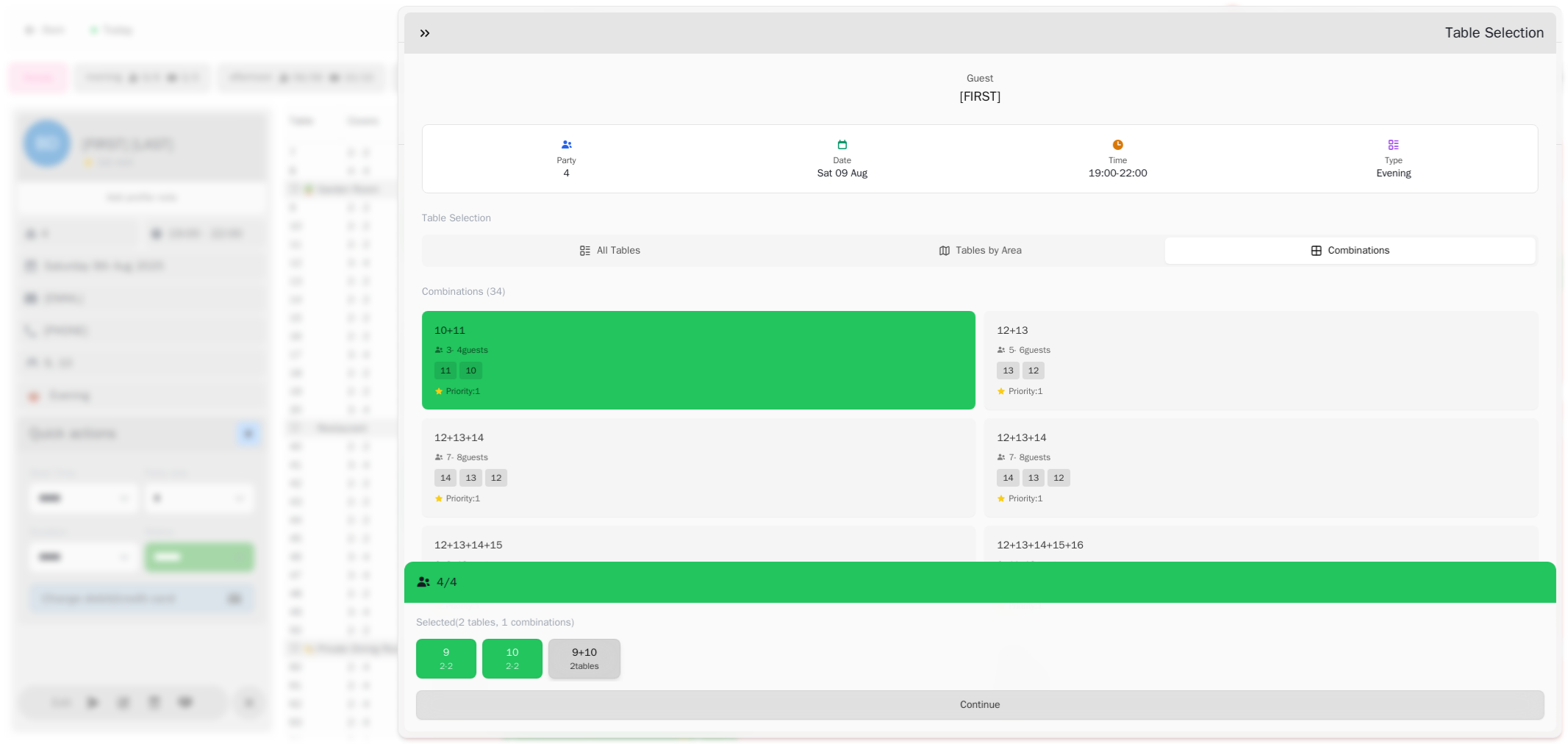 drag, startPoint x: 454, startPoint y: 655, endPoint x: 487, endPoint y: 653, distance: 33.060551 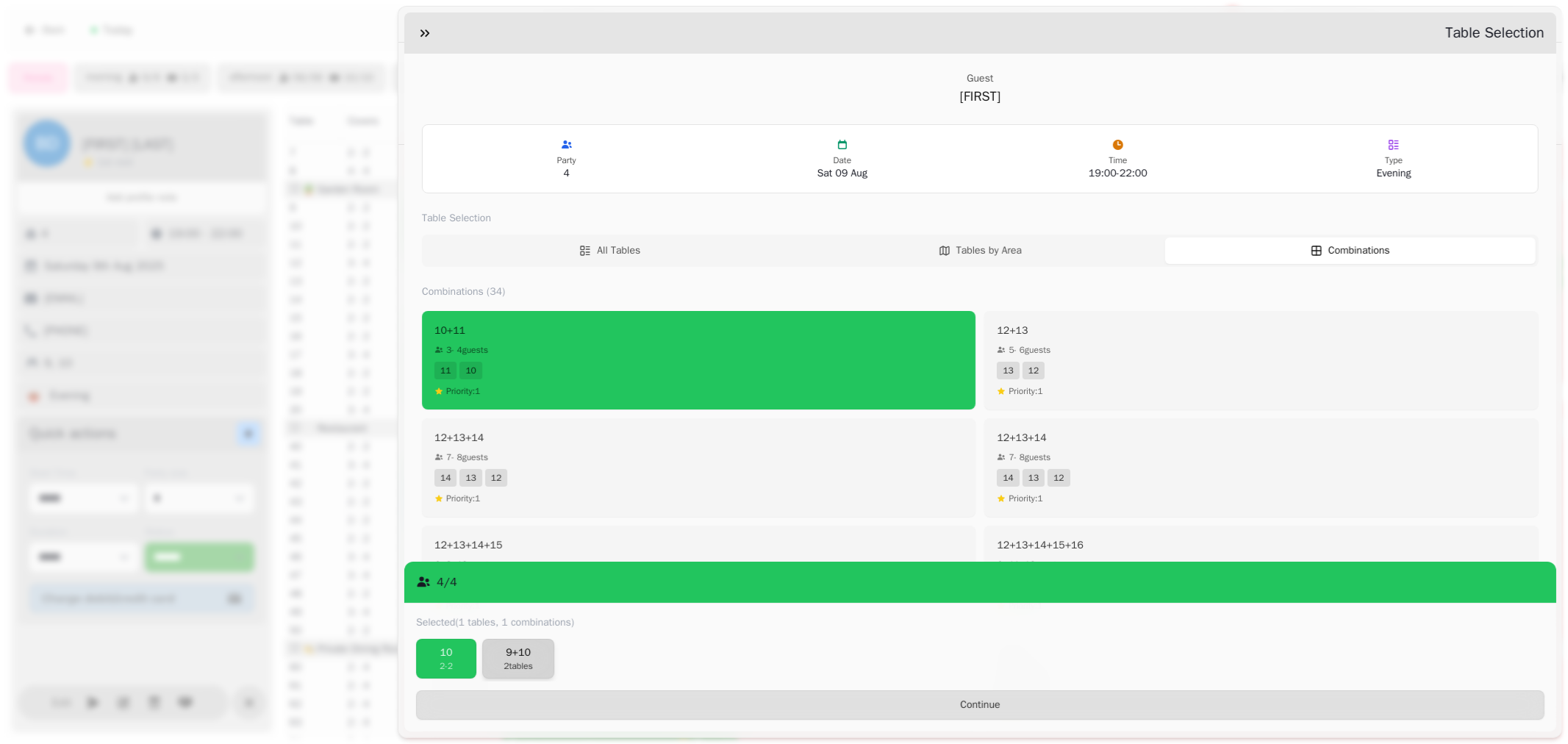 click on "2  tables" at bounding box center (518, 666) 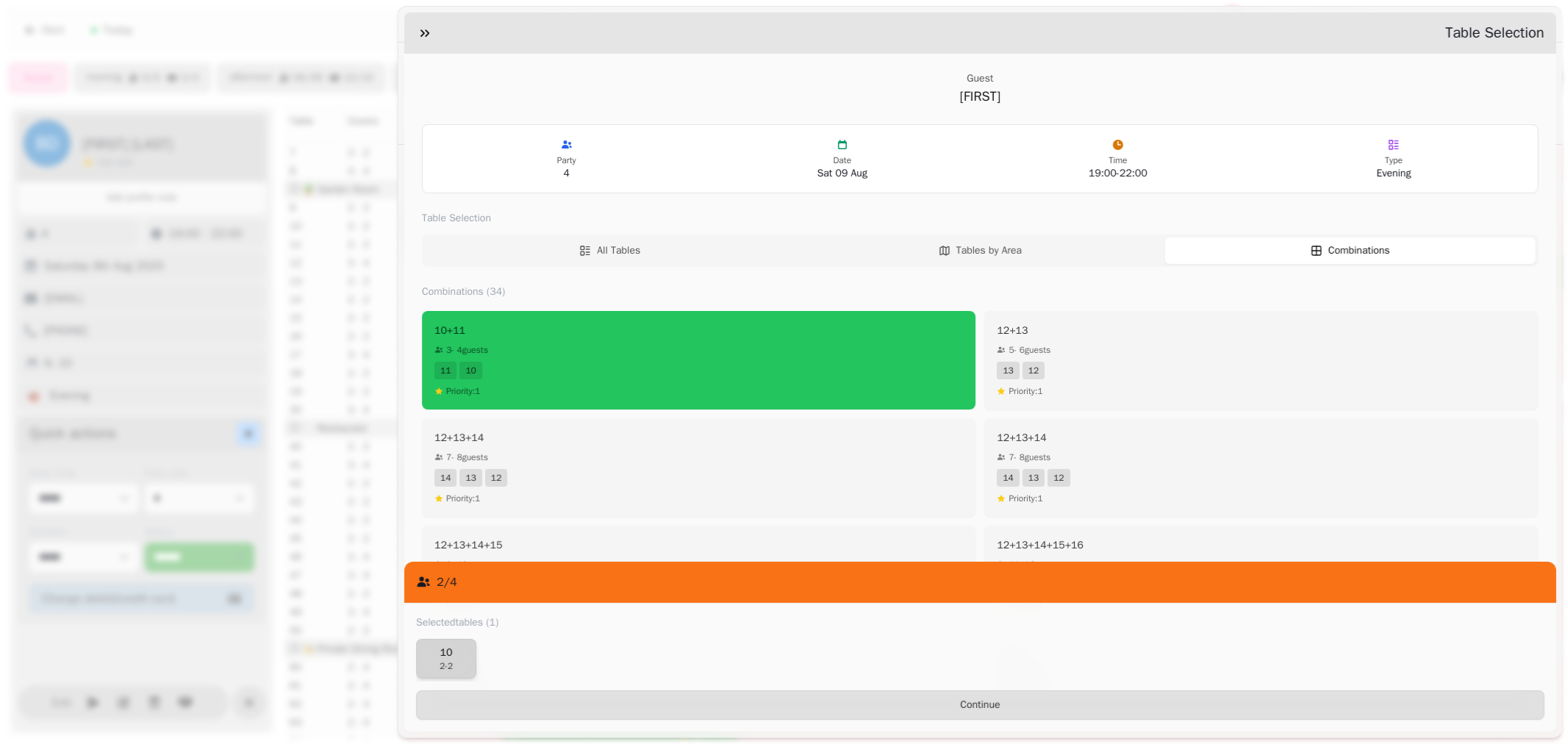 click on "10" at bounding box center [446, 653] 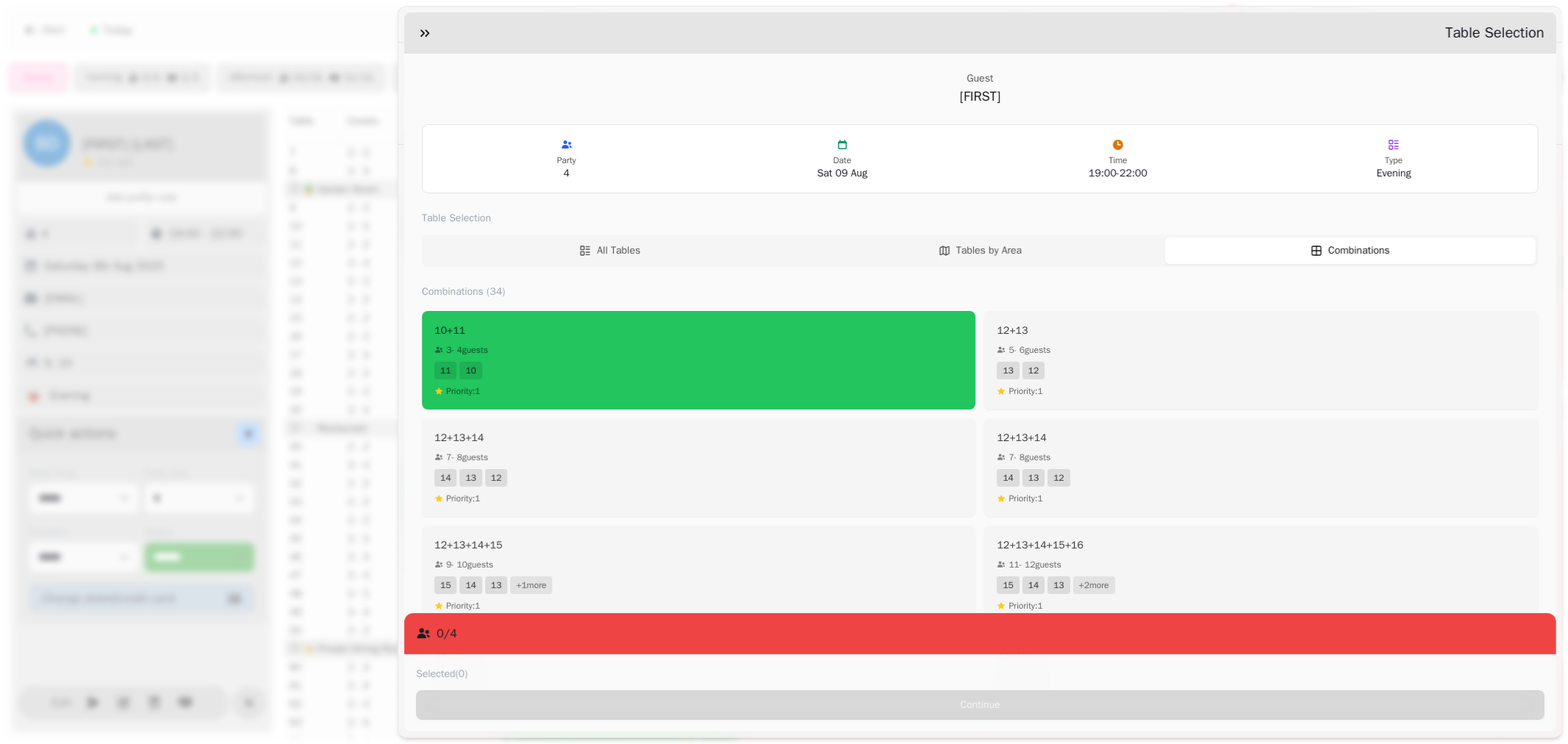 click on "0 / 4" at bounding box center (980, 634) 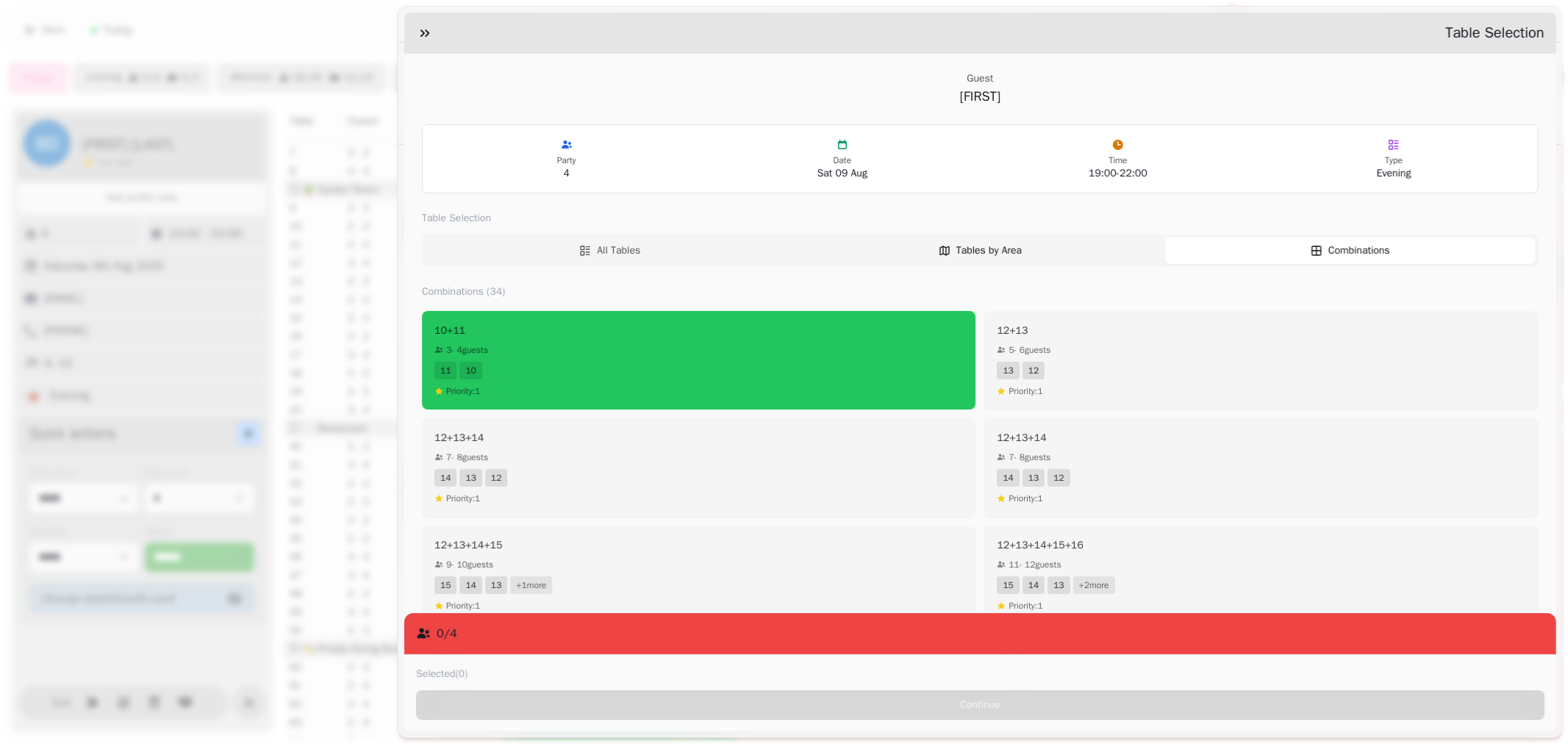click on "Tables by Area" at bounding box center [989, 251] 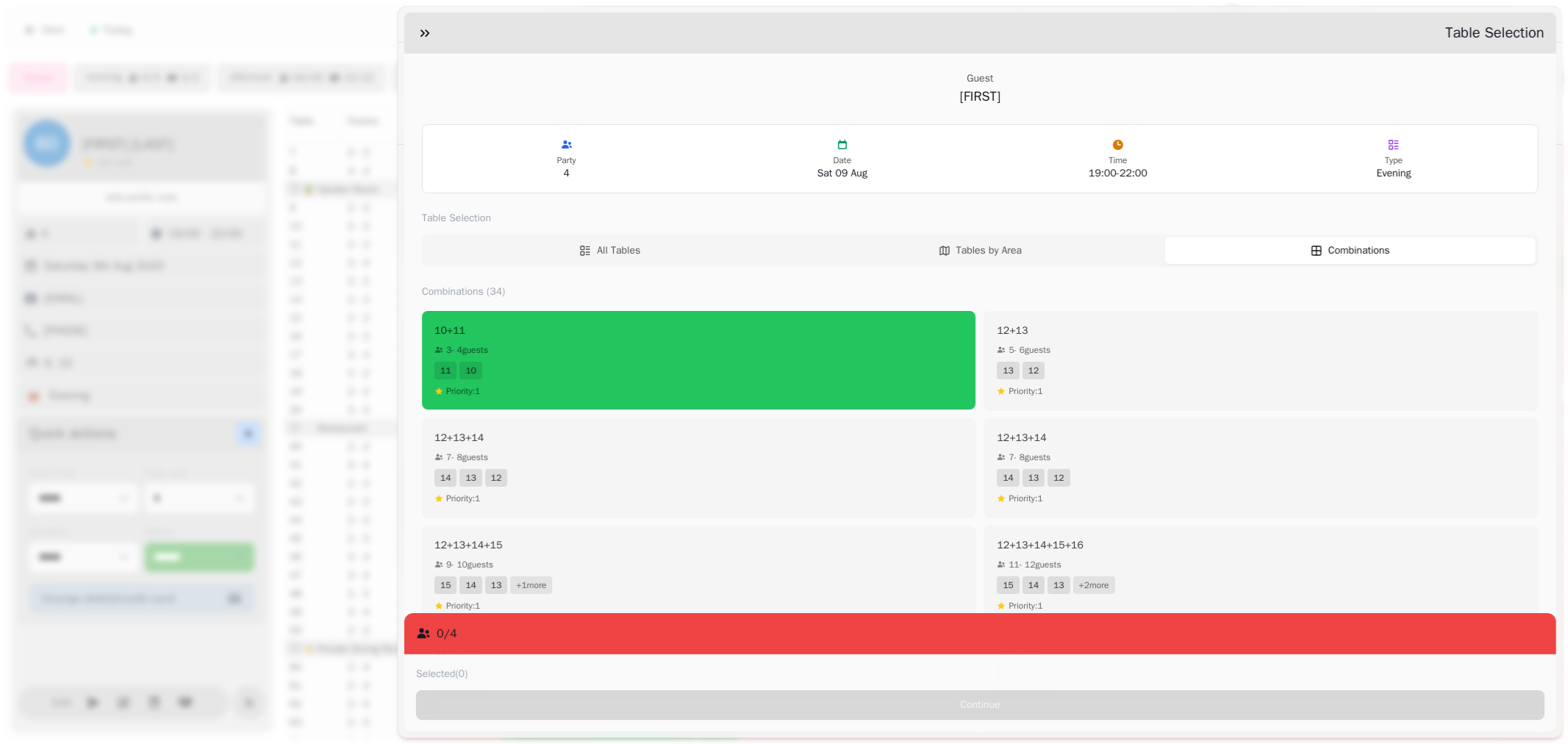 select on "**********" 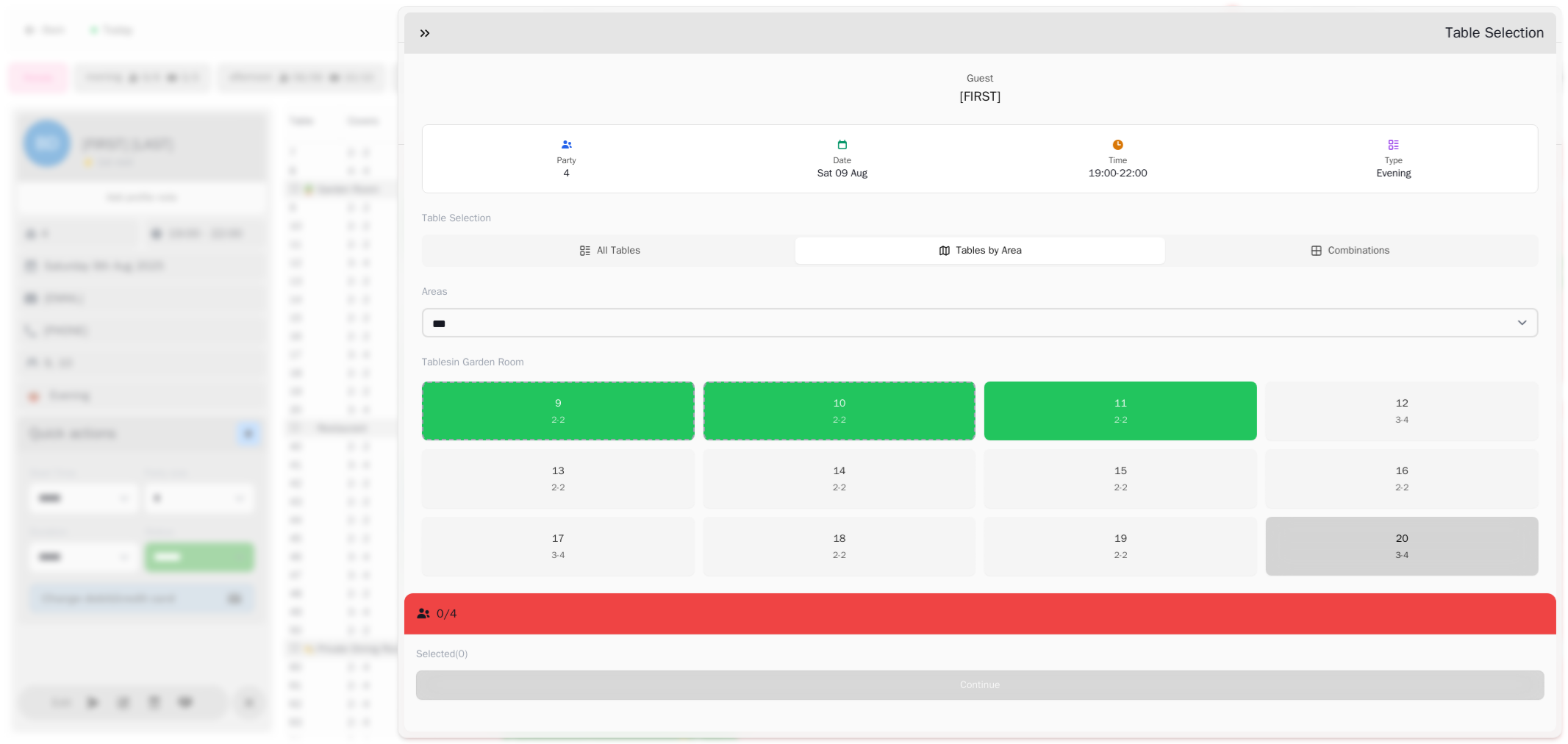 click on "20 3  -  4" at bounding box center [1402, 546] 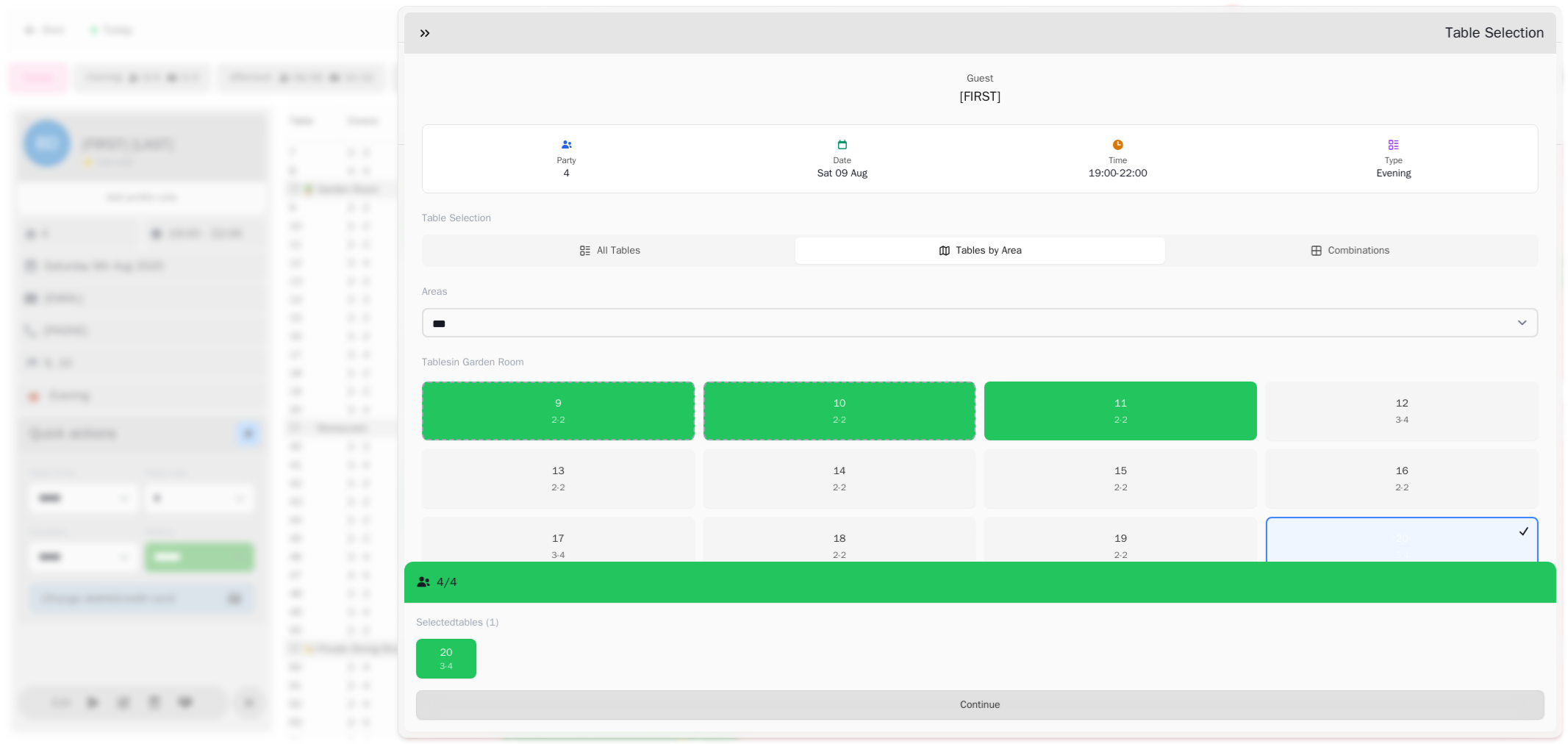 drag, startPoint x: 1038, startPoint y: 715, endPoint x: 1052, endPoint y: 715, distance: 14 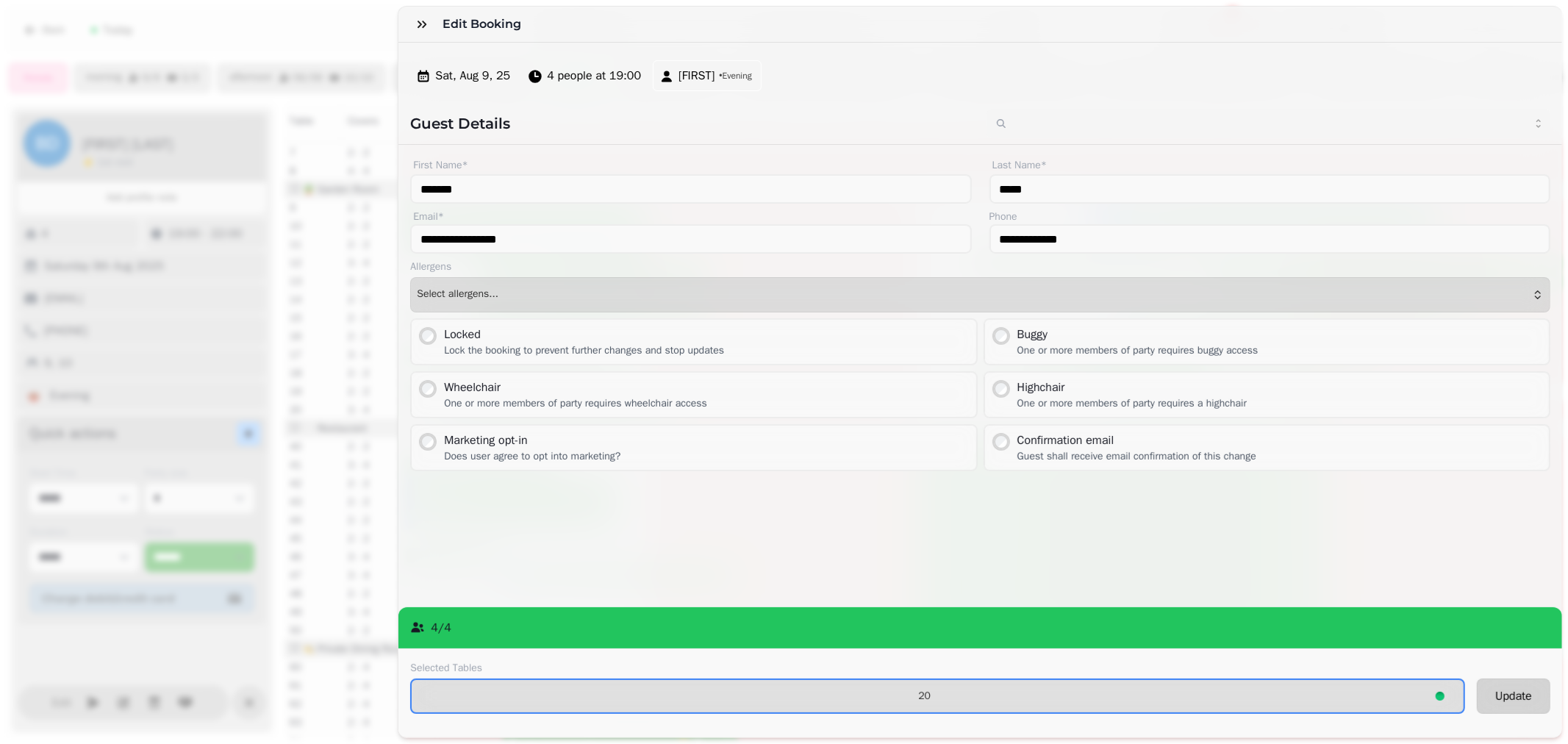 click on "Update" at bounding box center [1514, 696] 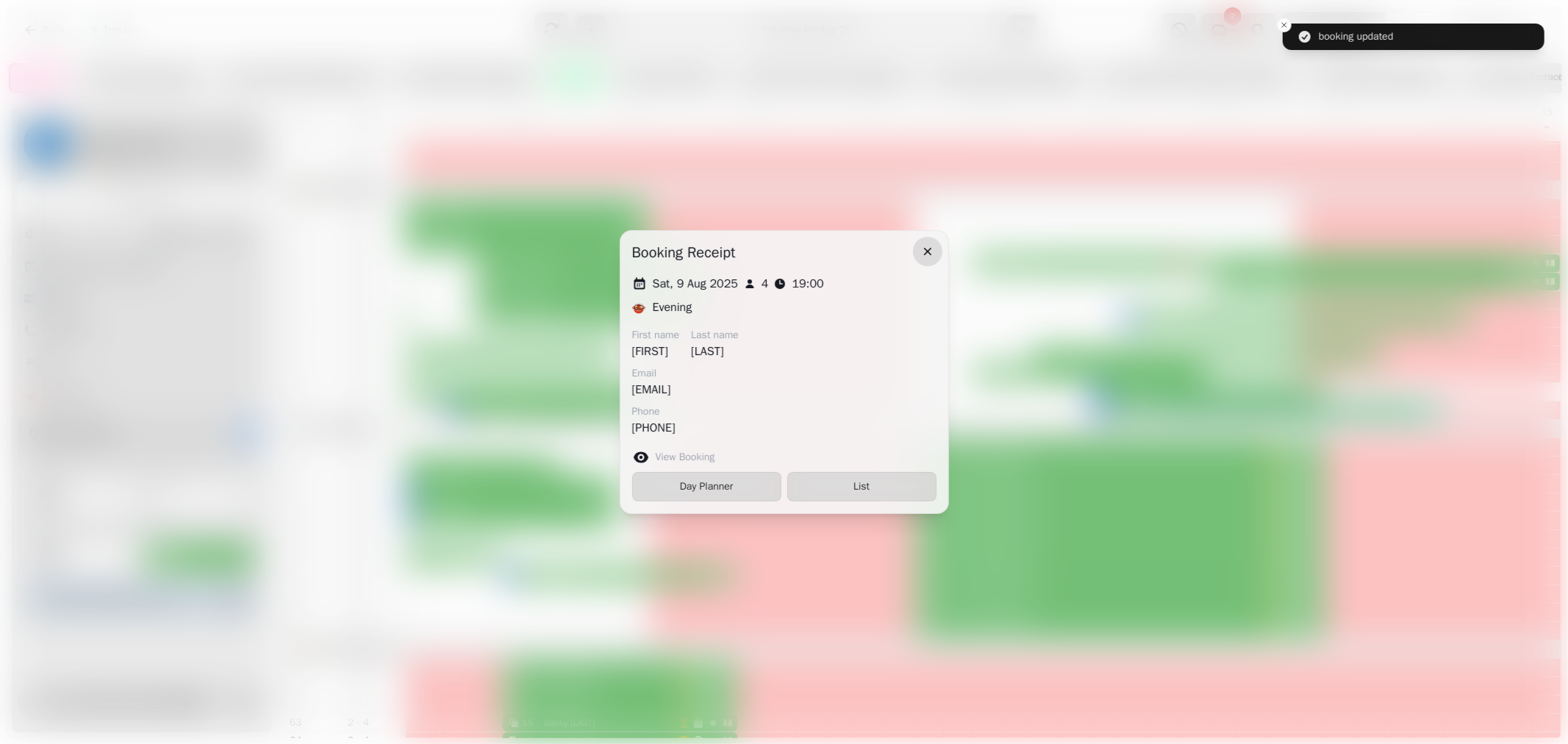 click 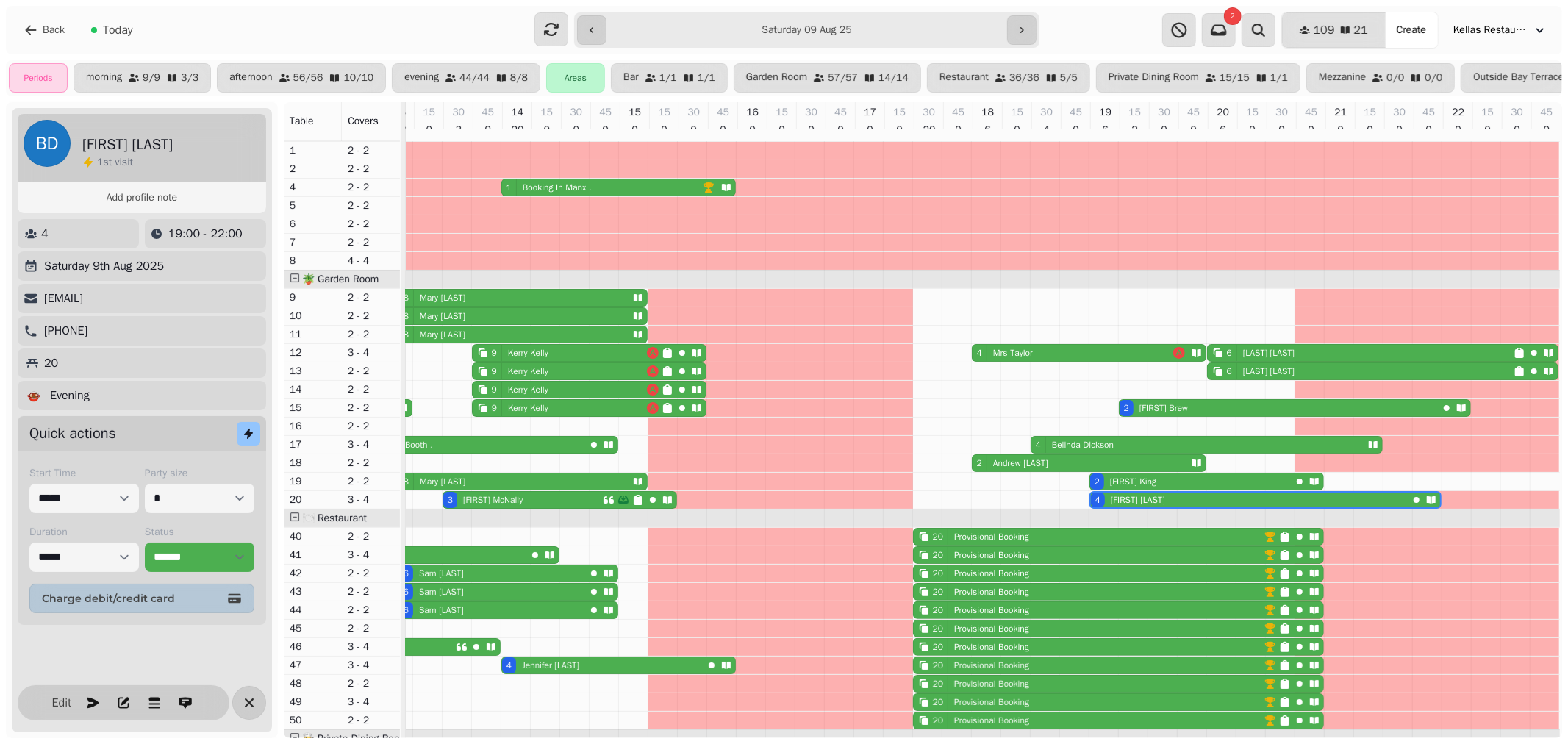 click on "[FIRST] [LAST]" at bounding box center [1266, 353] 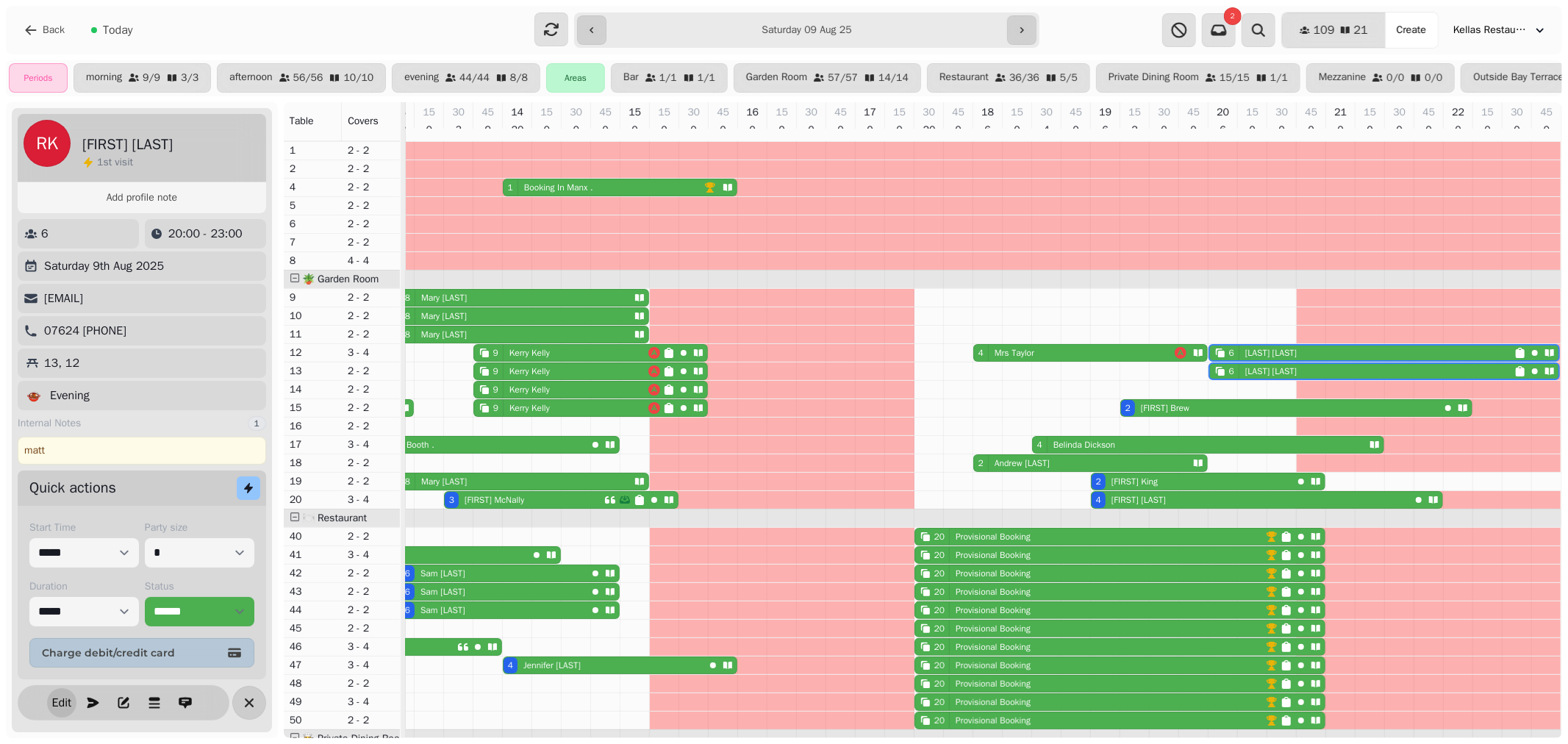 click on "Edit" at bounding box center (62, 703) 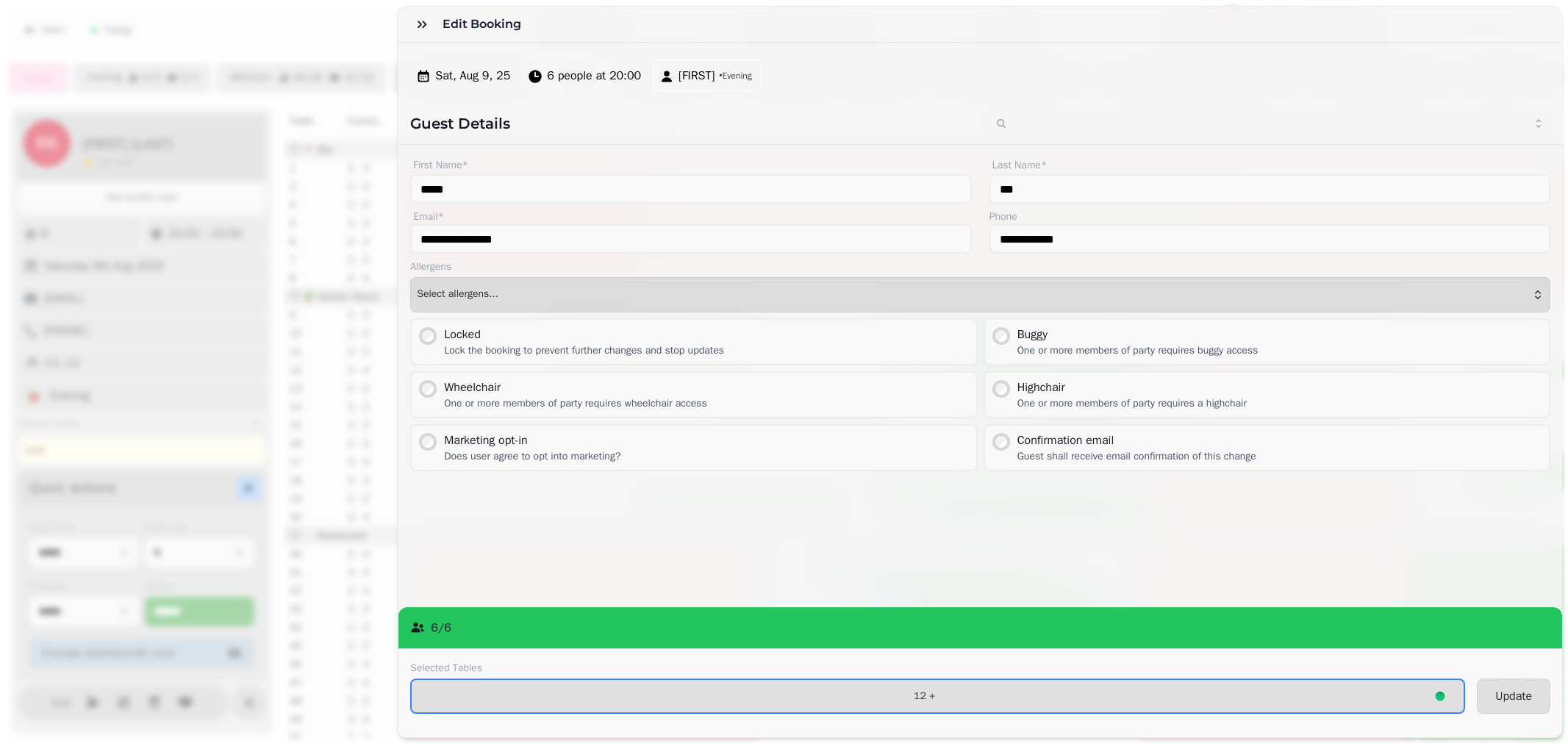 select on "**********" 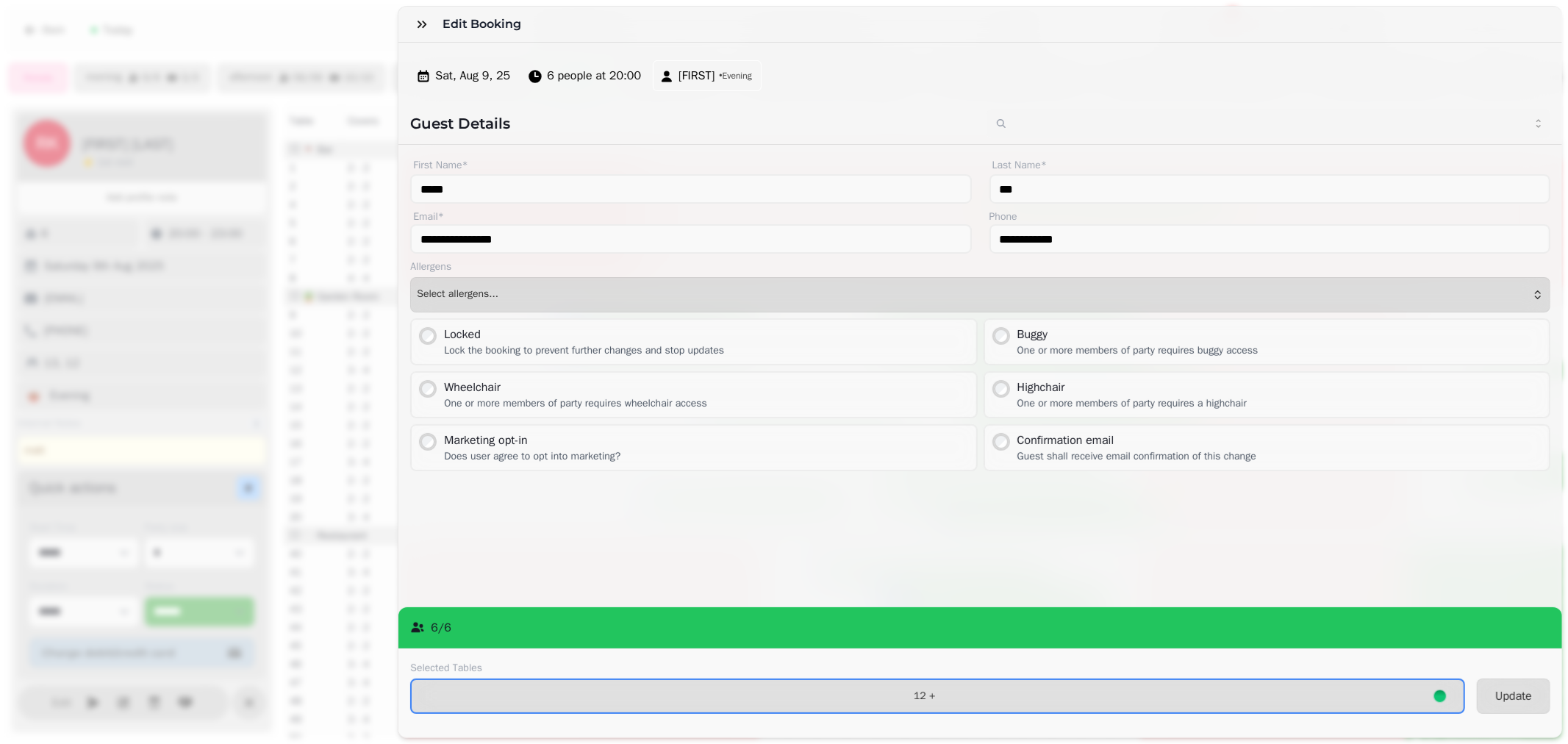 scroll, scrollTop: 0, scrollLeft: 503, axis: horizontal 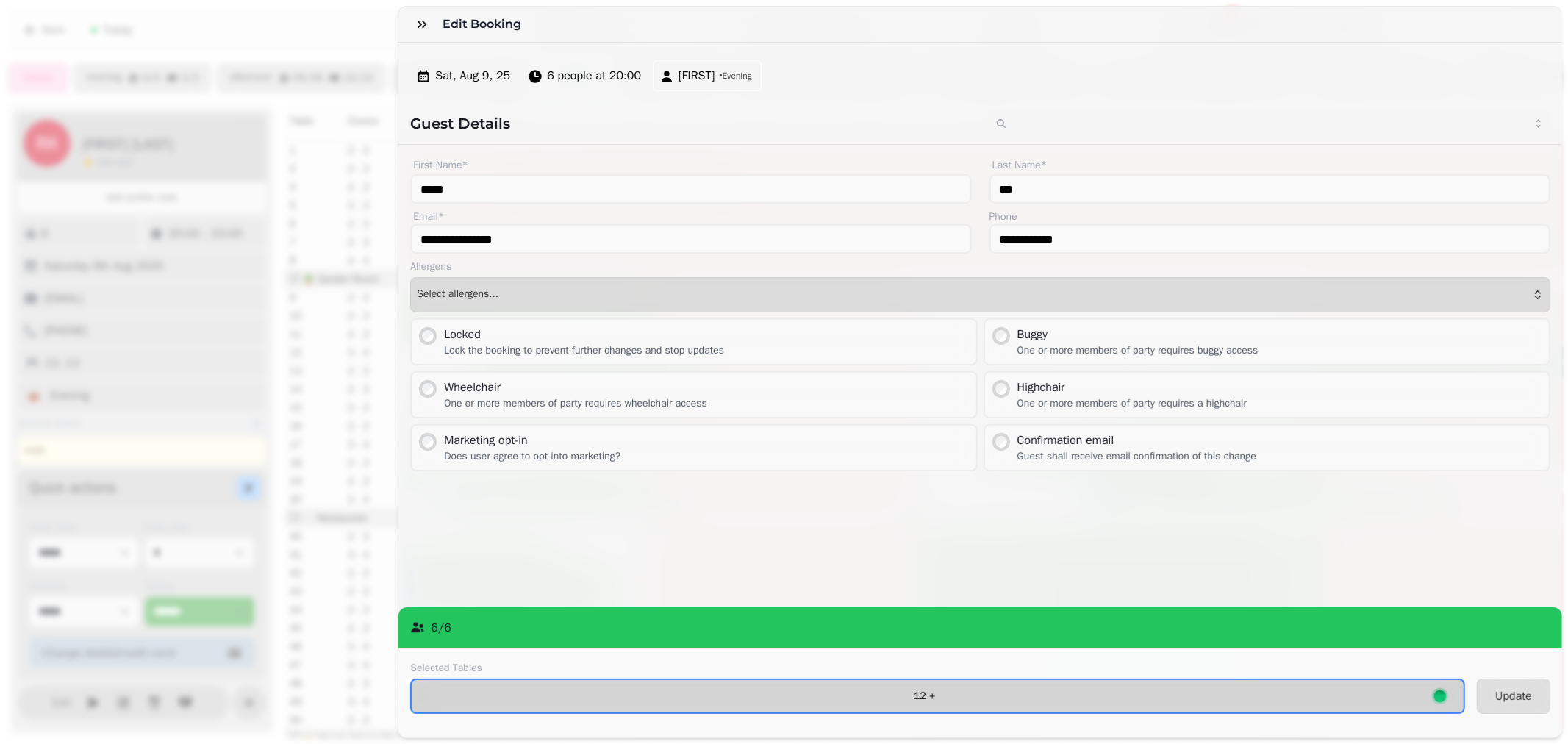 click on "12     +" at bounding box center [924, 696] 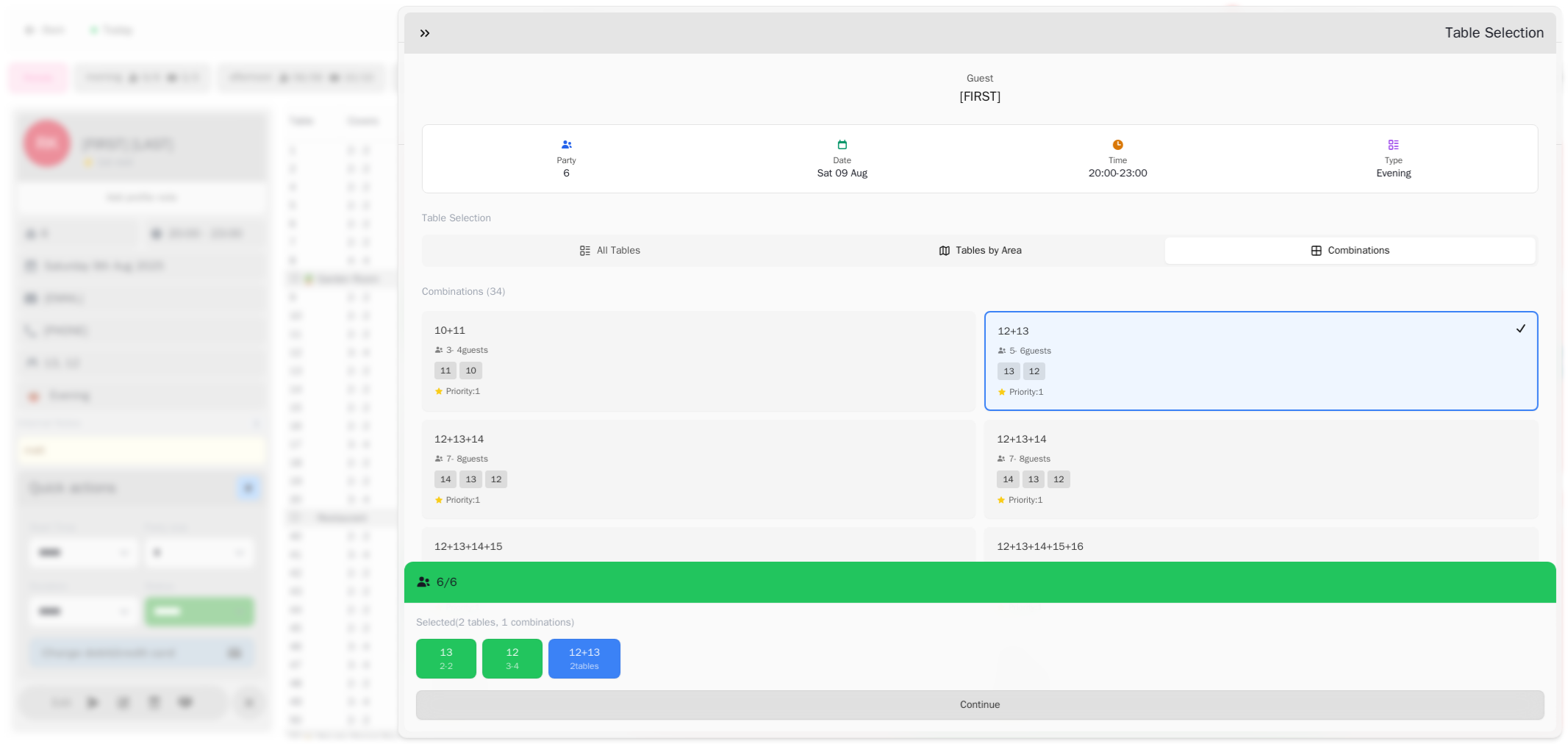 click on "Tables by Area" at bounding box center [981, 251] 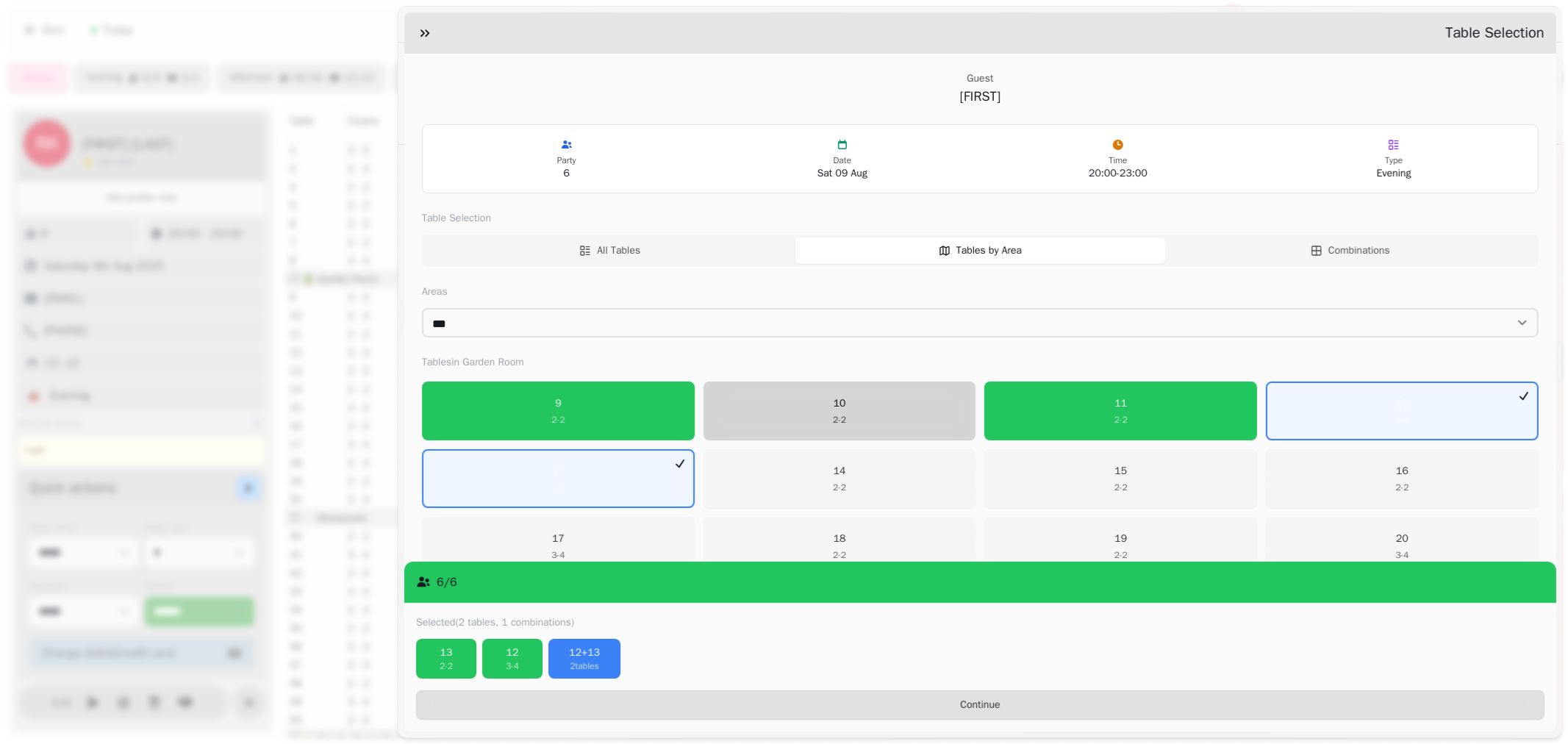 drag, startPoint x: 640, startPoint y: 407, endPoint x: 872, endPoint y: 412, distance: 232.0539 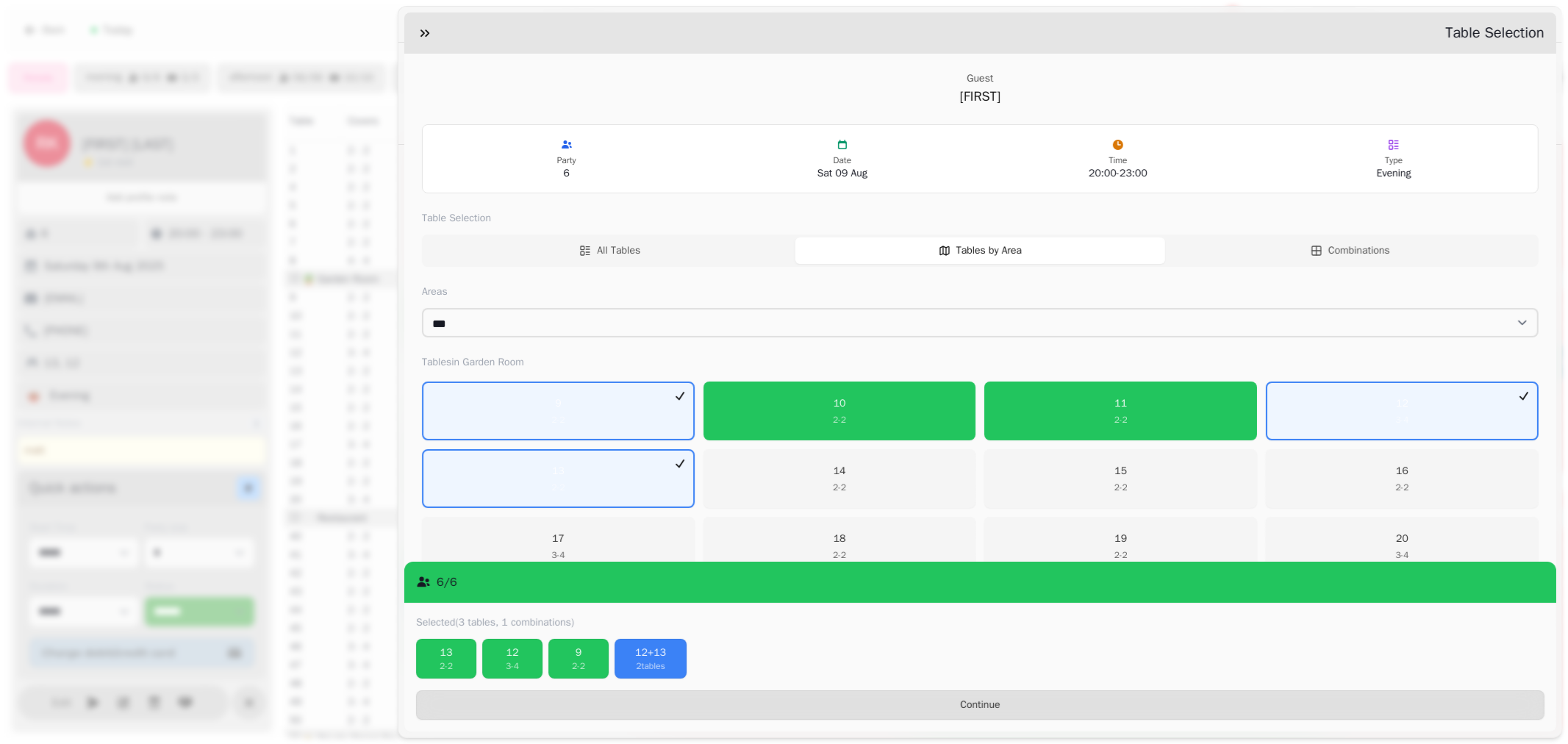 click on "9 2  -  2 10 2  -  2 11 2  -  2 12 3  -  4 13 2  -  2 14 2  -  2 15 2  -  2 16 2  -  2 17 3  -  4 18 2  -  2 19 2  -  2 20 3  -  4" at bounding box center (980, 479) 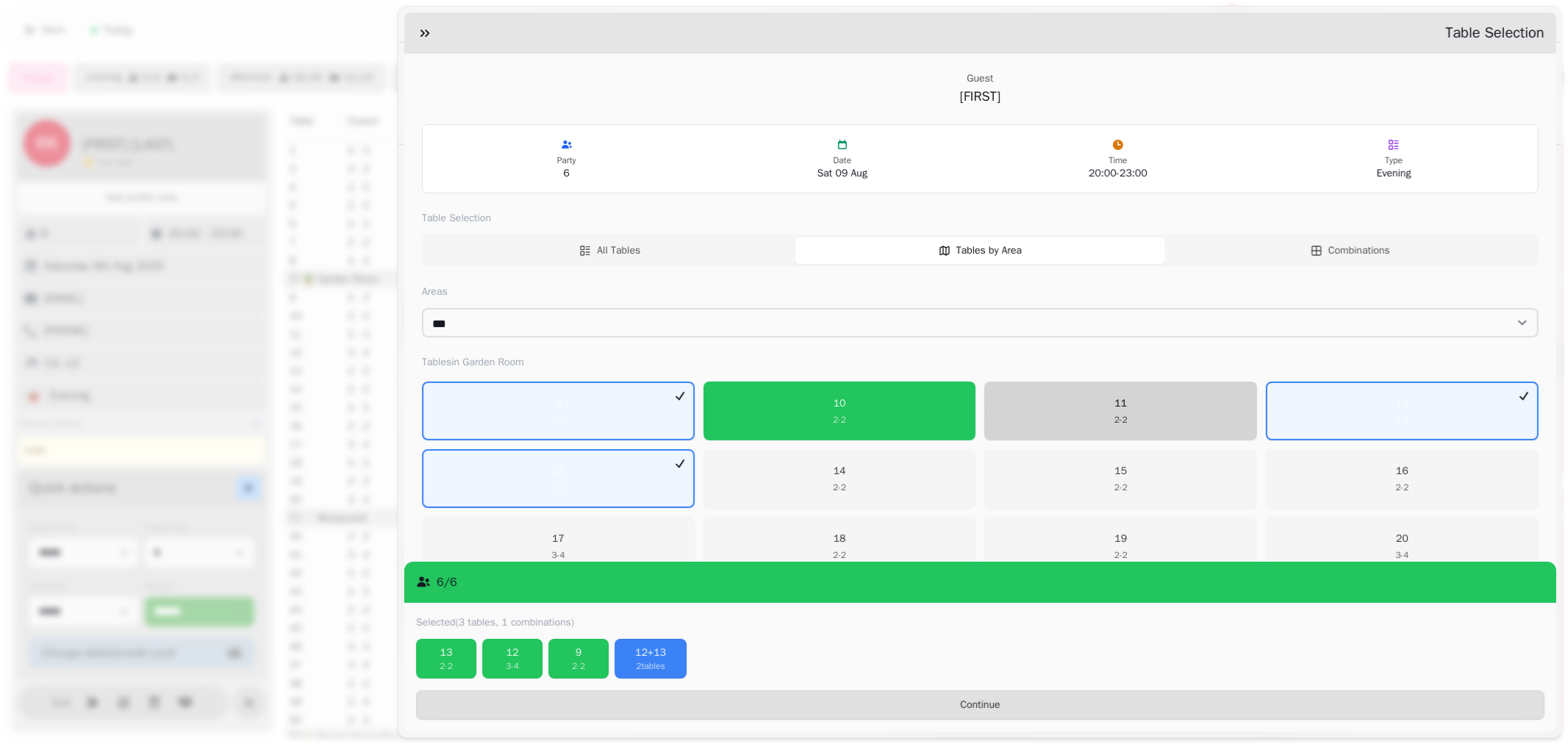 drag, startPoint x: 1156, startPoint y: 398, endPoint x: 1214, endPoint y: 402, distance: 58.13777 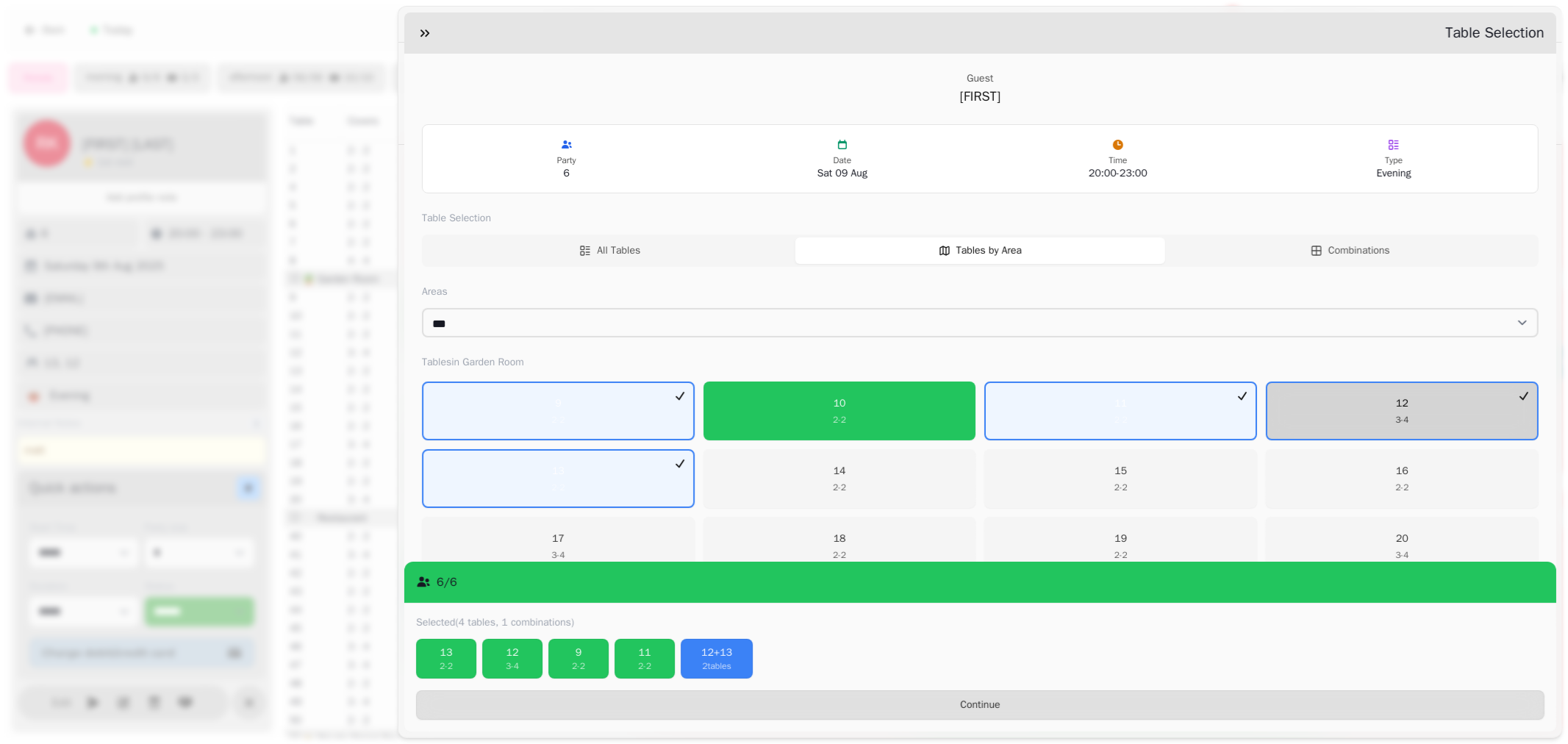 drag, startPoint x: 1360, startPoint y: 407, endPoint x: 1267, endPoint y: 421, distance: 94.04786 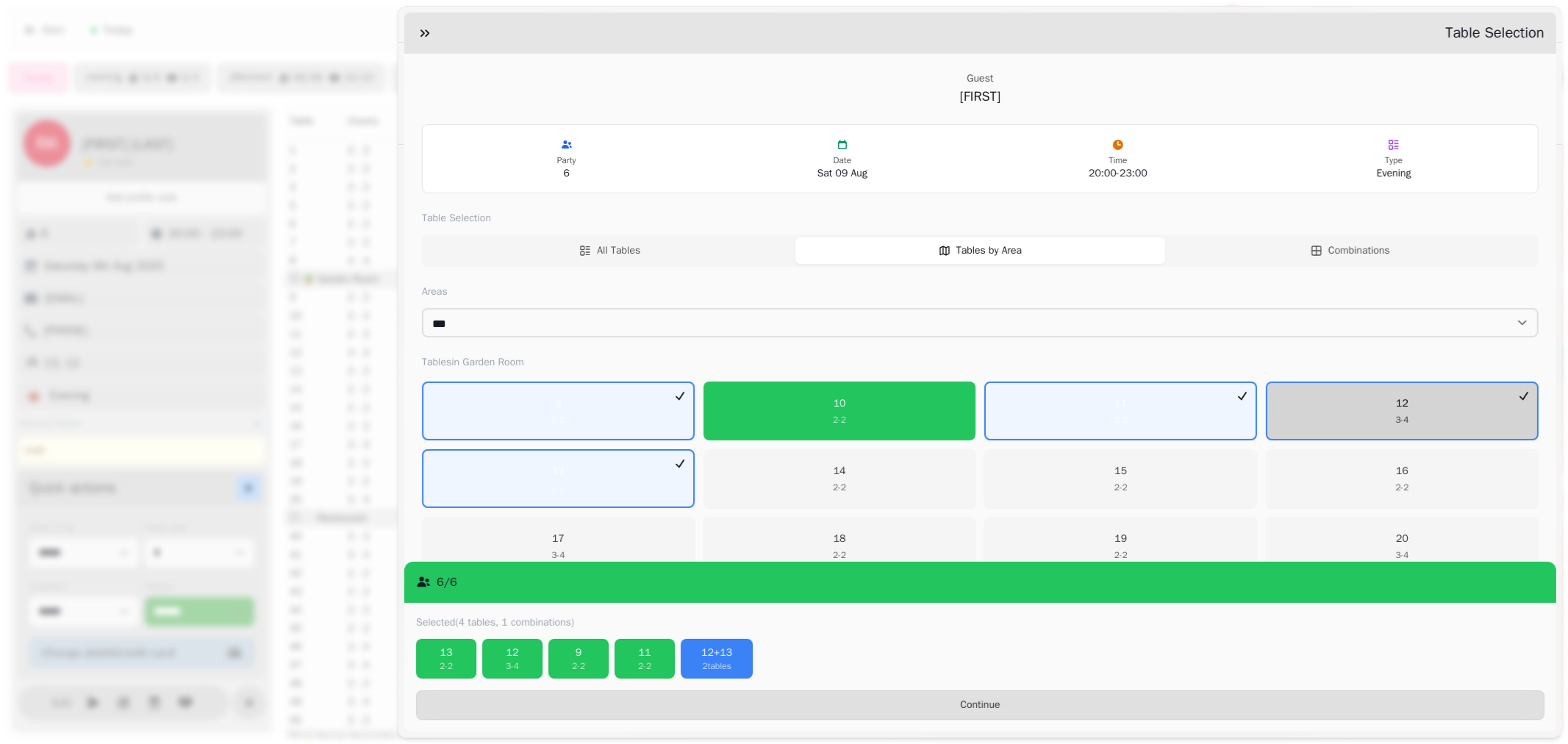 click on "12 3  -  4" at bounding box center (1402, 411) 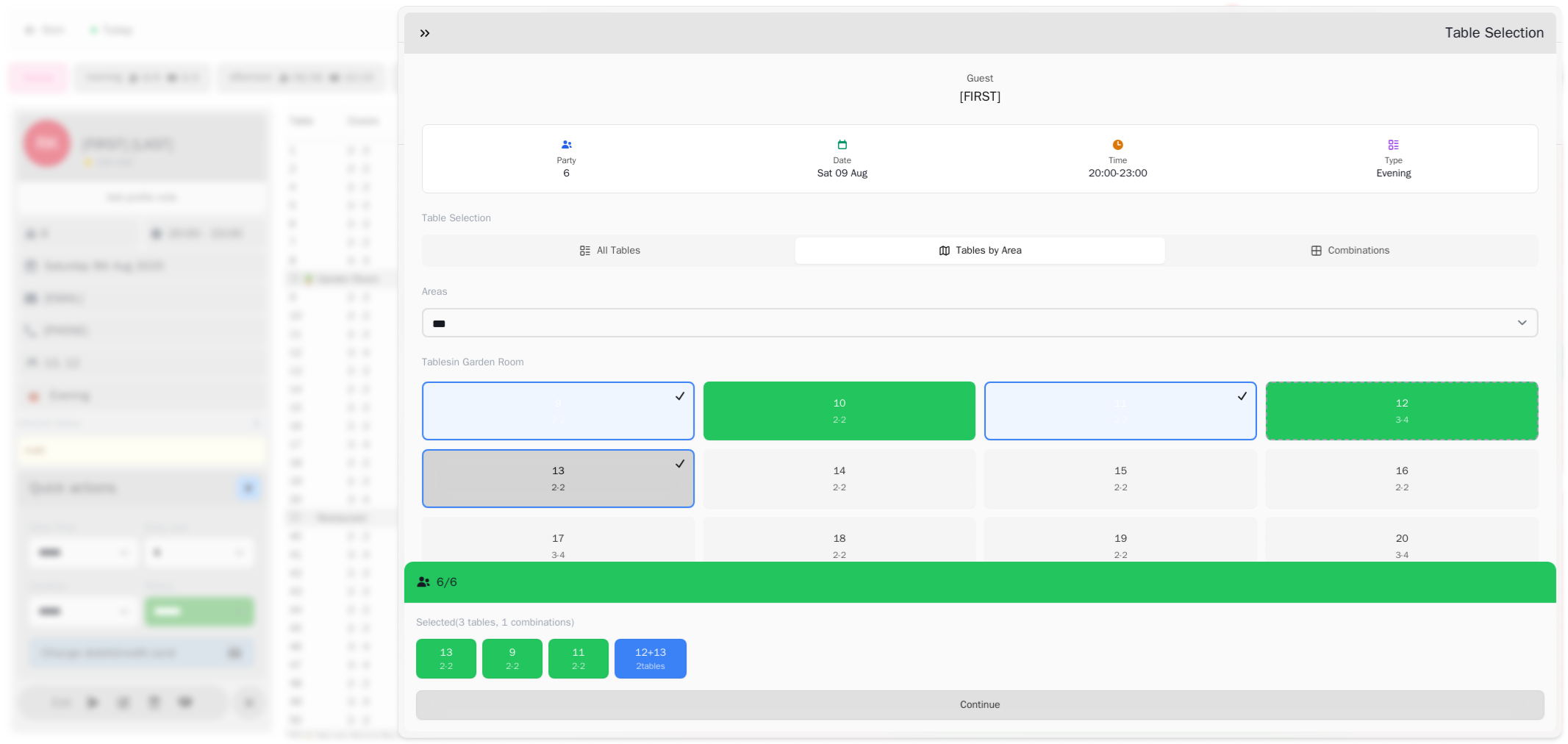 drag, startPoint x: 587, startPoint y: 493, endPoint x: 611, endPoint y: 485, distance: 25.298221 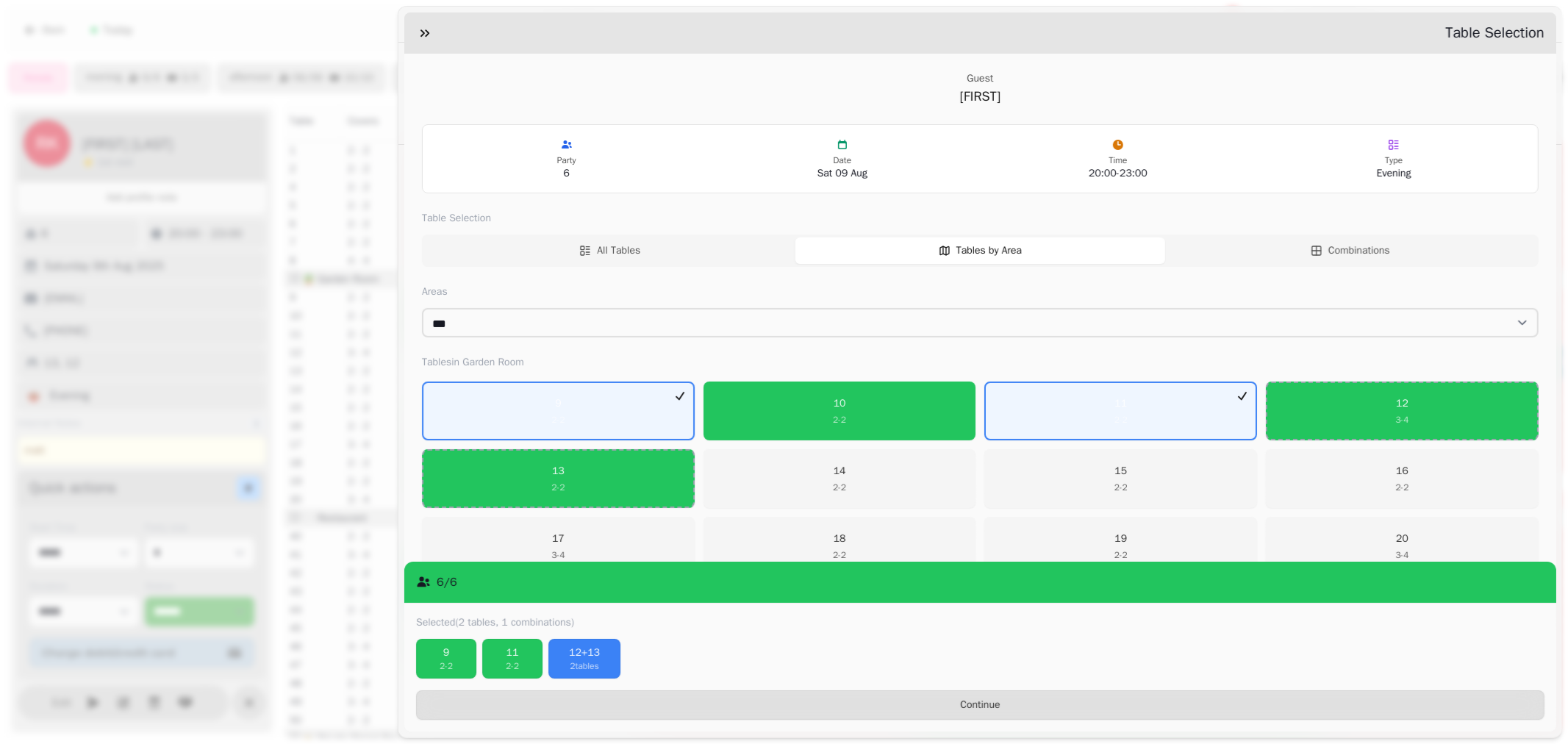 click on "9 2  -  2 10 2  -  2 11 2  -  2 12 3  -  4 13 2  -  2 14 2  -  2 15 2  -  2 16 2  -  2 17 3  -  4 18 2  -  2 19 2  -  2 20 3  -  4" at bounding box center [980, 479] 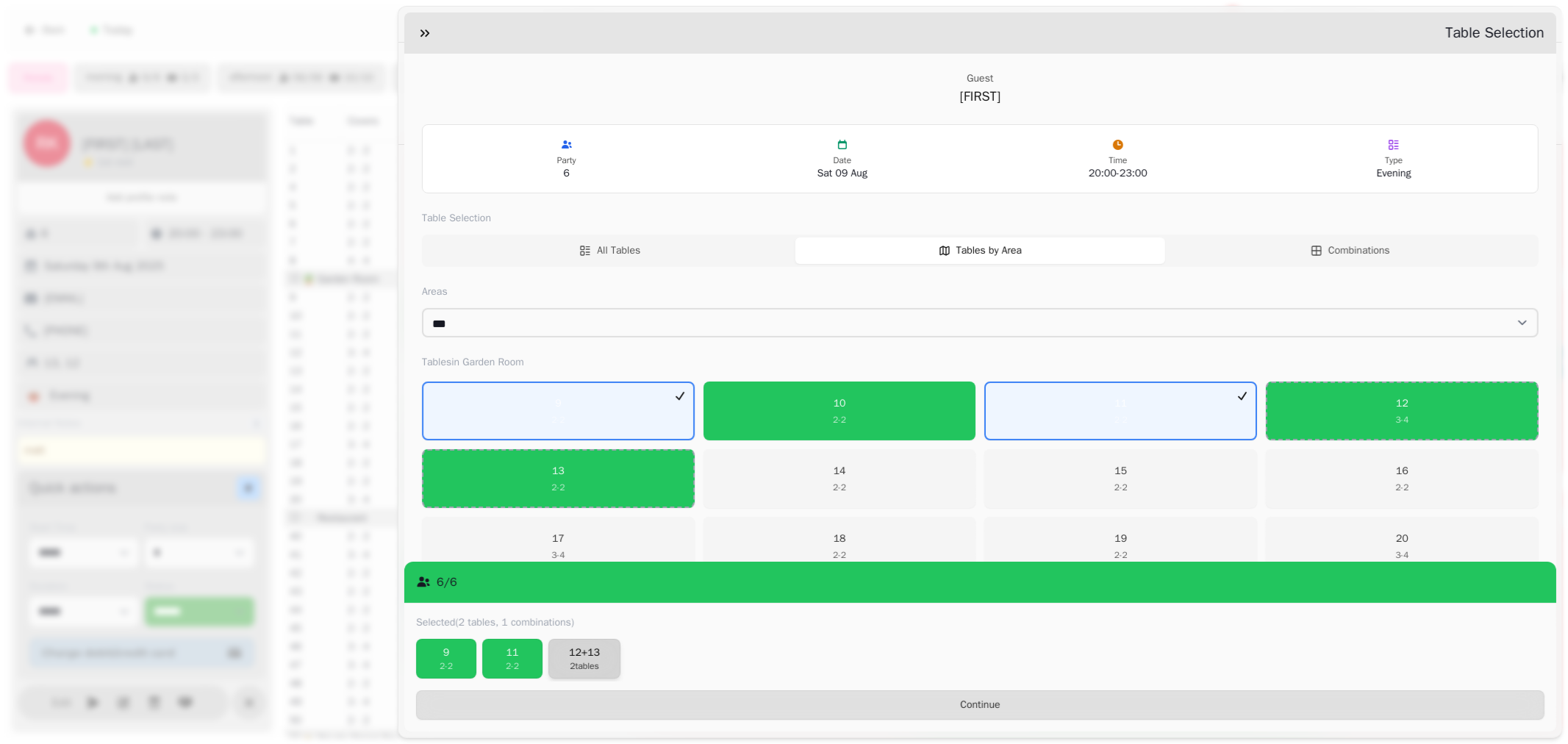 click on "12+13" at bounding box center [584, 653] 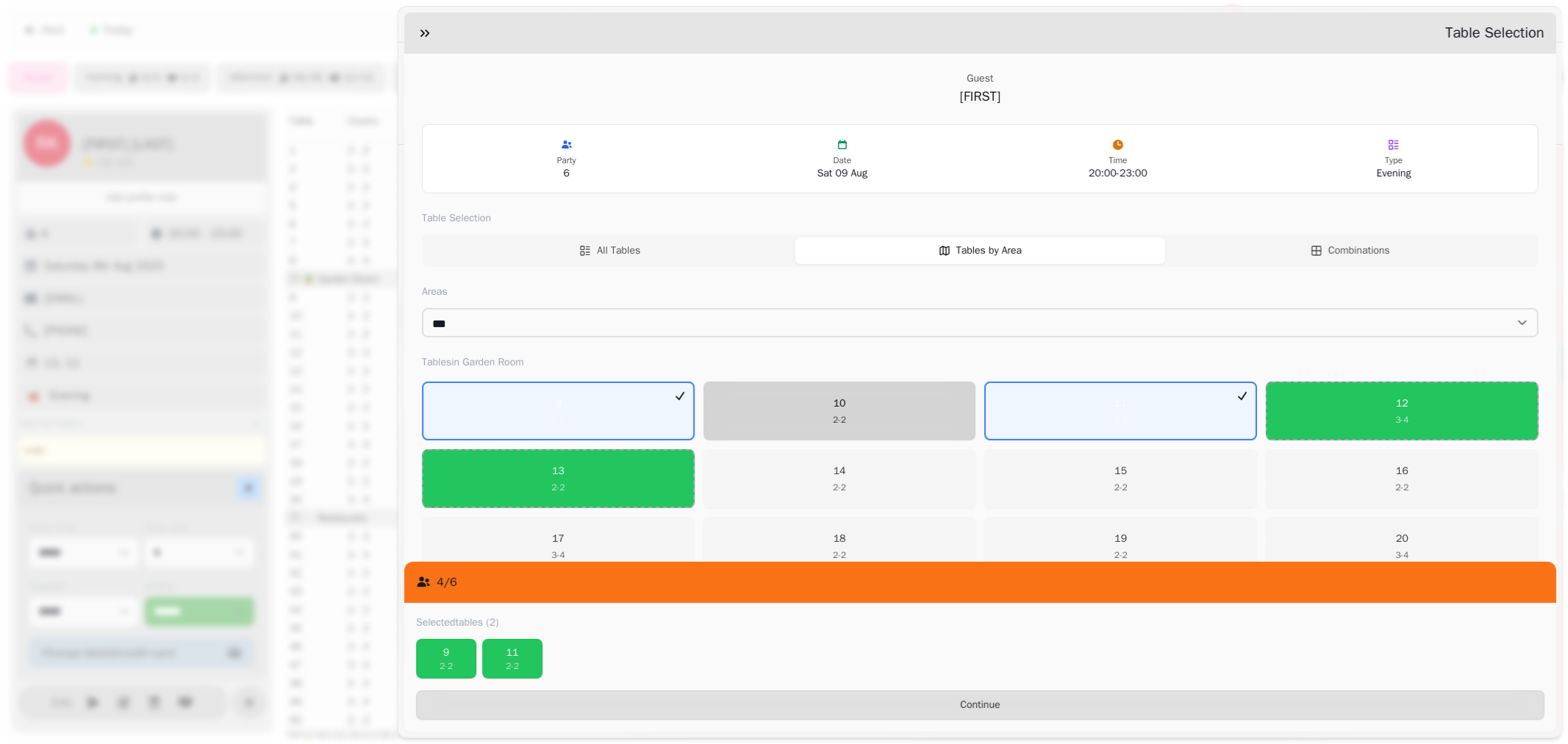 click on "10 2  -  2" at bounding box center [840, 411] 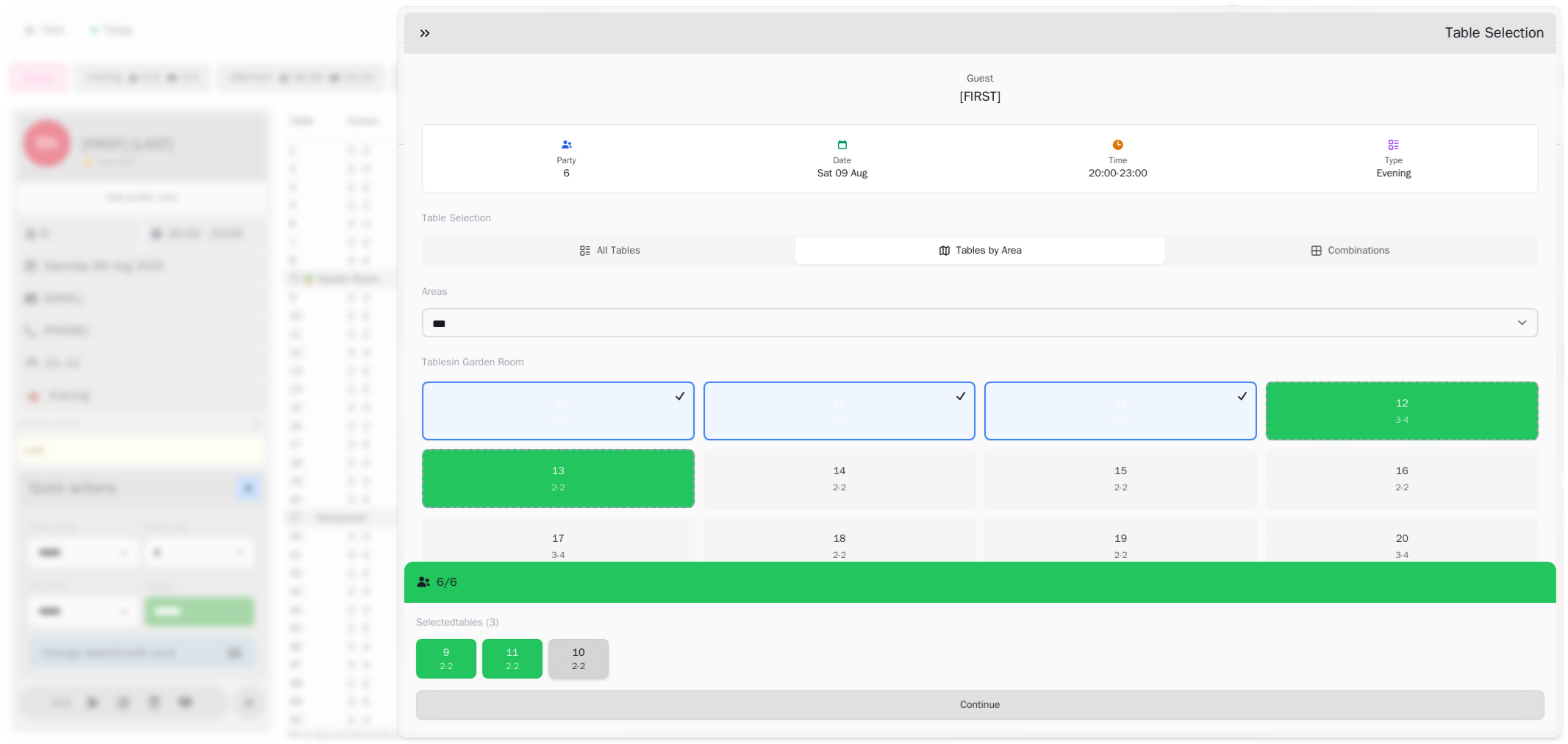 click on "10" at bounding box center (579, 653) 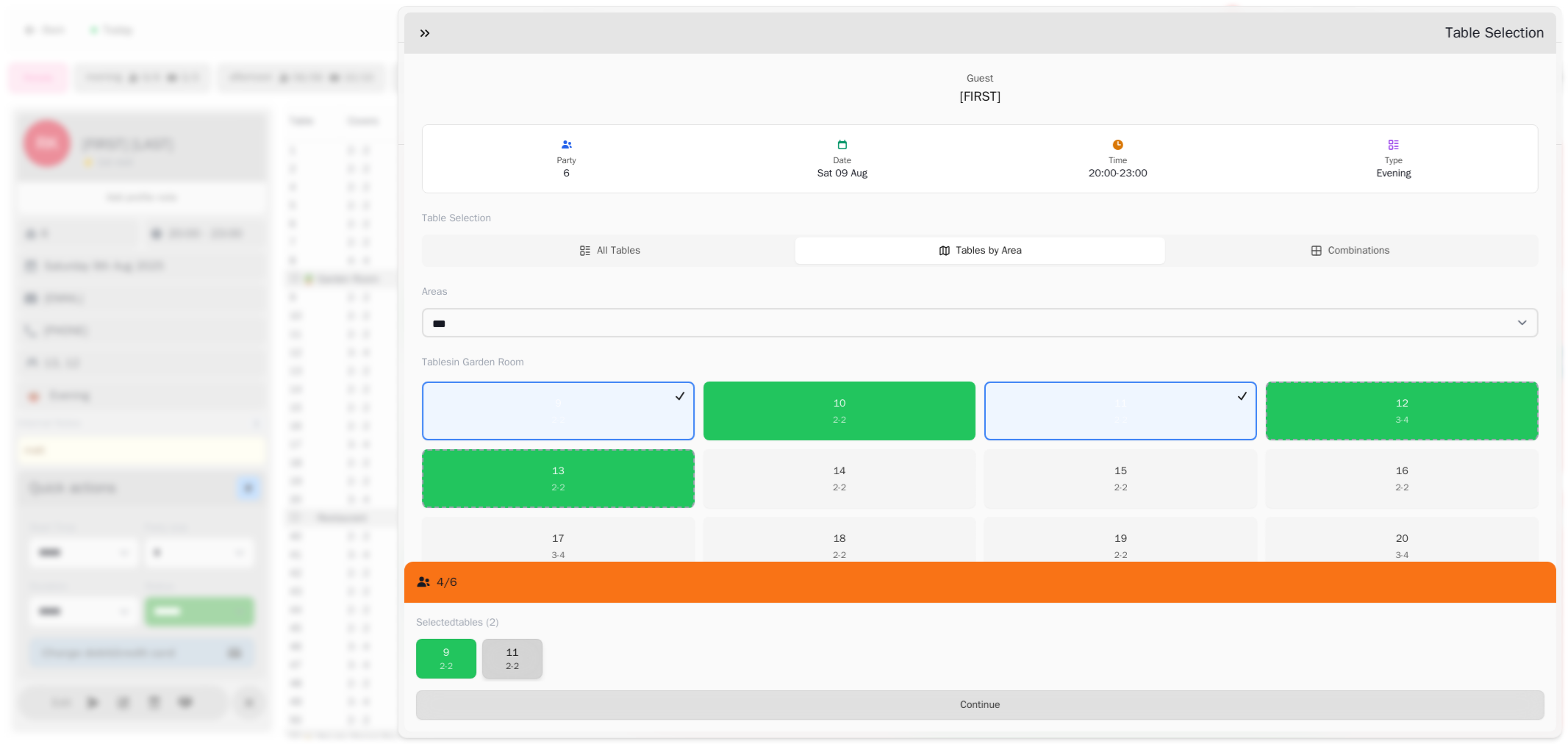 click on "11" at bounding box center [512, 653] 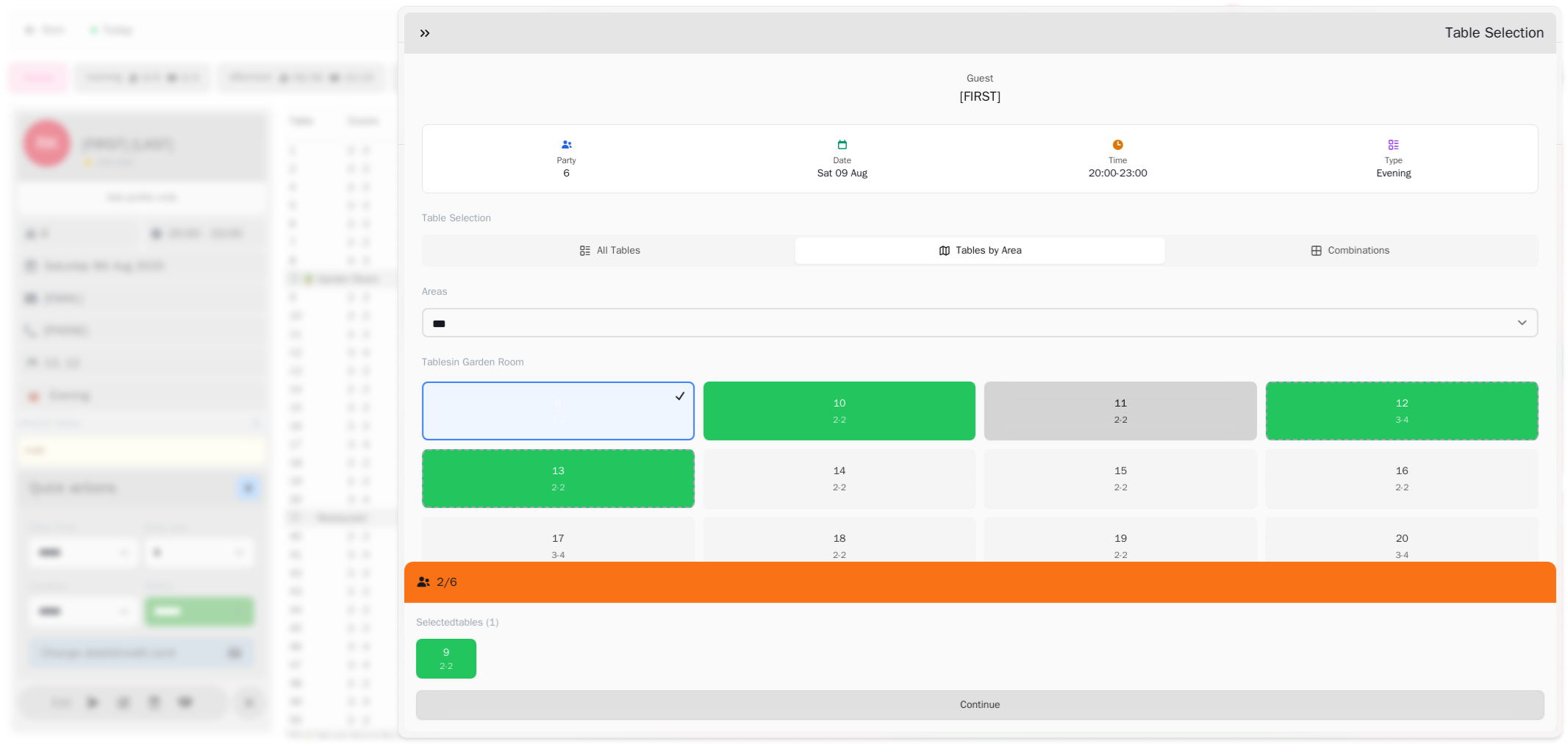 drag, startPoint x: 901, startPoint y: 396, endPoint x: 997, endPoint y: 396, distance: 96 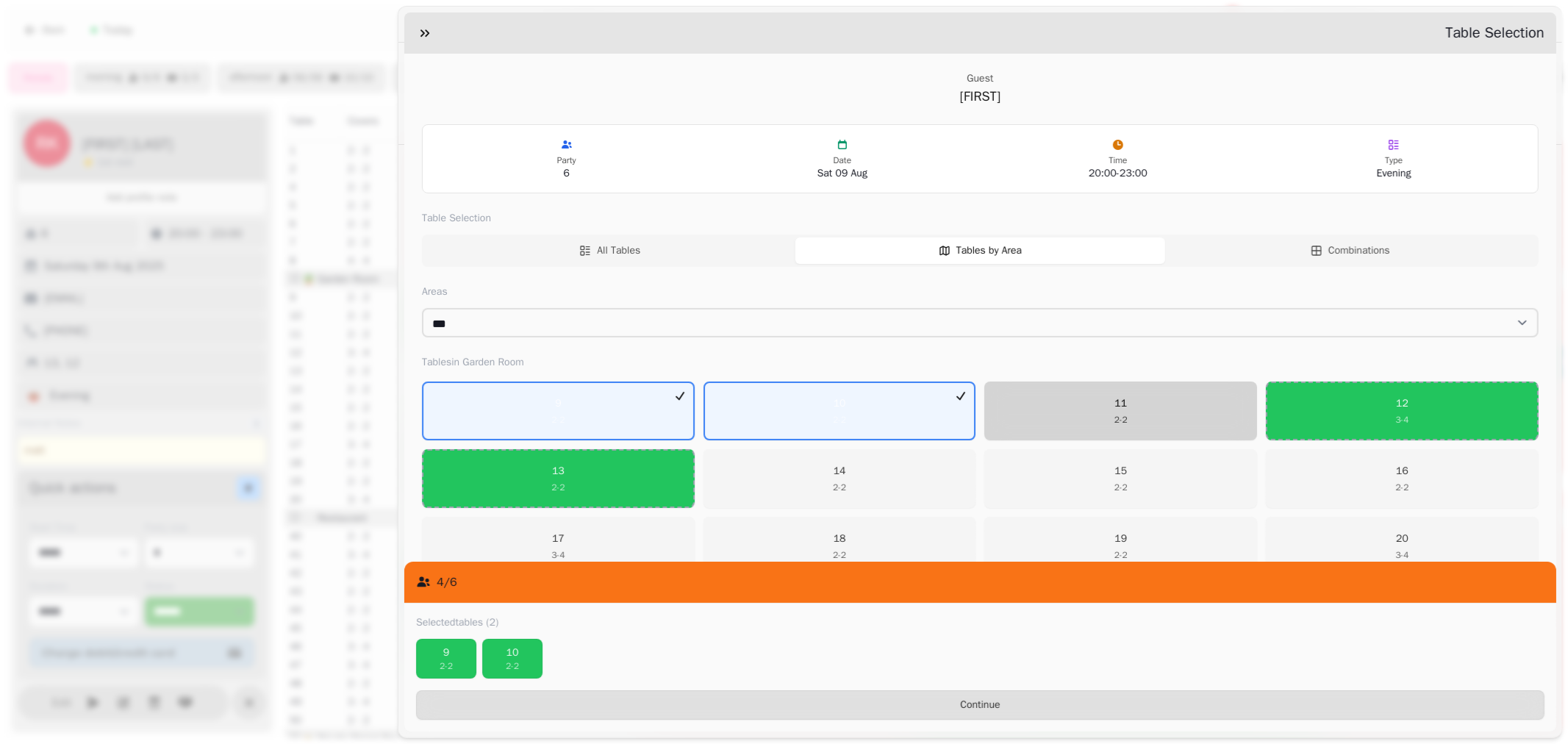 click on "11 2  -  2" at bounding box center (1121, 411) 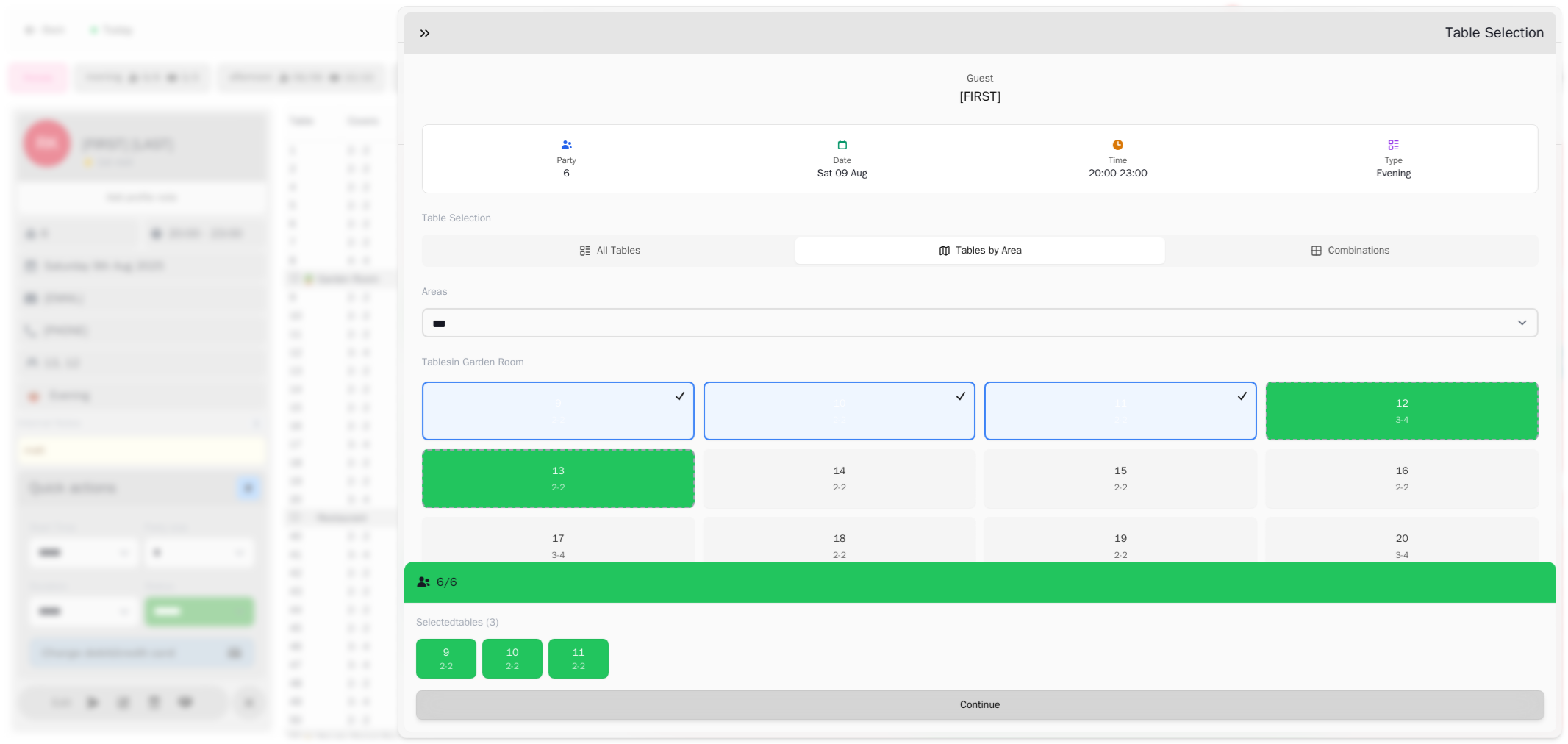 click on "Continue" at bounding box center (980, 705) 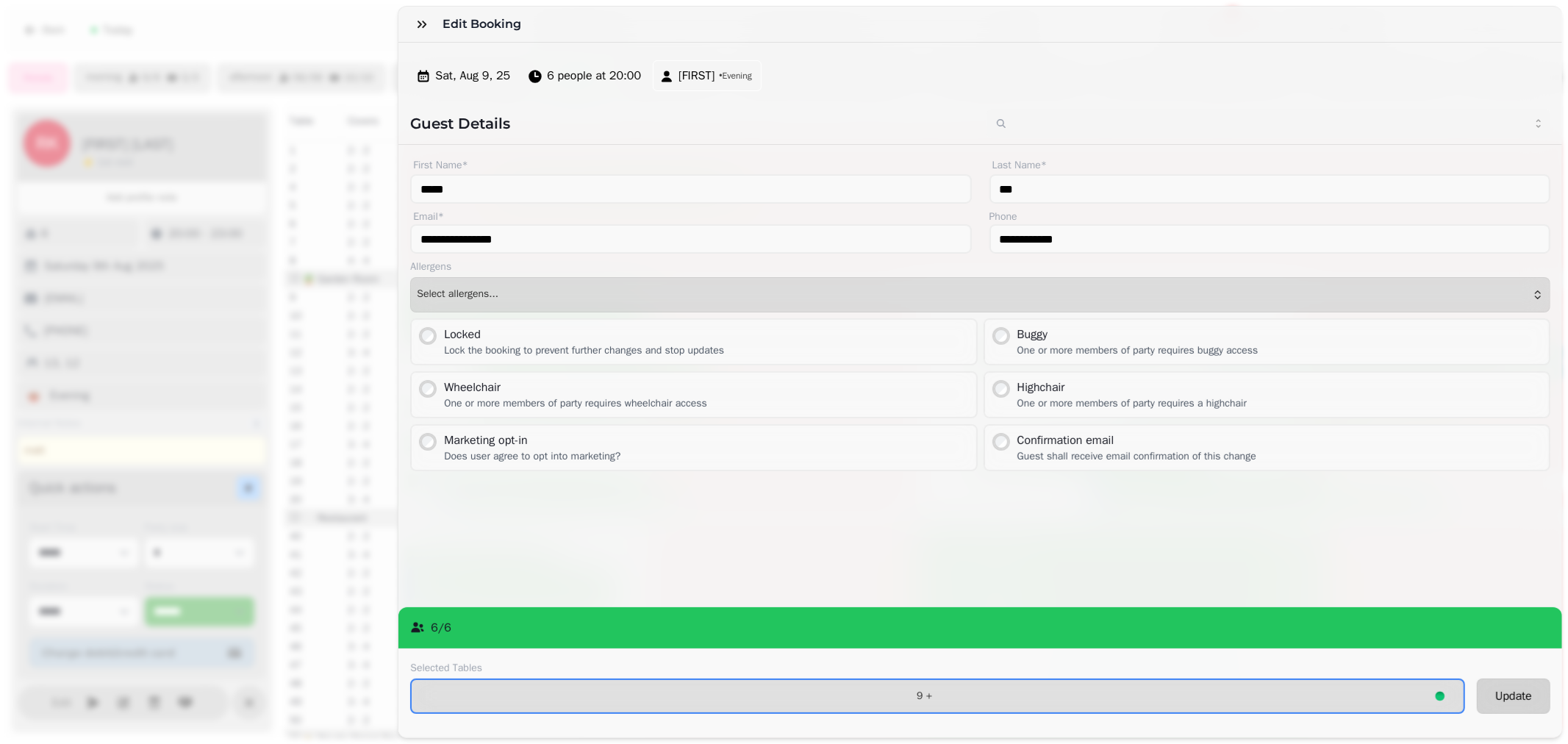 click on "Update" at bounding box center [1514, 696] 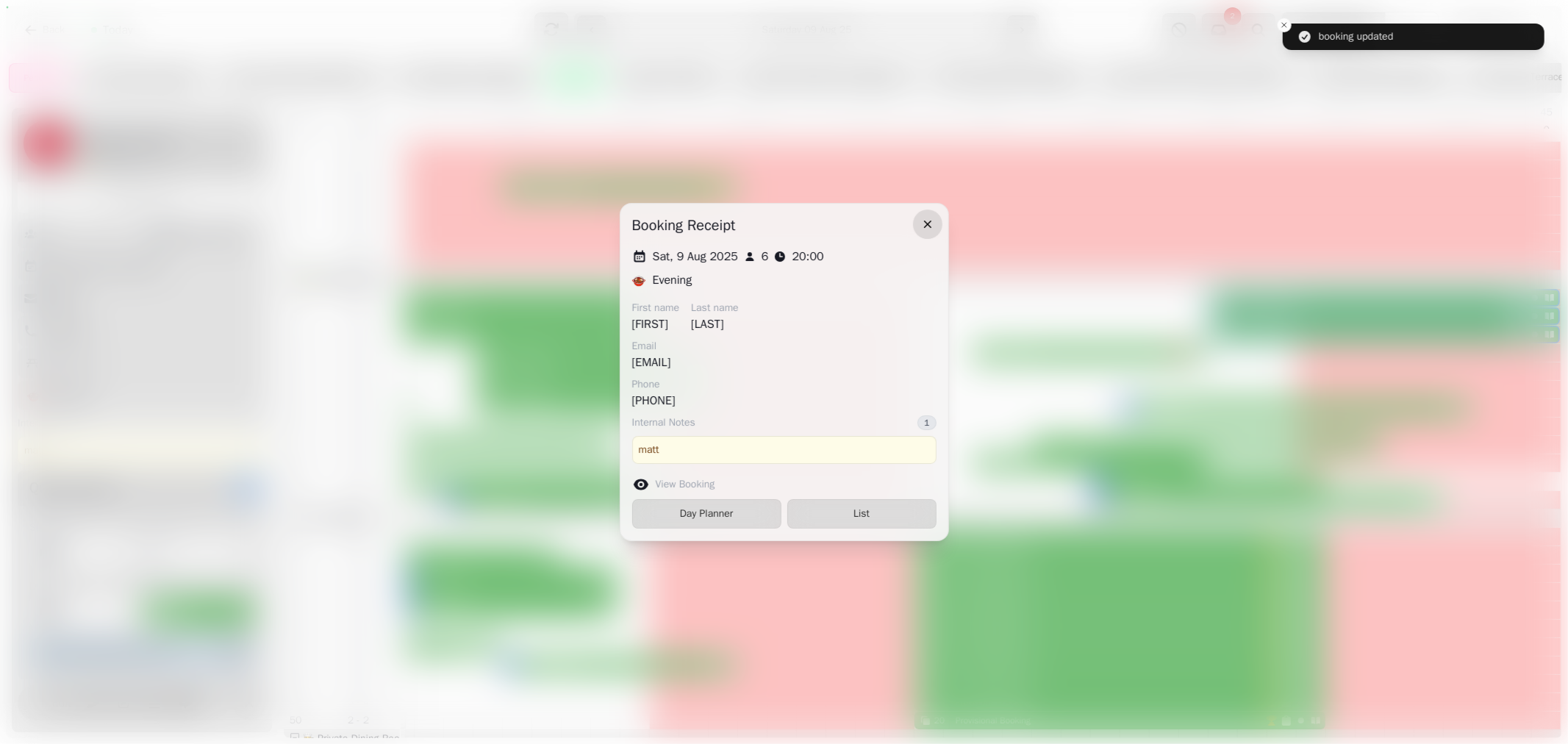 click at bounding box center (928, 224) 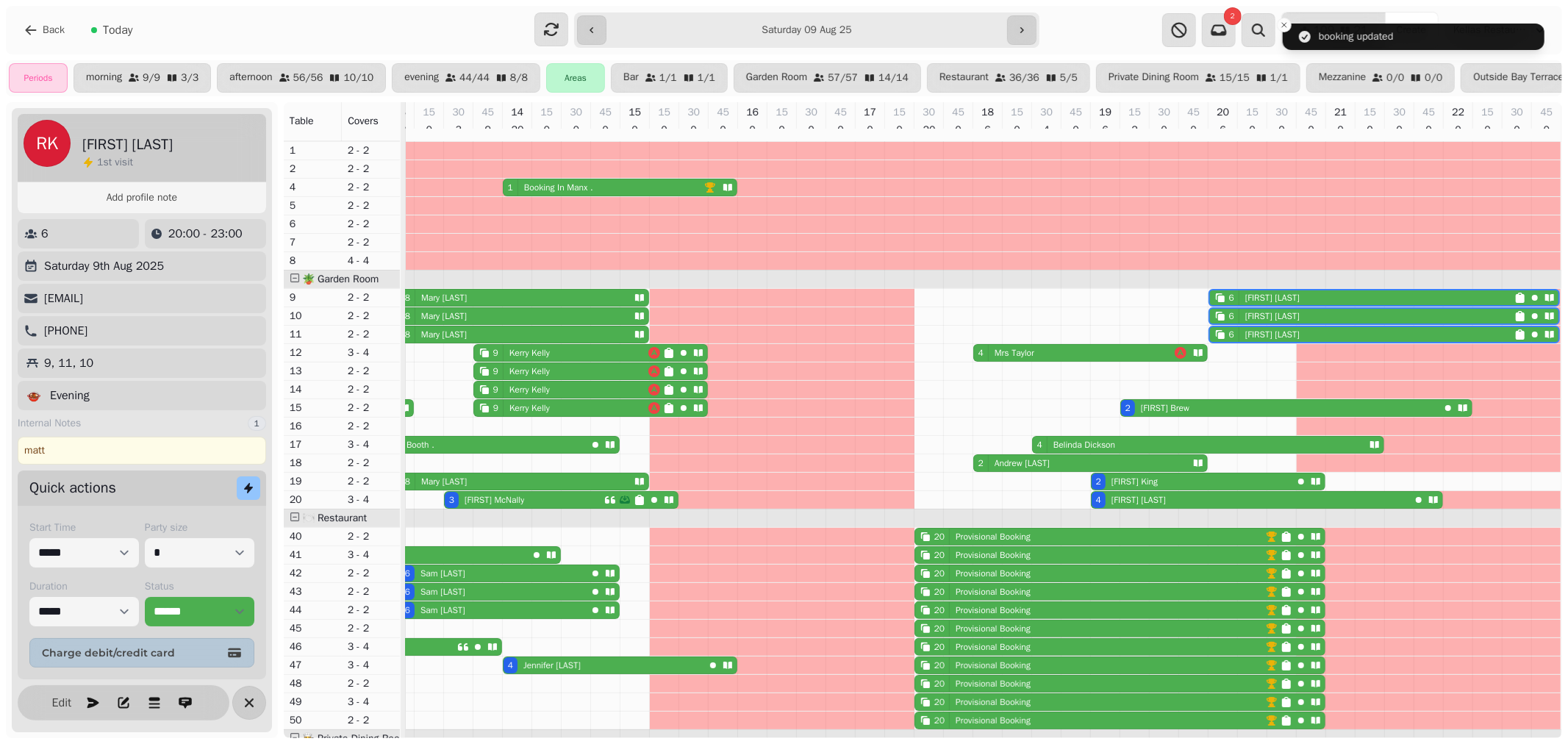 scroll, scrollTop: 96, scrollLeft: 503, axis: both 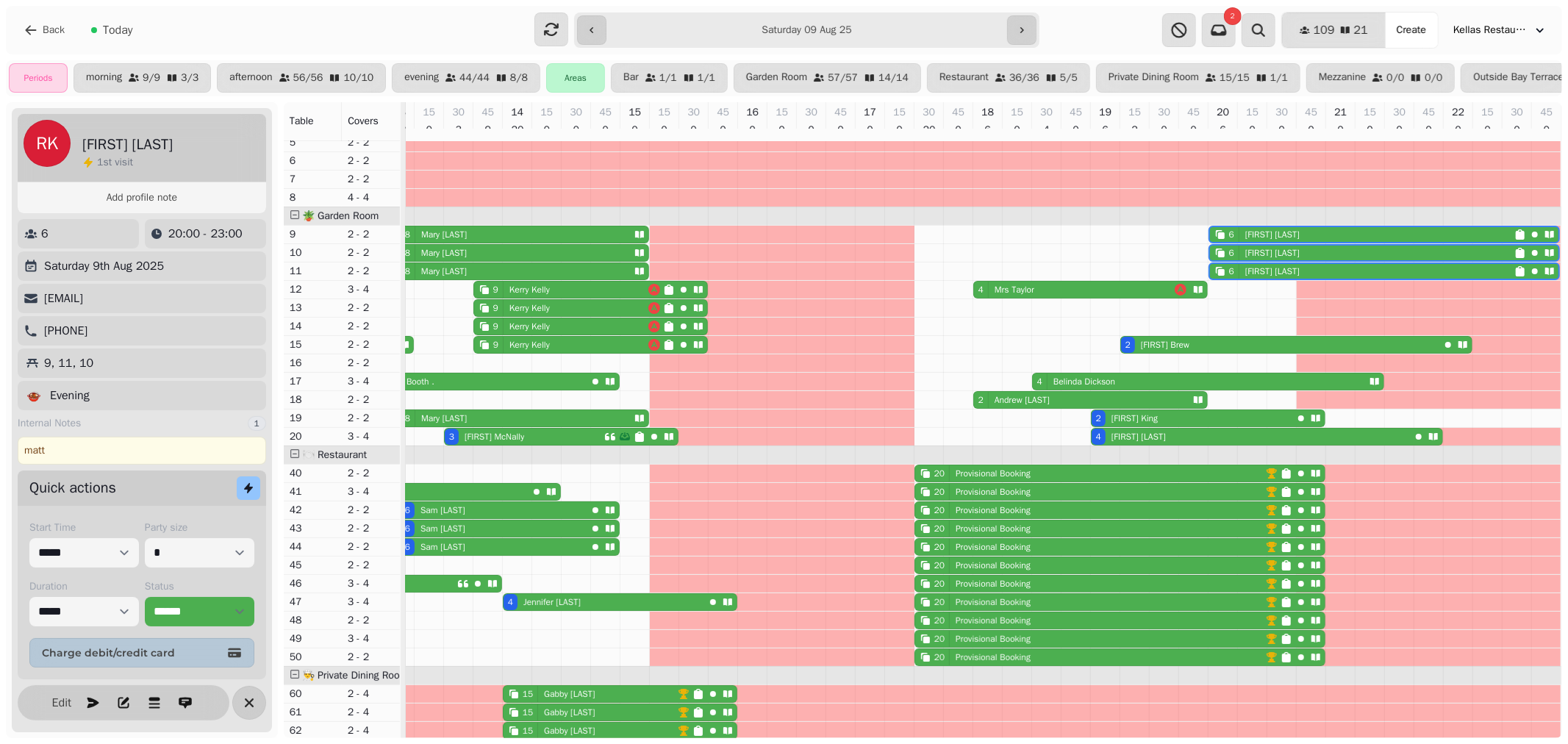 click on "1 Booking In Manx   . 5 Kath   Kermode 8 Mary   Colman 6 roman   kul 5 Kath   Kermode 8 Mary   Colman 6 roman   kul 5 Kath   Kermode 8 Mary   Colman 6 roman   kul 9 Kerry   Kelly 4 Mrs   Taylor 9 Kerry   Kelly 9 Kerry   Kelly 2 Ashleigh   Haslett 9 Kerry   Kelly 2 Christopher   Brew 4 Booth   . 4 Belinda    Dickson 2 Andrew   Callow 2 Kira   McAteer 8 Mary   Colman 2 Maxine   King 3 Alli   McNally 4 Beverly   Dixon 20 Provisional   Booking 3 Polly   Garrett 20 Provisional   Booking 6 Sam   Mockford 20 Provisional   Booking 6 Sam   Mockford 20 Provisional   Booking 6 Sam   Mockford 20 Provisional   Booking 20 Provisional   Booking 3 Chris   Callow 20 Provisional   Booking 4 Jennifer   McDowell 20 Provisional   Booking 20 Provisional   Booking 20 Provisional   Booking 20 Provisional   Booking 15 Gabby   Leadbeater 15 Gabby   Leadbeater 15 Gabby   Leadbeater 15 Gabby   Leadbeater 15 Gabby   Leadbeater" at bounding box center (984, 440) 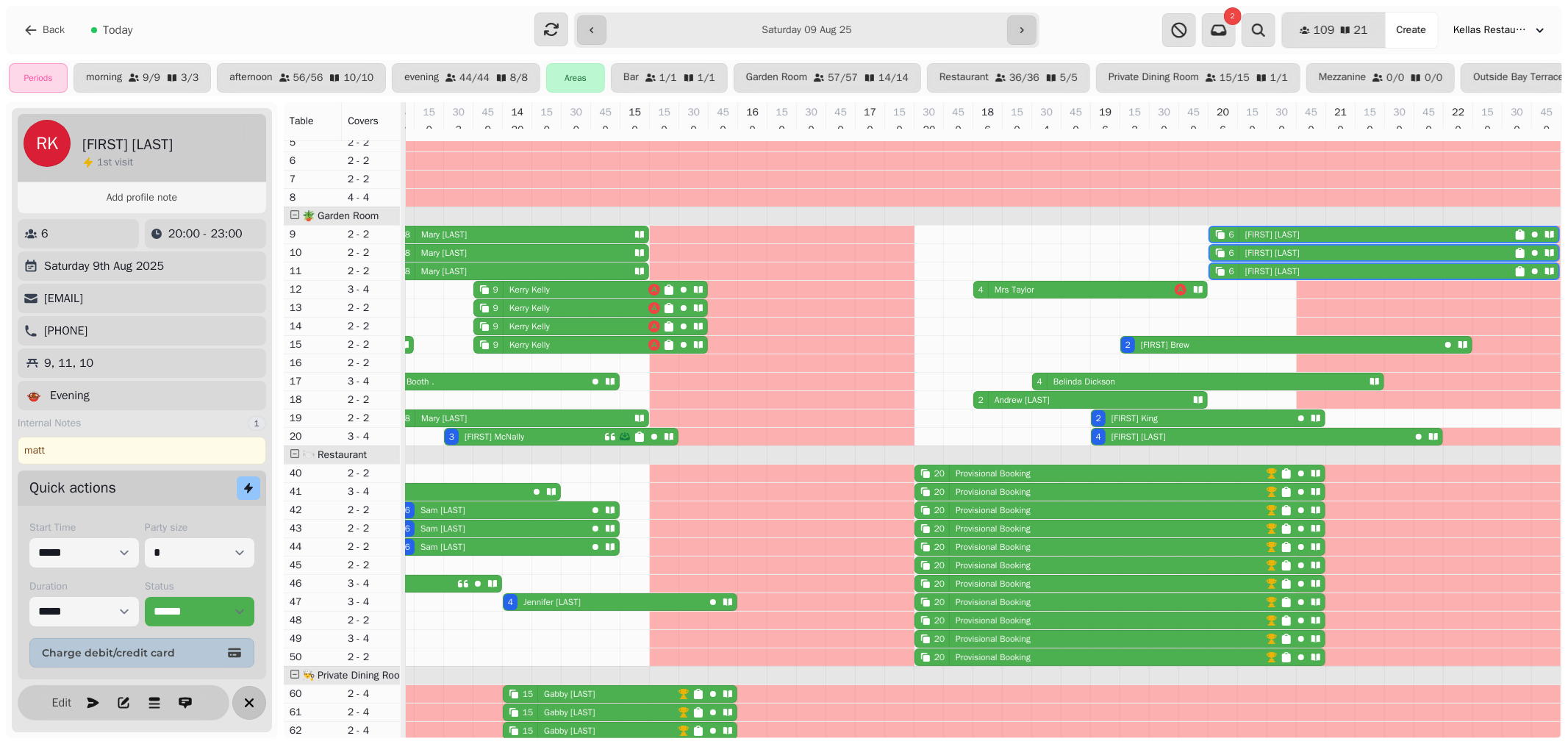 click 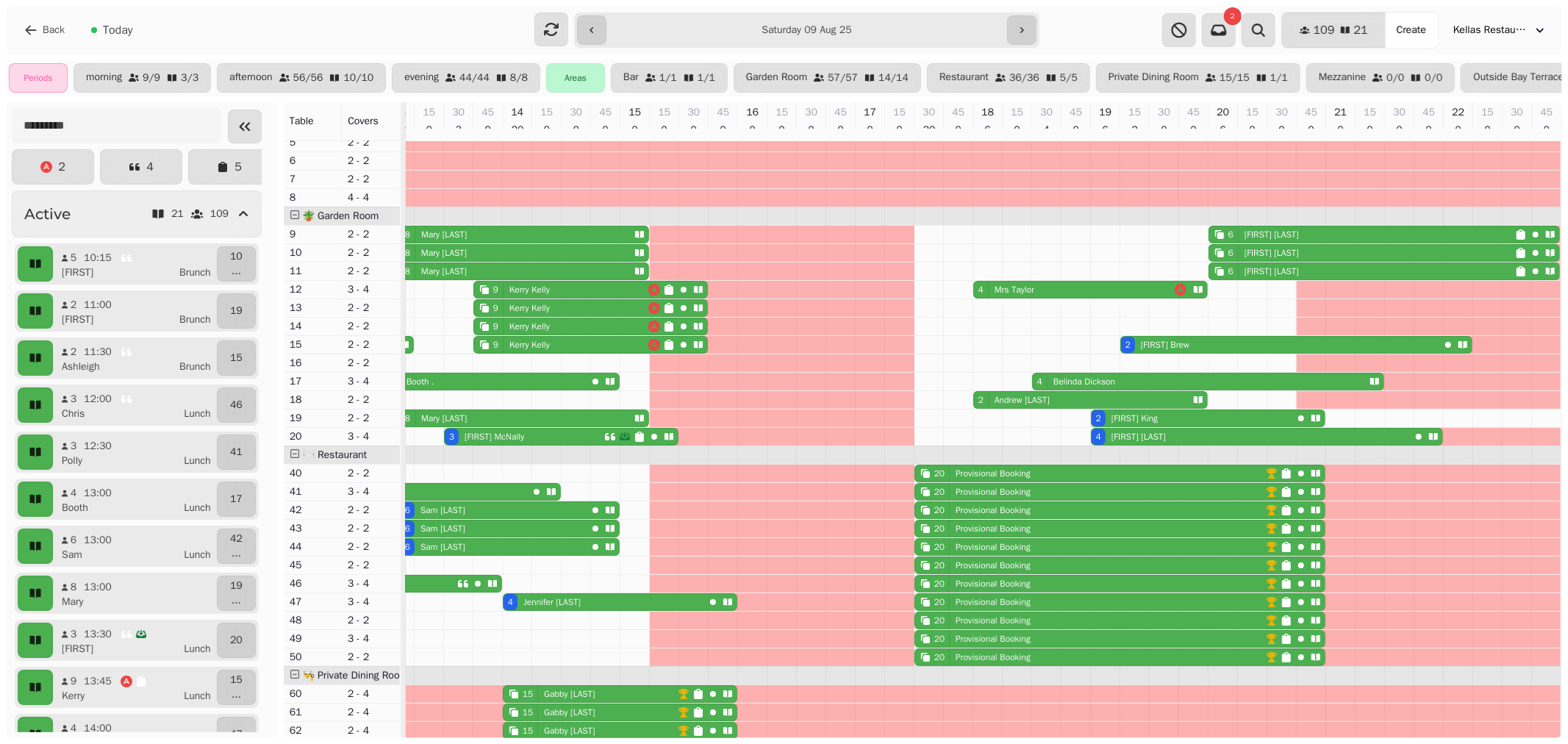 scroll, scrollTop: 81, scrollLeft: 326, axis: both 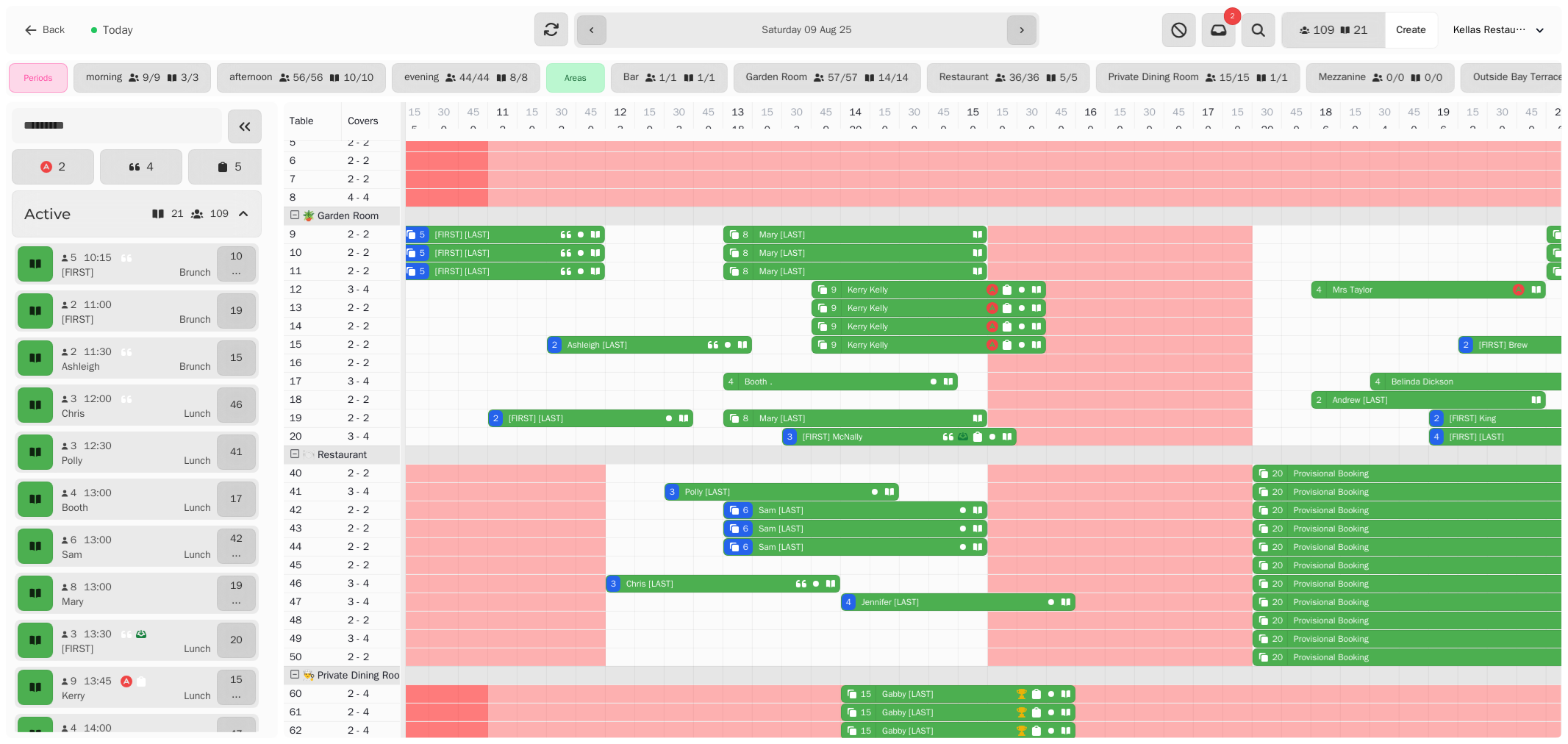 drag, startPoint x: 954, startPoint y: 524, endPoint x: 981, endPoint y: 523, distance: 27.01851 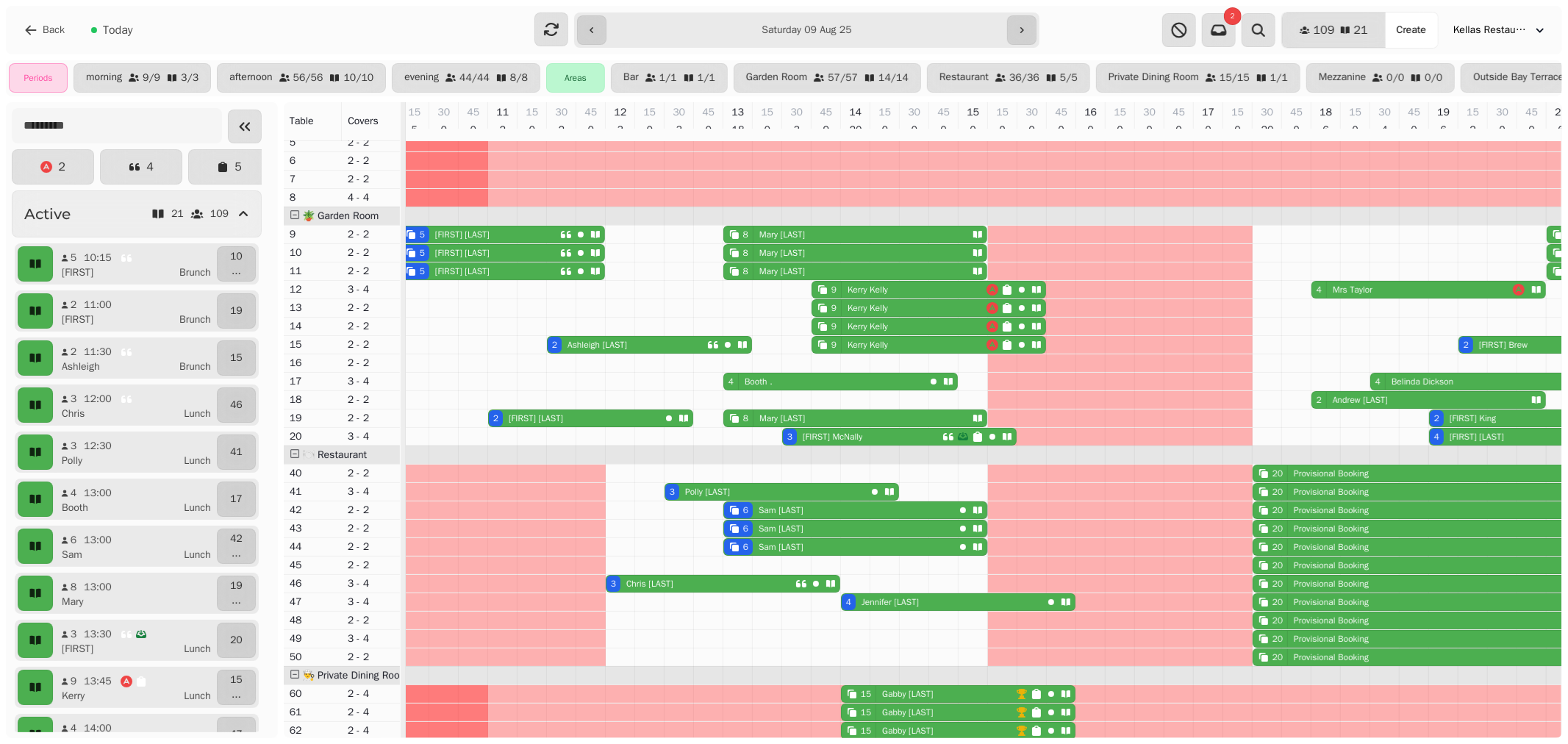 click on "6 Sam   Mockford 20 Provisional   Booking 6 Sam   Mockford" at bounding box center [253, 510] 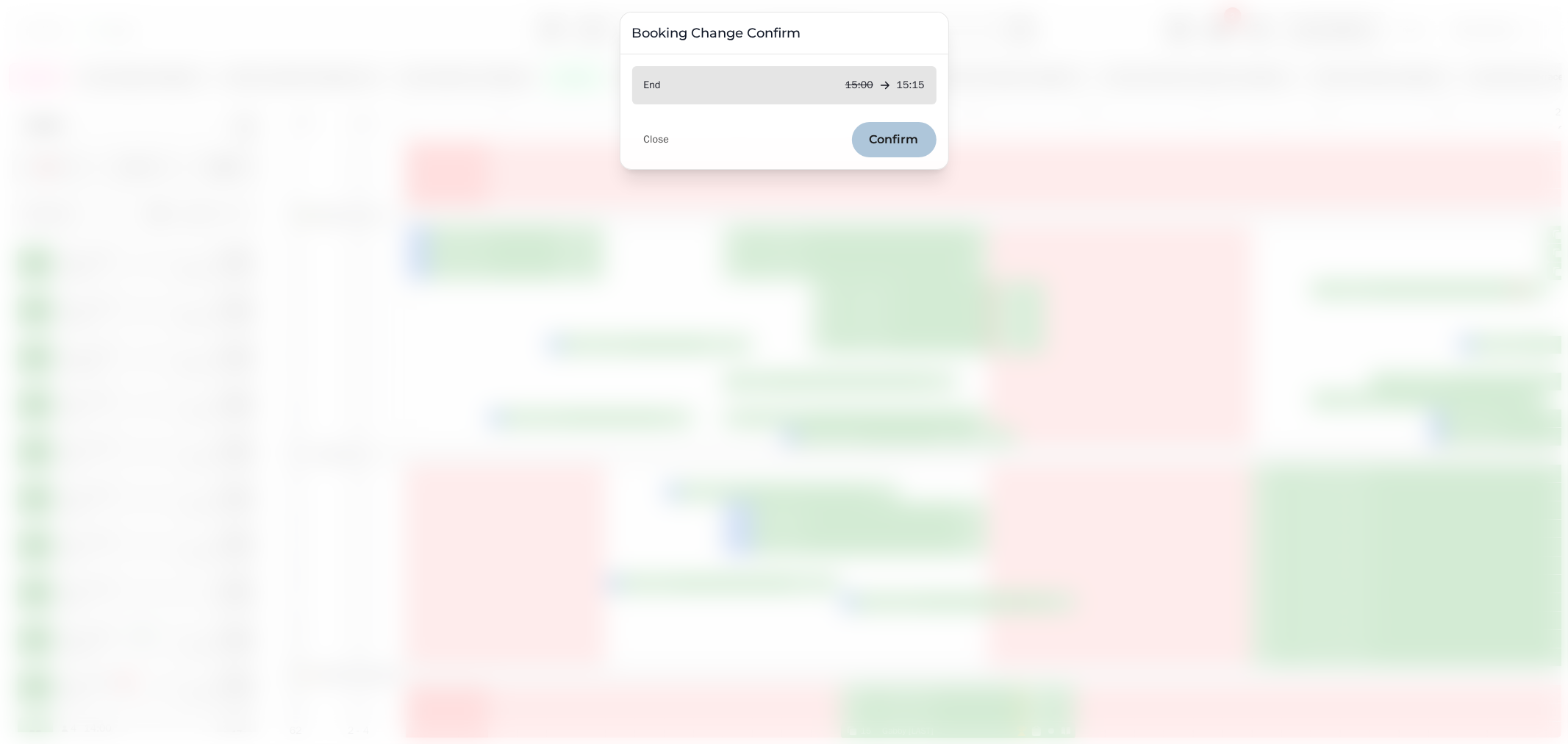 click on "Confirm" at bounding box center [894, 140] 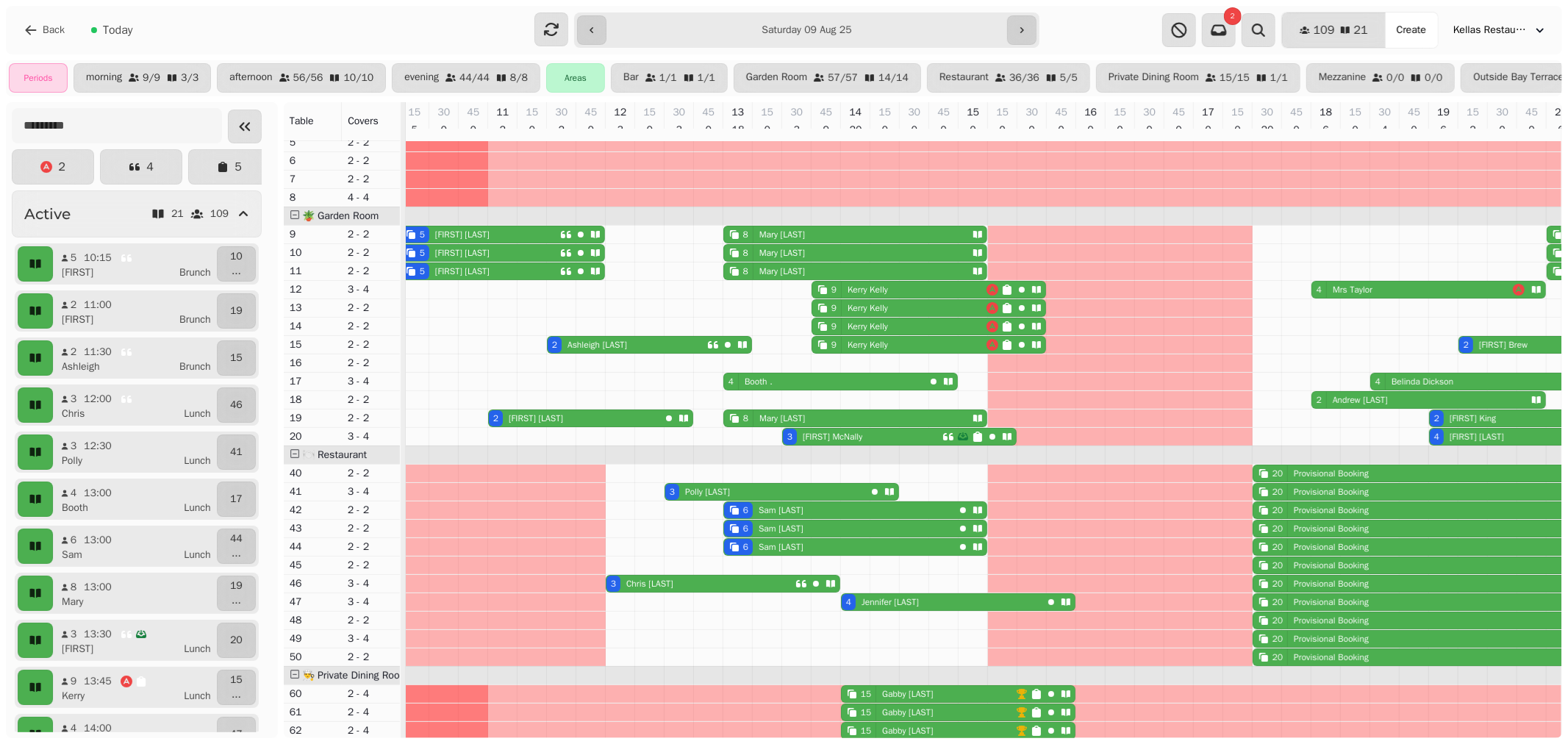 scroll, scrollTop: 81, scrollLeft: 0, axis: vertical 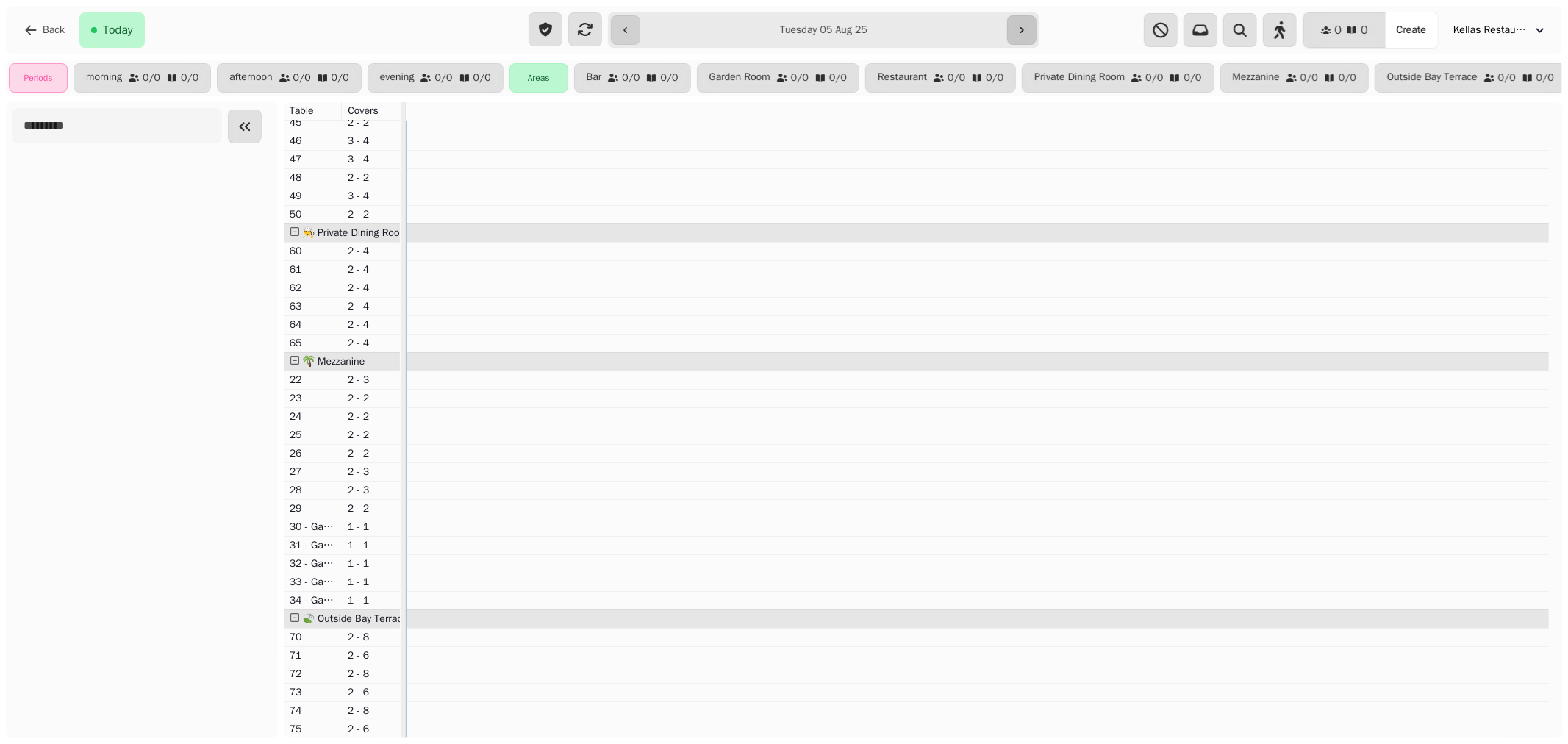 click 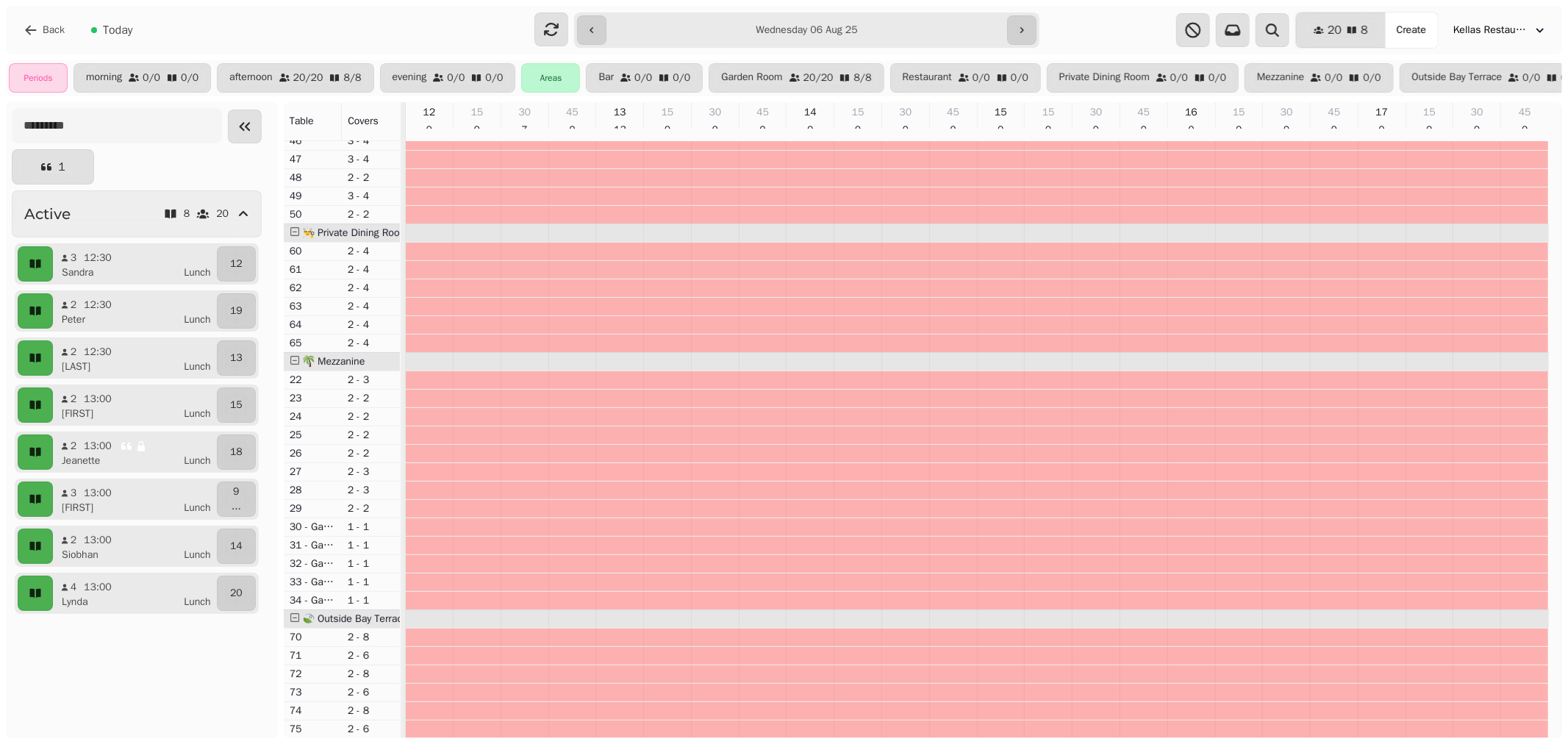 scroll, scrollTop: 172, scrollLeft: 0, axis: vertical 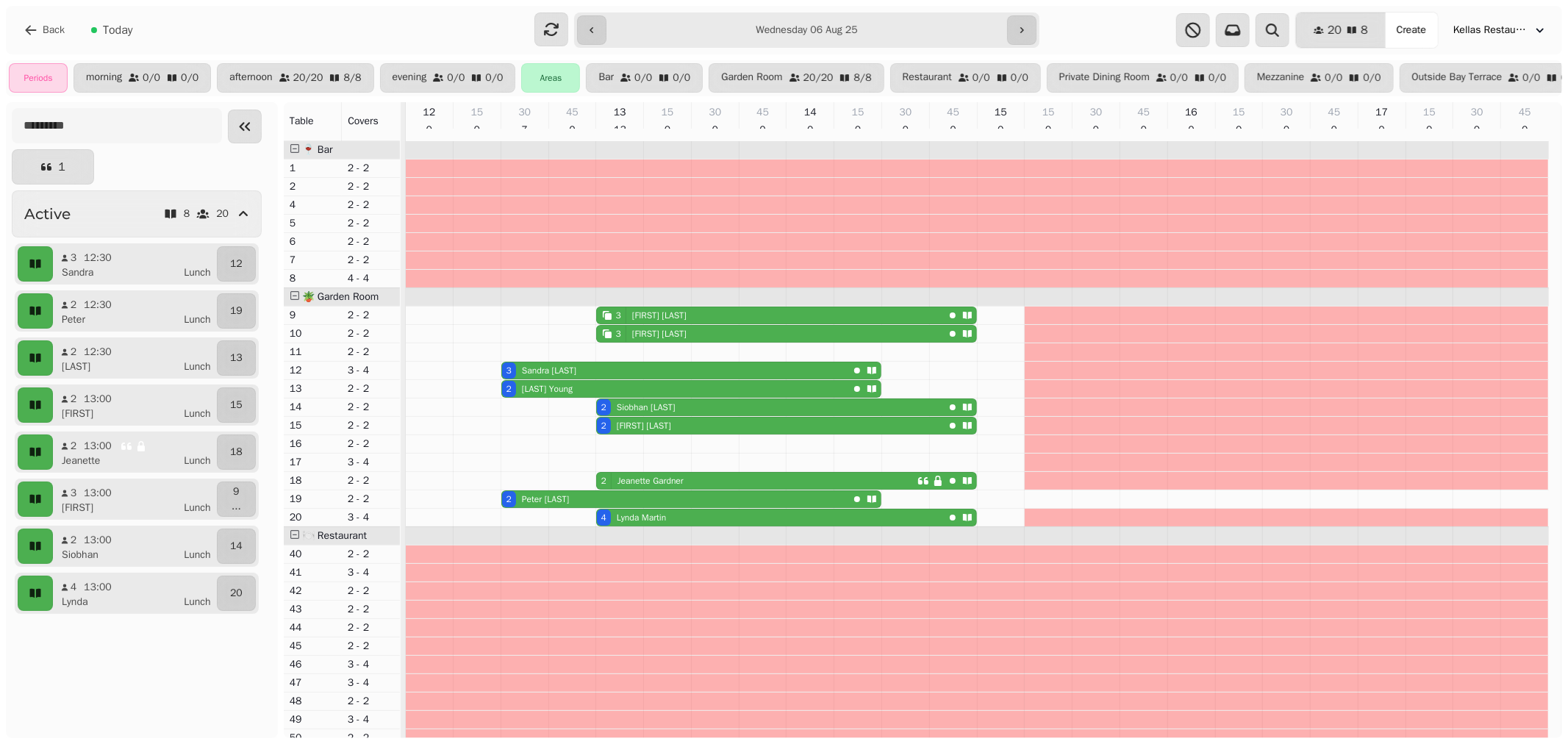 click on "mike   crabtree" at bounding box center [659, 315] 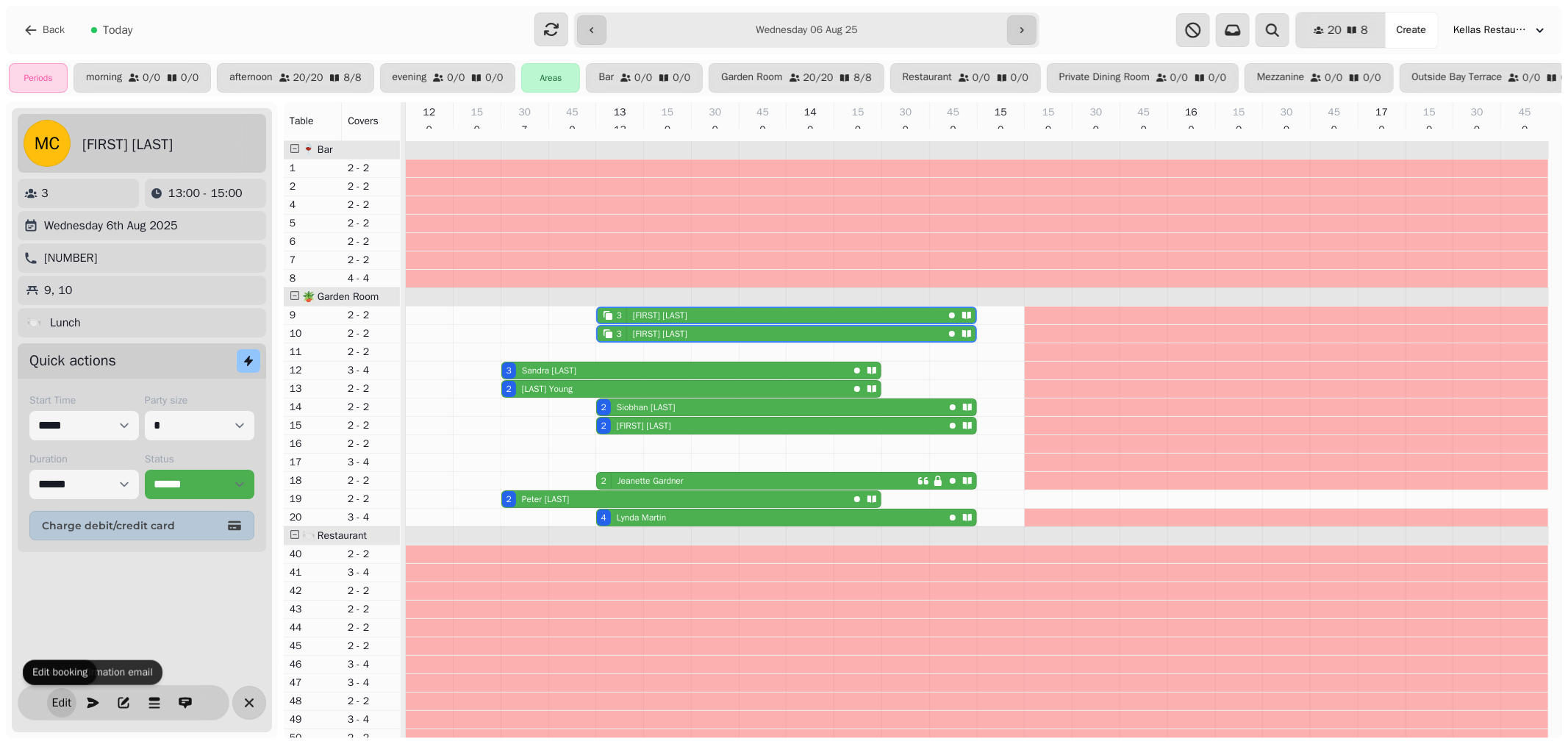 click on "Edit" at bounding box center [62, 703] 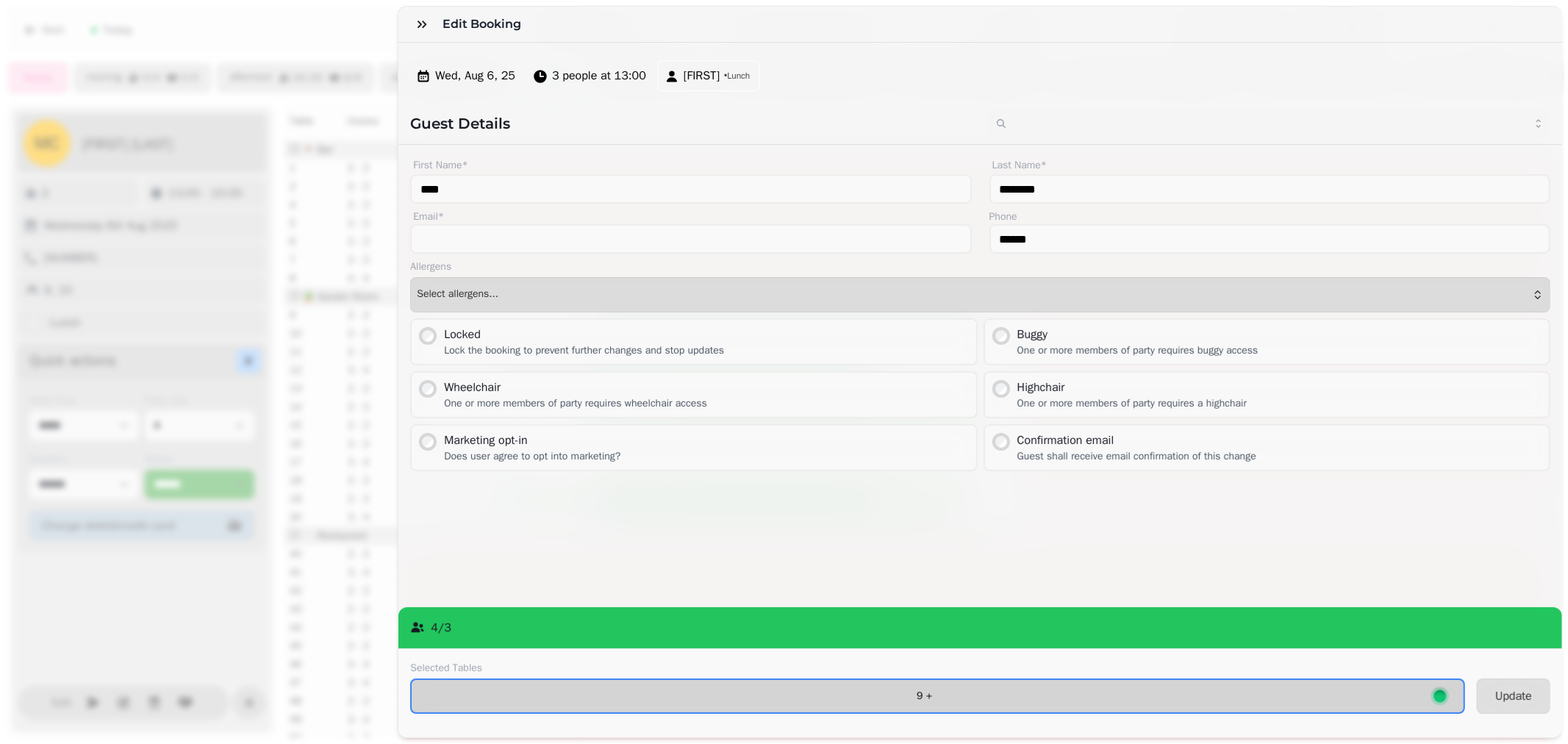 click on "9     +" at bounding box center [924, 696] 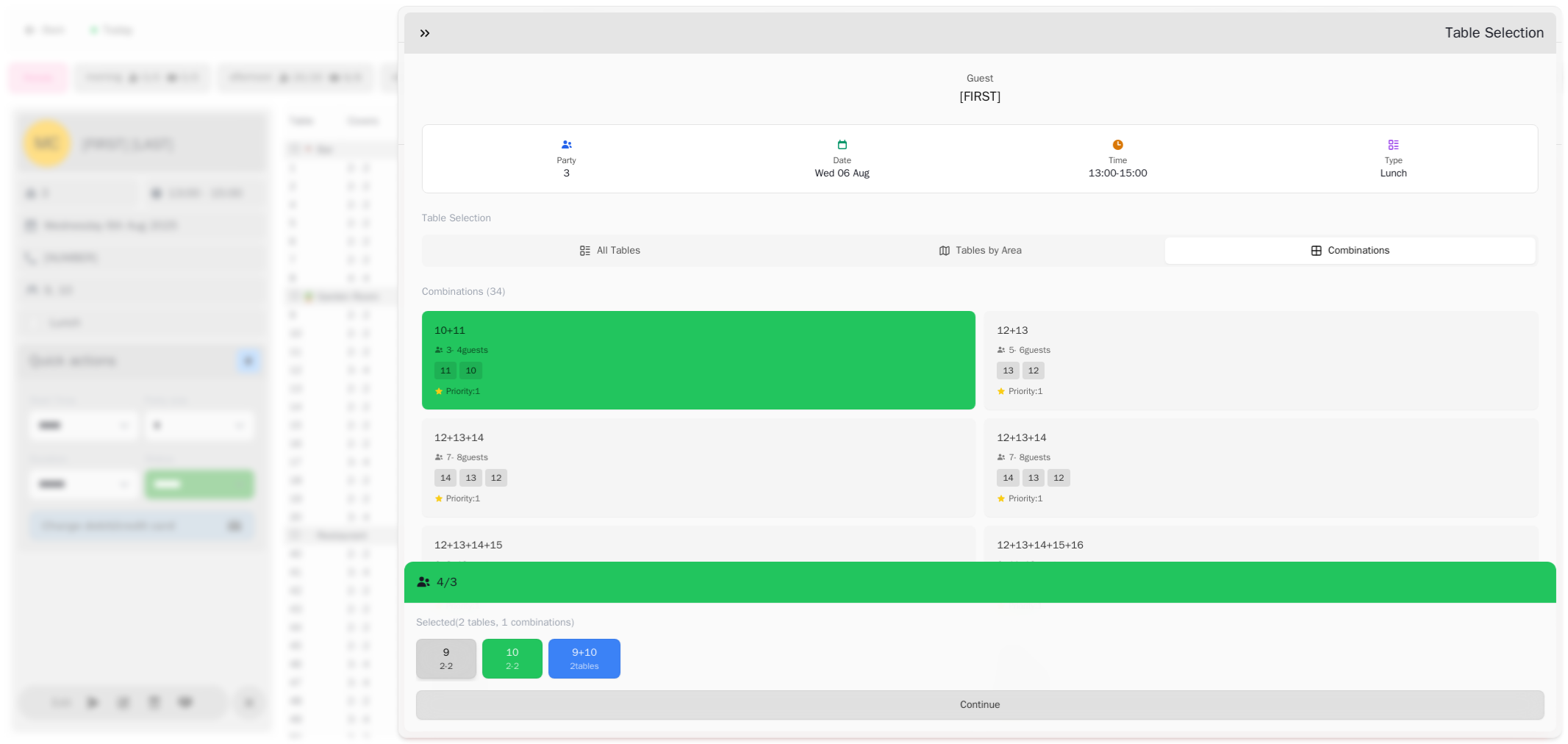 click on "2 - 2" at bounding box center [446, 666] 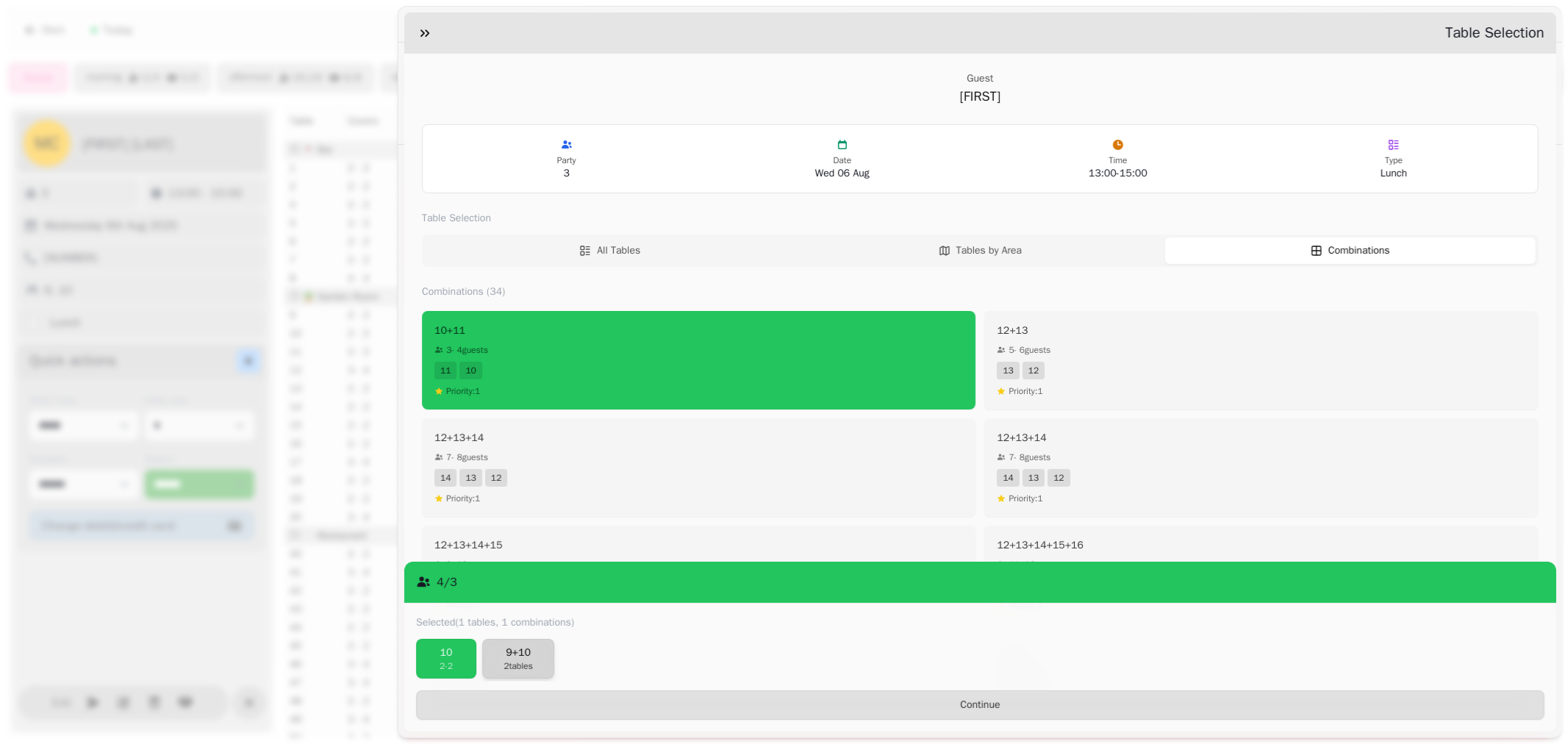 click on "2  tables" at bounding box center [518, 666] 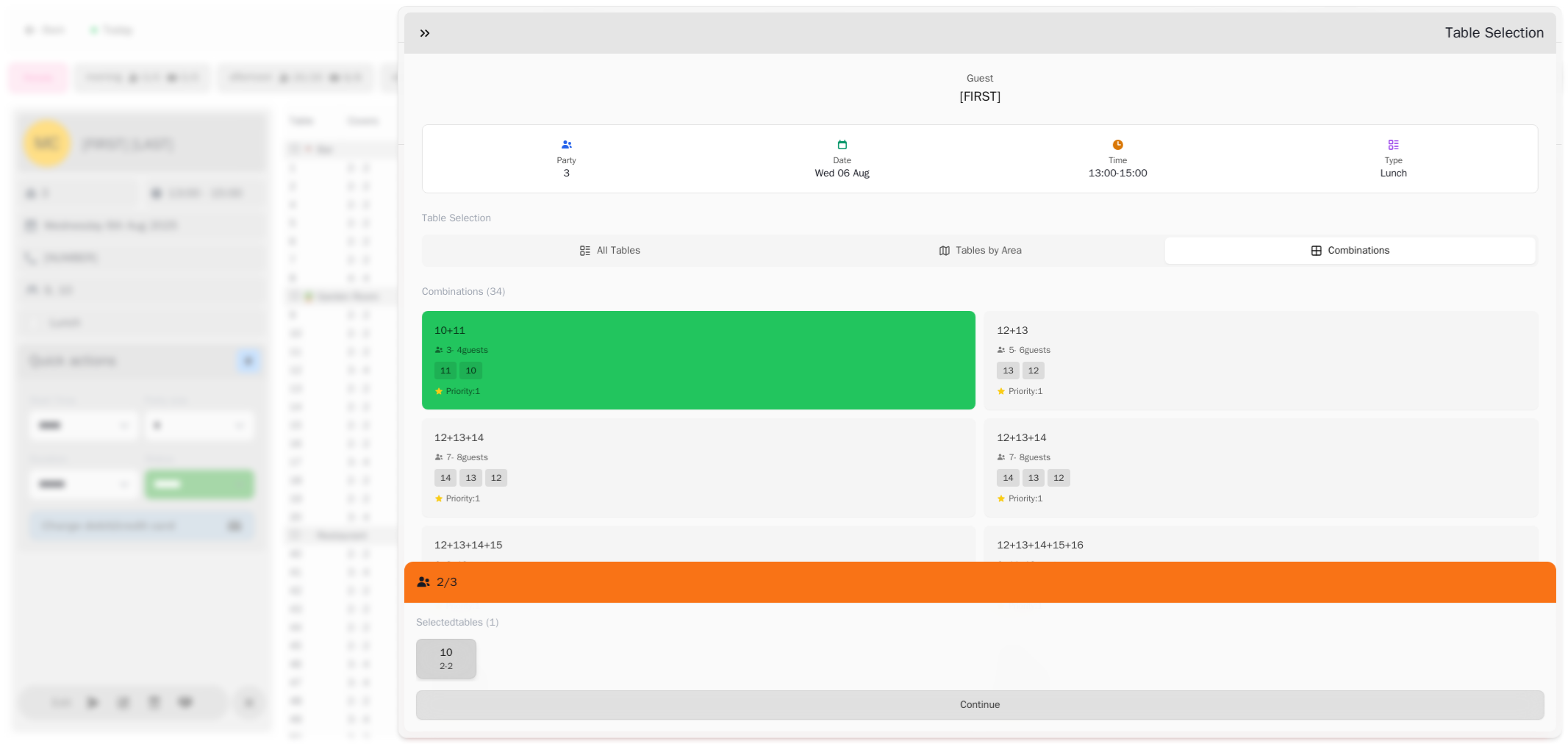 click on "2 - 2" at bounding box center [446, 666] 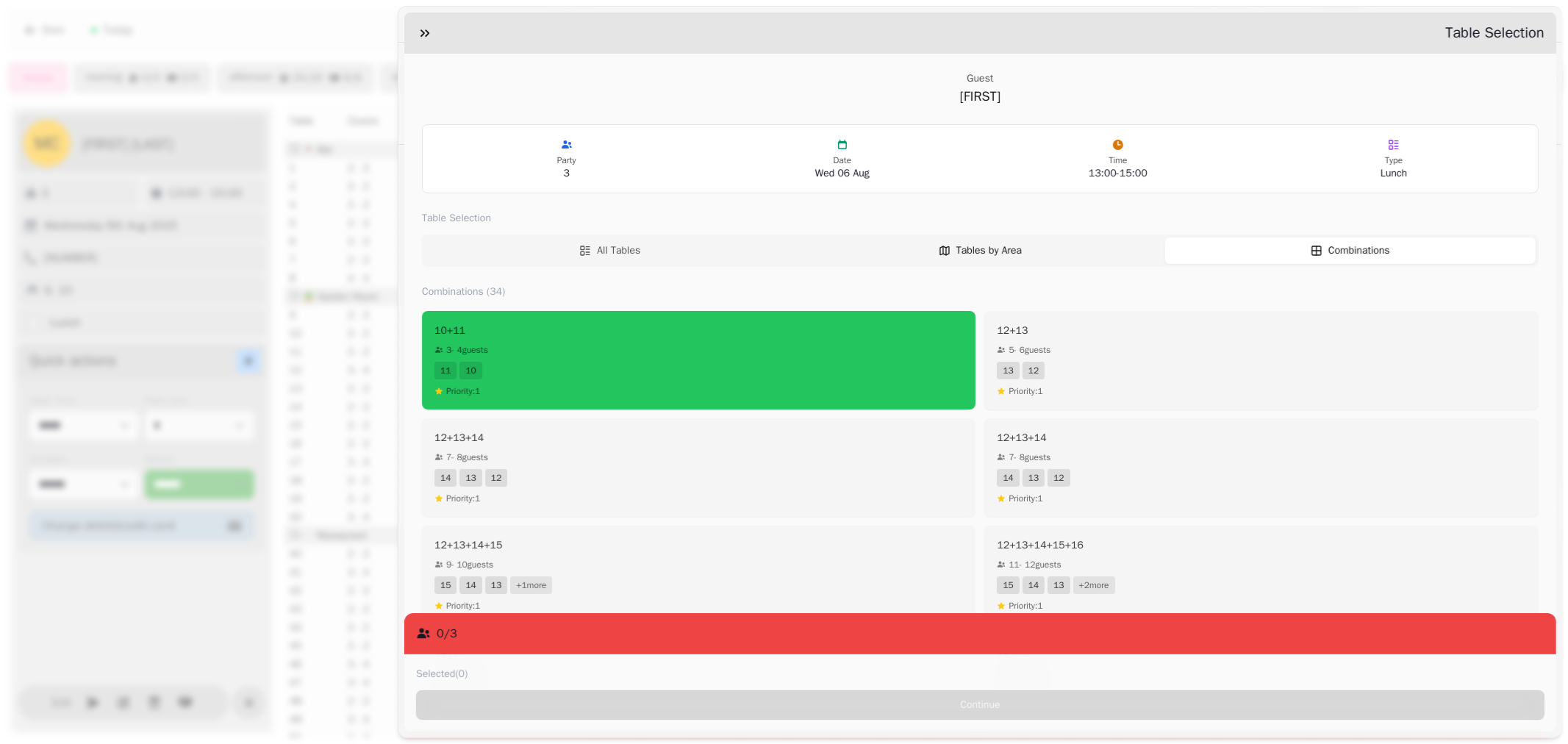 click on "Tables by Area" at bounding box center (981, 251) 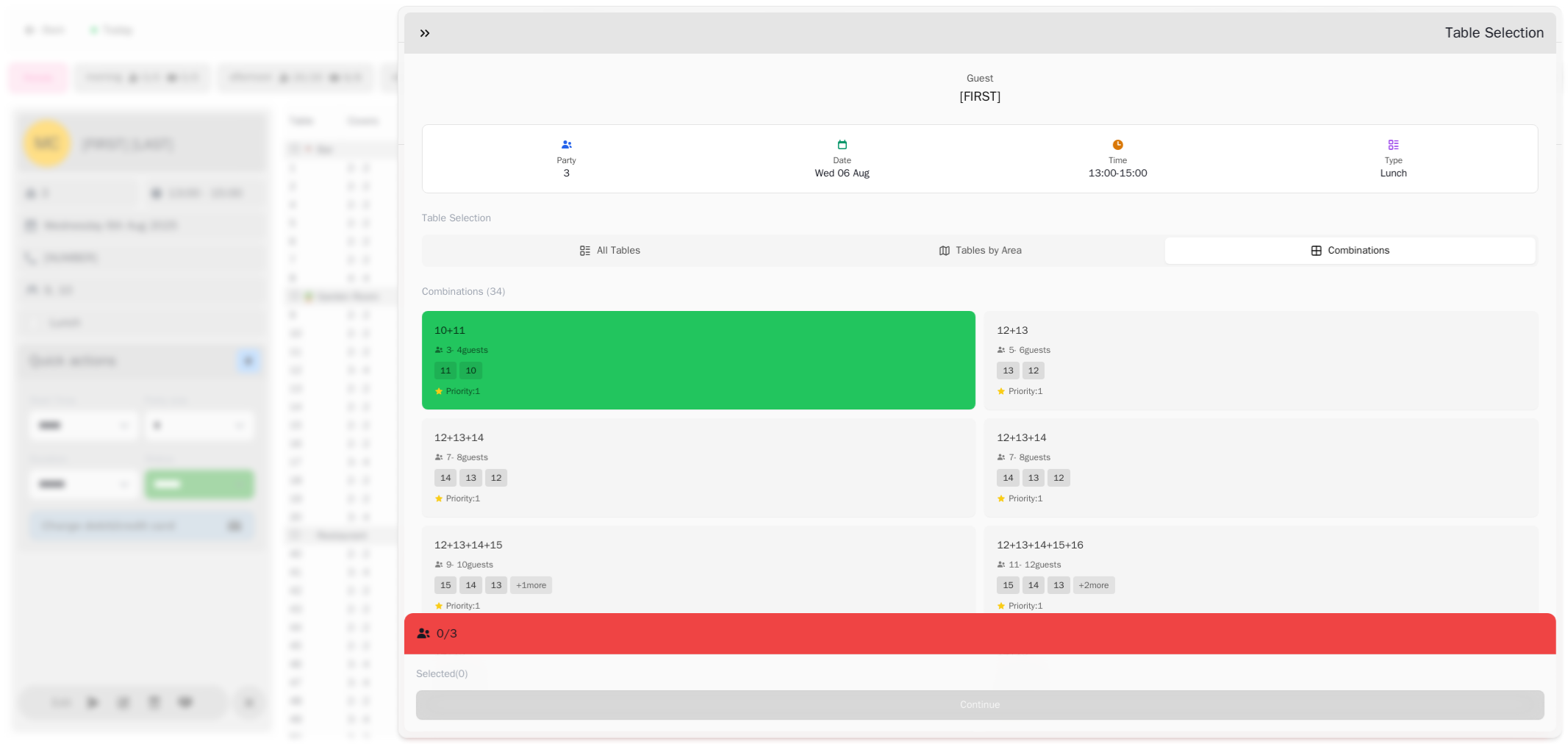 select on "**********" 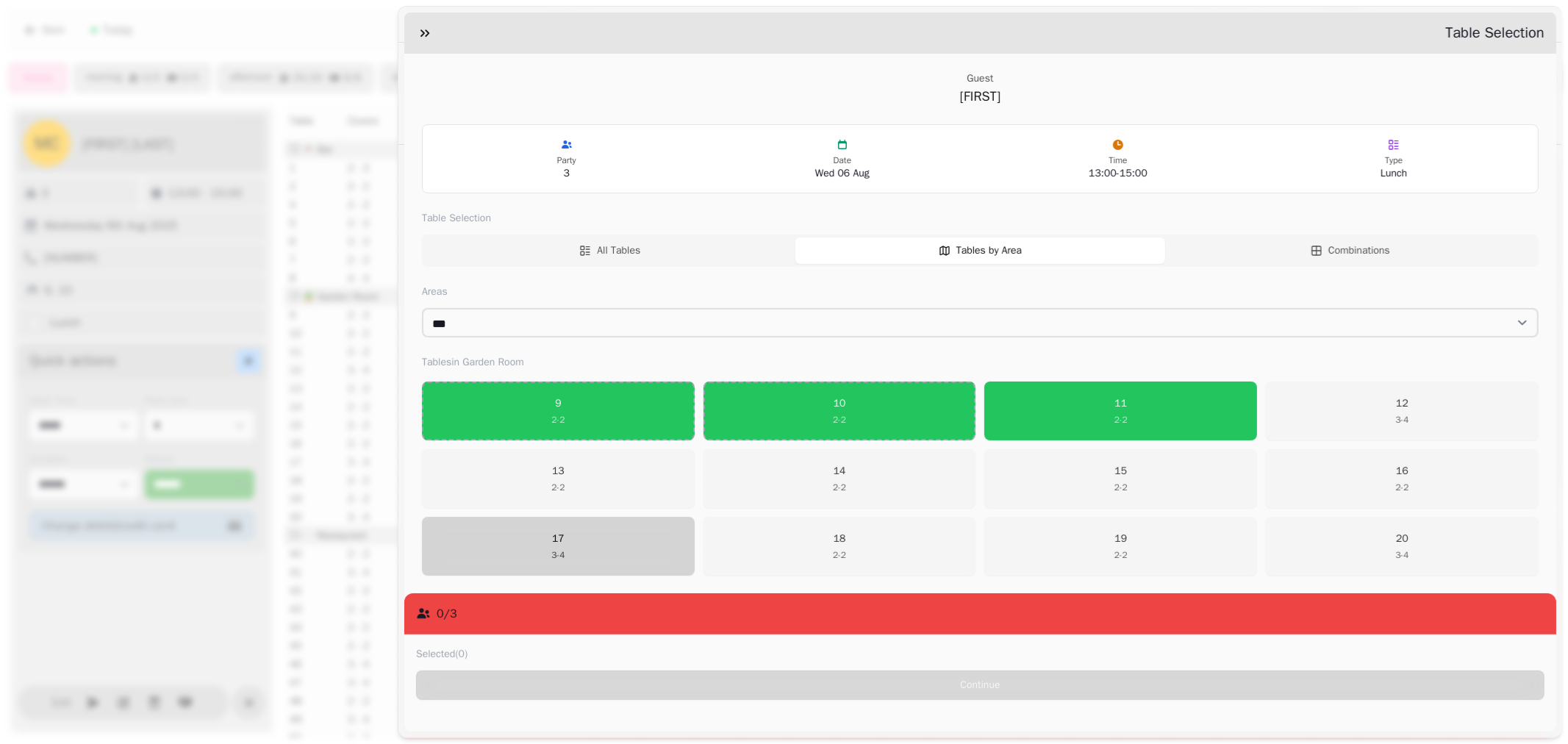 click on "17 3  -  4" at bounding box center (558, 546) 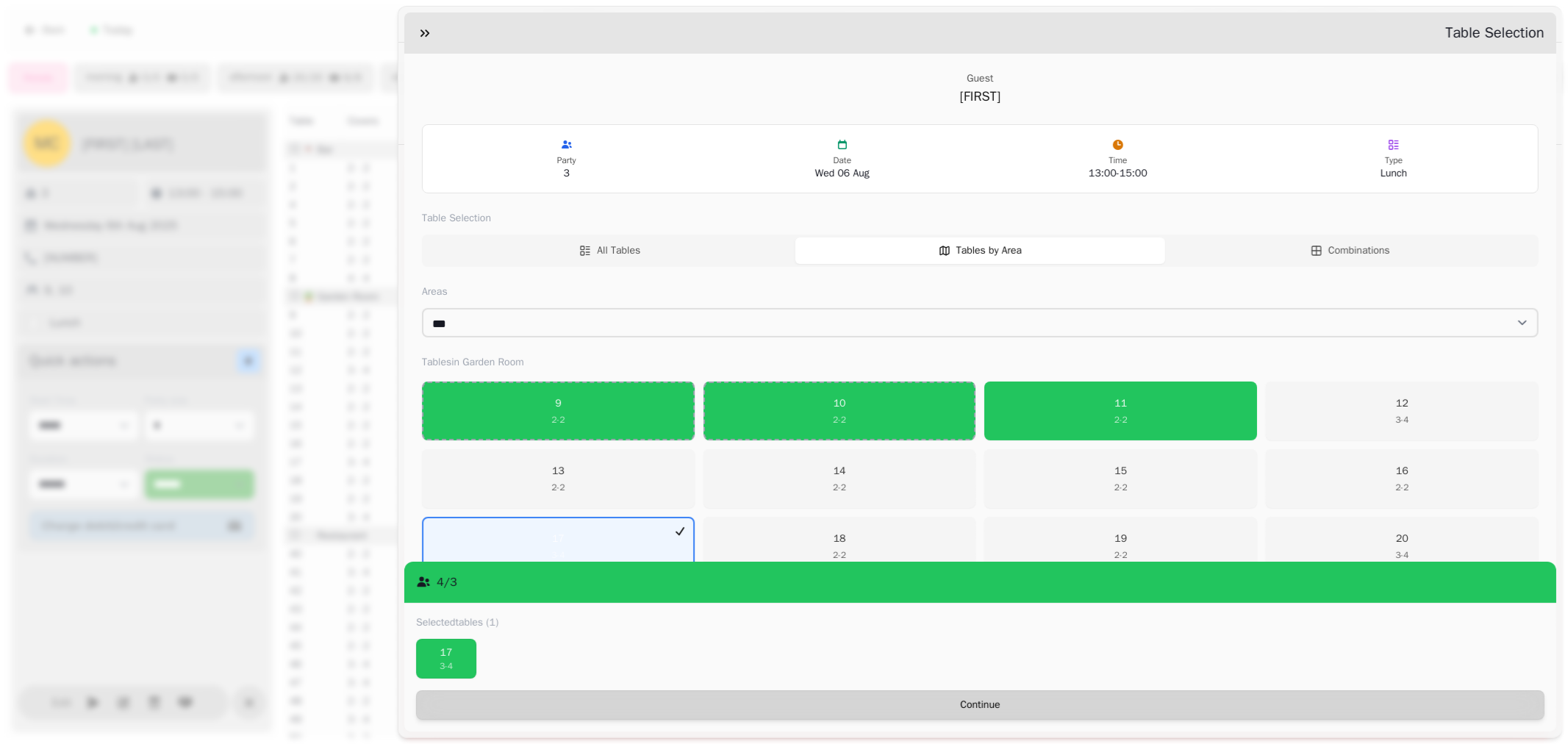 click on "Continue" at bounding box center (980, 705) 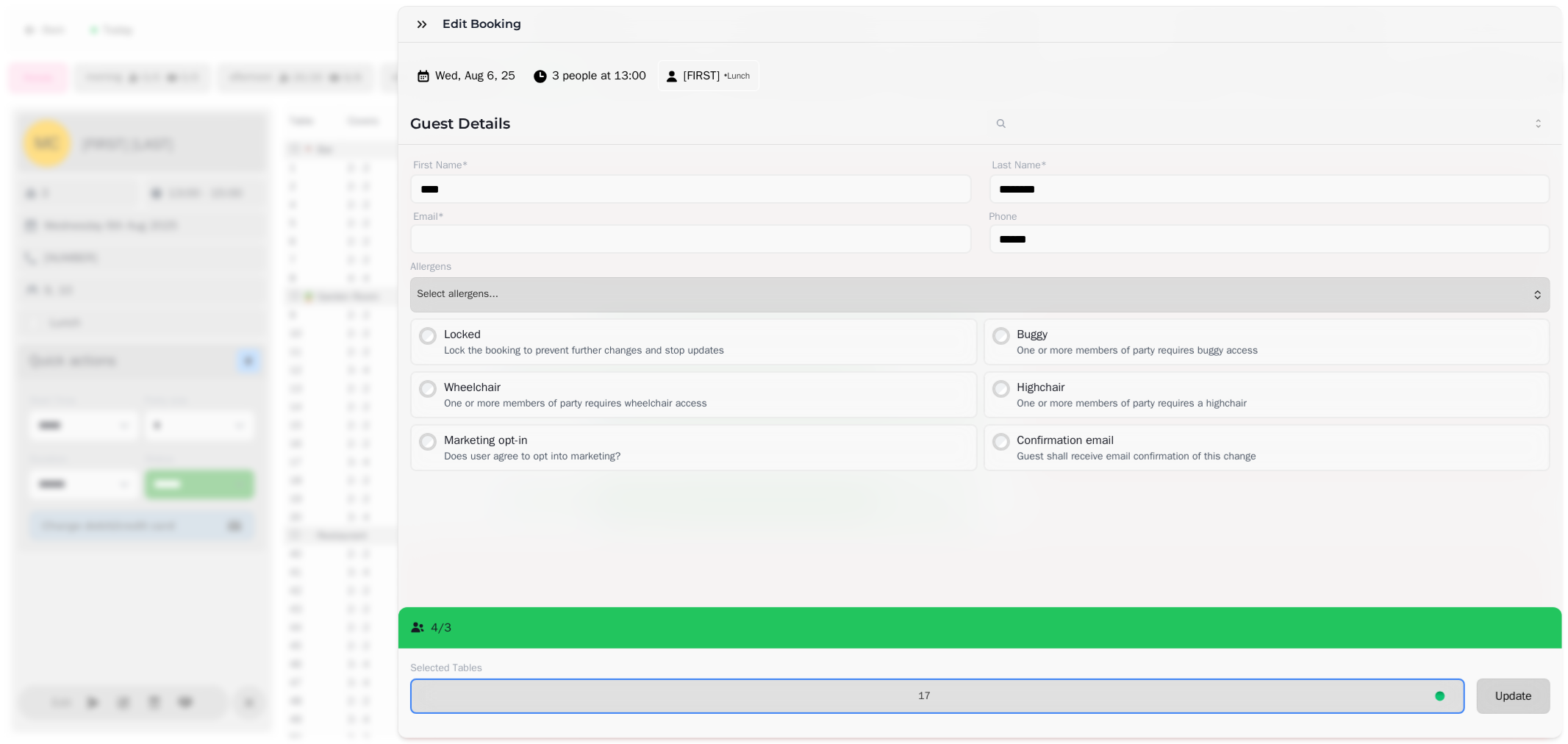 click on "Update" at bounding box center (1514, 696) 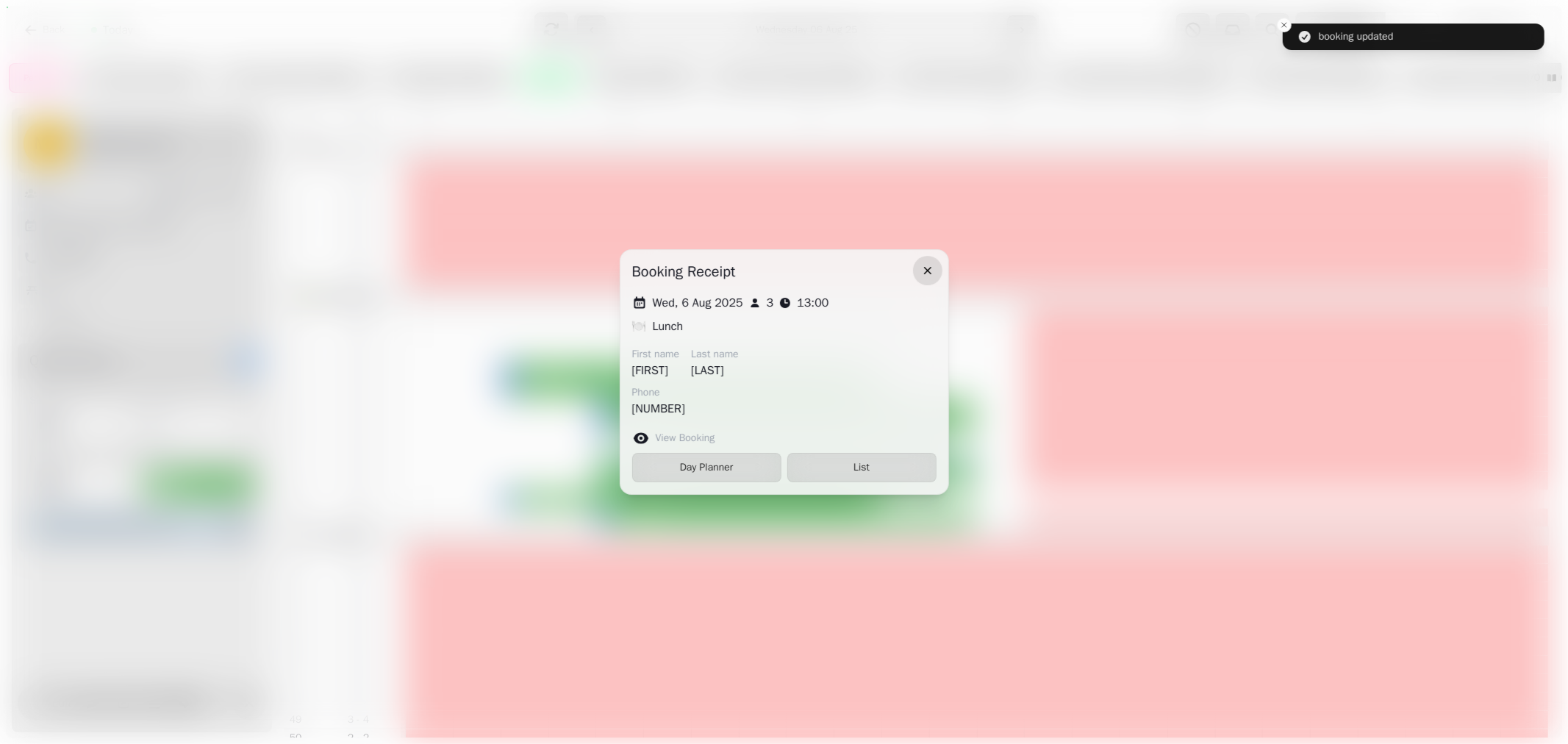 click 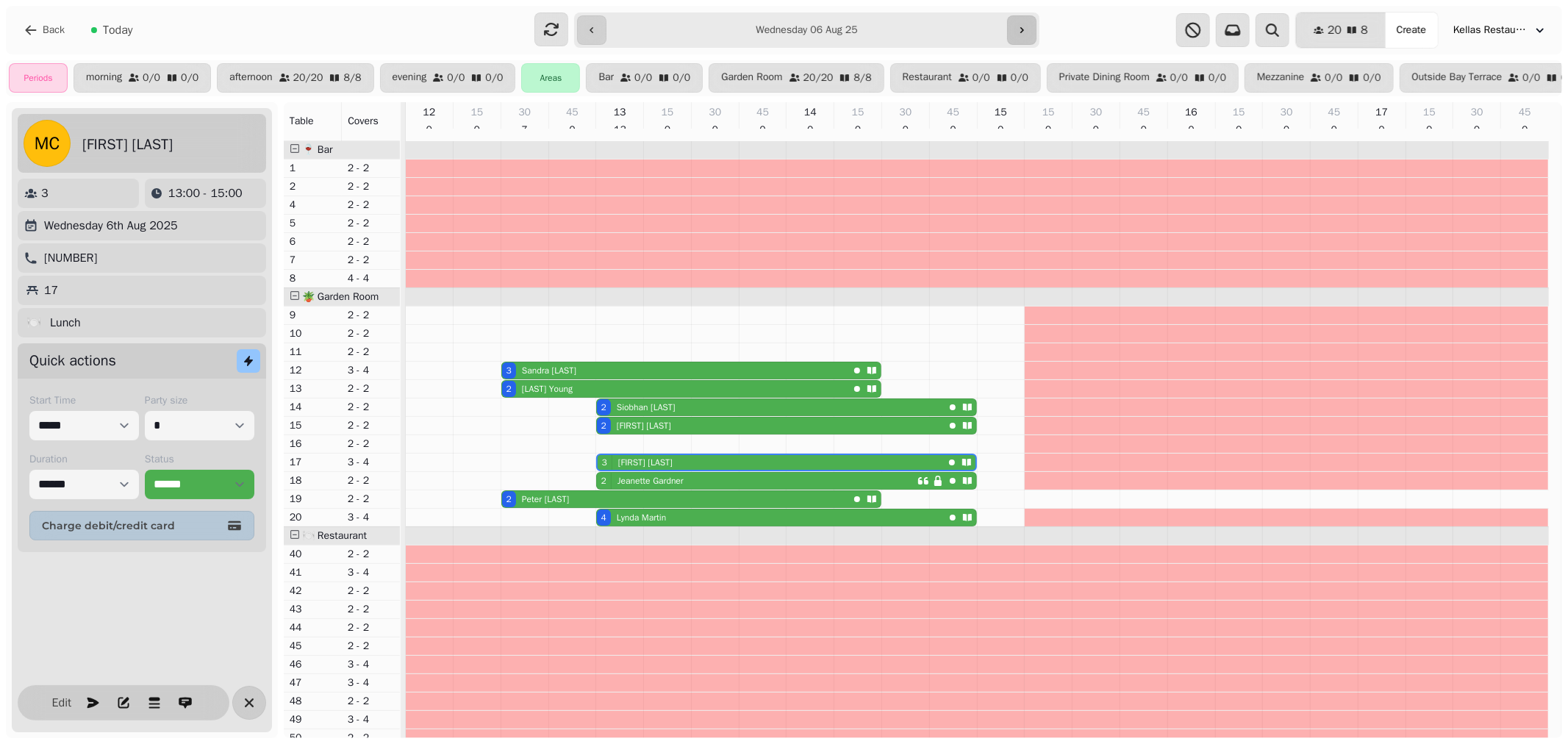click 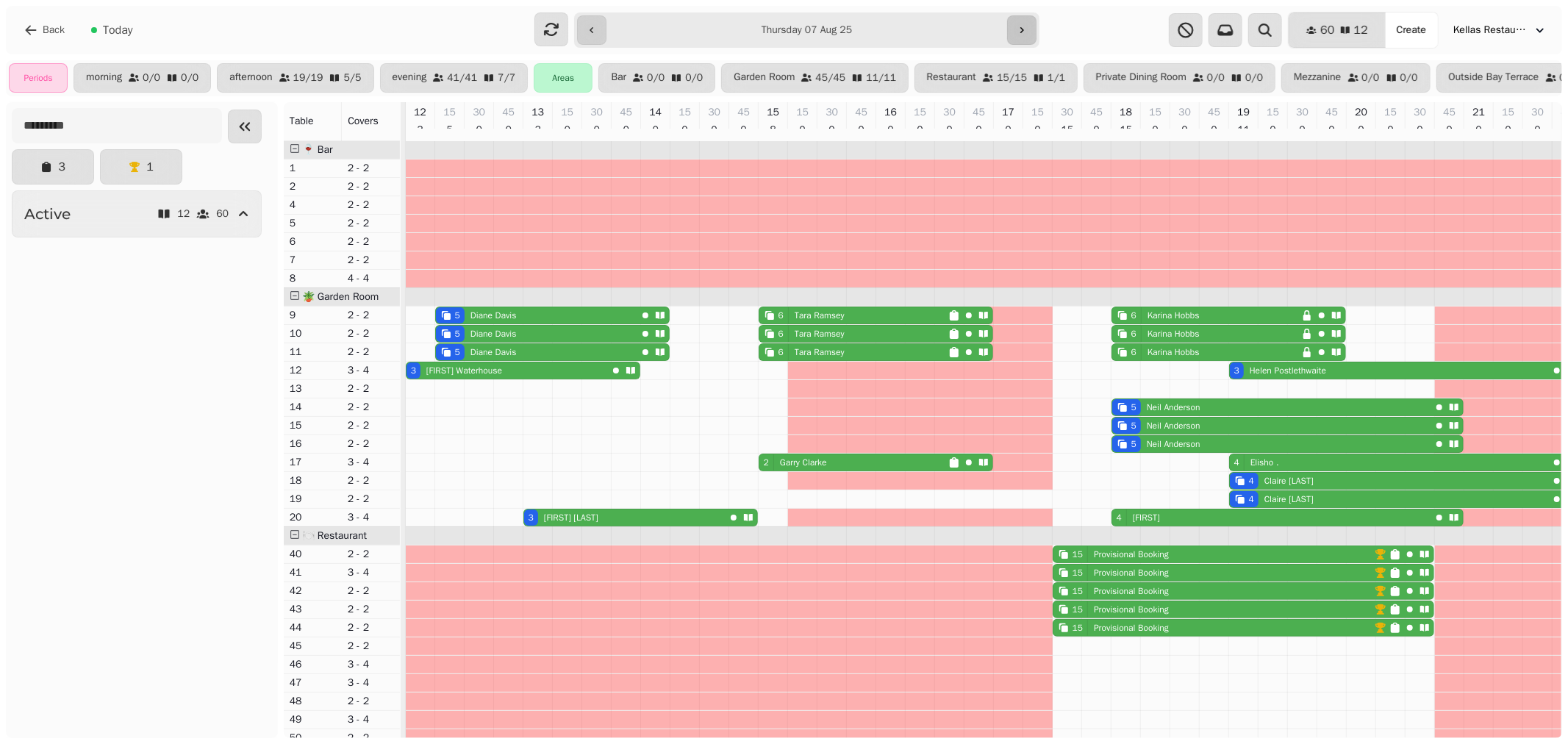 scroll, scrollTop: 0, scrollLeft: 87, axis: horizontal 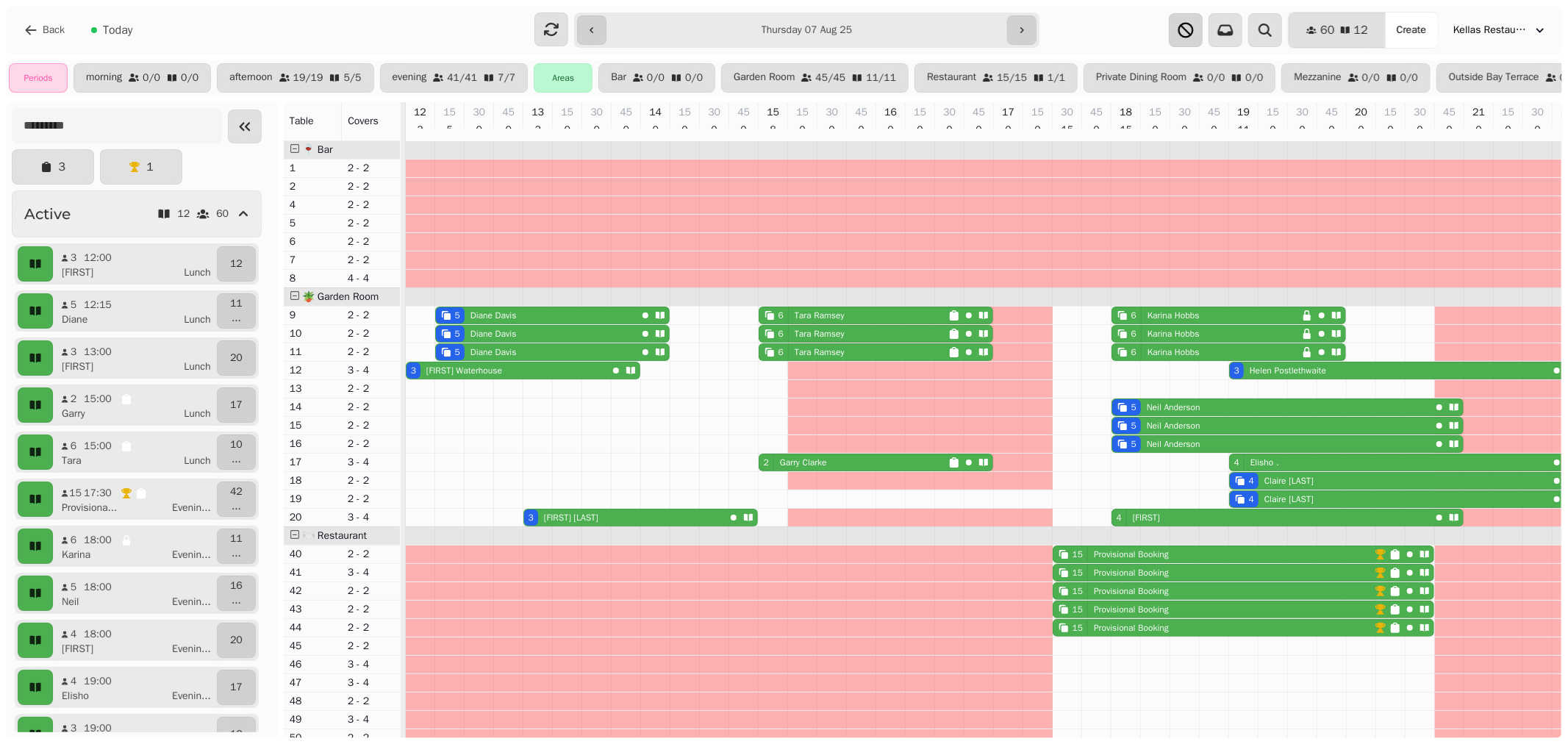 click at bounding box center [1186, 30] 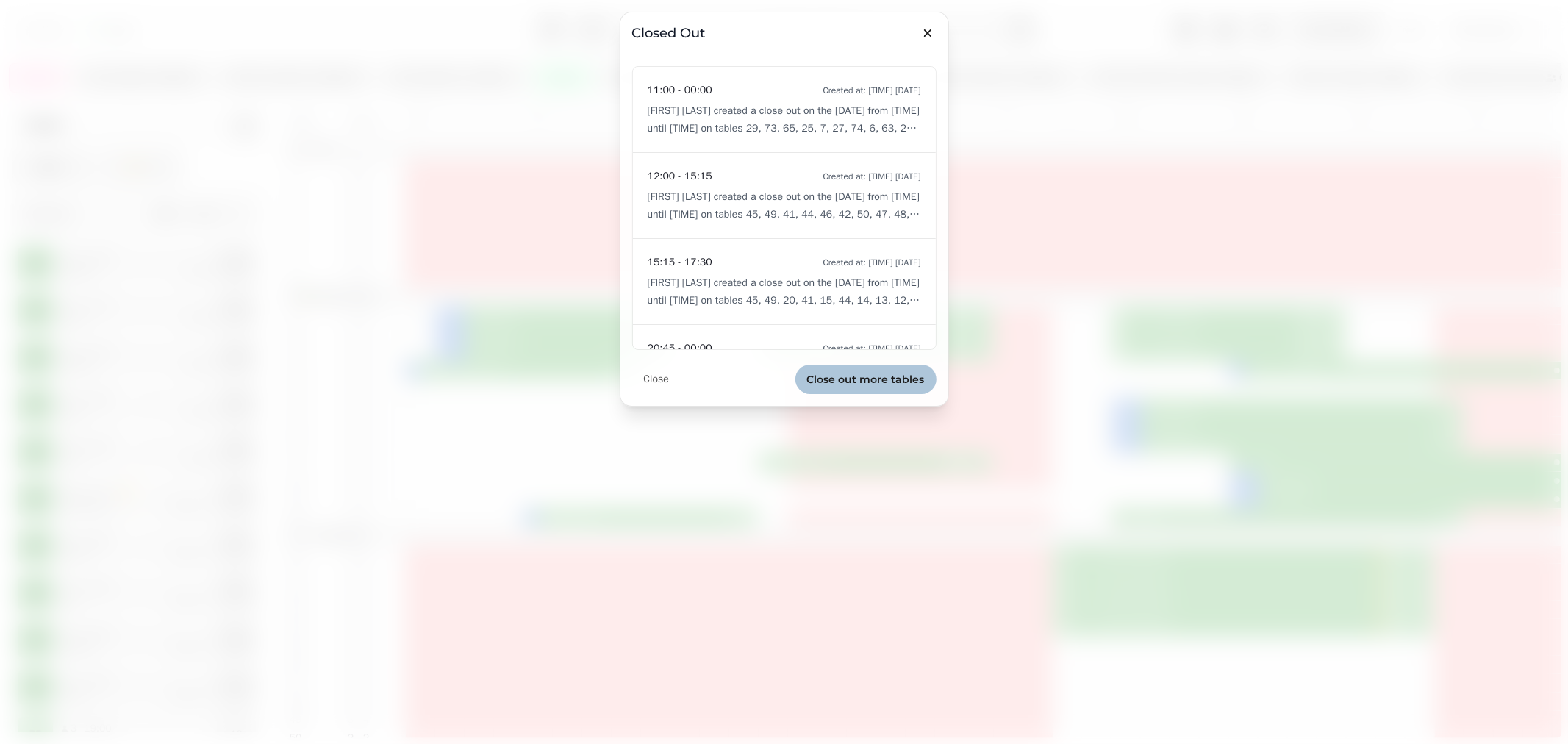 click on "Close out more tables" at bounding box center [866, 379] 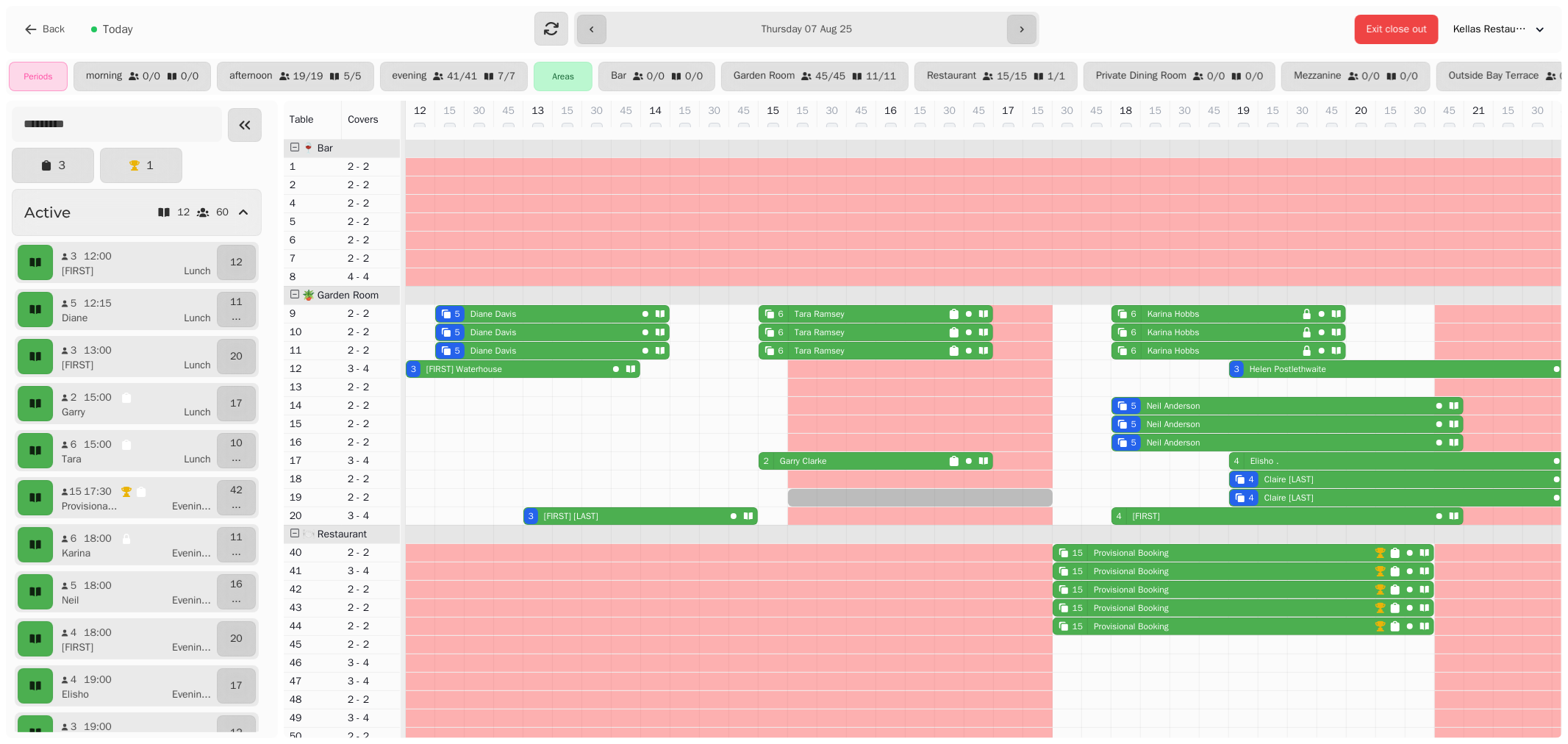 drag, startPoint x: 886, startPoint y: 501, endPoint x: 1031, endPoint y: 504, distance: 145.03103 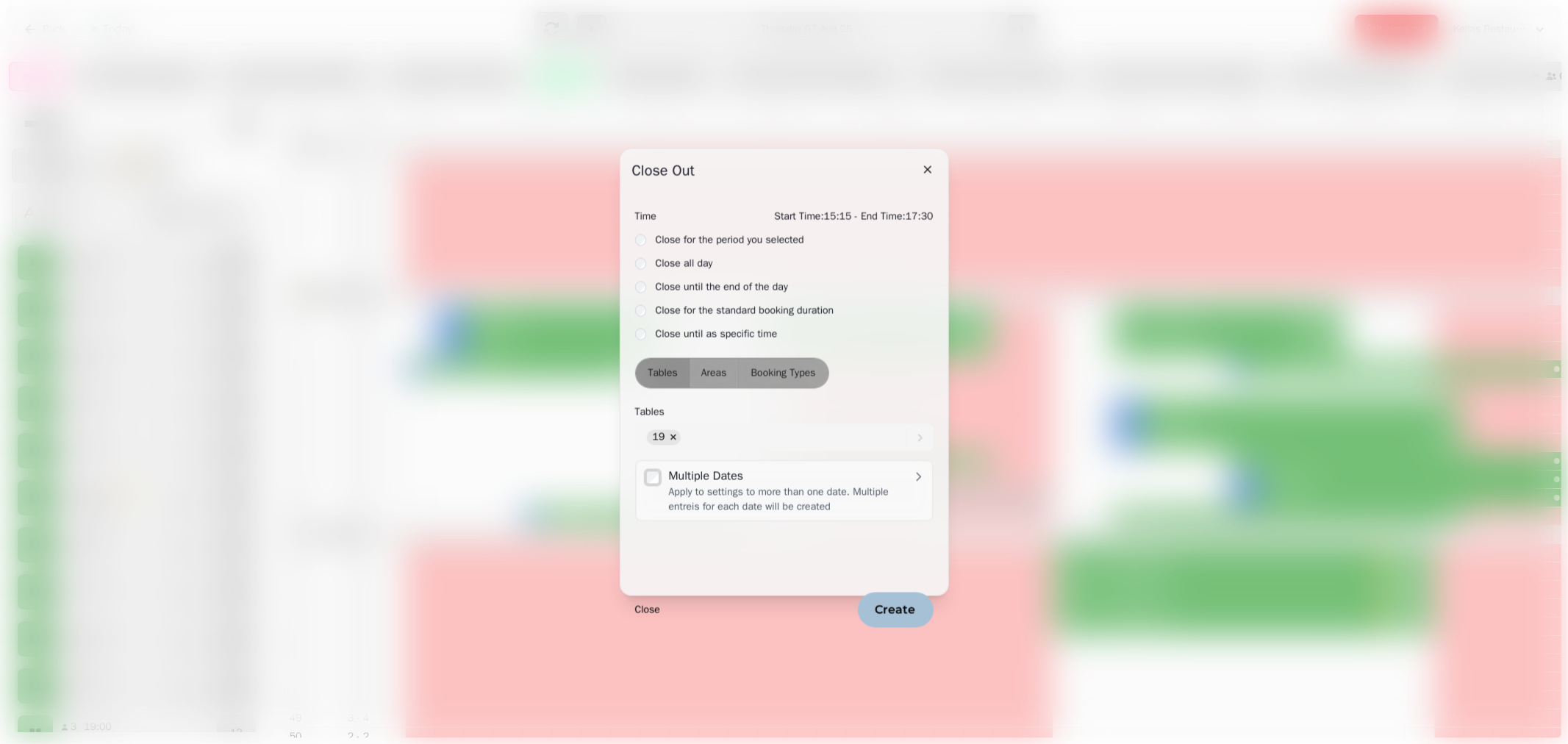 click on "Close Create" at bounding box center [784, 609] 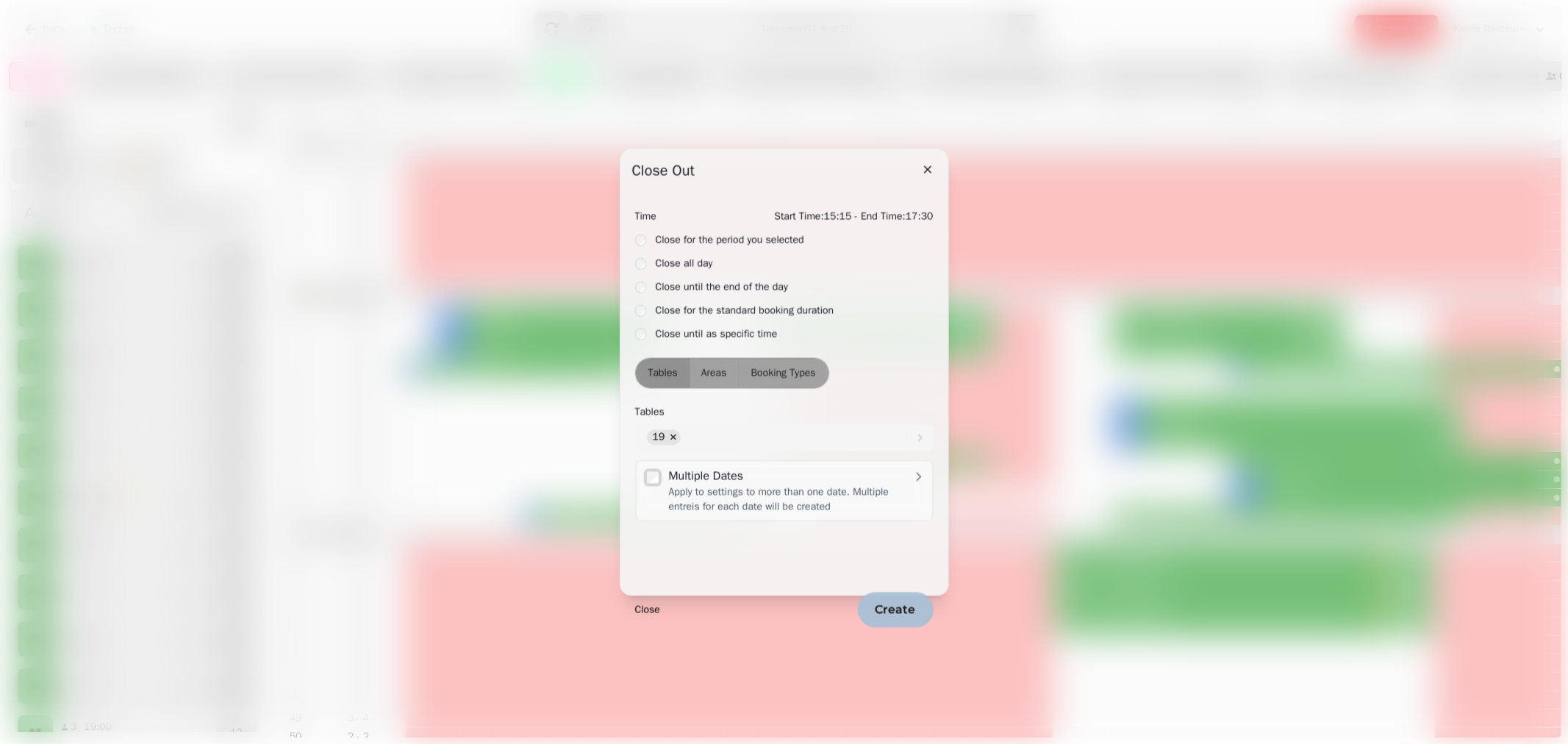 click on "Create" at bounding box center (895, 609) 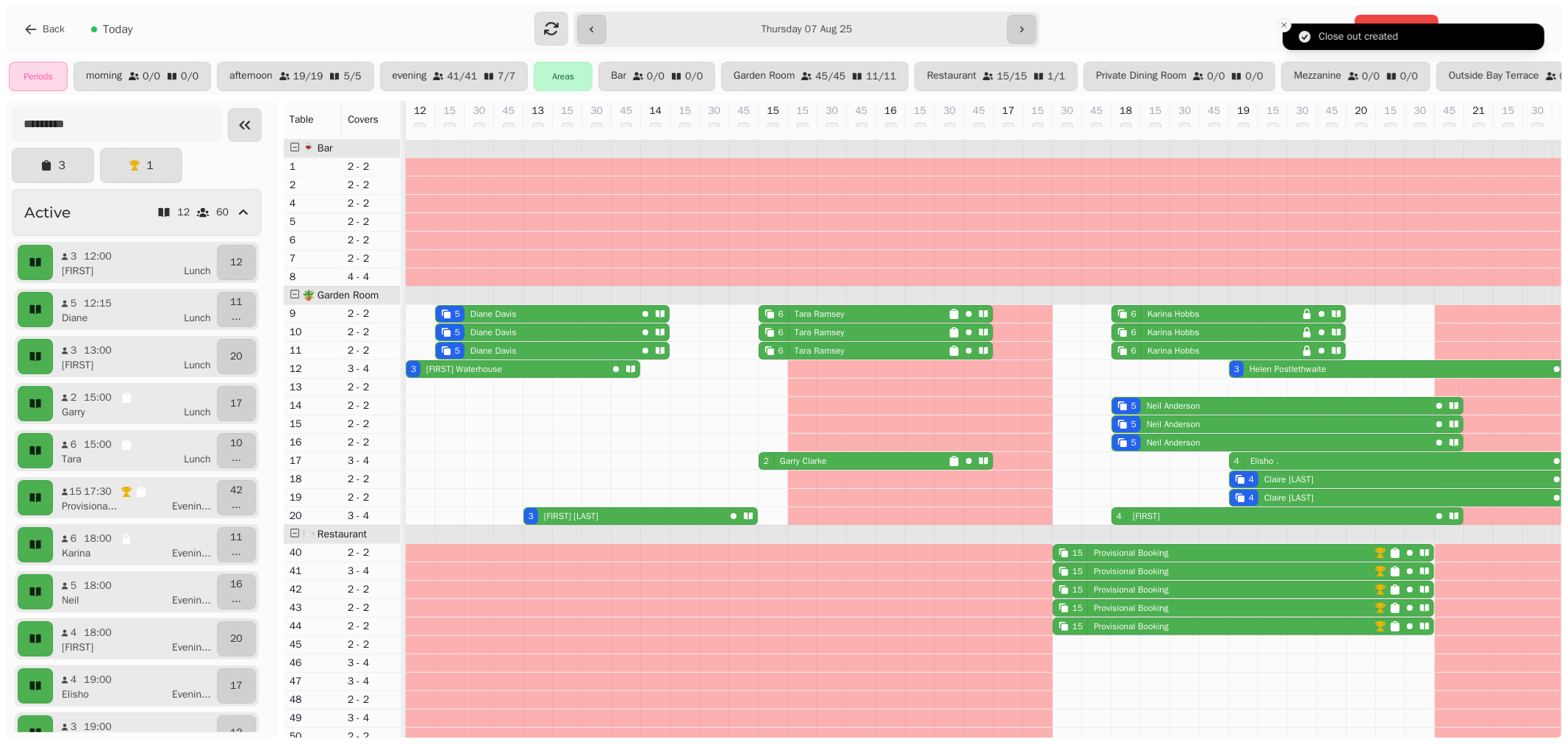 click 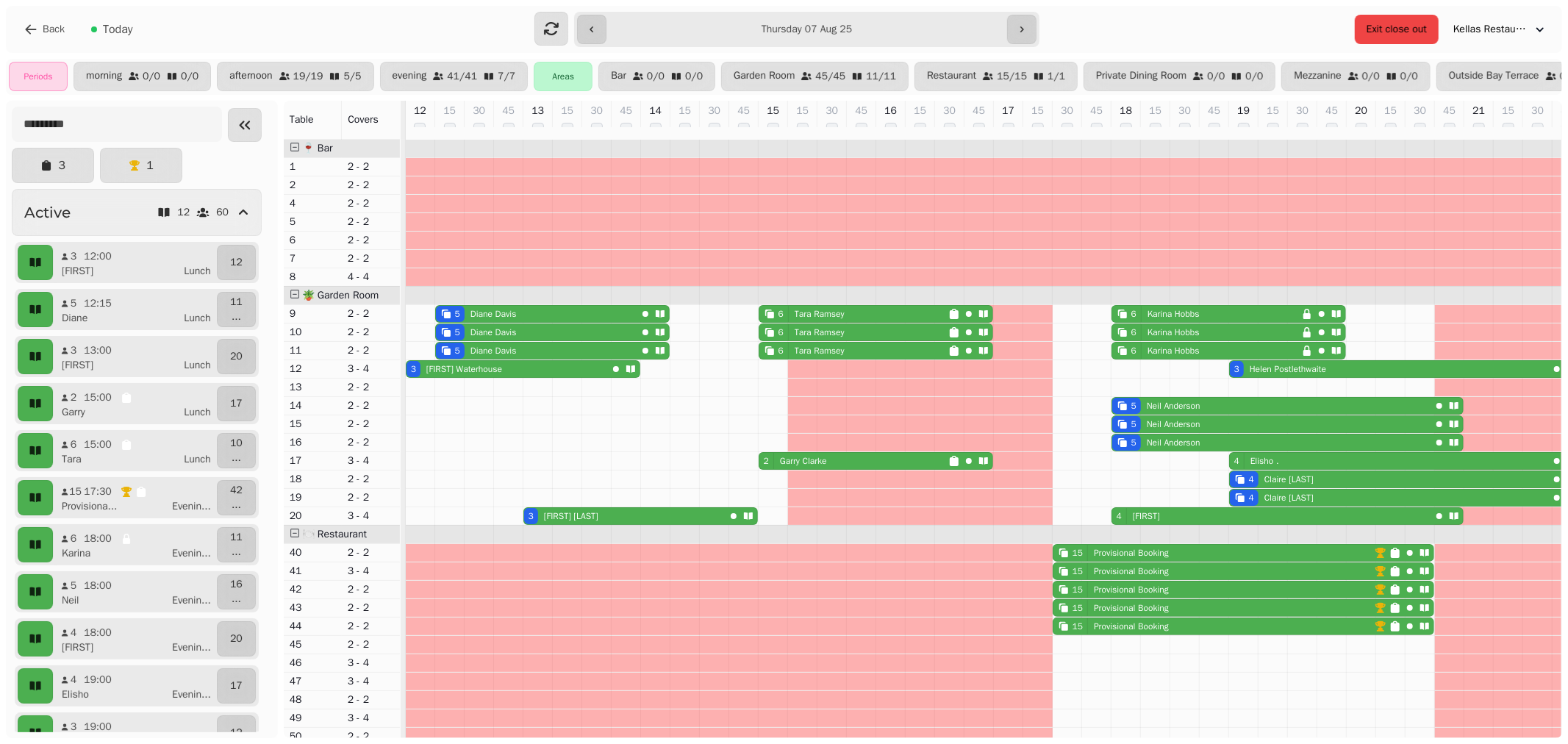 click on "Exit close out" at bounding box center (1397, 29) 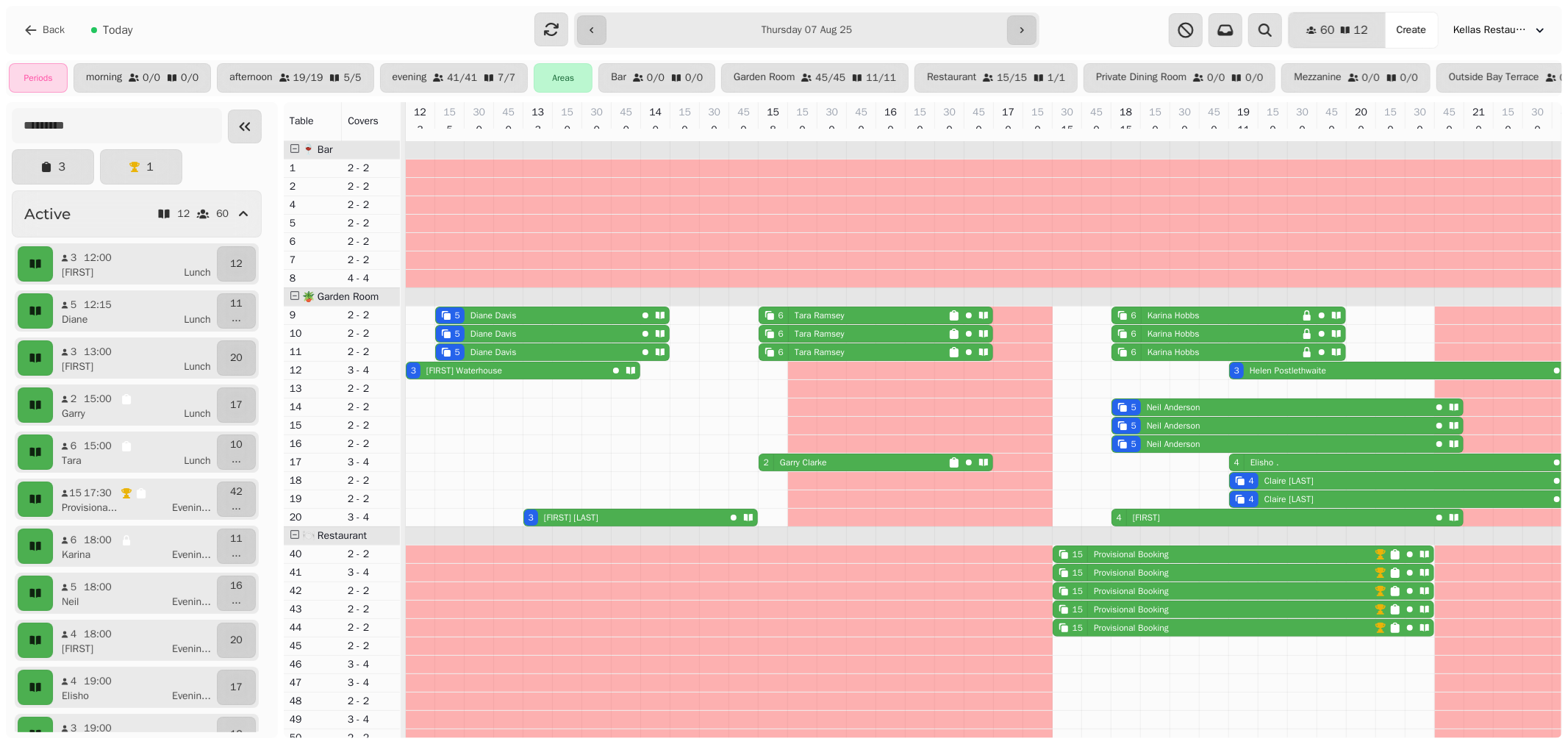scroll, scrollTop: 283, scrollLeft: 0, axis: vertical 